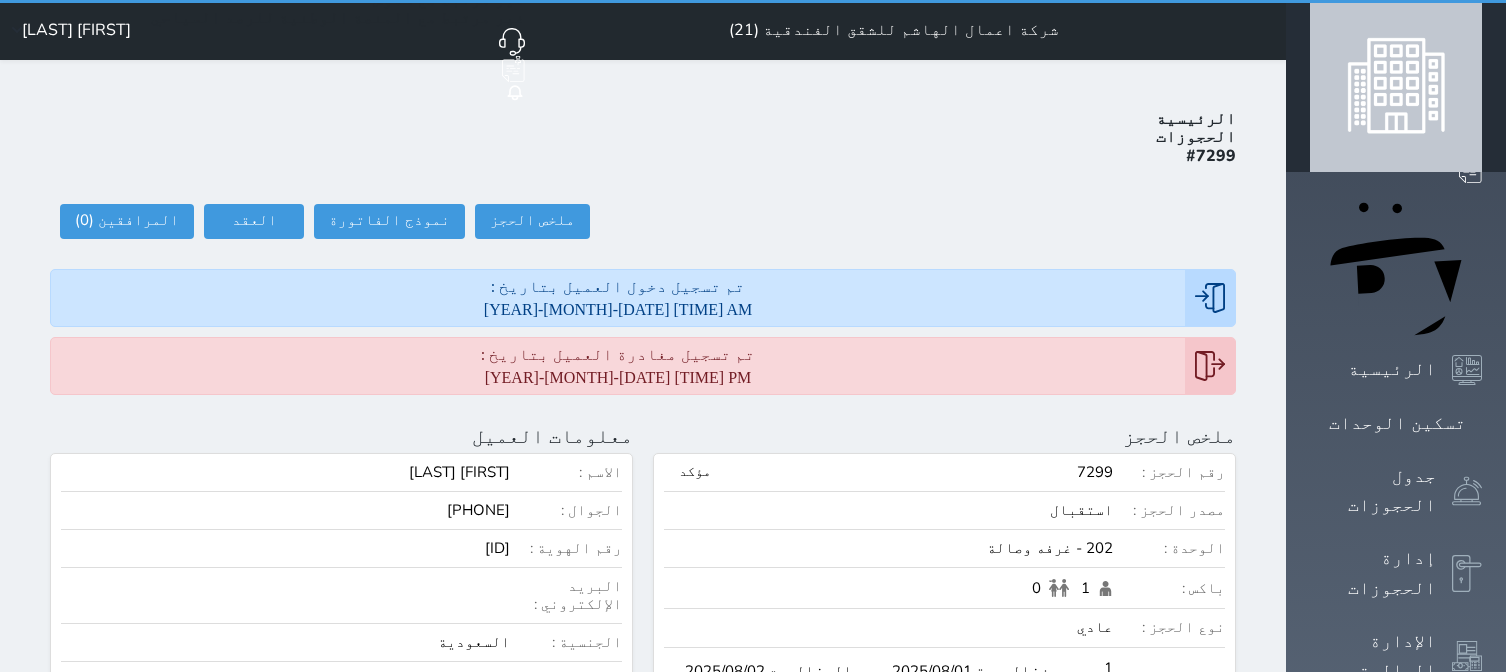 scroll, scrollTop: 0, scrollLeft: 0, axis: both 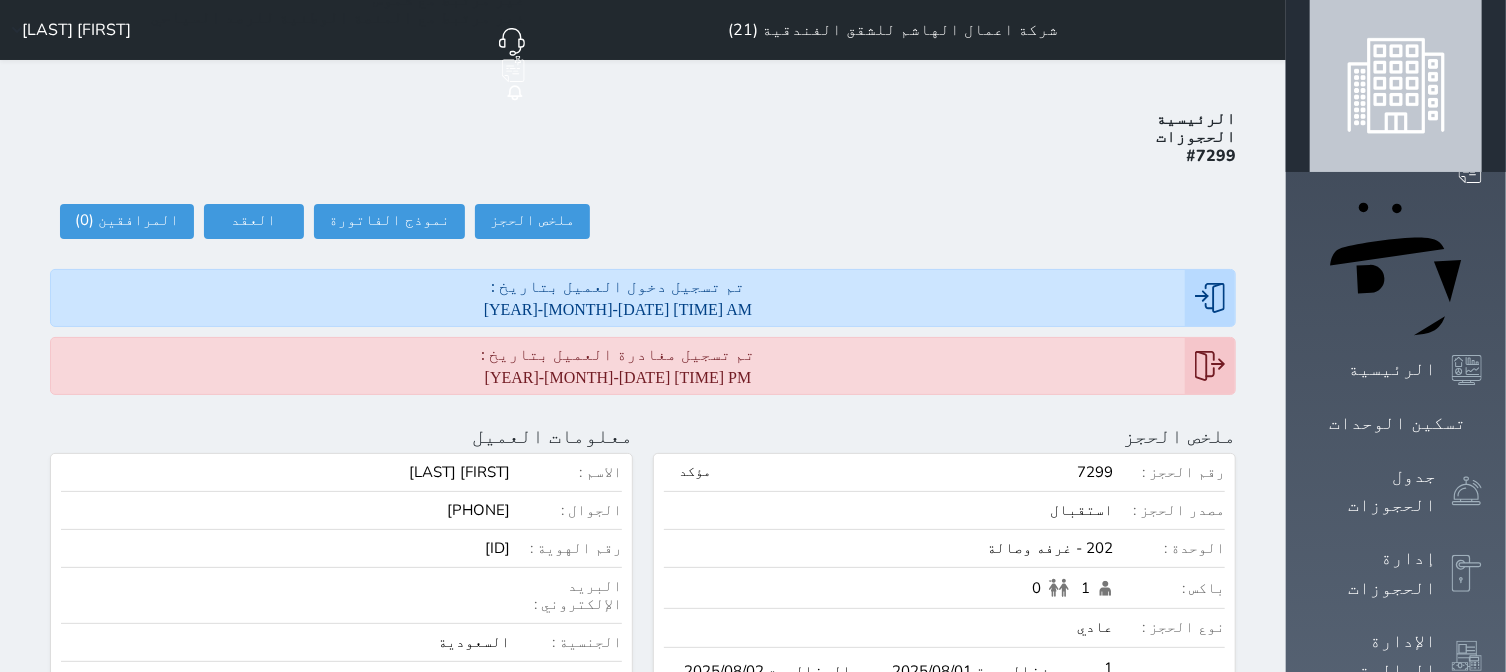 drag, startPoint x: 450, startPoint y: 477, endPoint x: 510, endPoint y: 478, distance: 60.00833 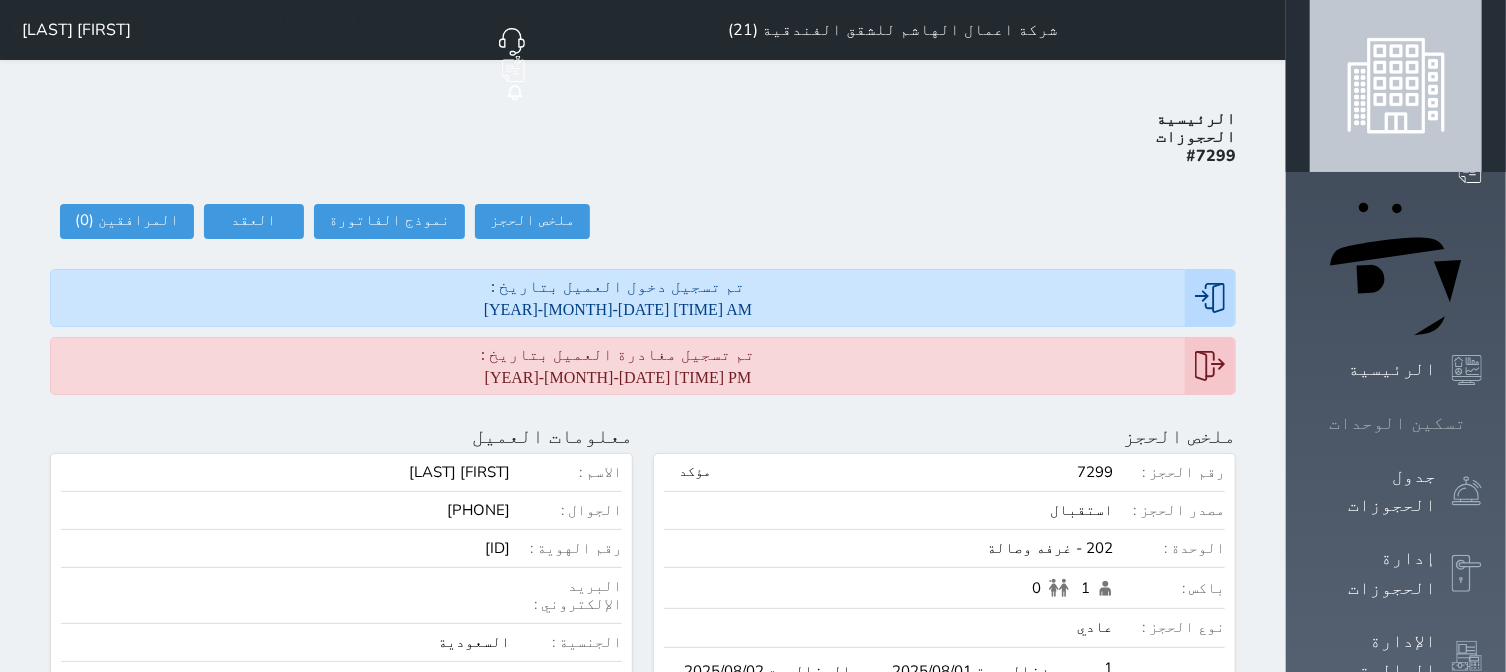 click 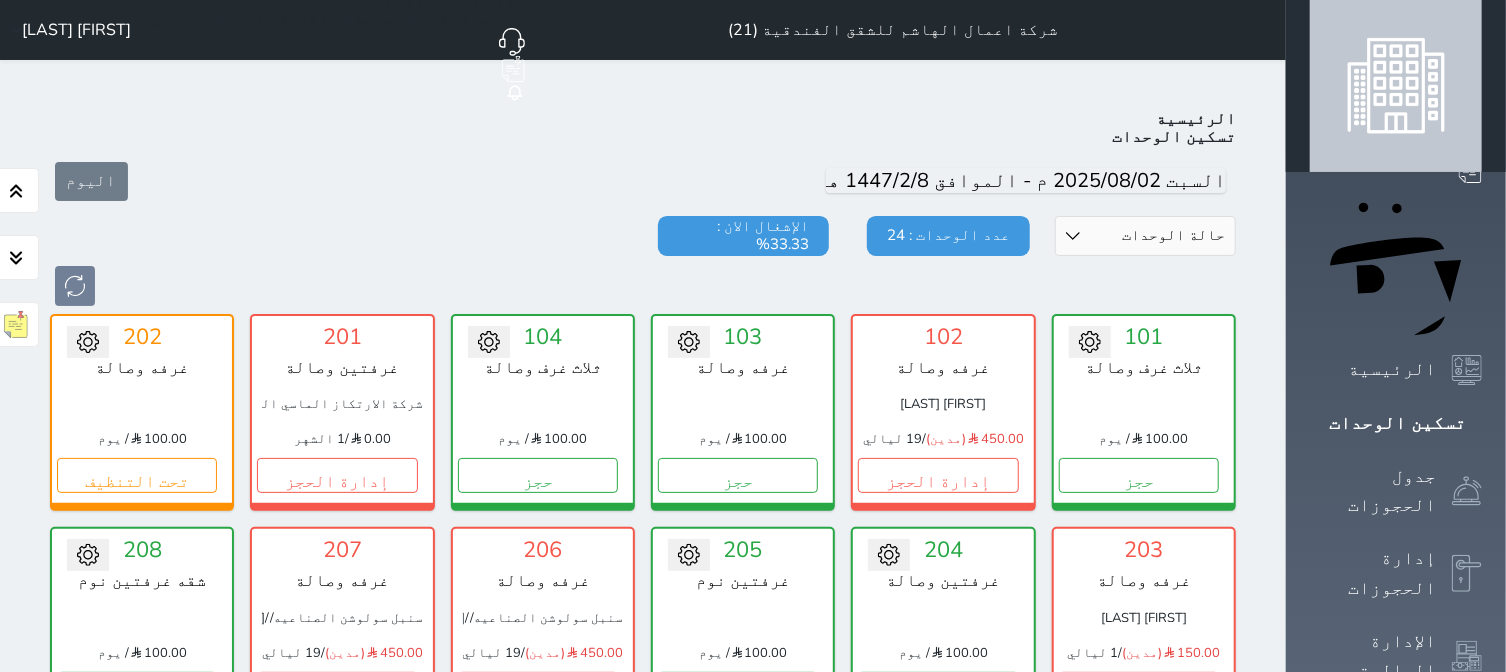 scroll, scrollTop: 78, scrollLeft: 0, axis: vertical 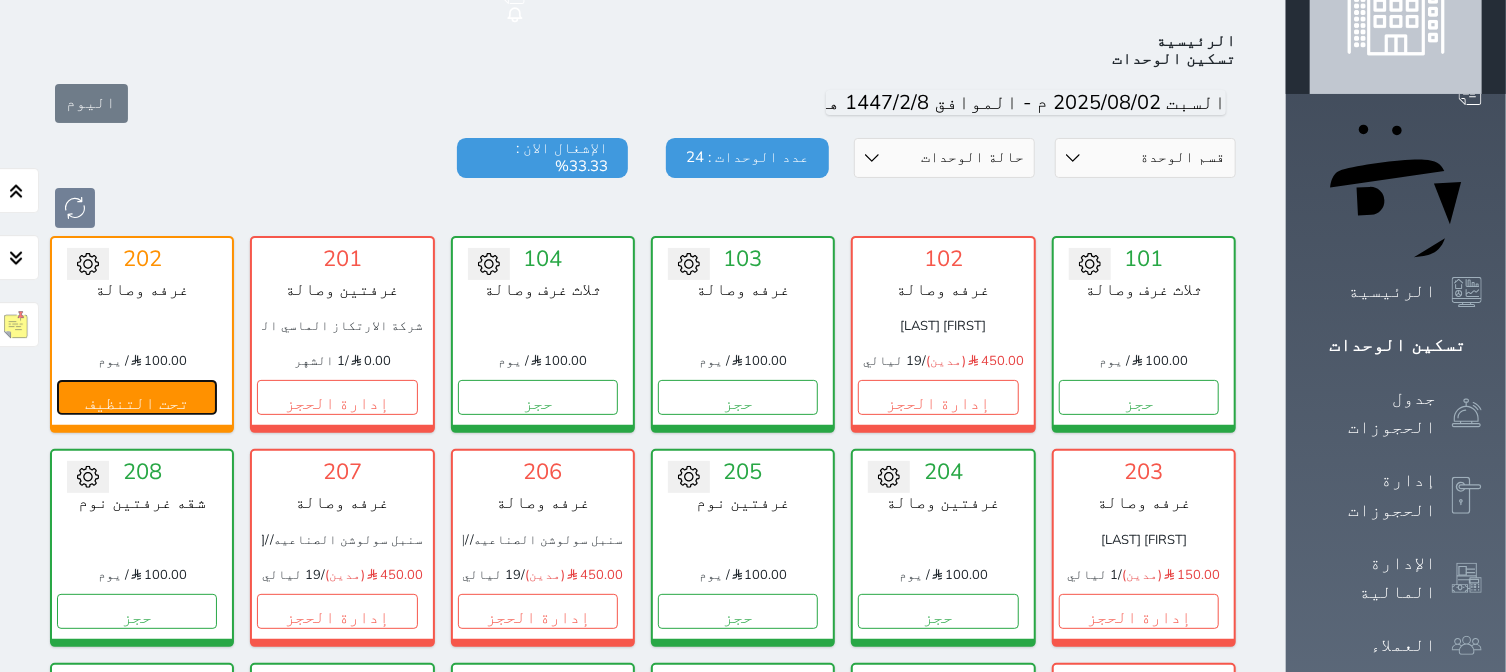click on "تحت التنظيف" at bounding box center (137, 397) 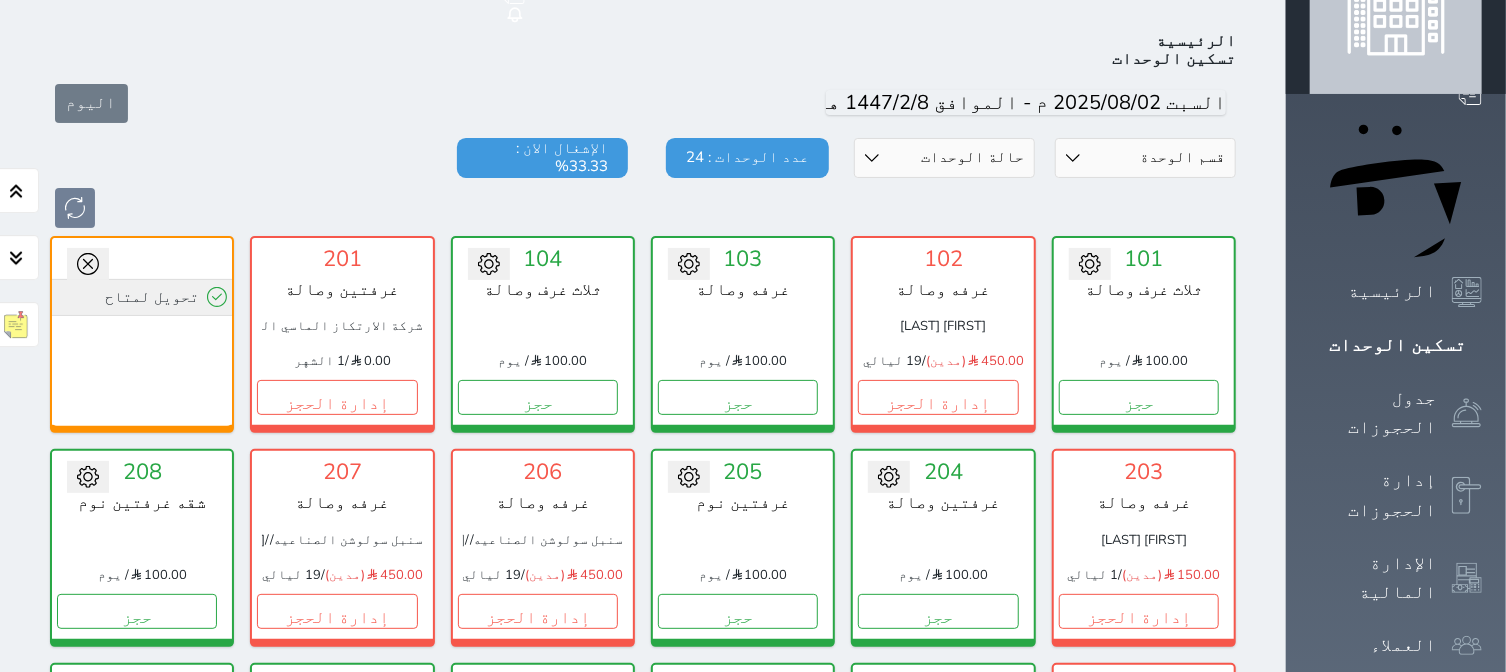 click on "تحويل لمتاح" at bounding box center [142, 297] 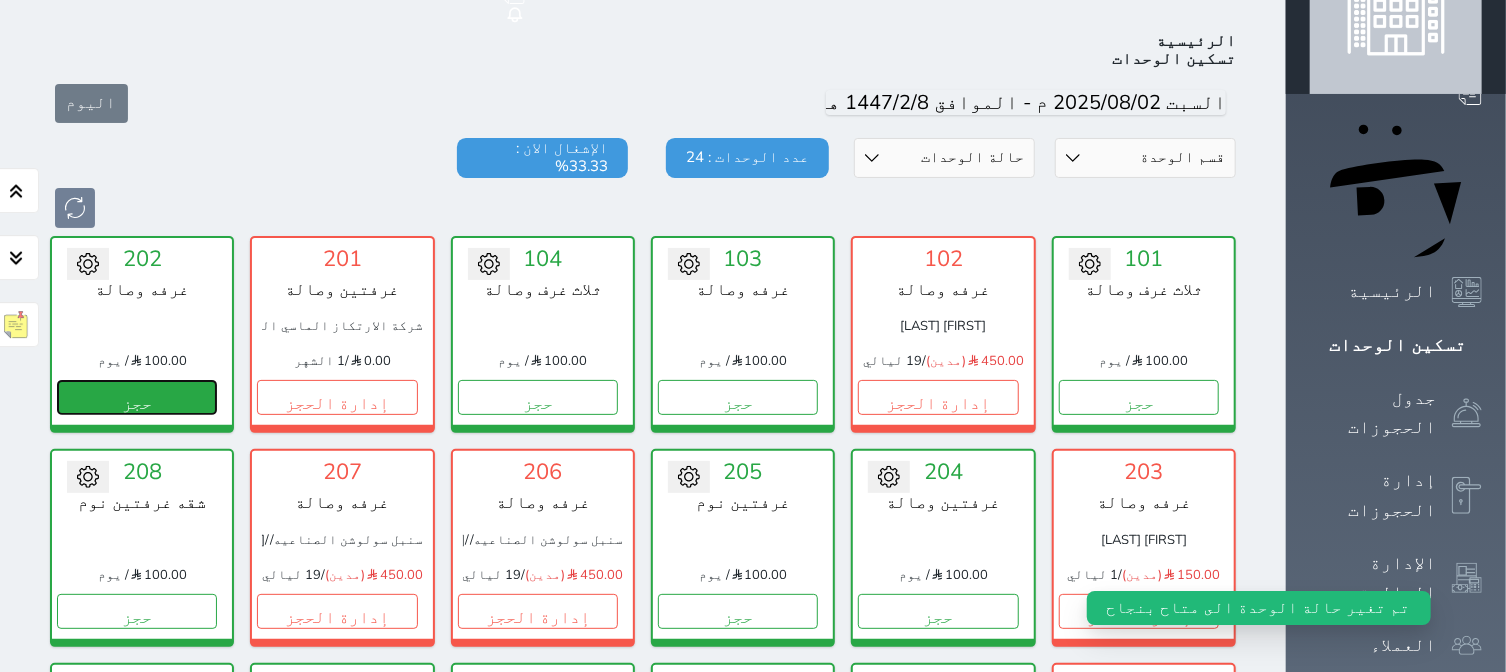 click on "حجز" at bounding box center [137, 397] 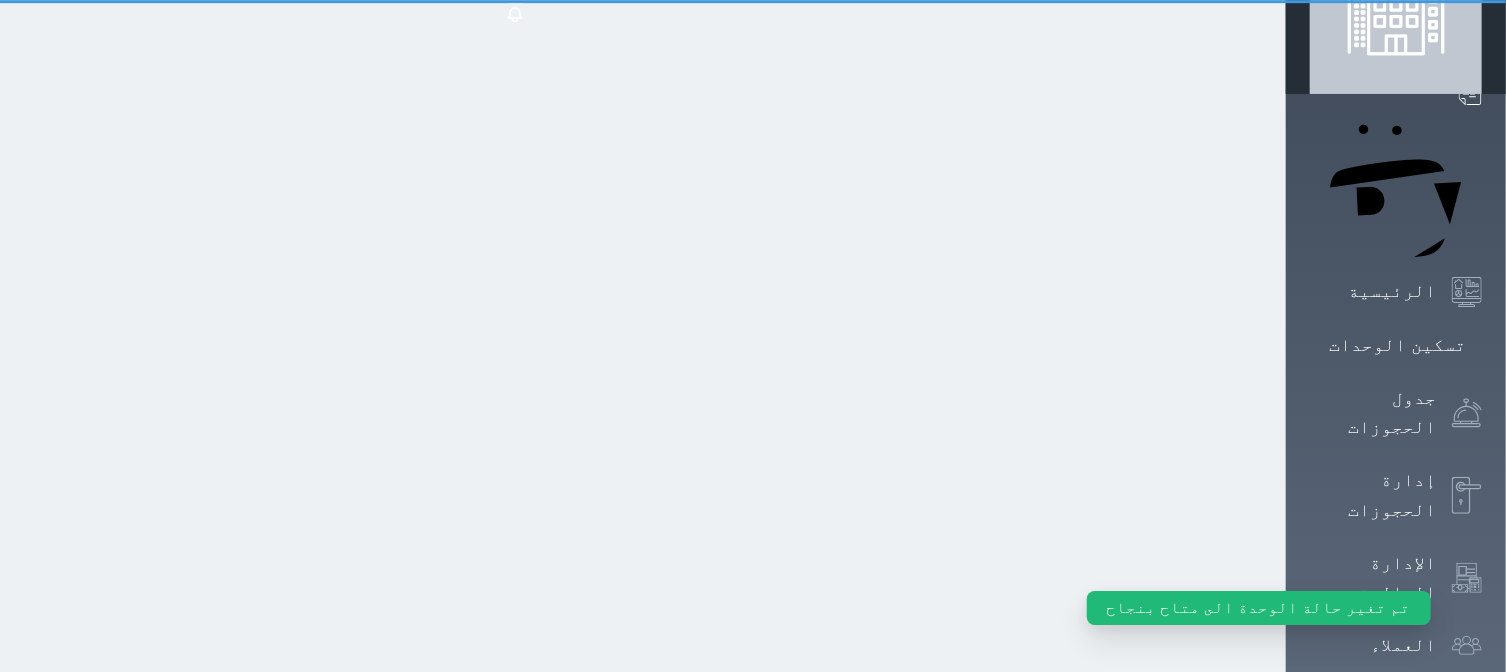 scroll, scrollTop: 15, scrollLeft: 0, axis: vertical 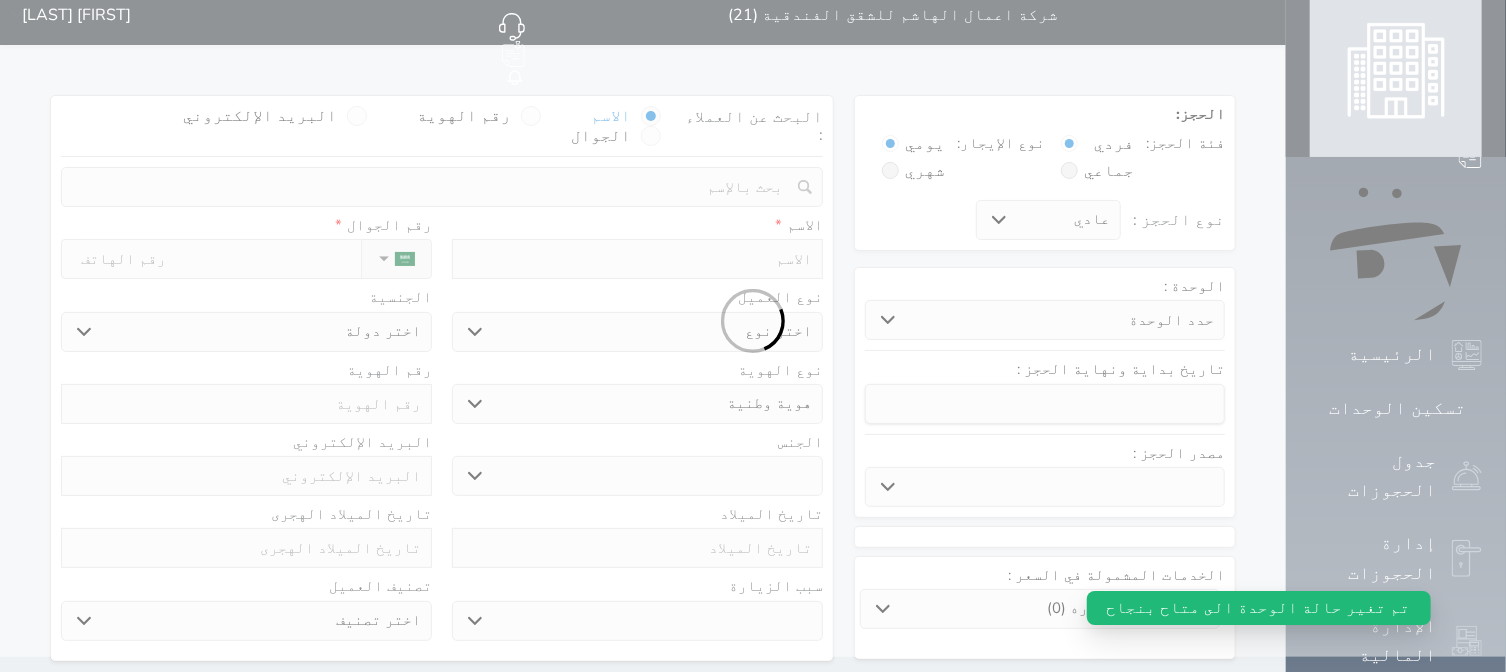 select 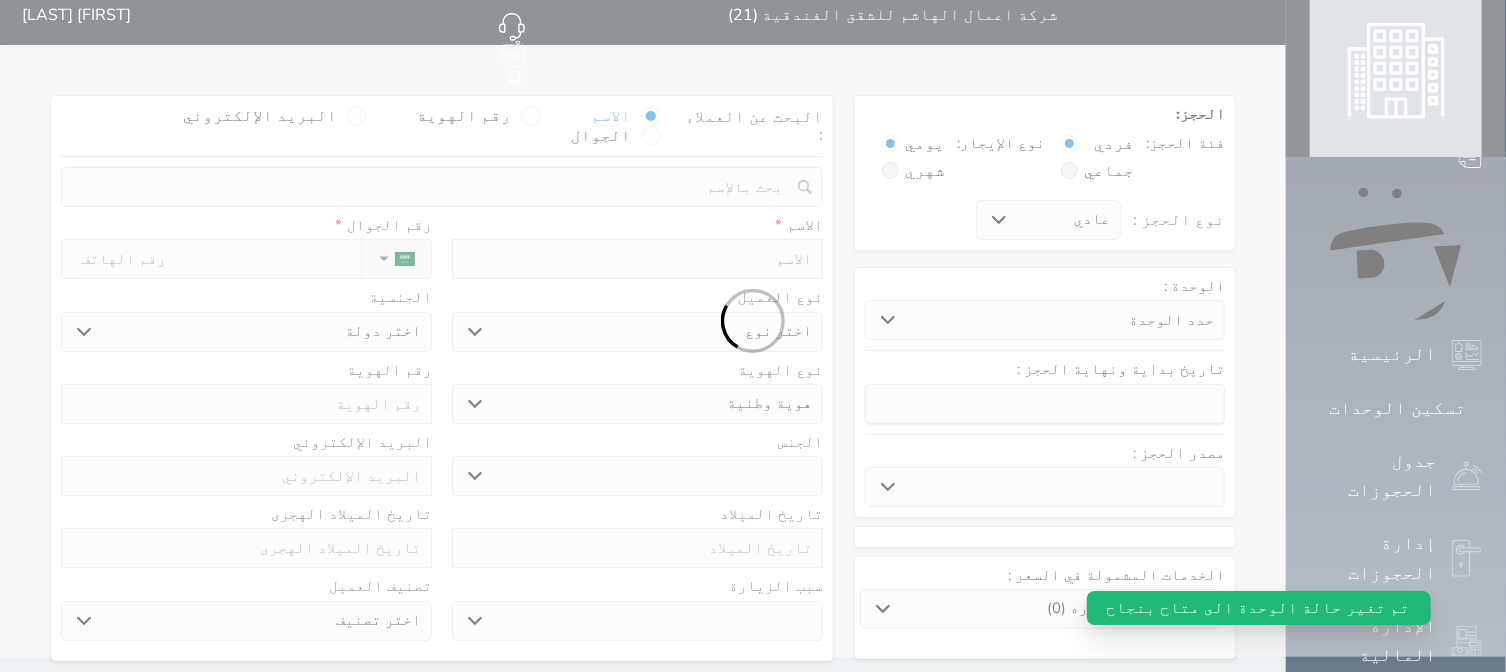 select 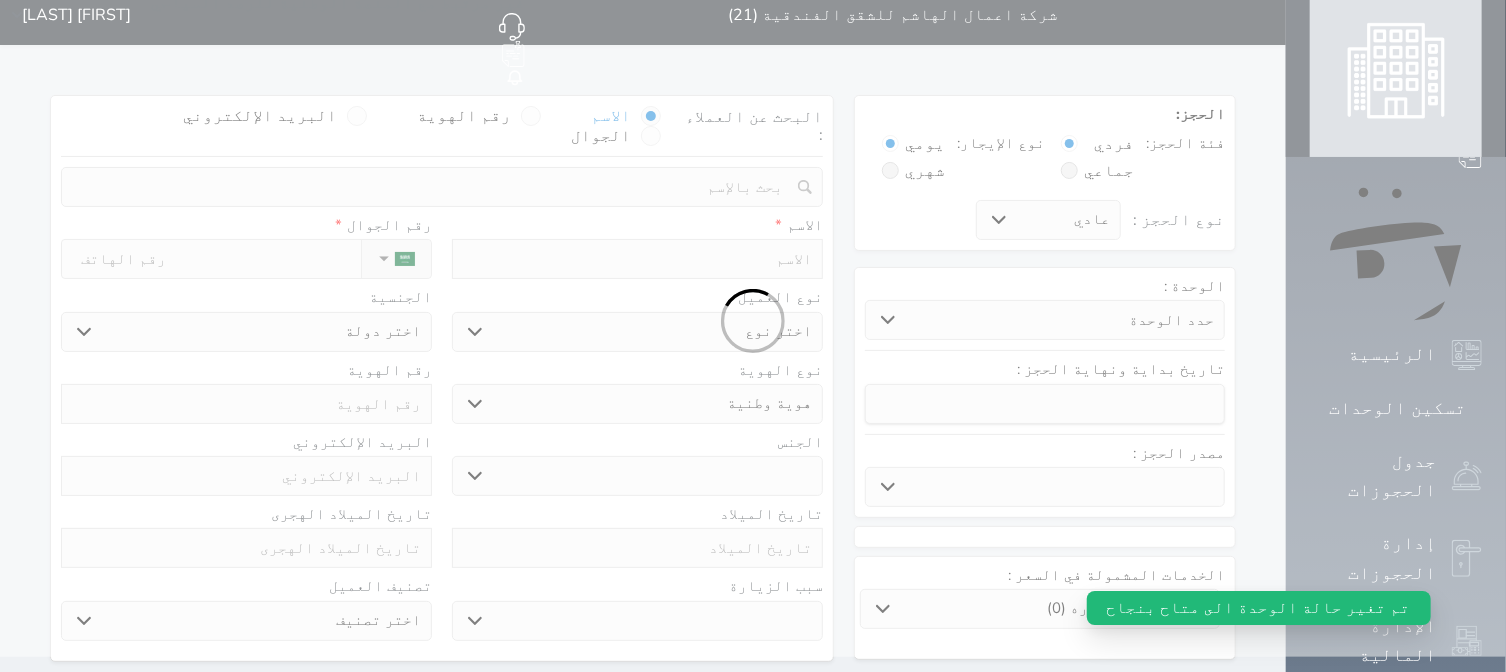 scroll, scrollTop: 0, scrollLeft: 0, axis: both 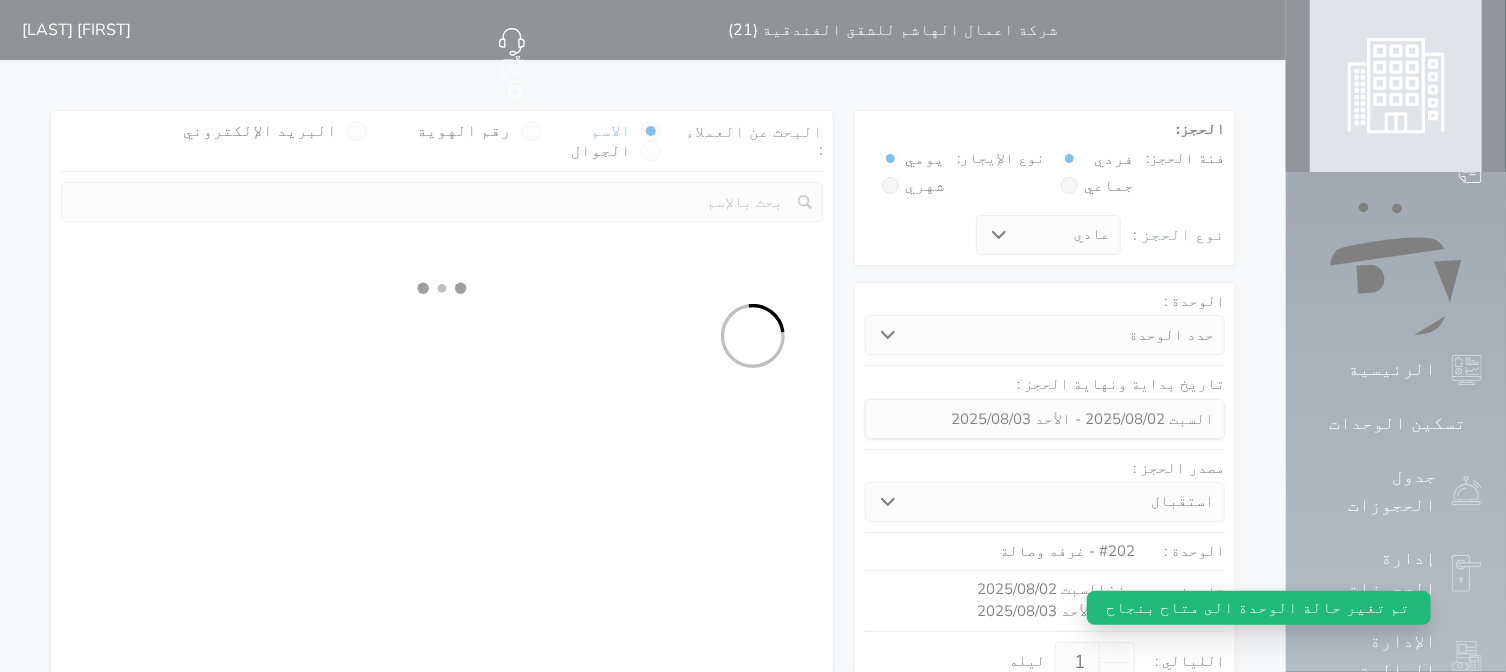 select 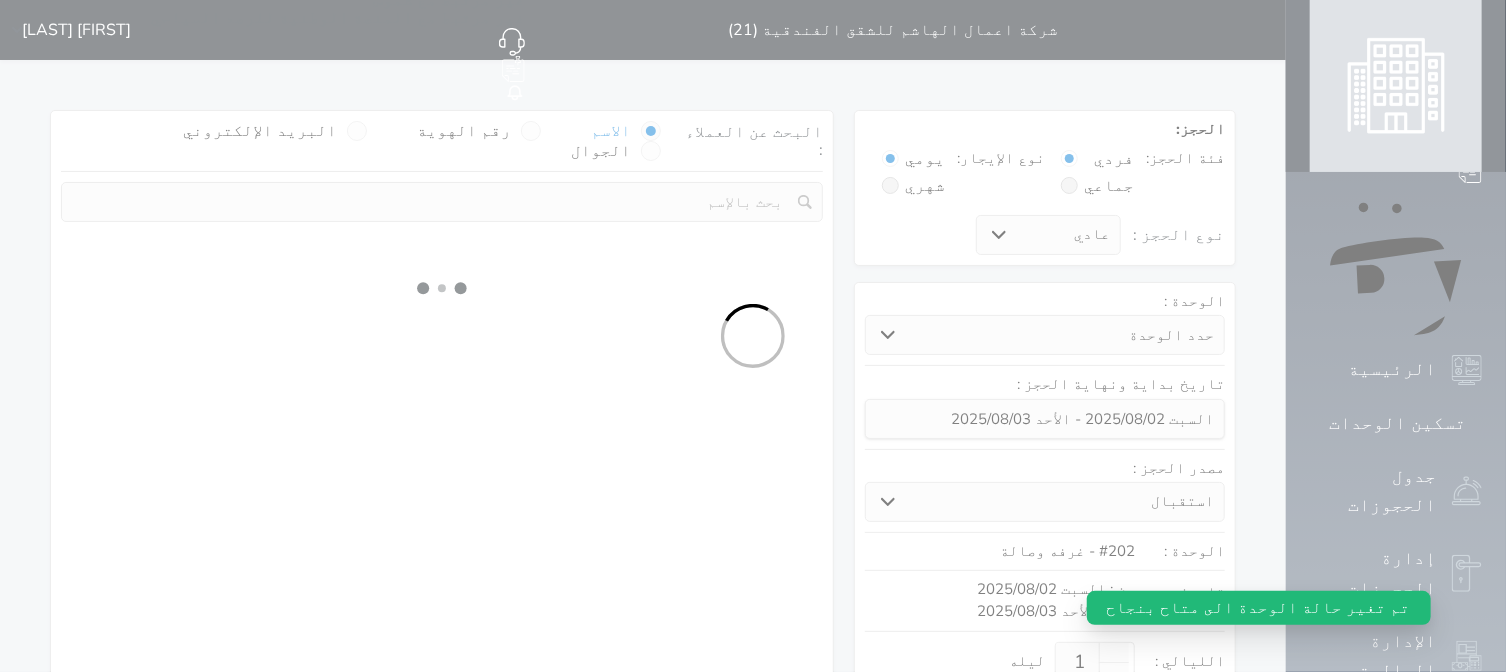 select on "1" 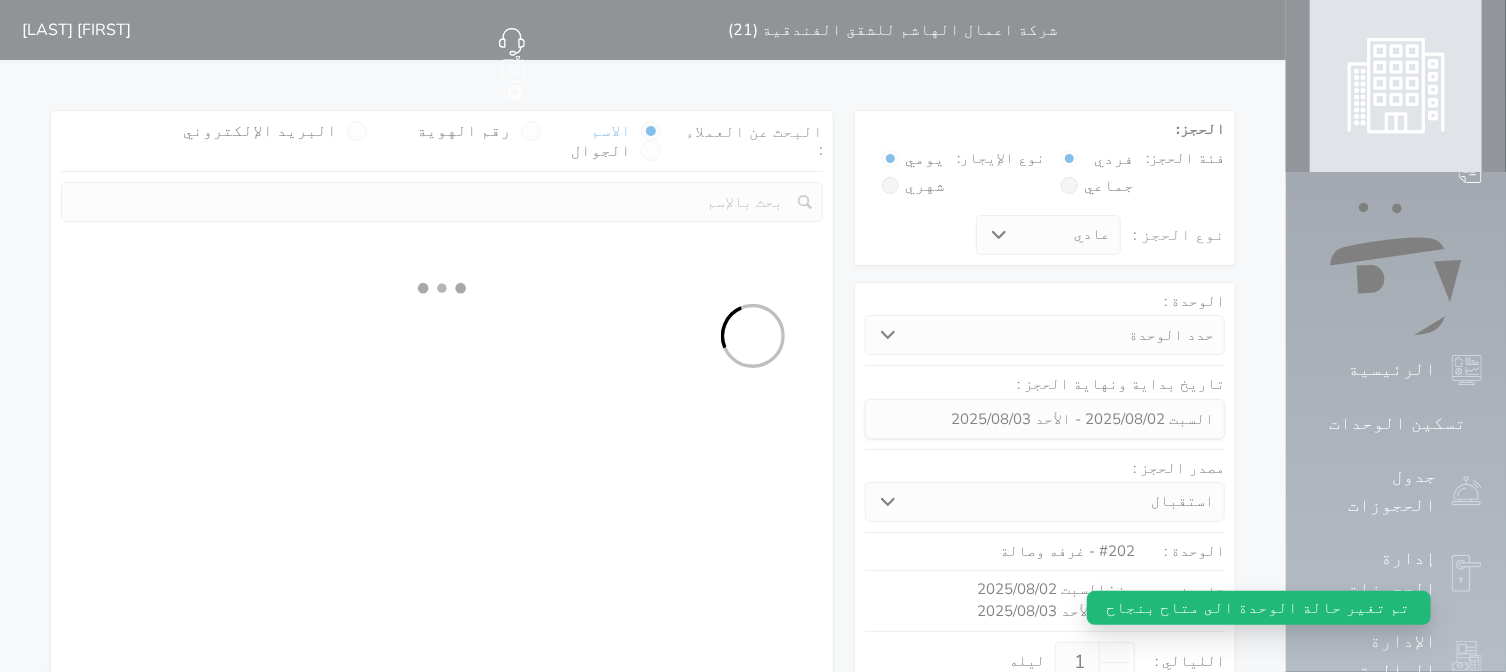 select on "113" 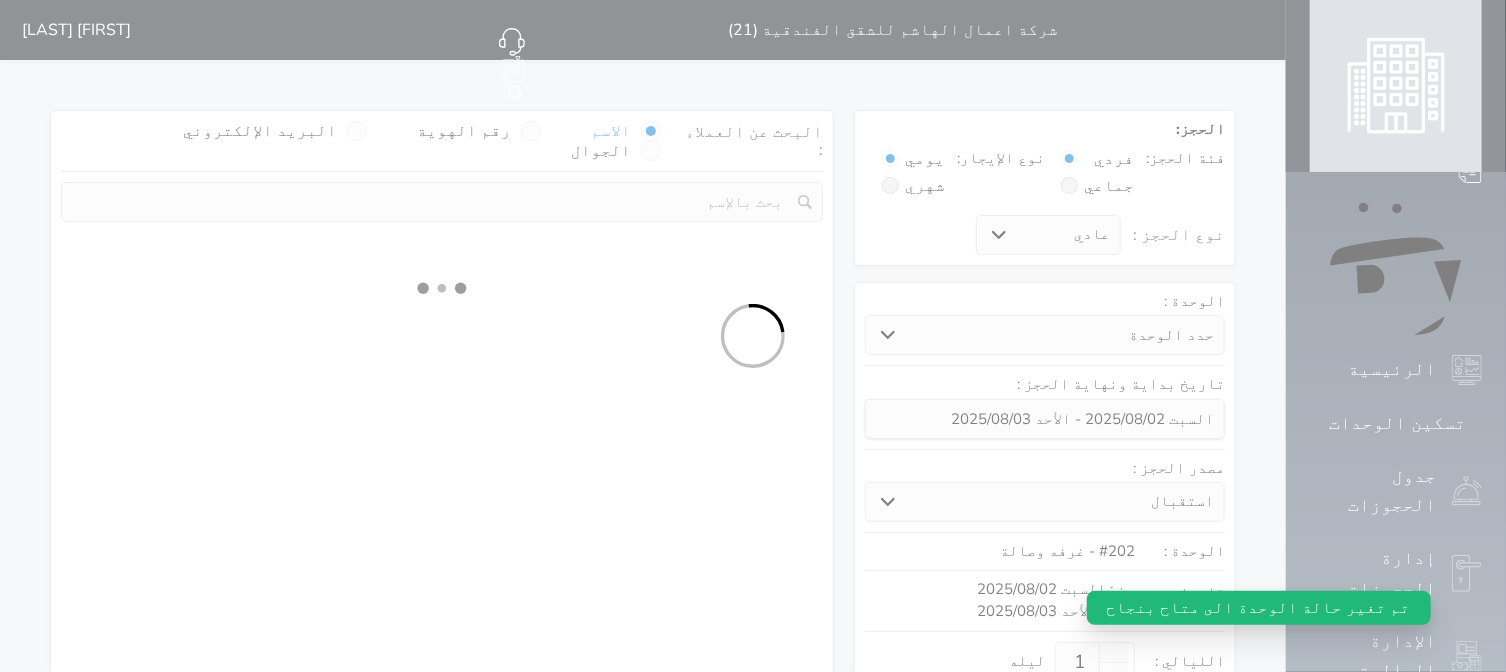 select on "1" 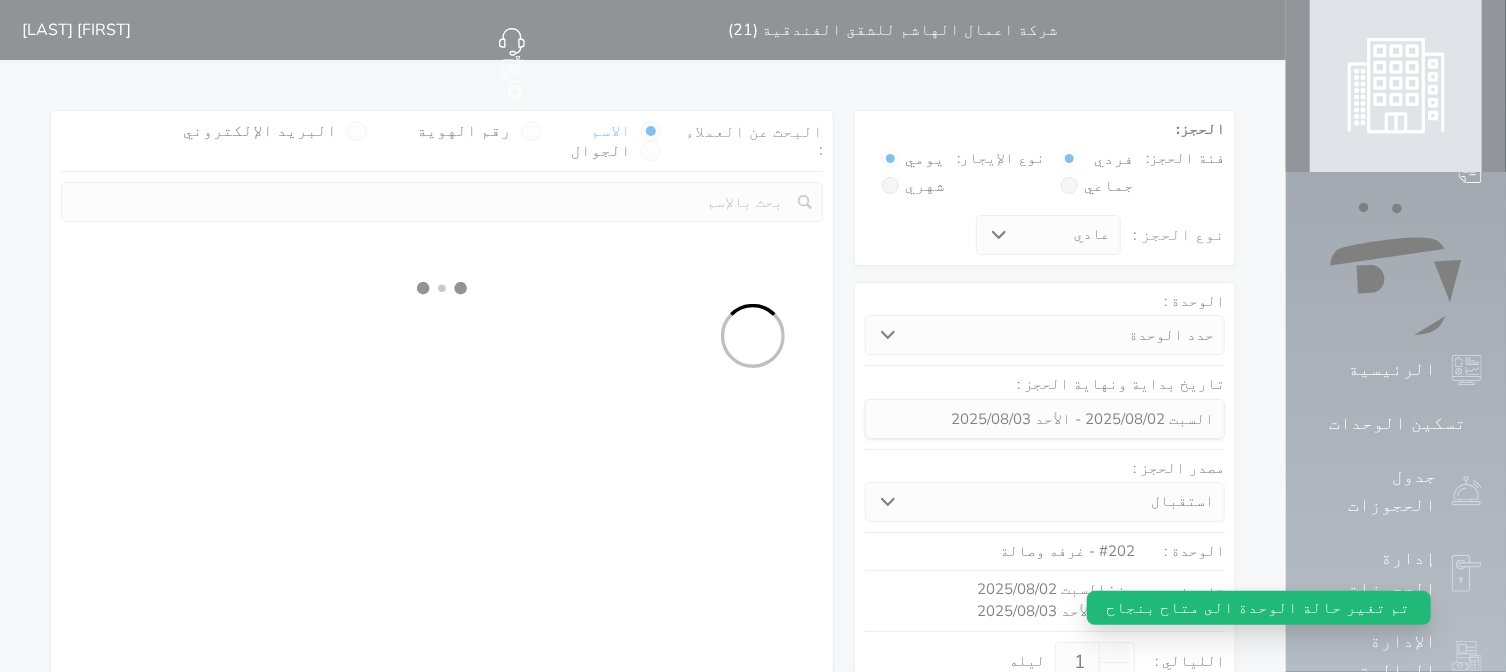select 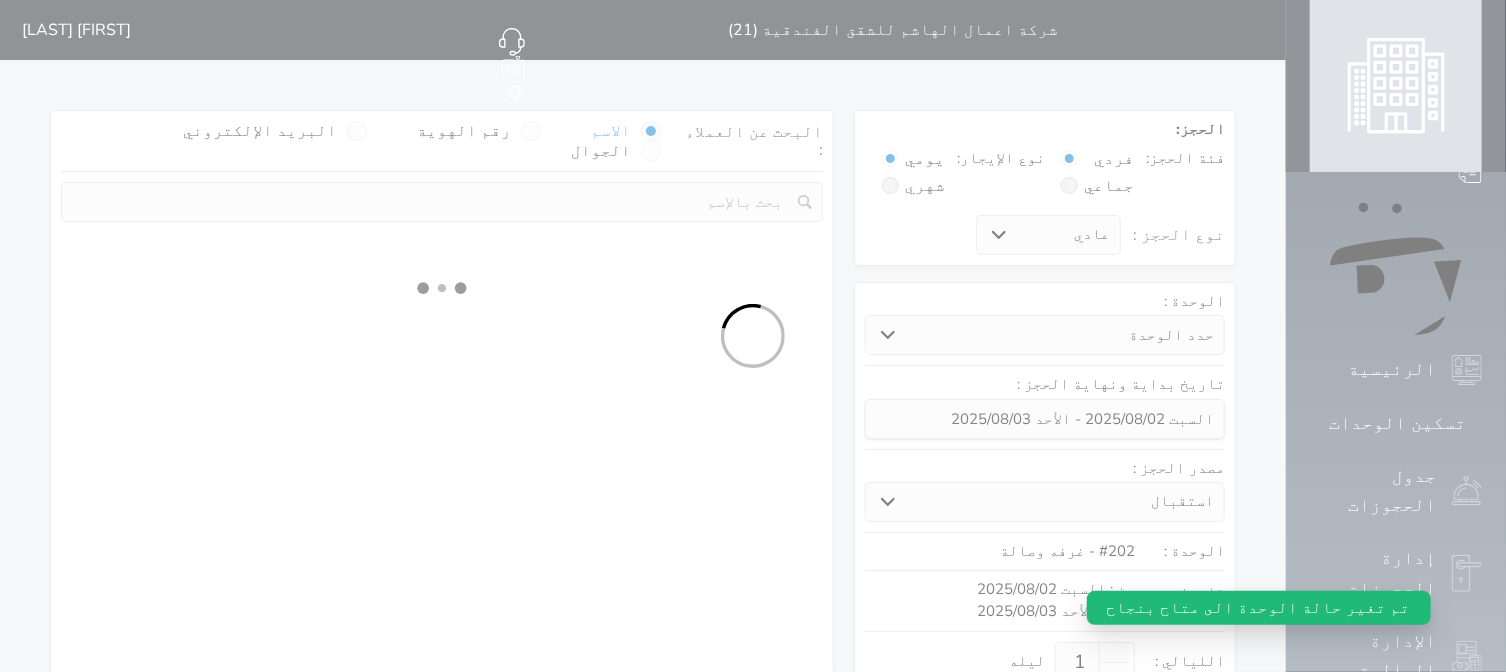 select on "7" 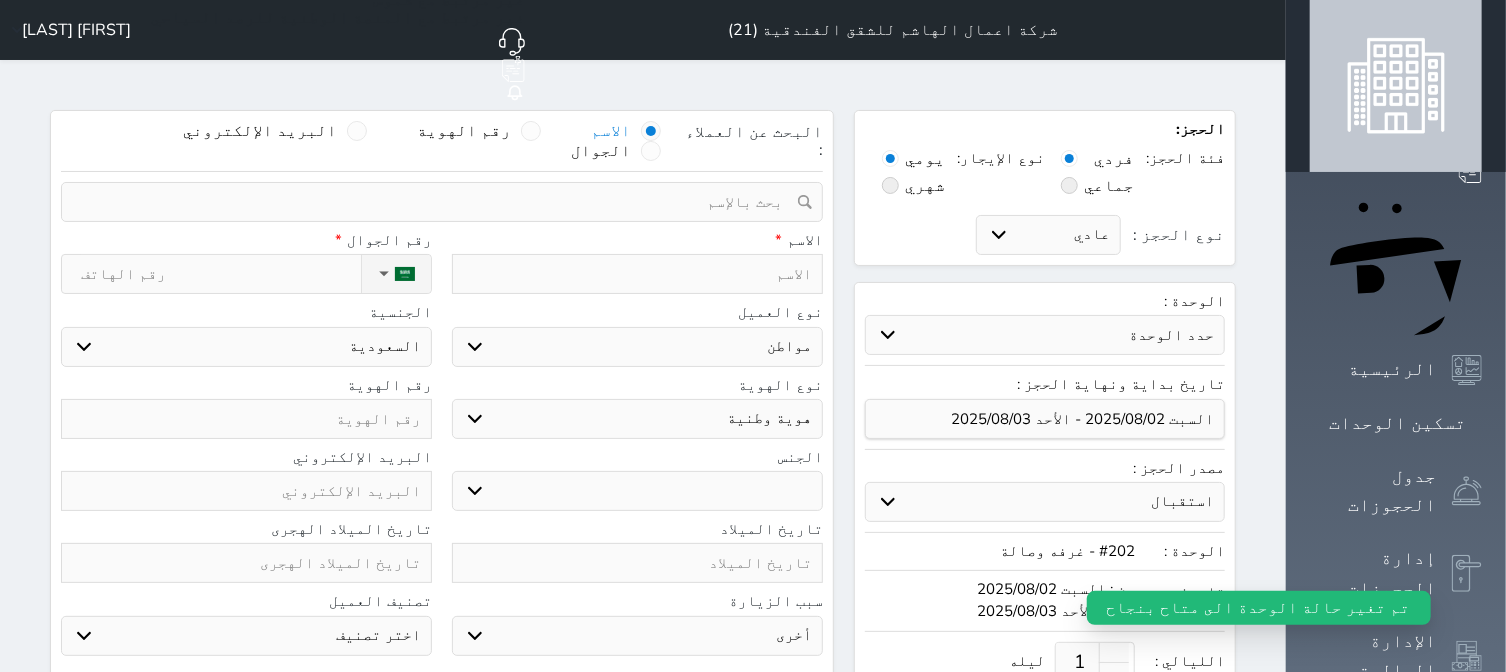 select 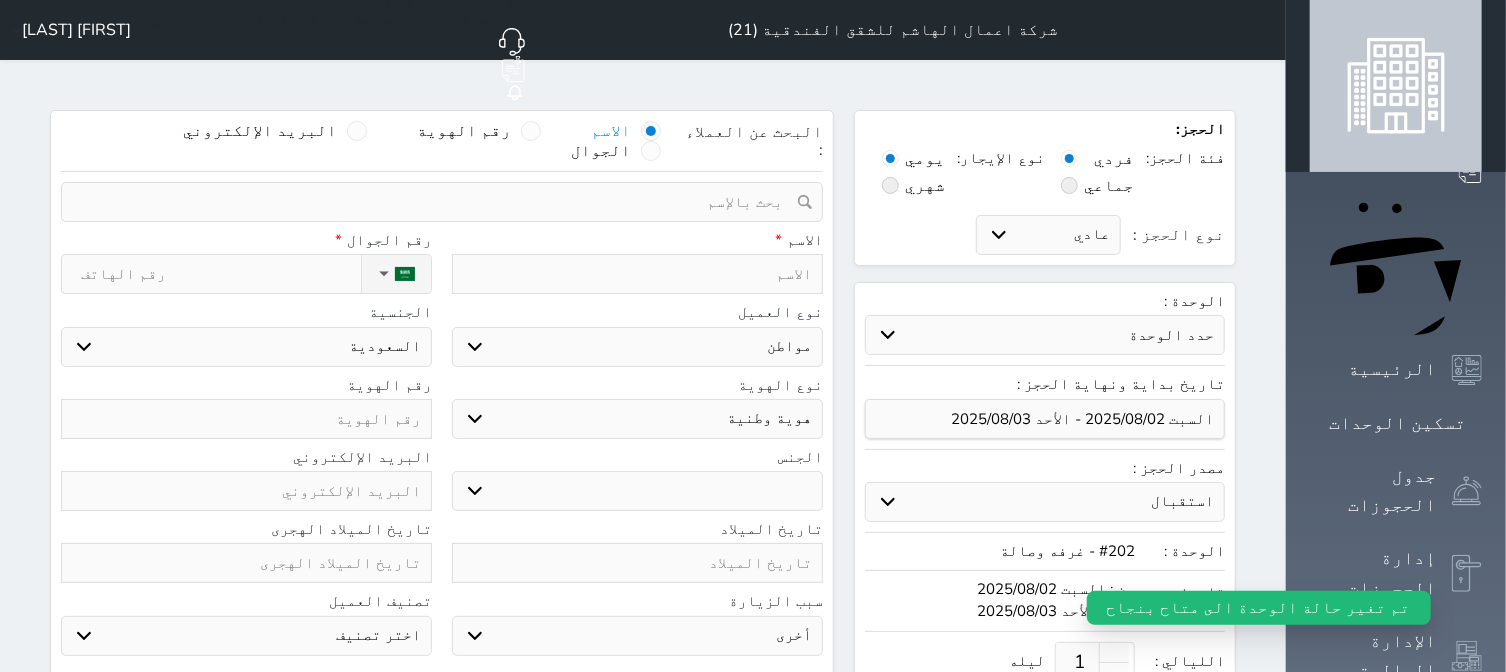 click at bounding box center (531, 131) 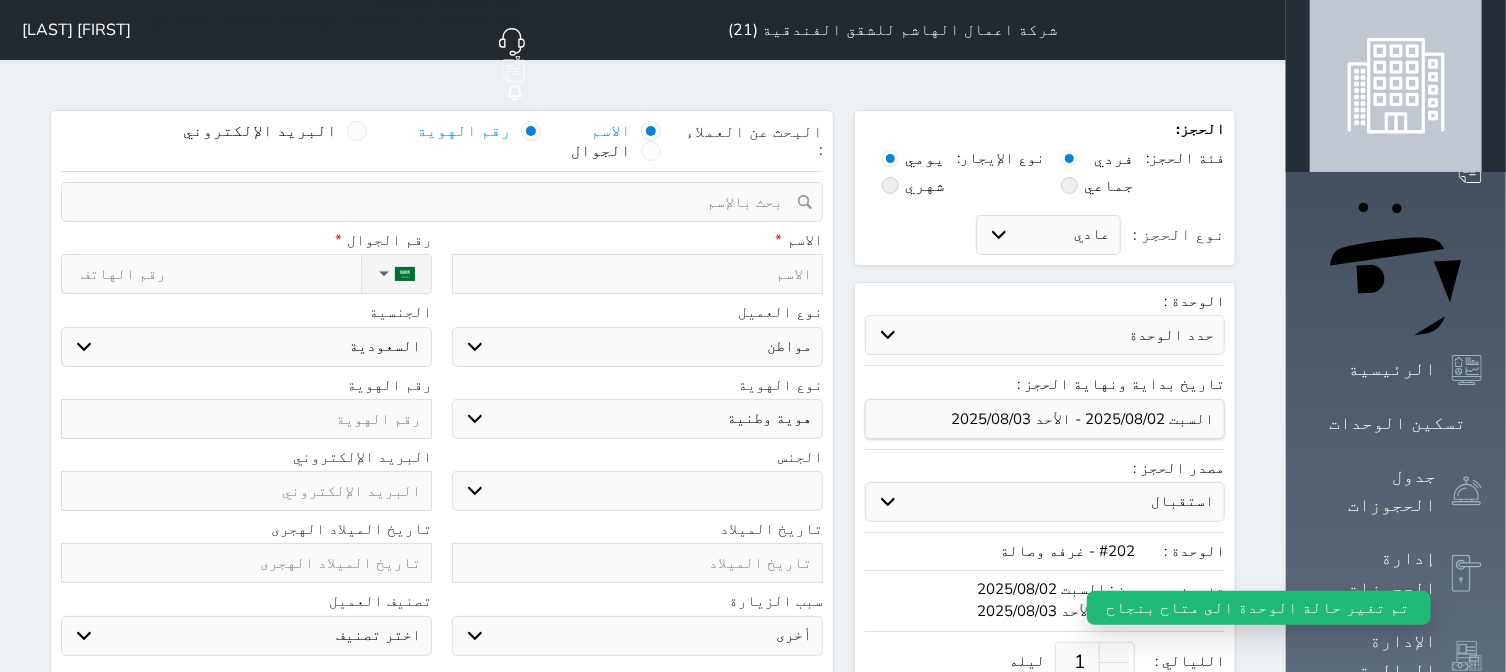 radio on "false" 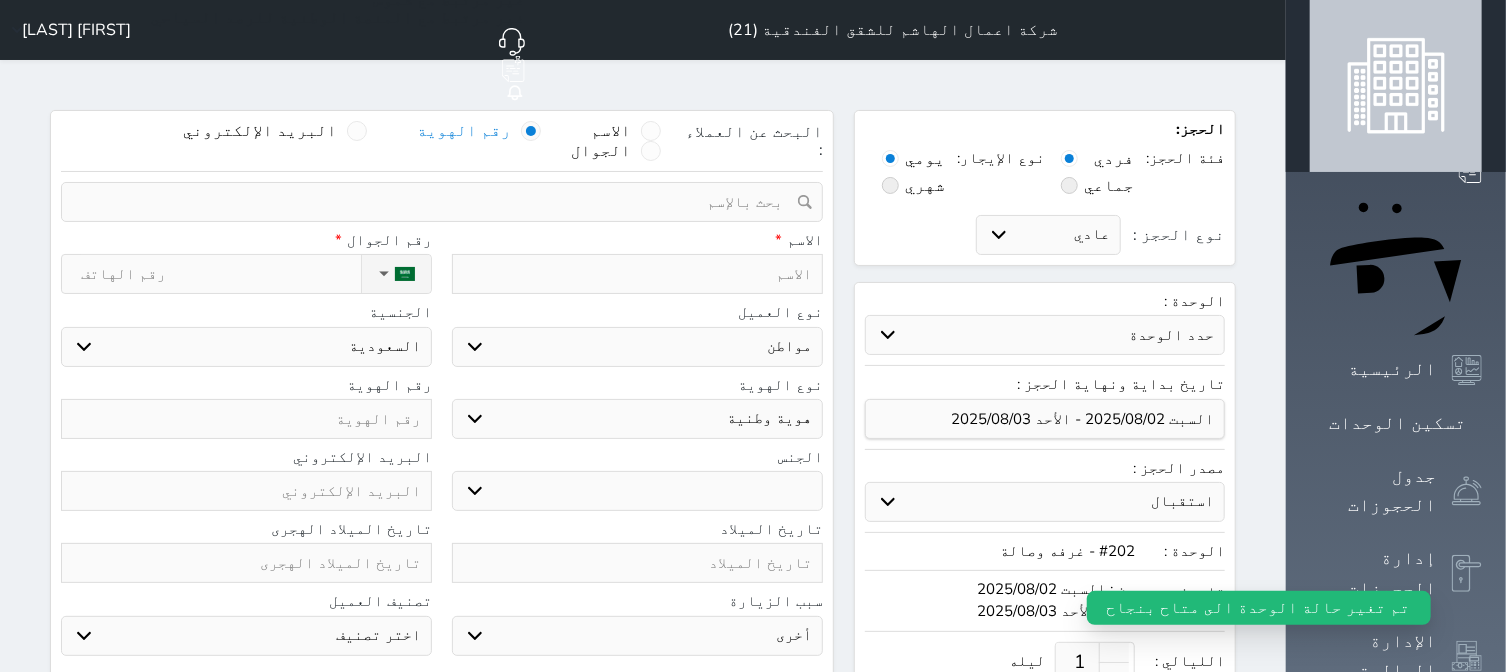 select 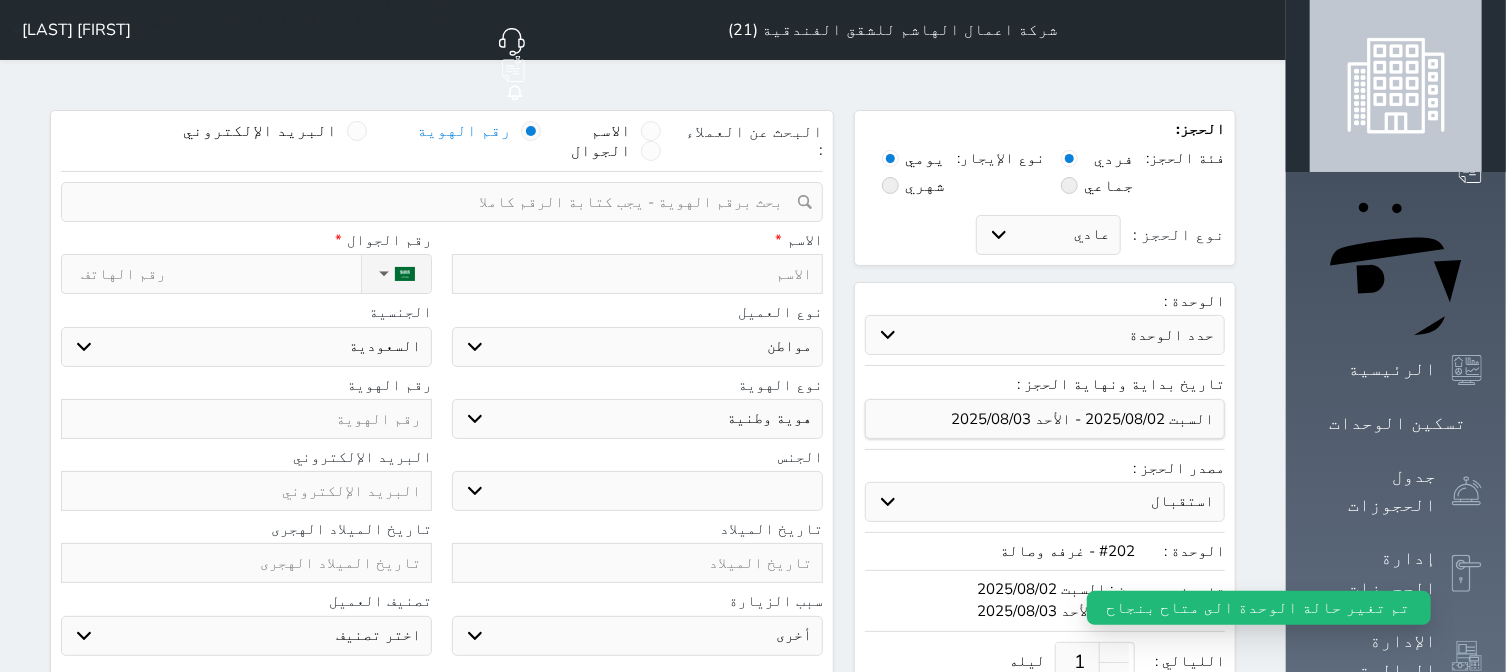 paste on "[ID]" 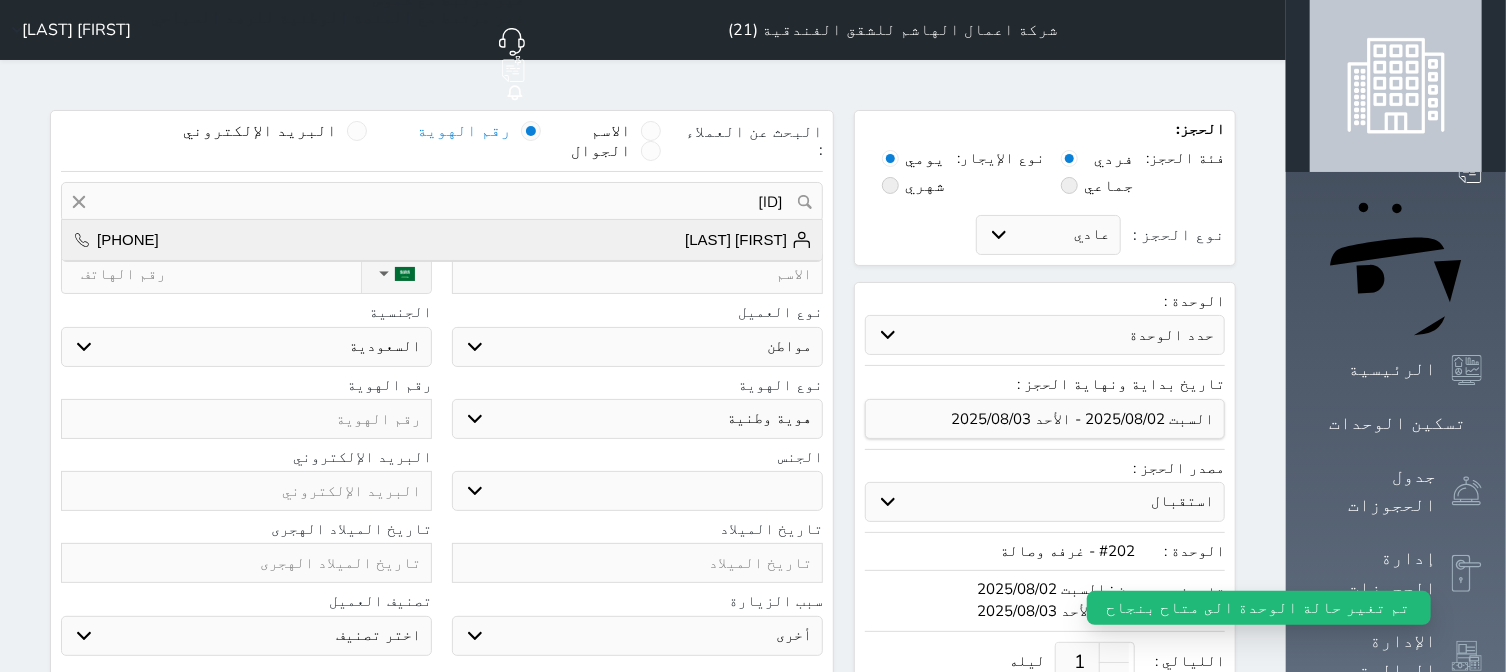 click on "[FIRST] [LAST]" at bounding box center [748, 240] 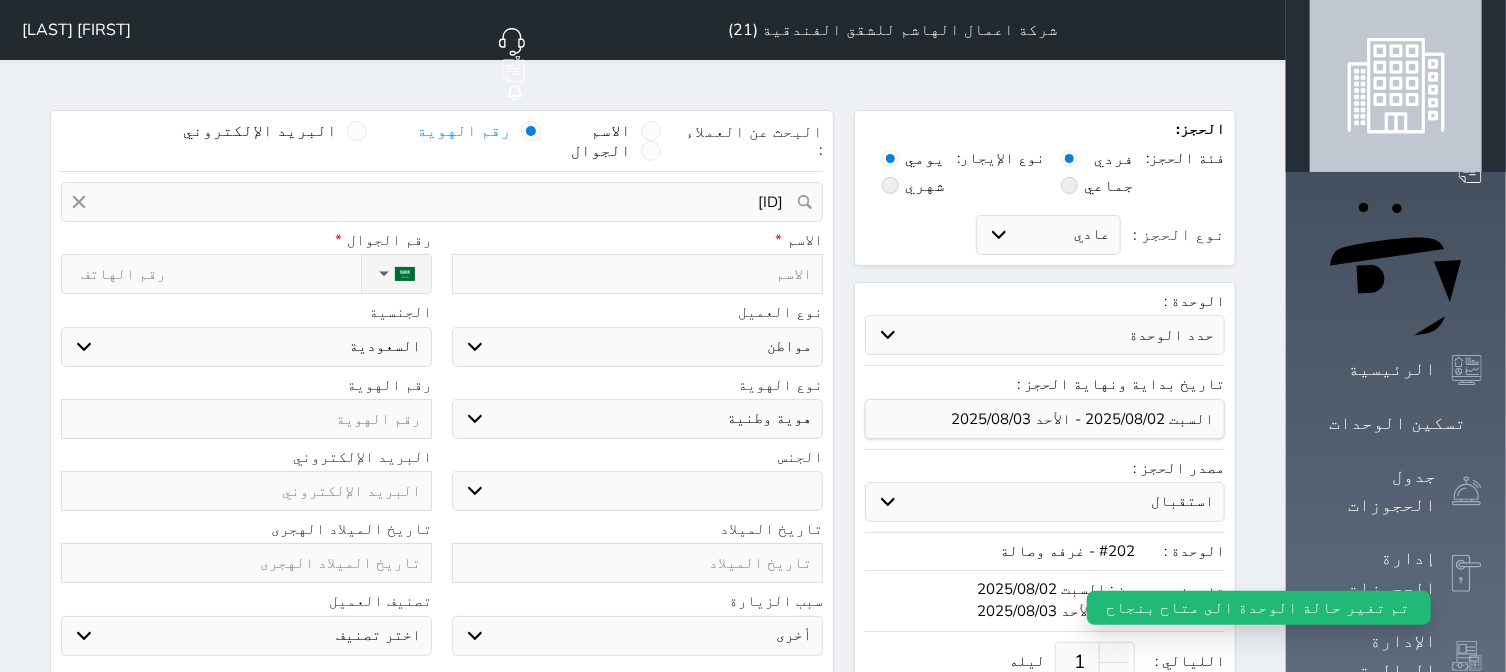 type on "[FIRST] [LAST]  ||  [PHONE]" 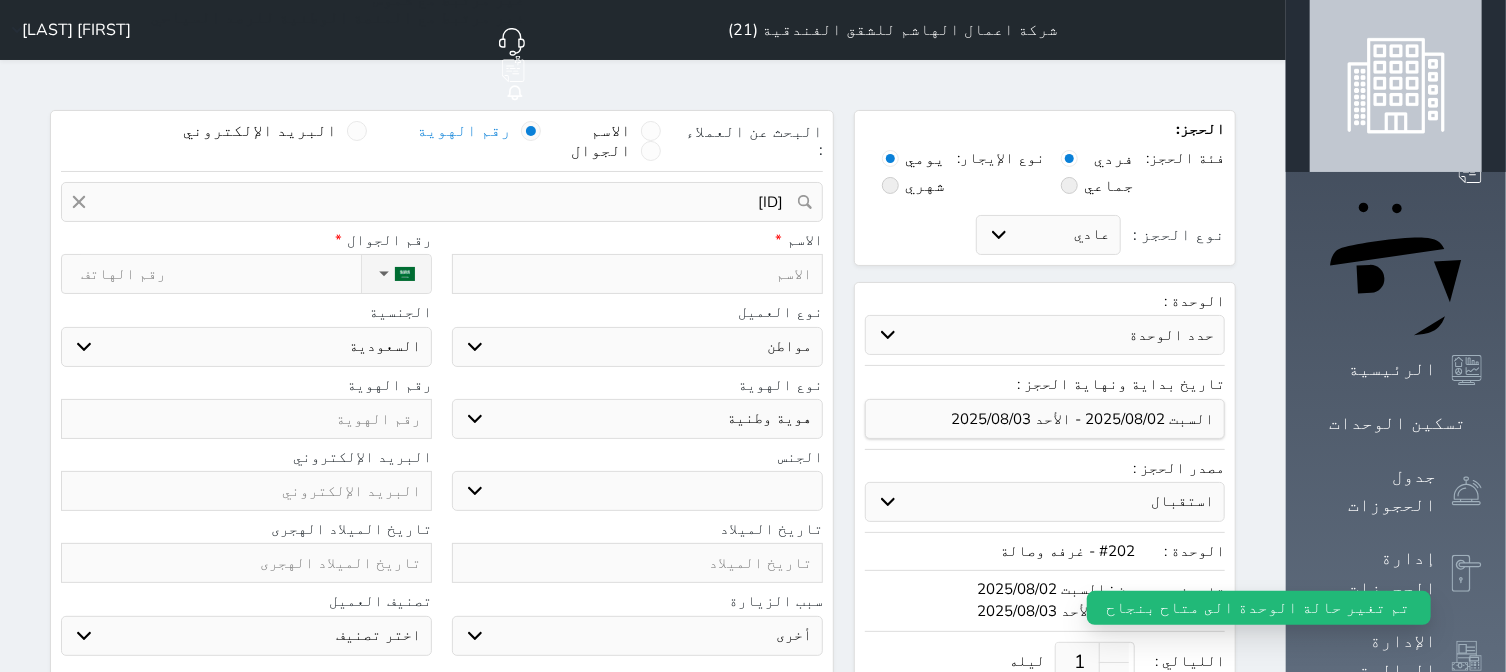 type on "[FIRST] [LAST]" 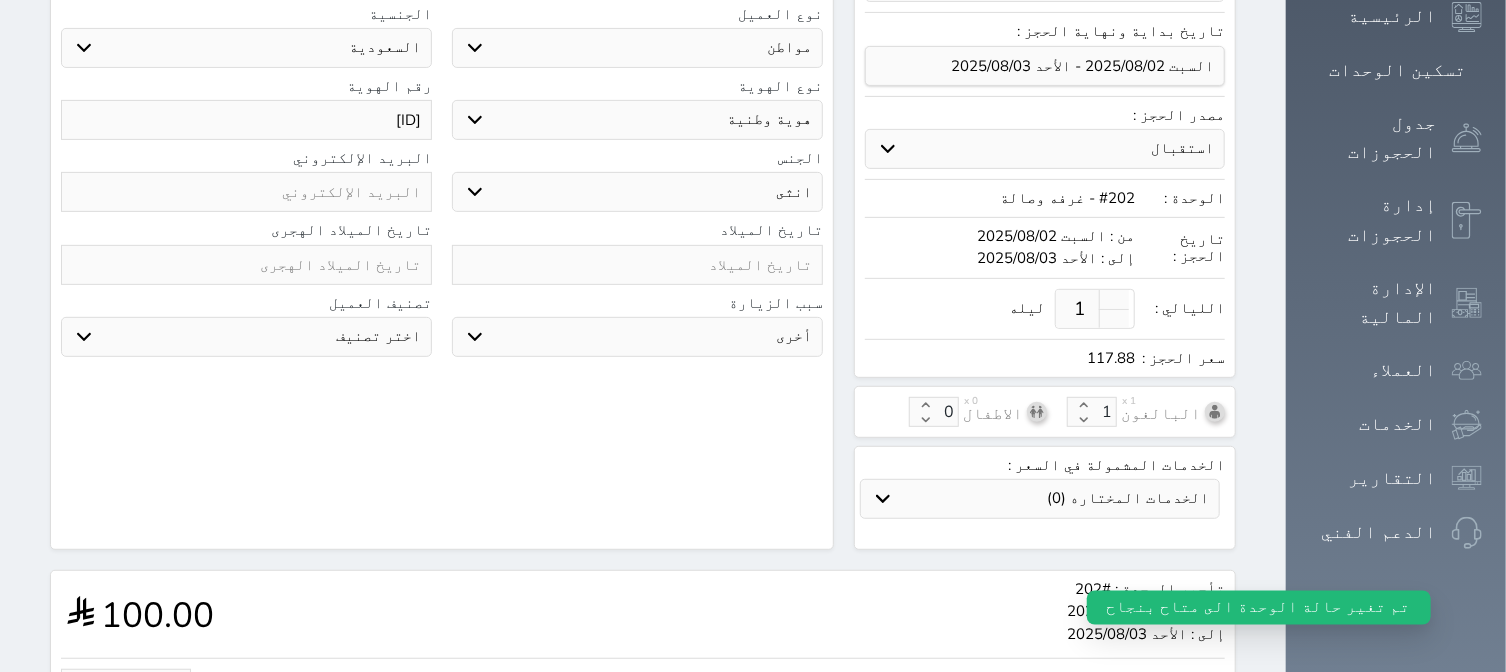 scroll, scrollTop: 381, scrollLeft: 0, axis: vertical 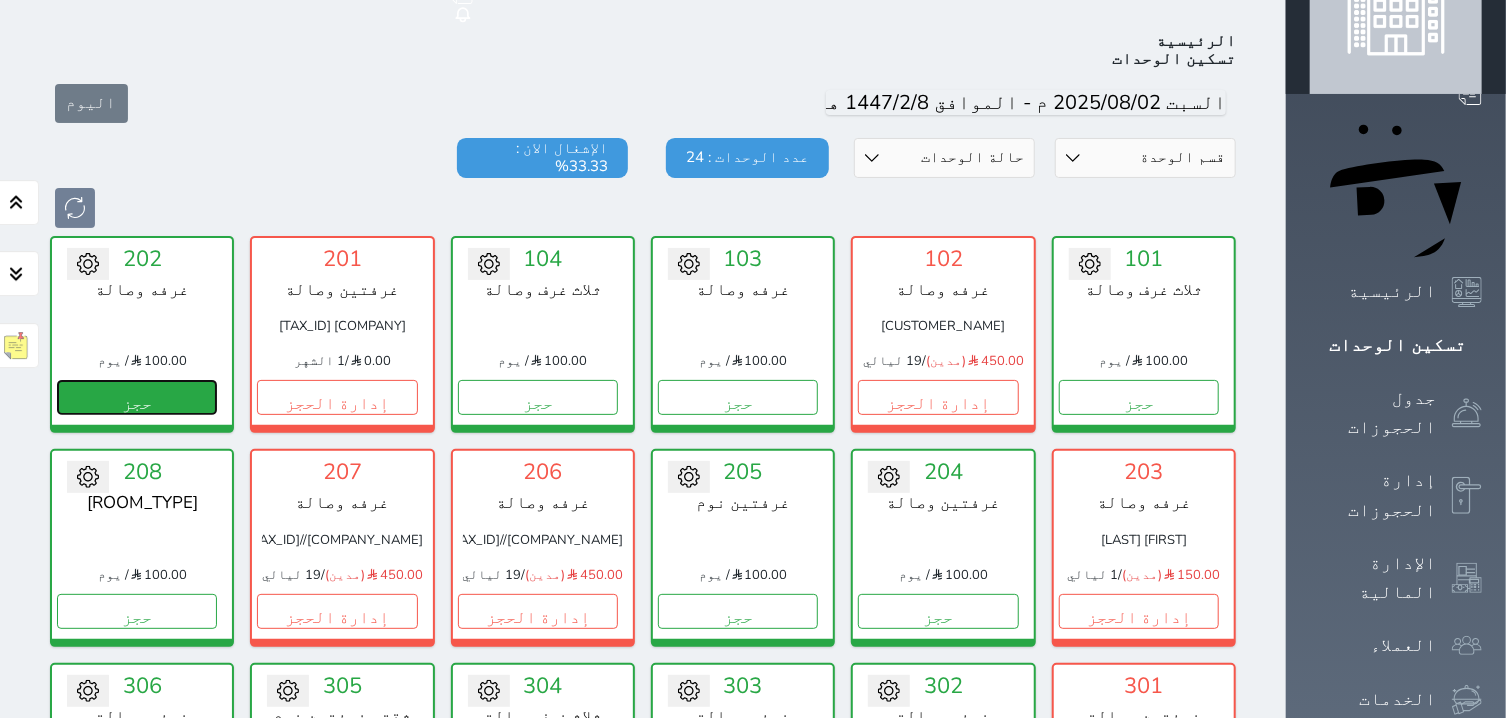 click on "حجز" at bounding box center (137, 397) 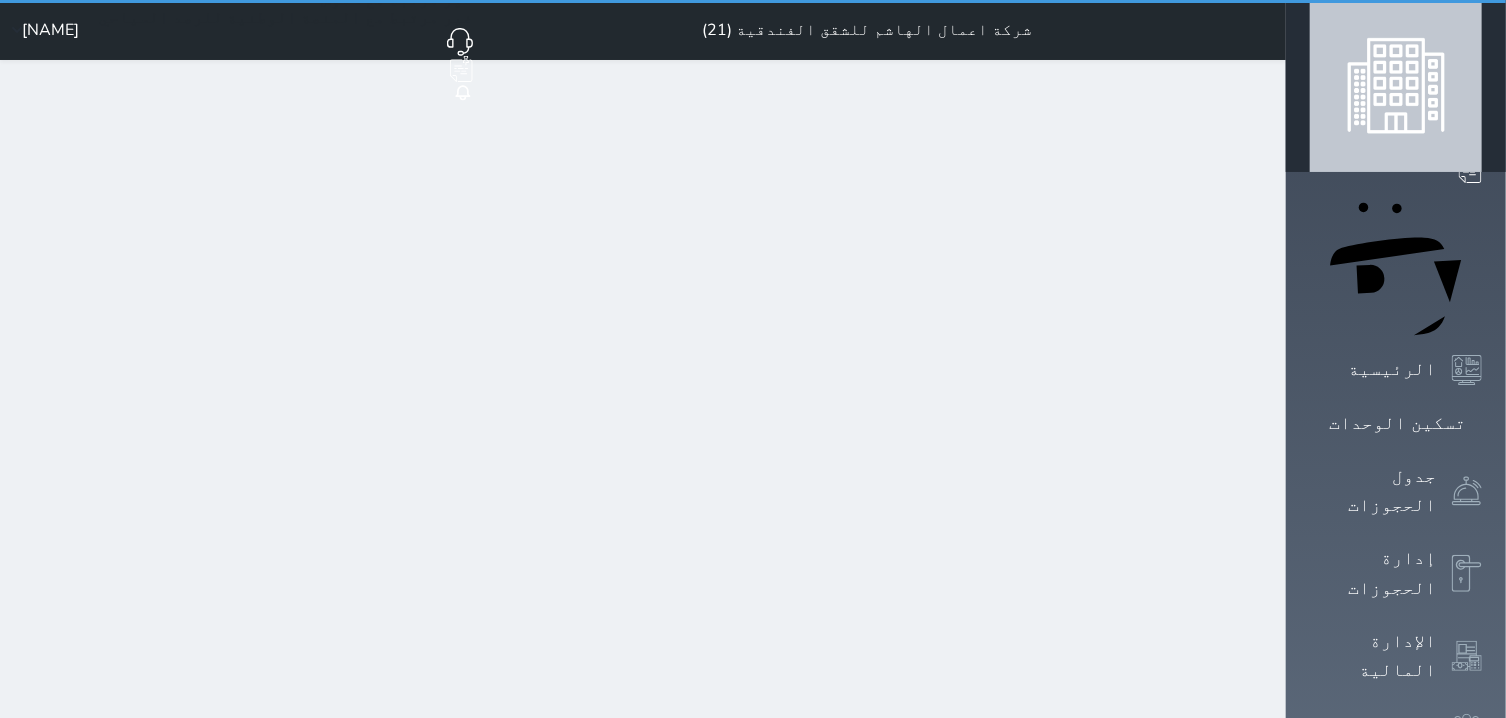 scroll, scrollTop: 0, scrollLeft: 0, axis: both 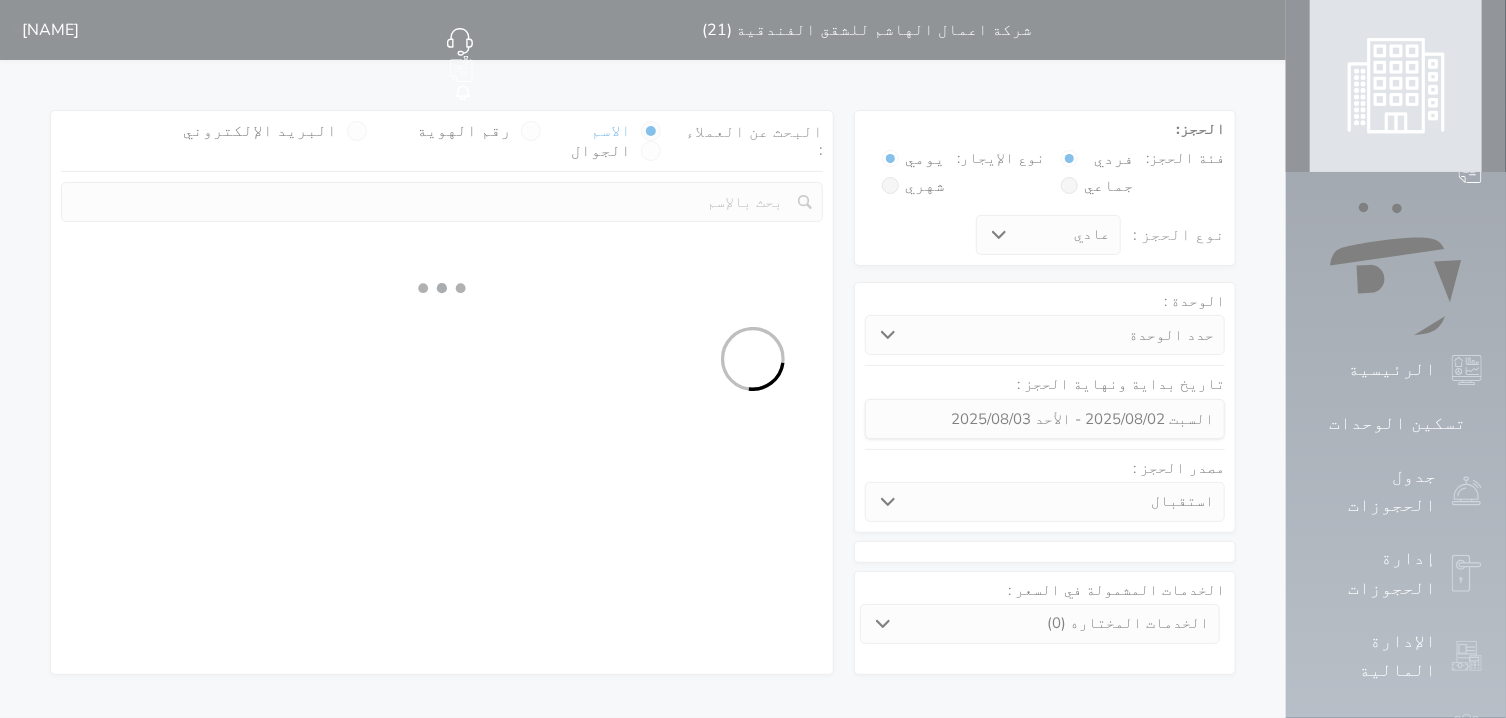 select 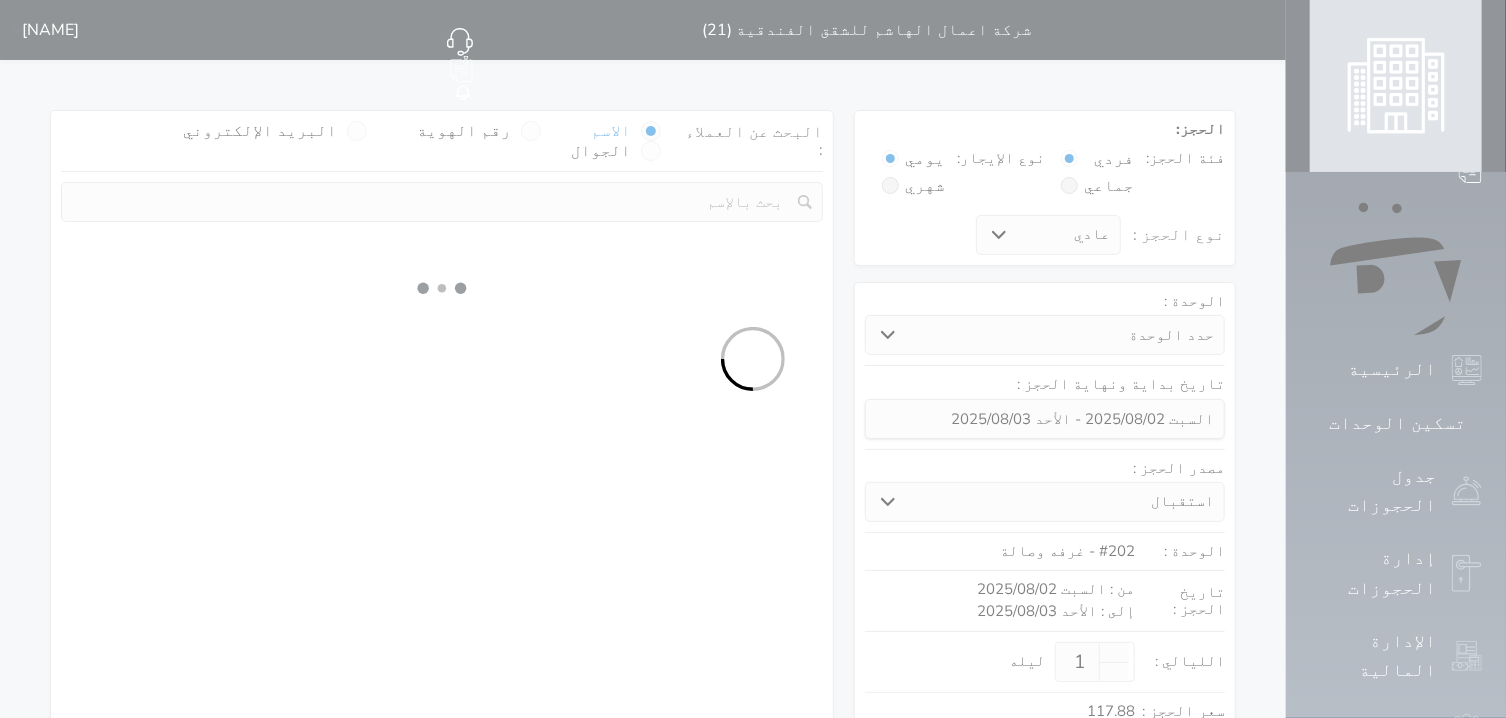 select on "1" 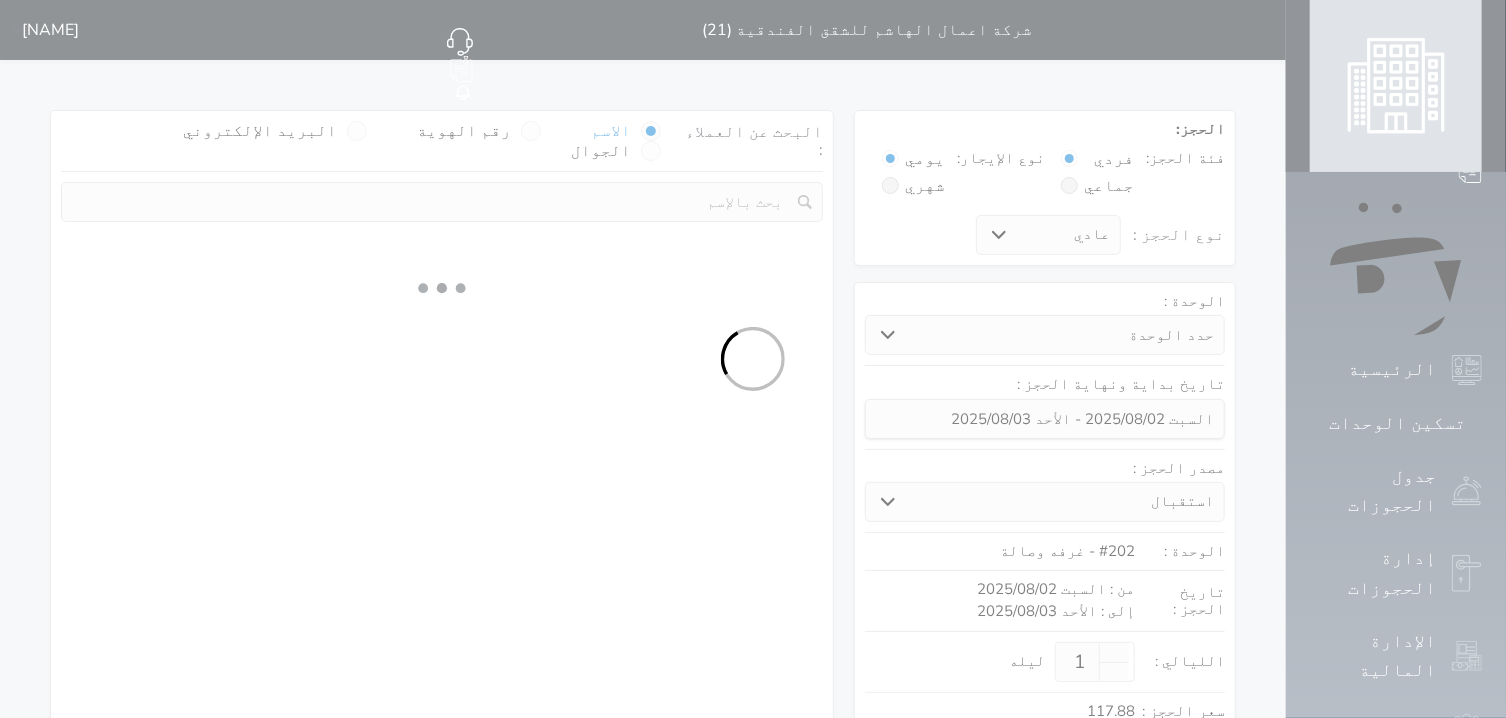 select on "113" 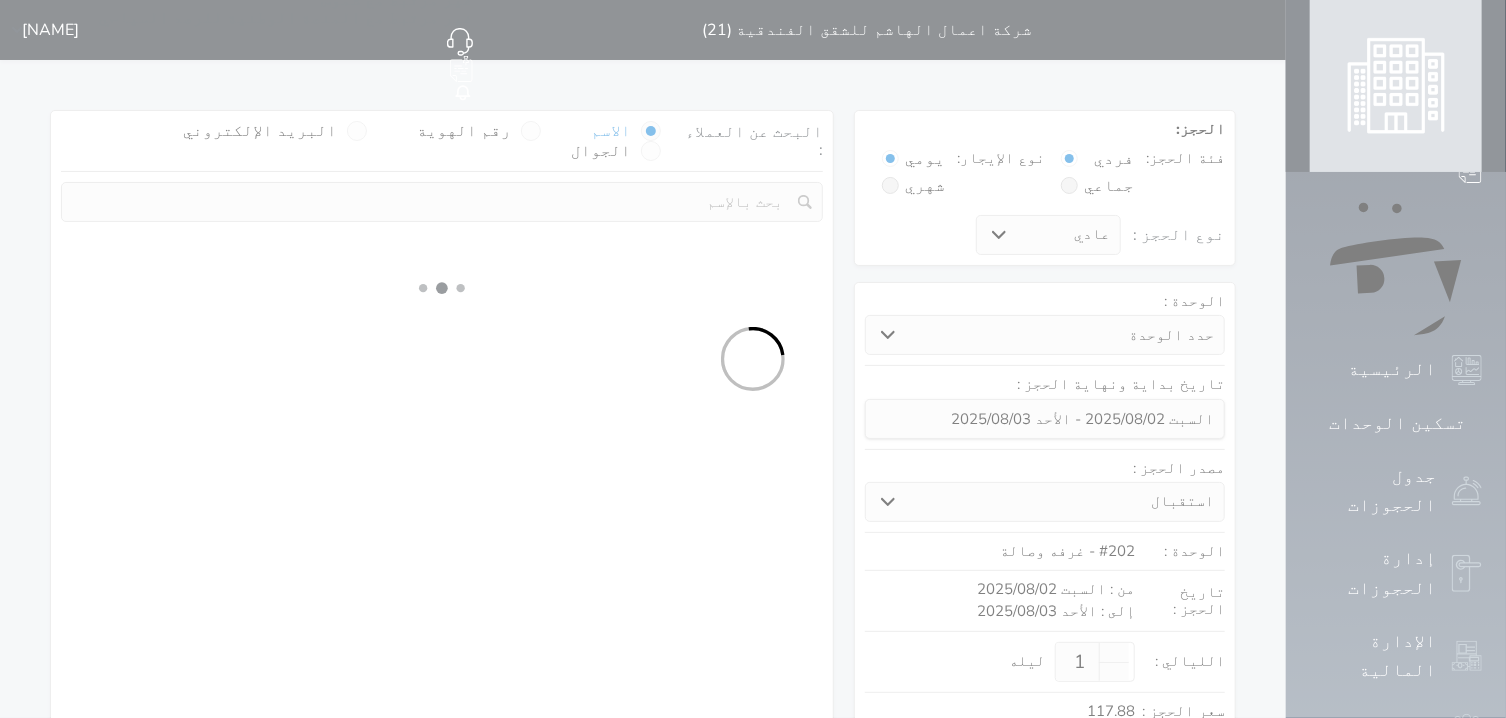 select on "1" 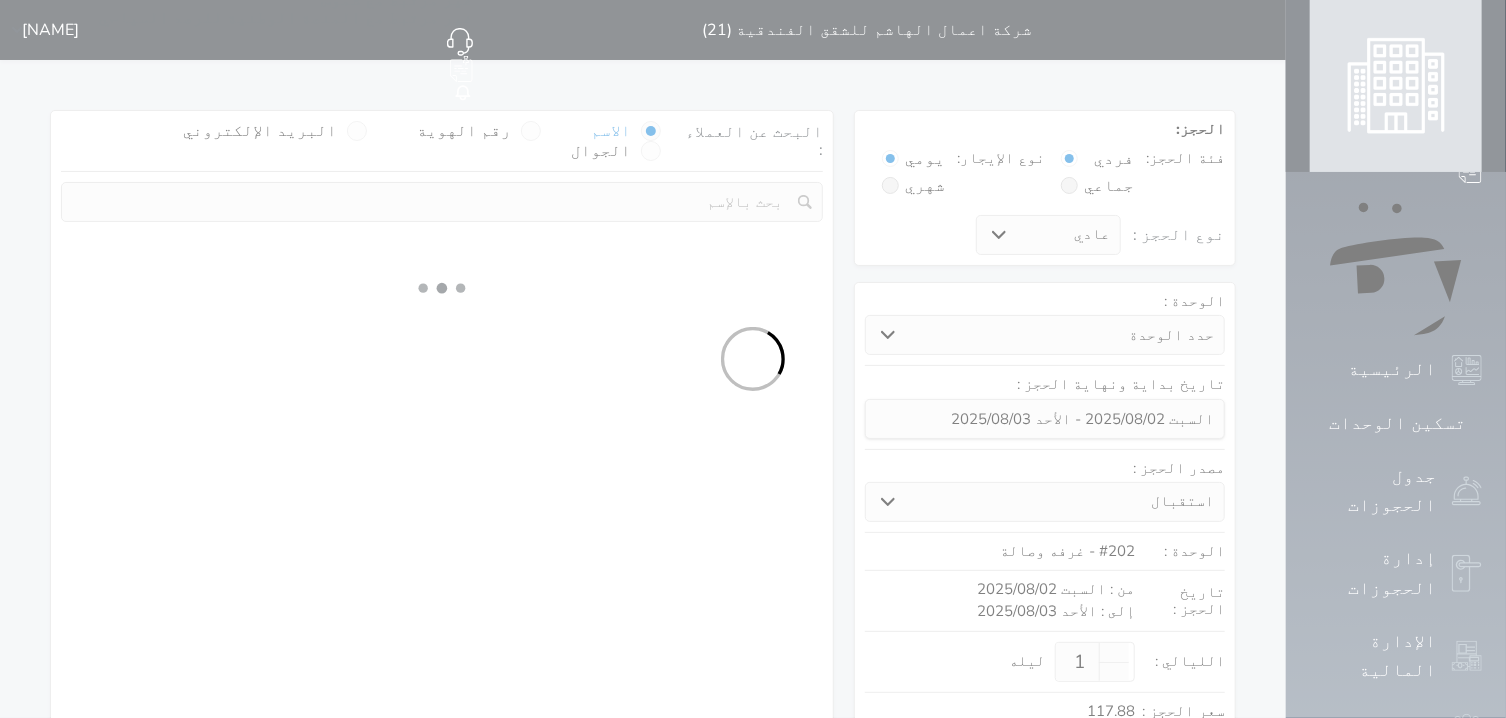 select 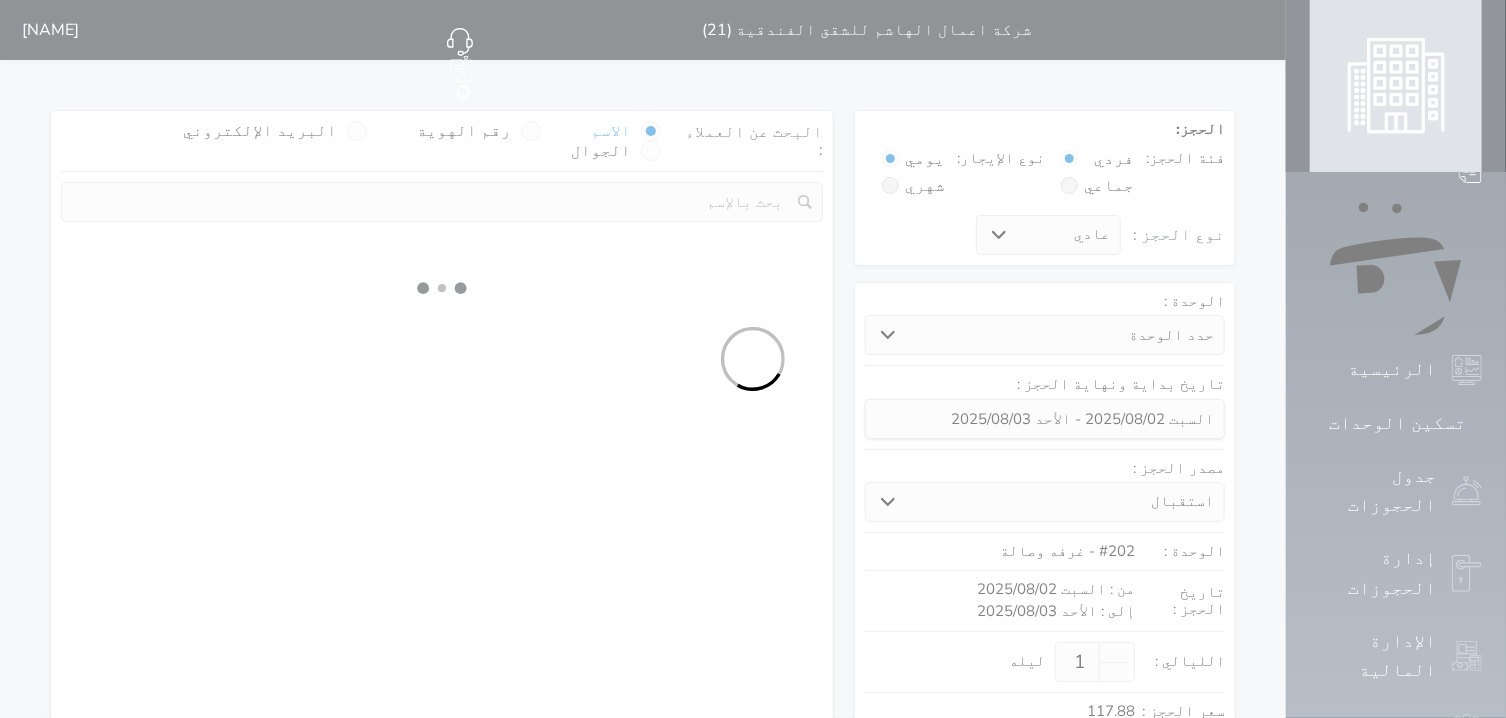 select on "7" 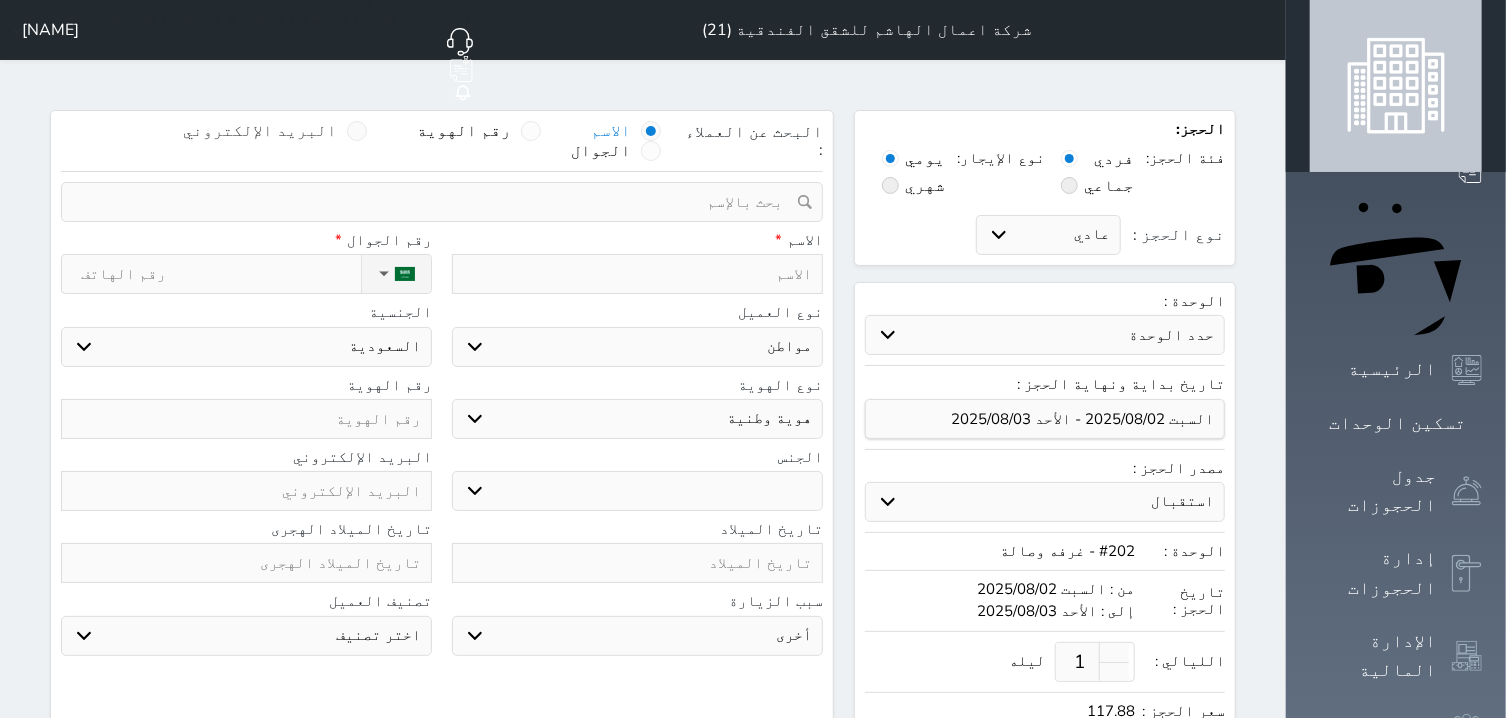 select 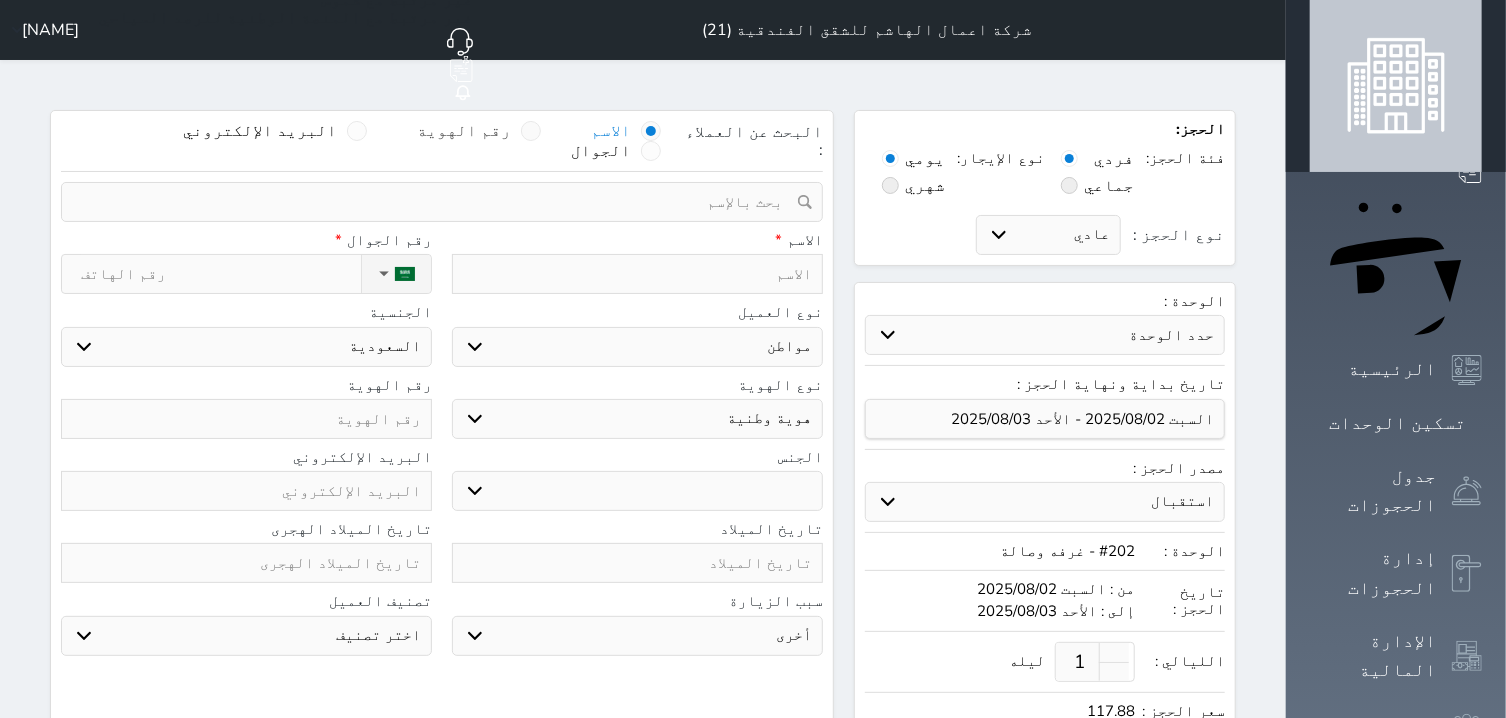 click at bounding box center [531, 131] 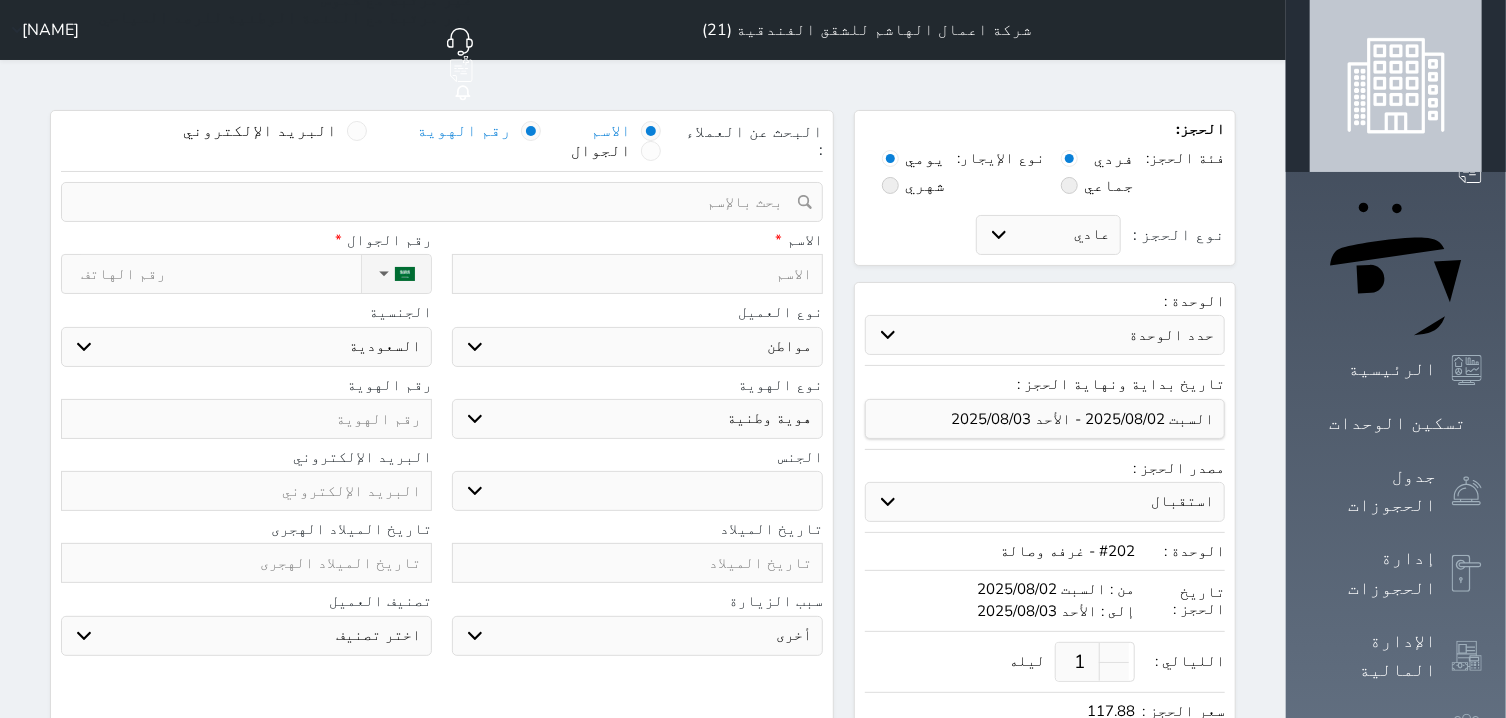 radio on "false" 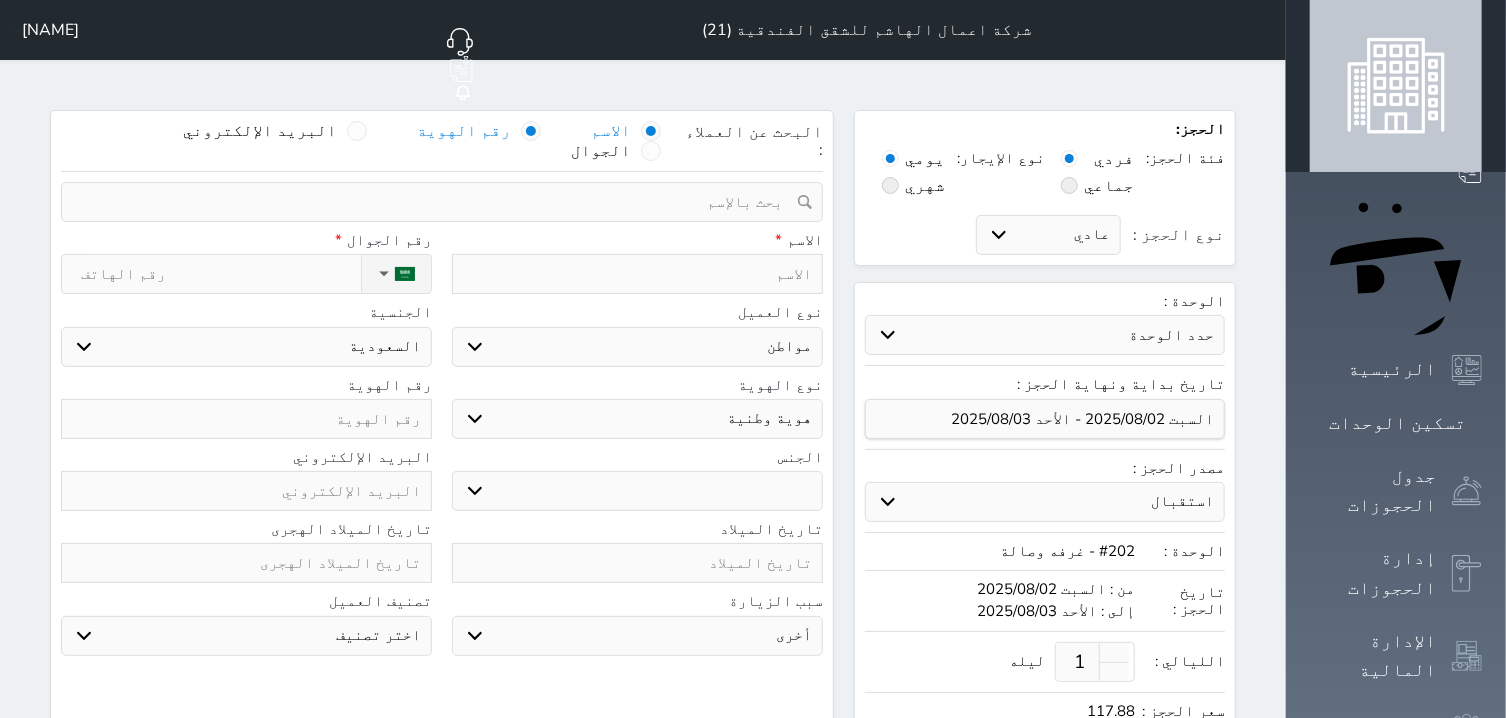 select 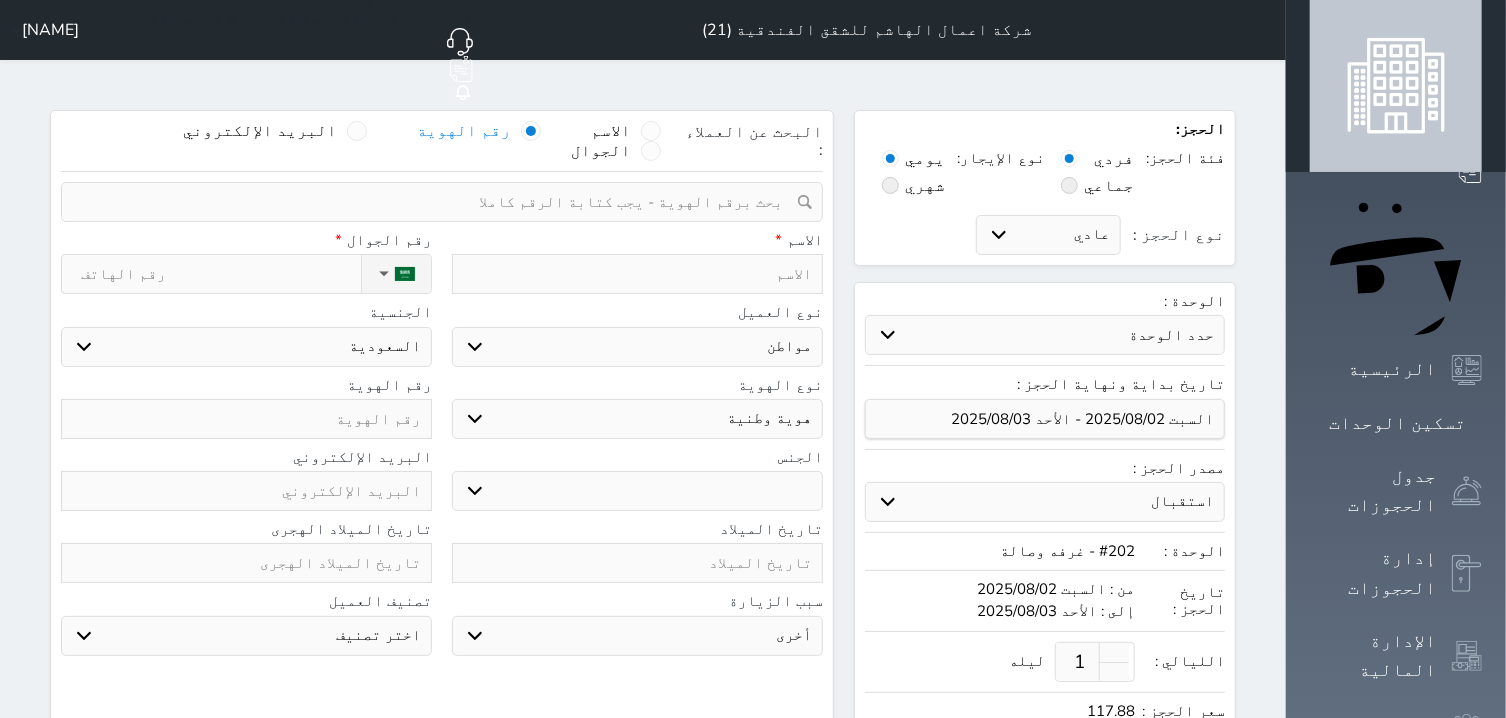 click at bounding box center (435, 202) 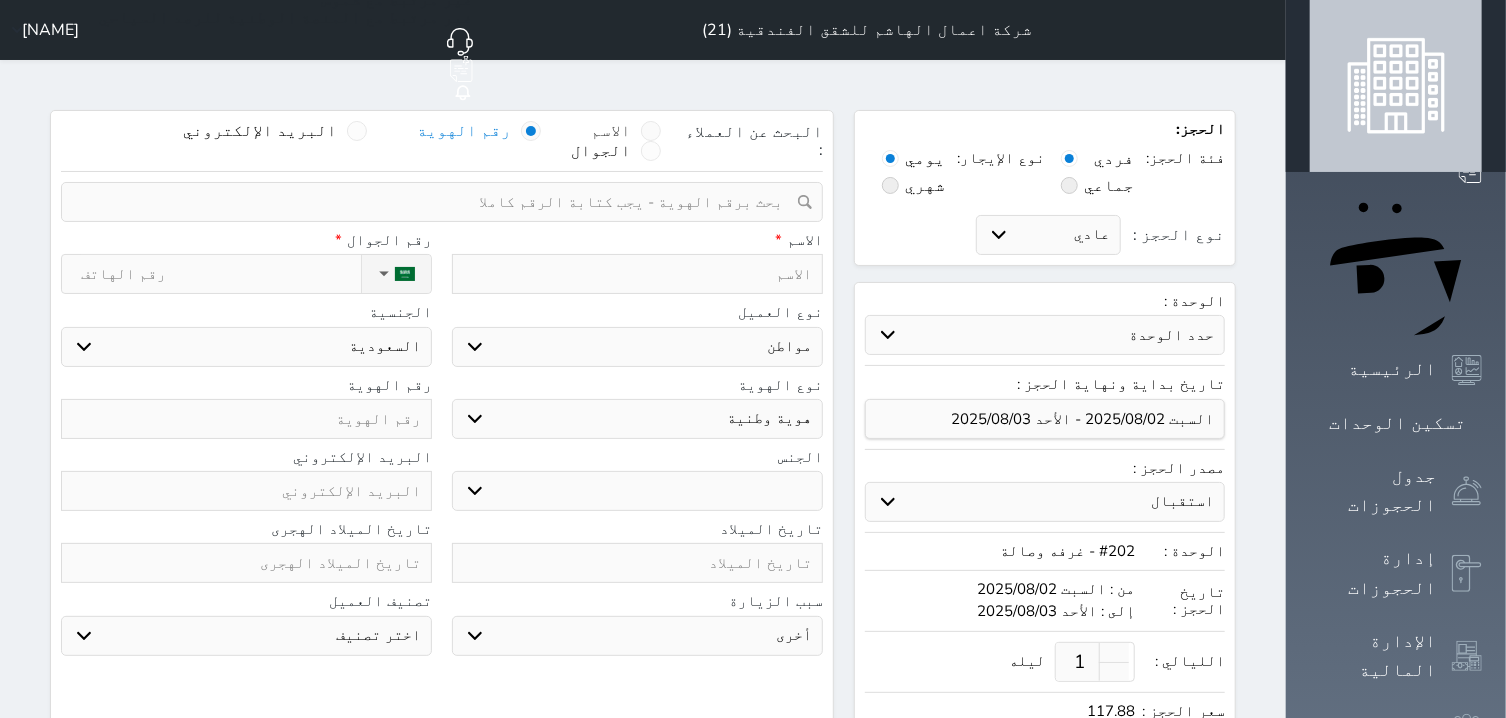 click at bounding box center [651, 131] 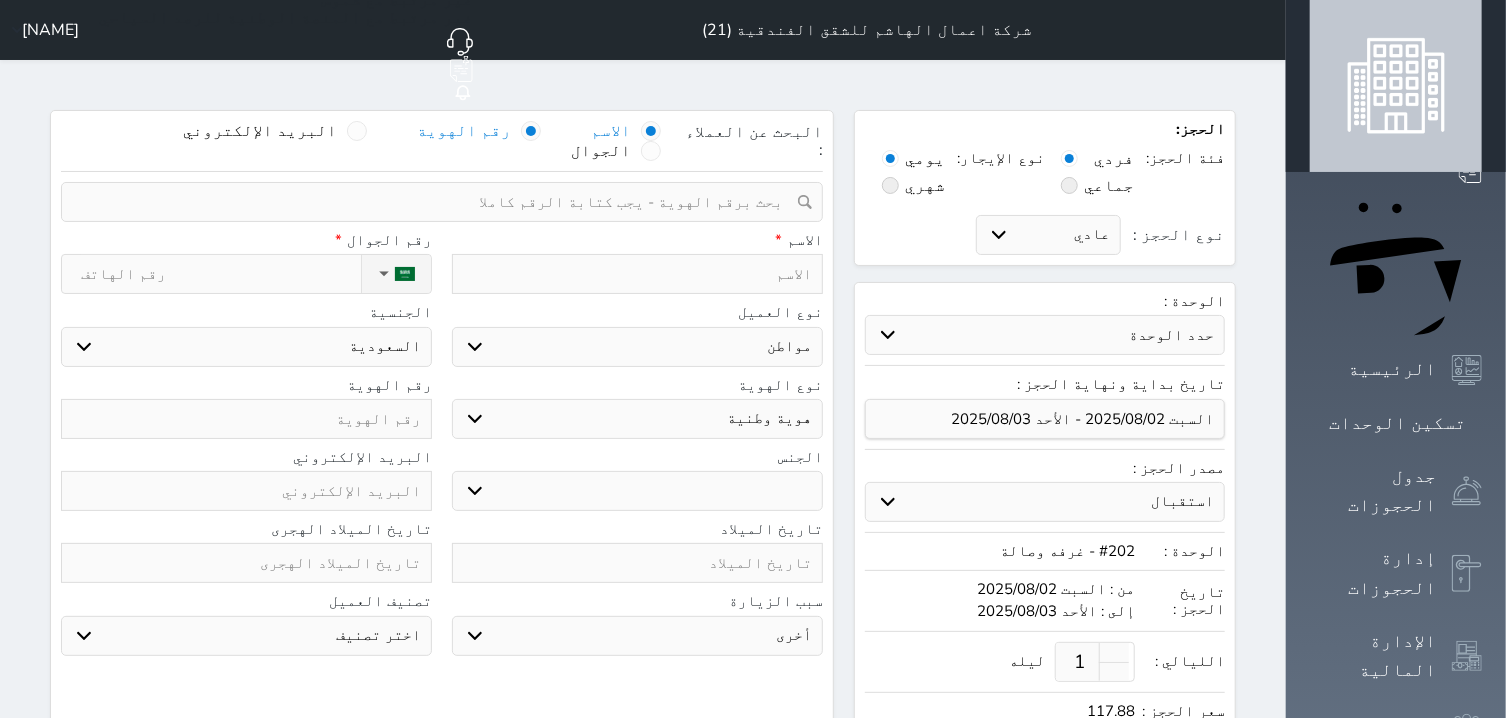 radio on "false" 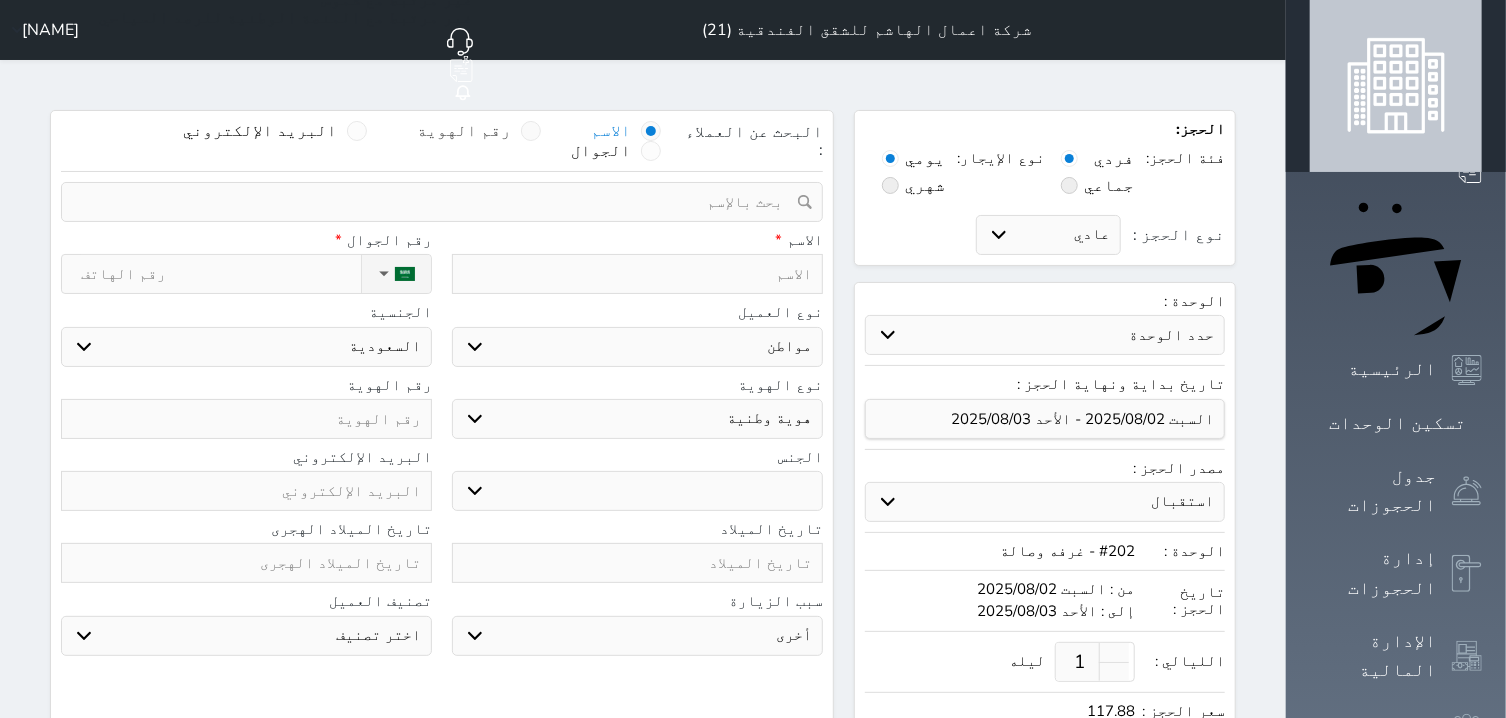 click on "رقم الهوية" at bounding box center [479, 131] 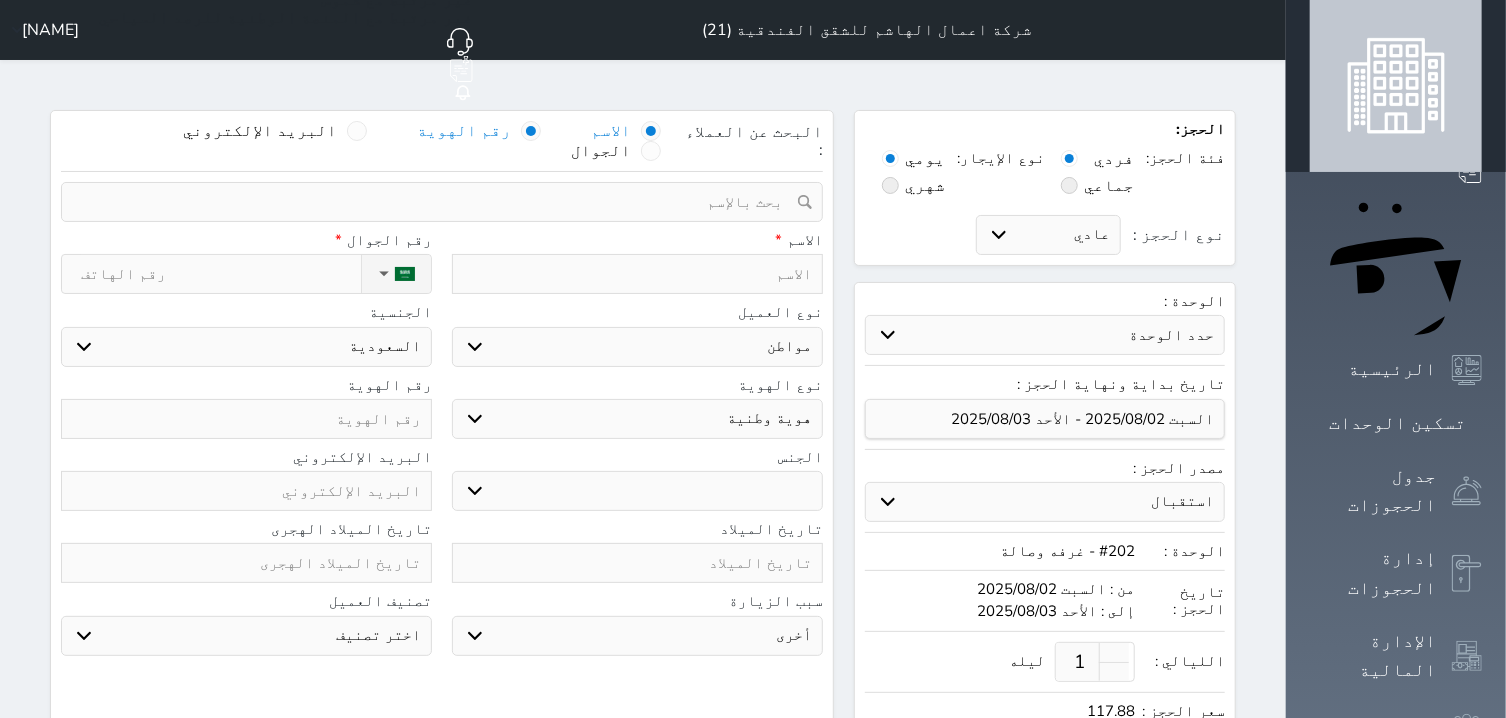 radio on "false" 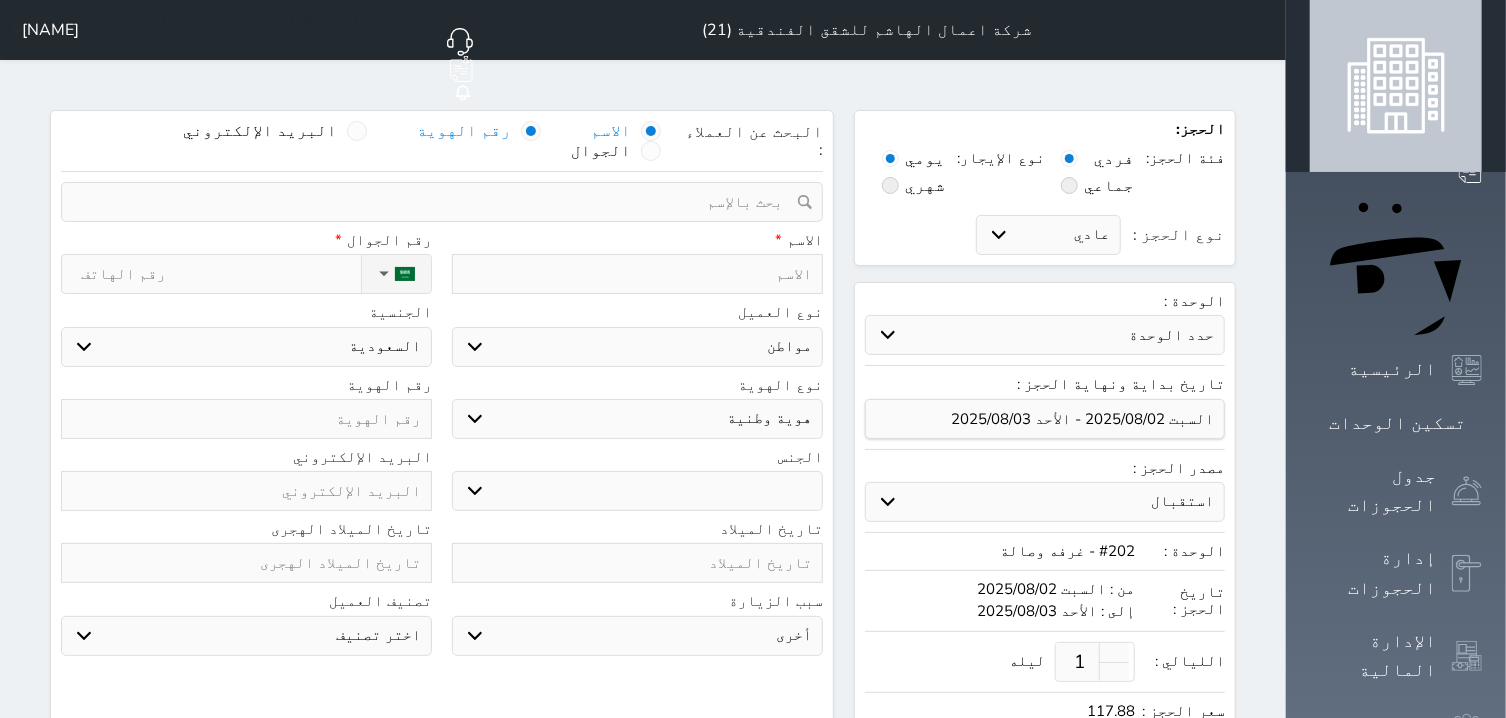 select 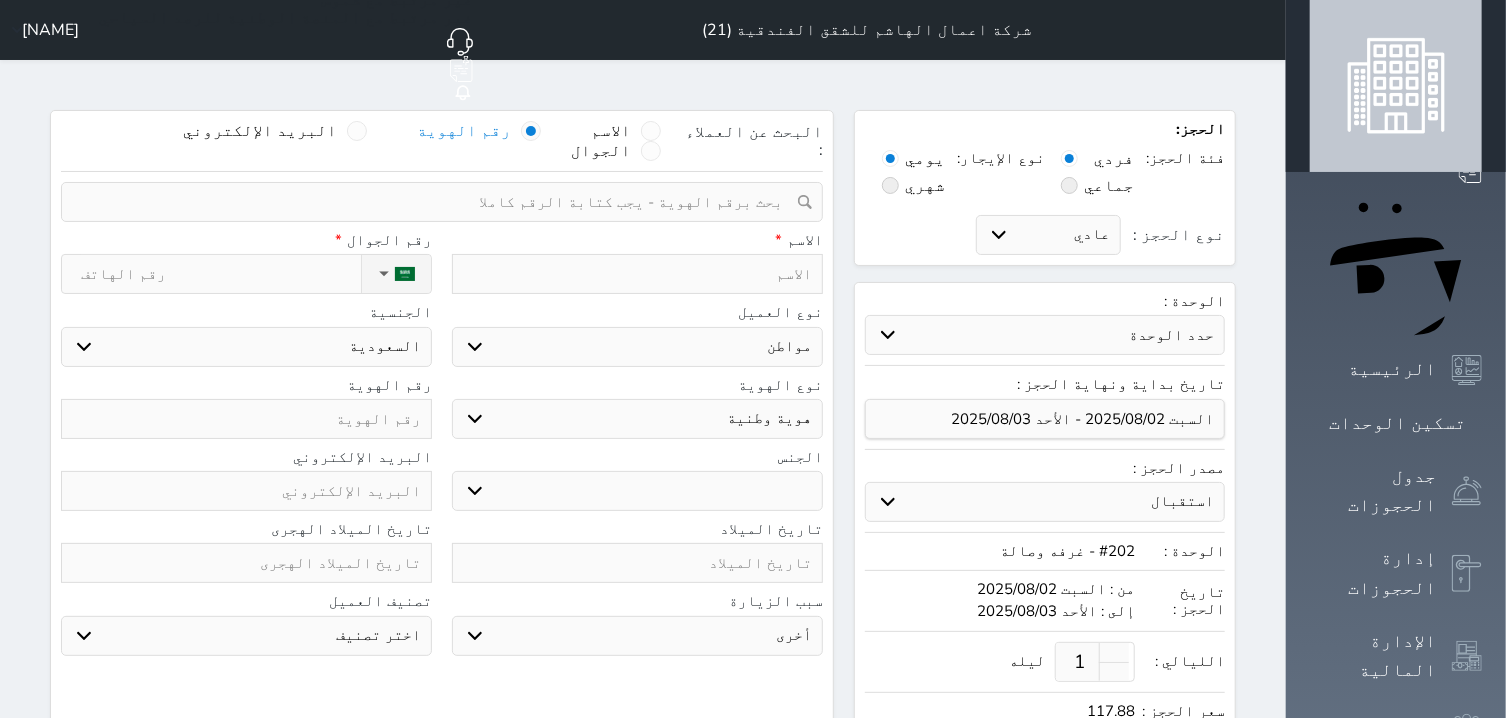 click at bounding box center [435, 202] 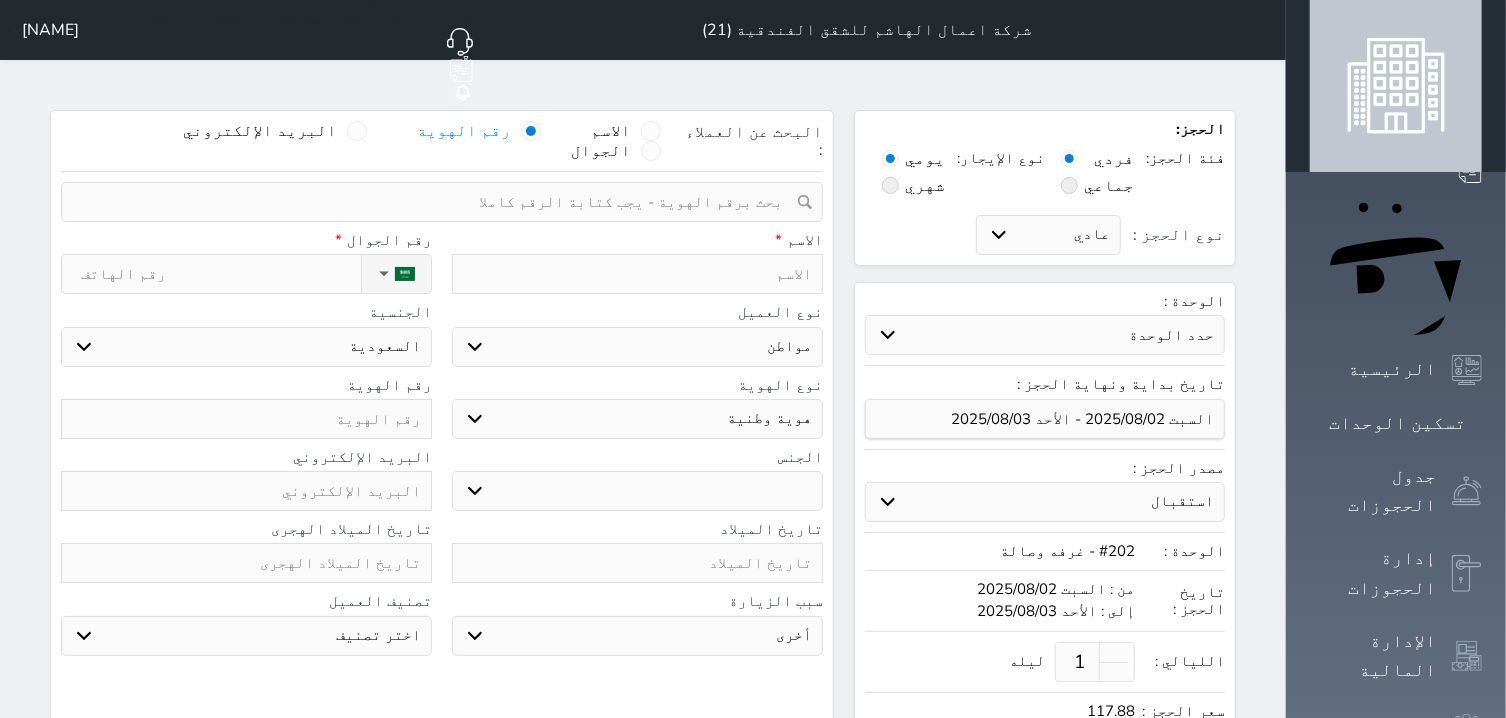 paste on "[NUMBER]" 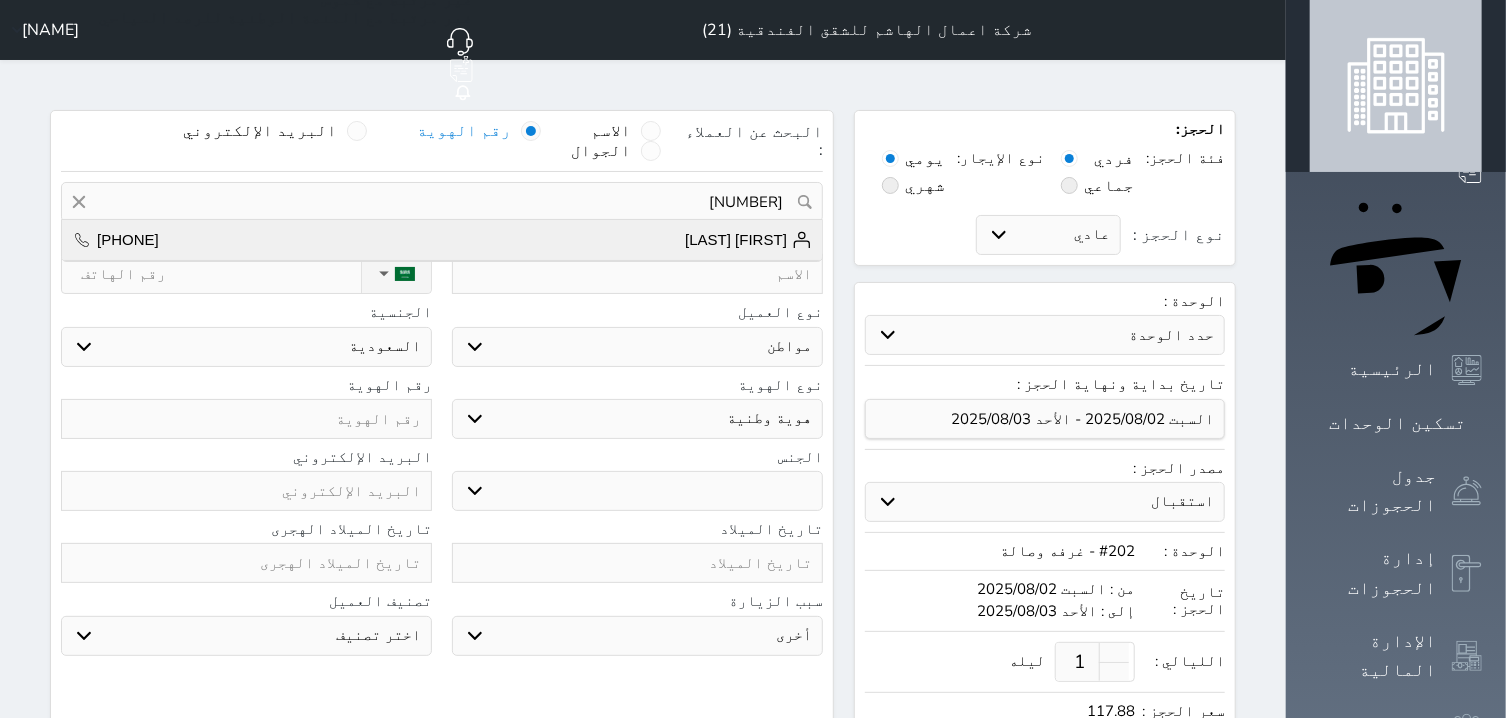 click on "[FIRST] [LAST]" at bounding box center (748, 240) 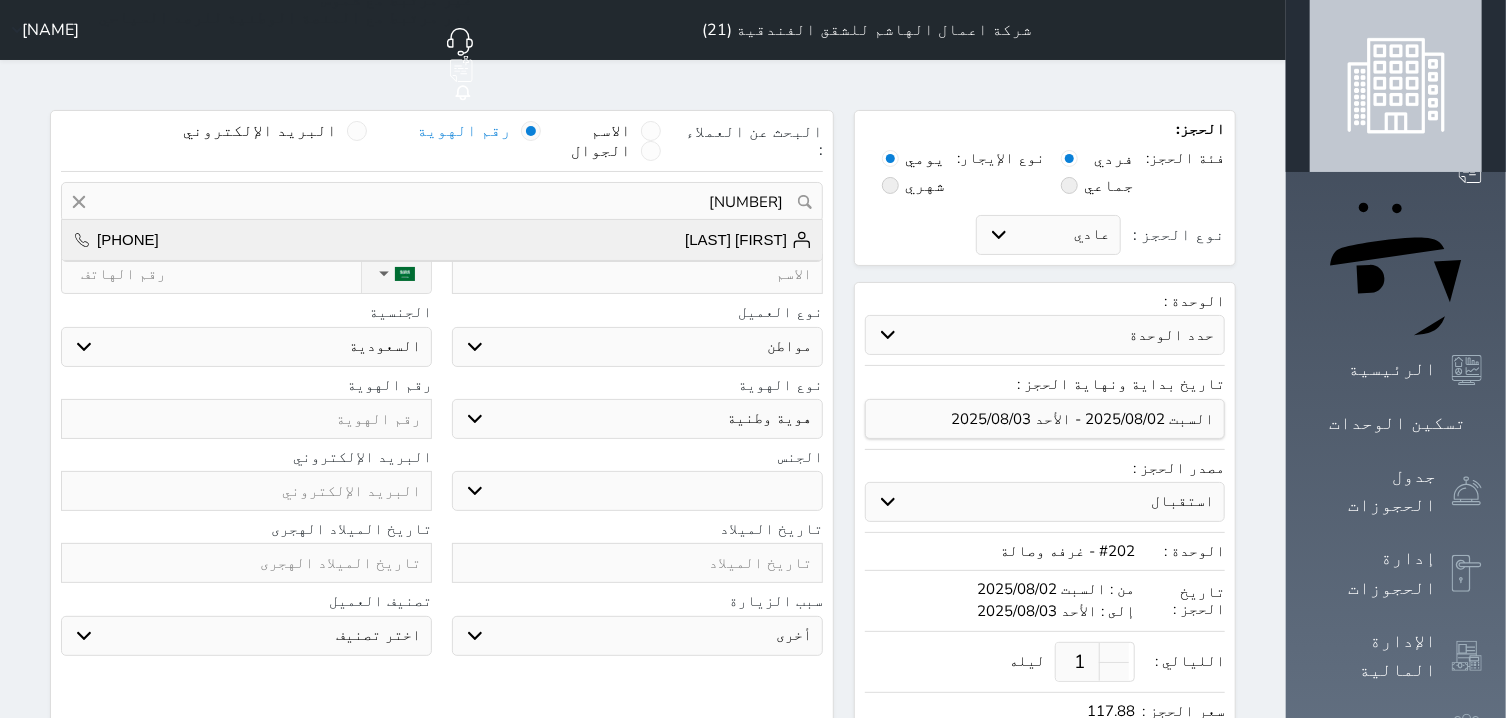 type on "[FIRST] [LAST]  ||  [PHONE]" 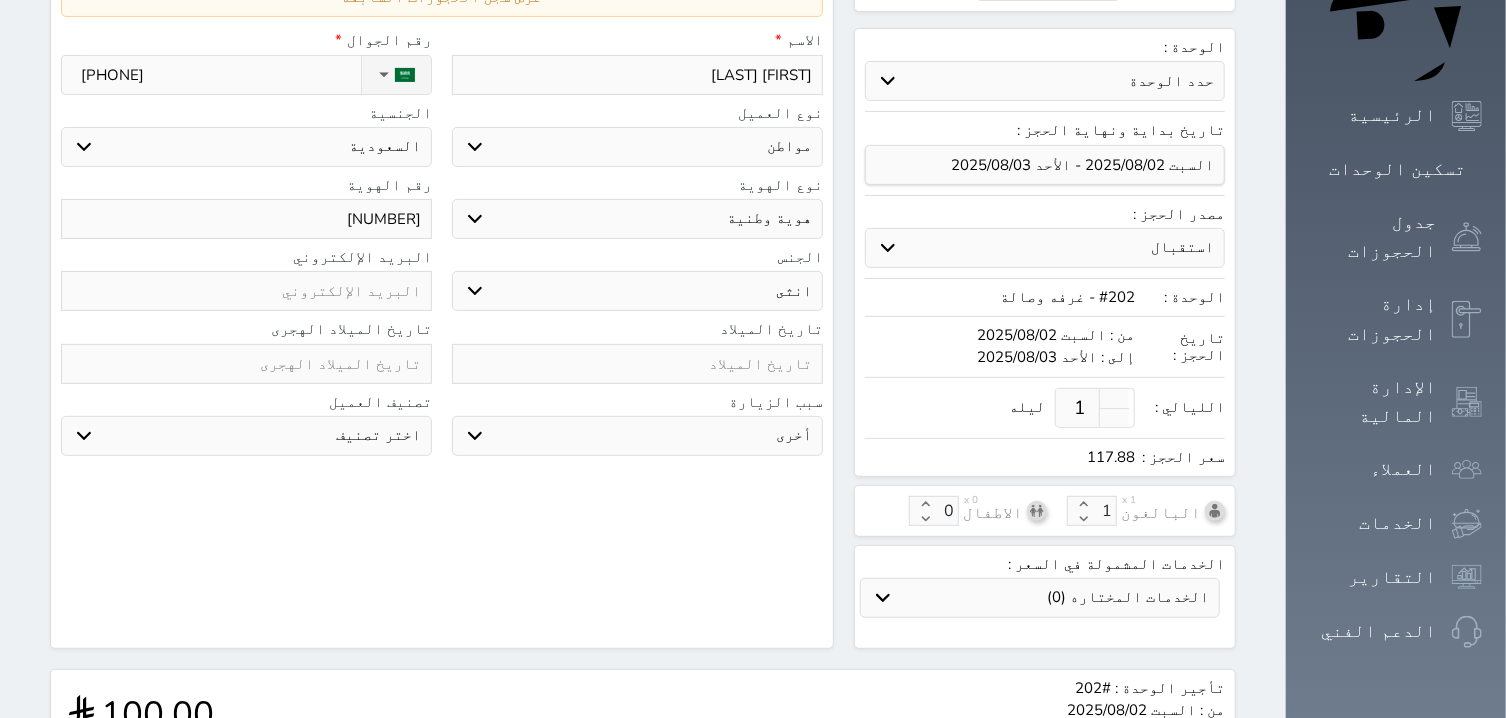 scroll, scrollTop: 538, scrollLeft: 0, axis: vertical 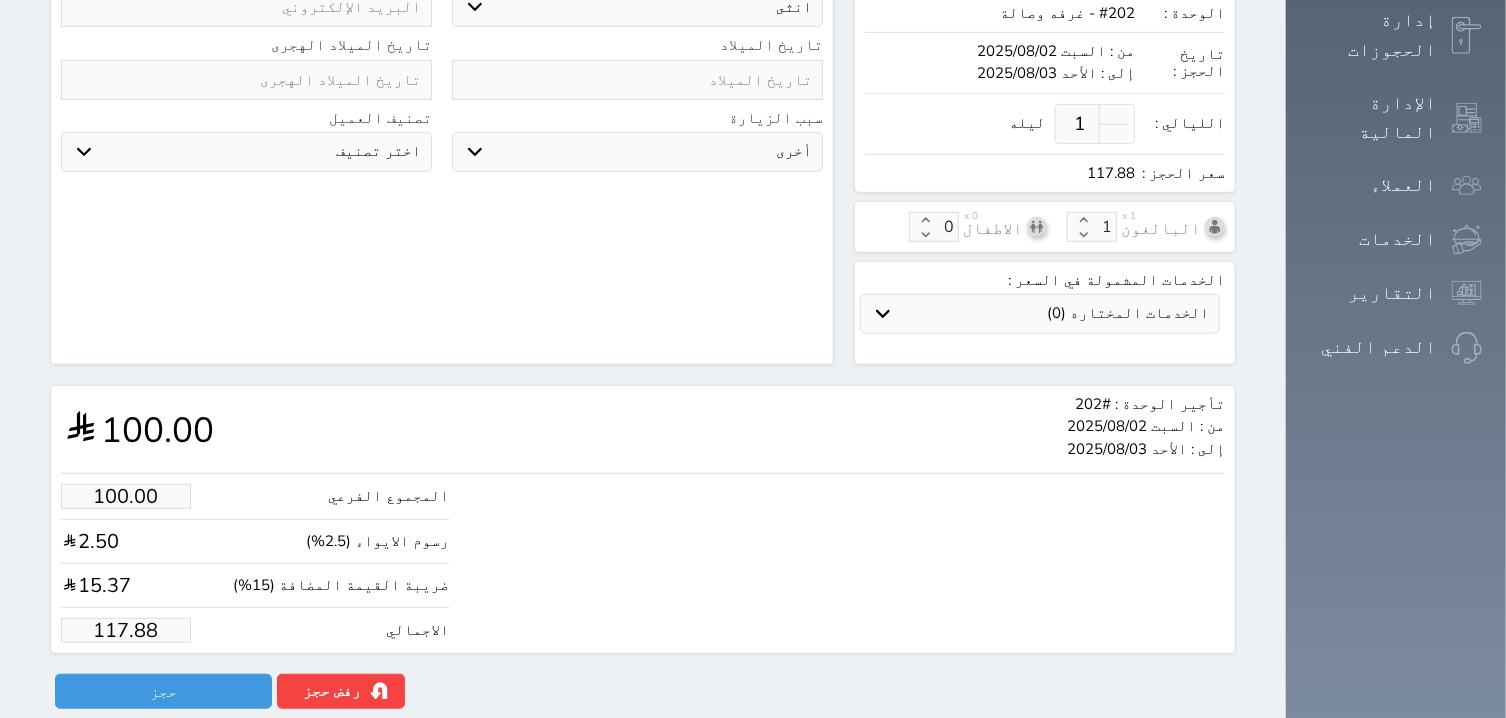 click on "117.88" at bounding box center (126, 630) 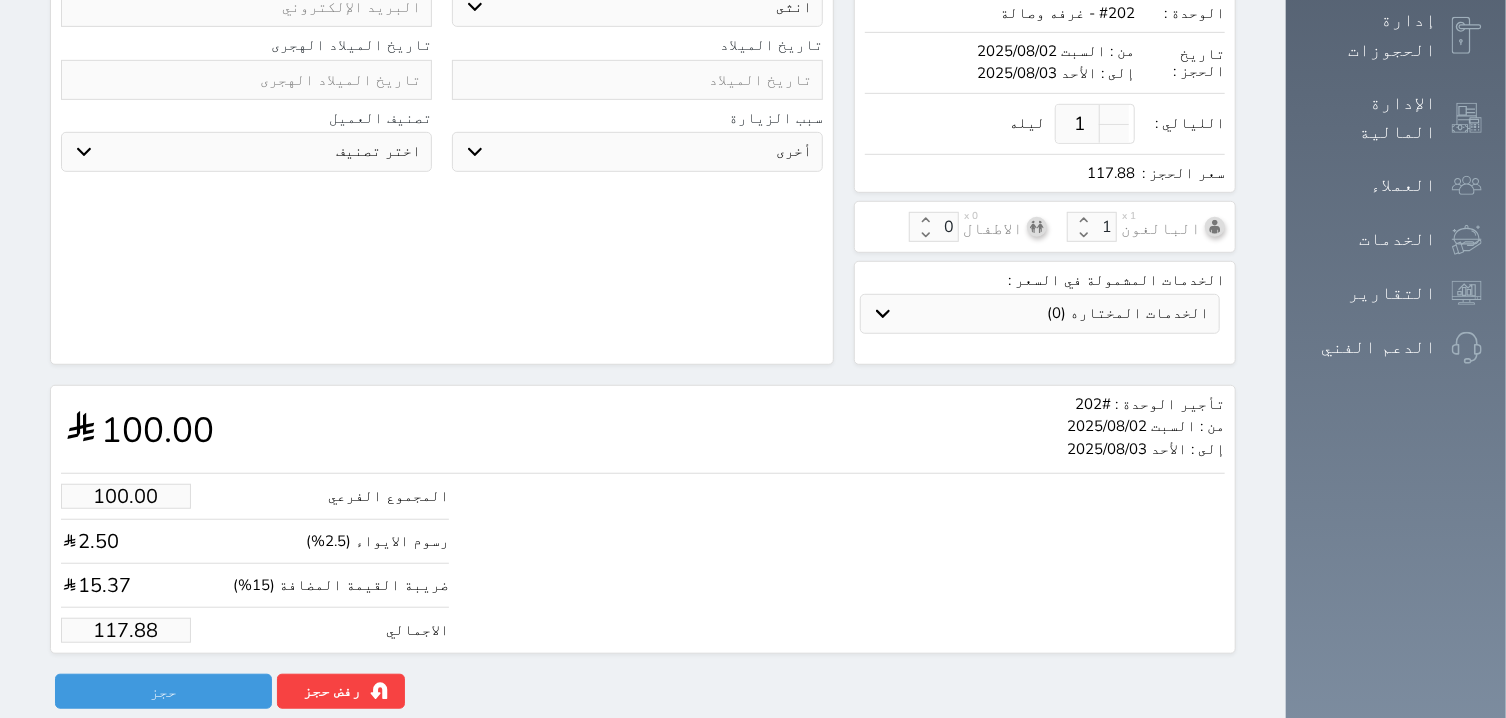 type on "99.94" 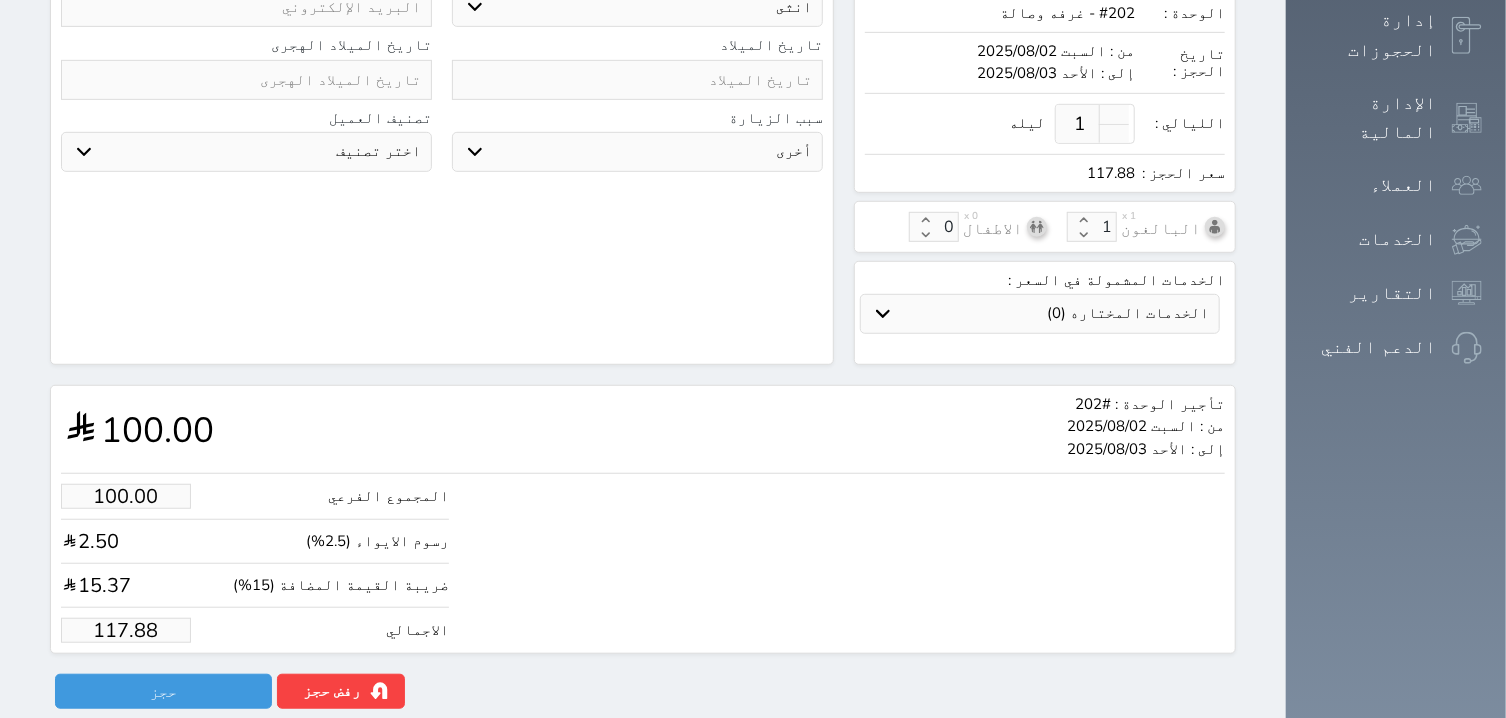 type on "117.8" 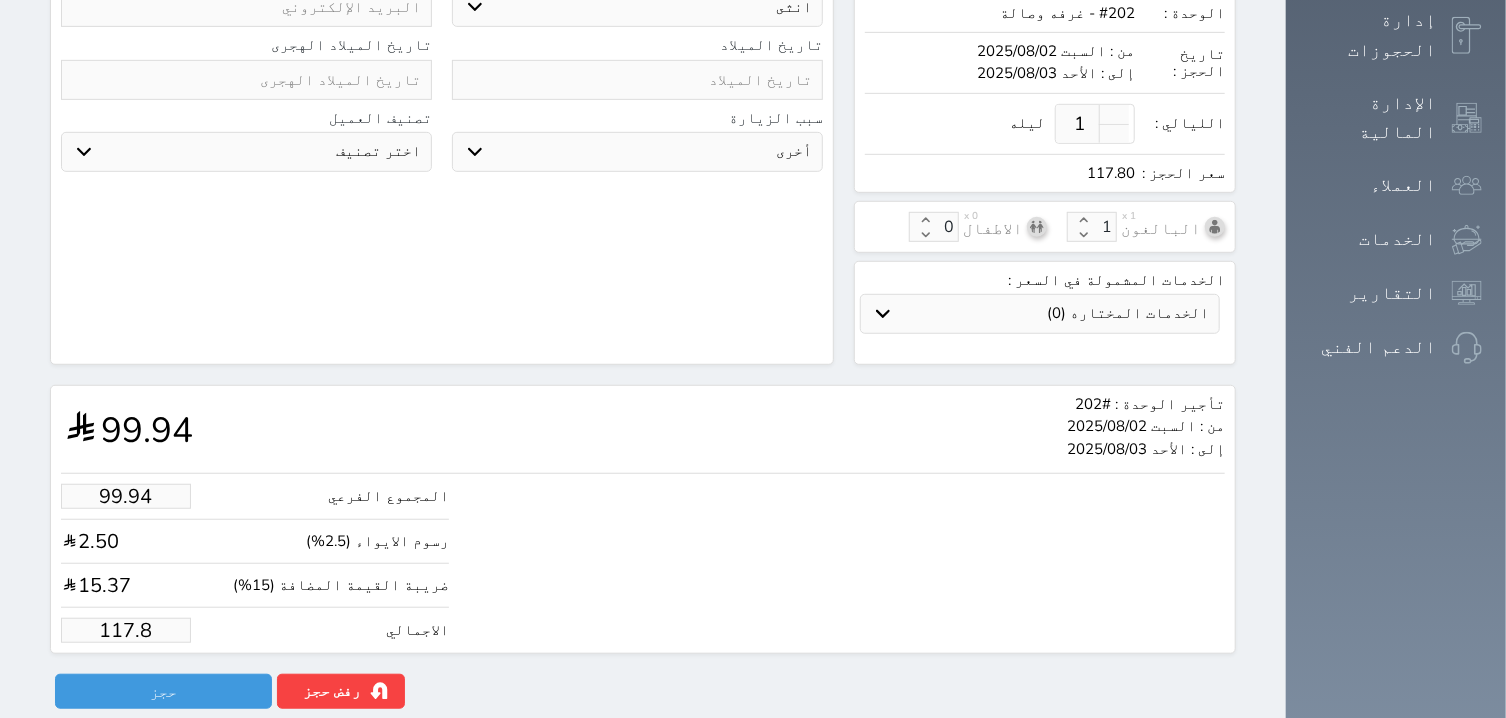 type on "99.26" 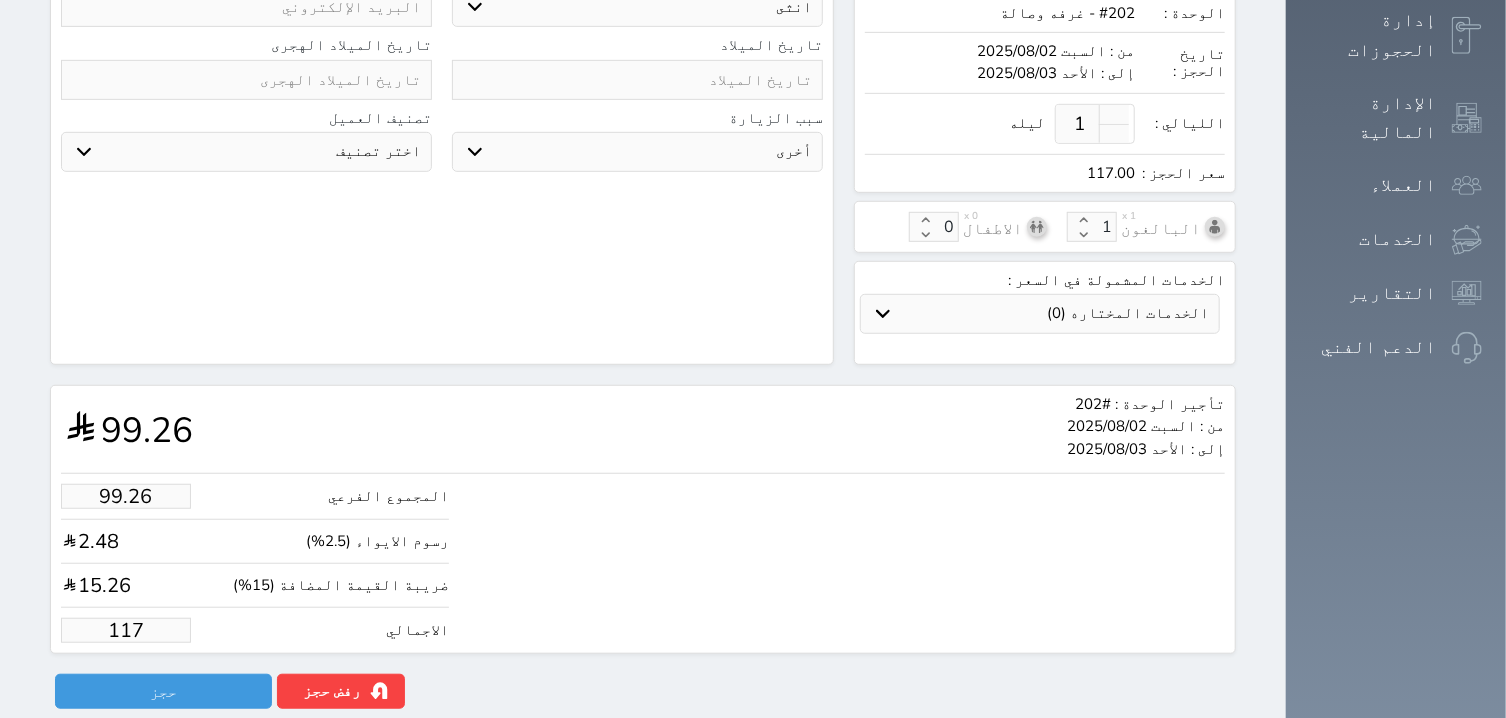 type on "9.33" 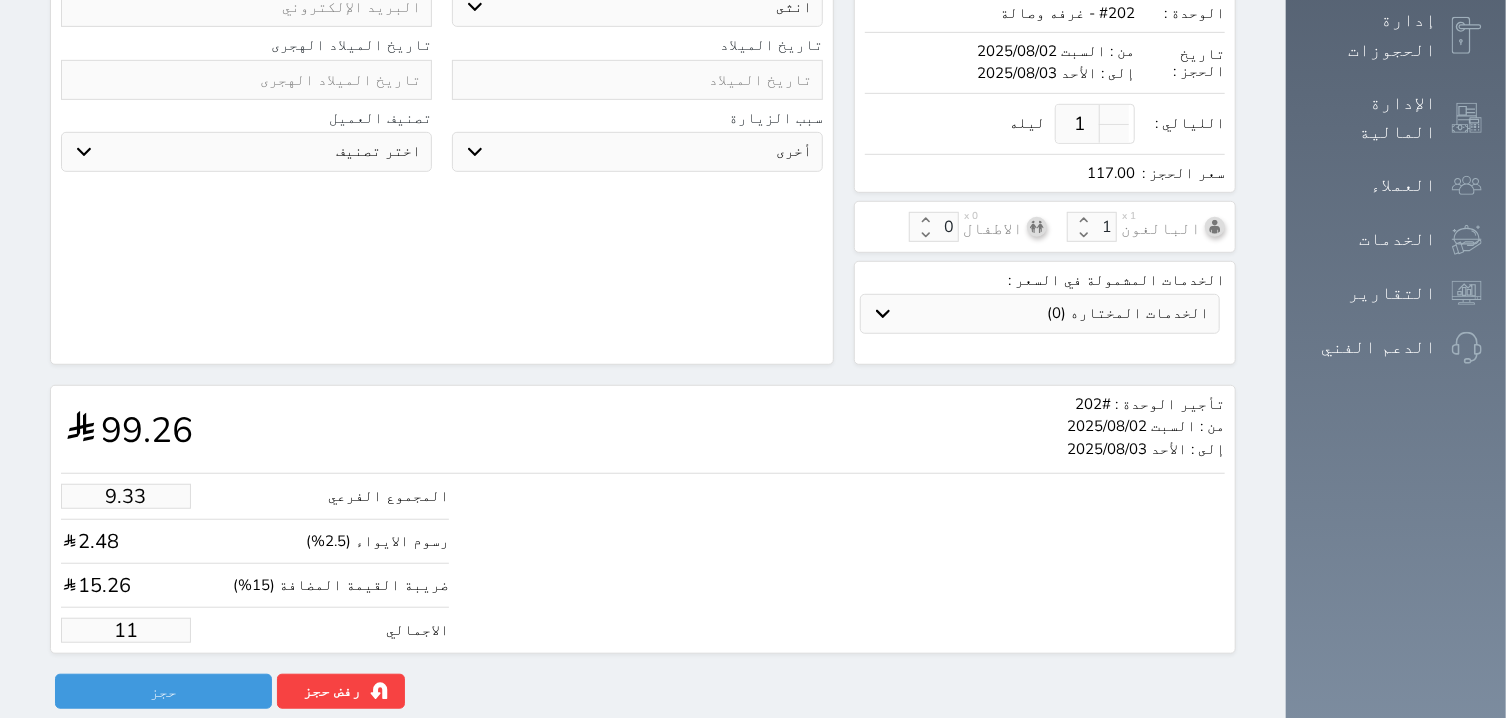 type on "1.00" 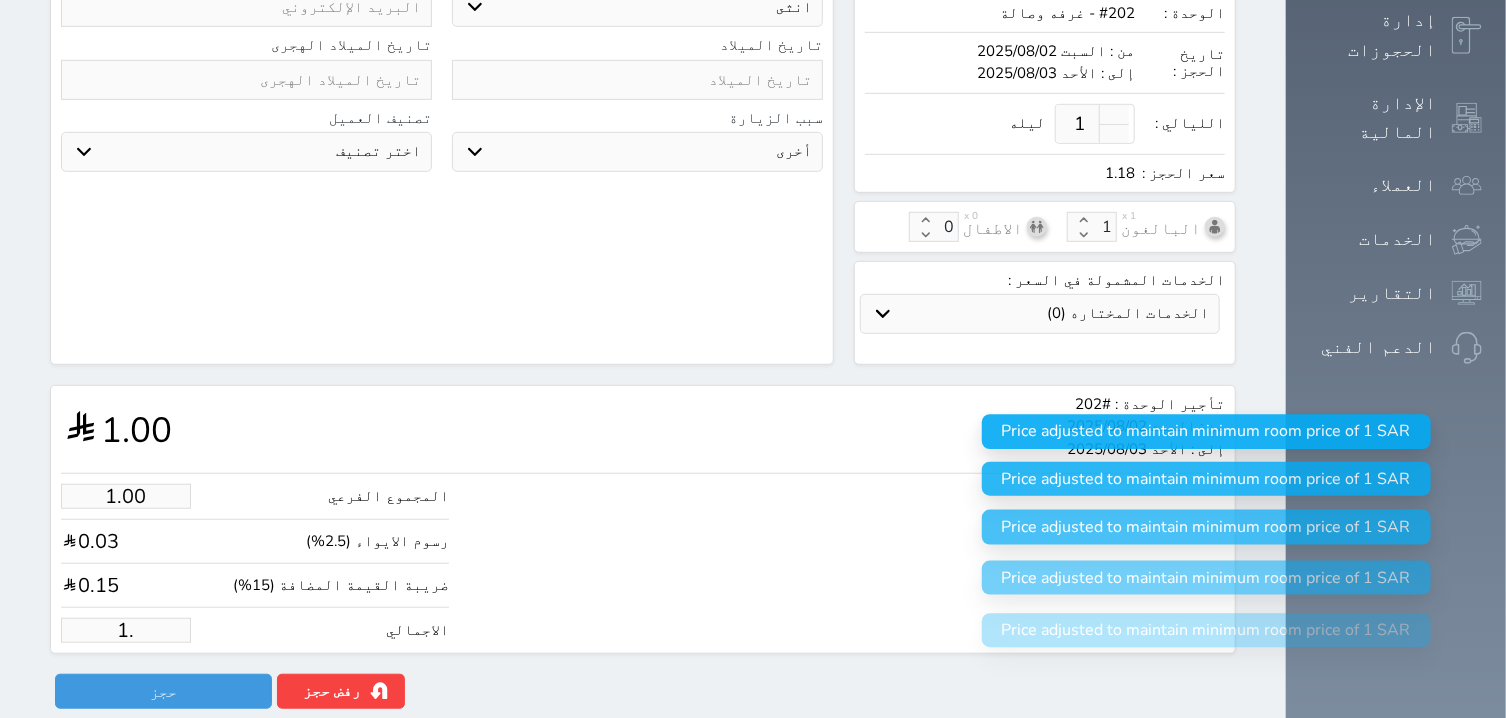 type on "1" 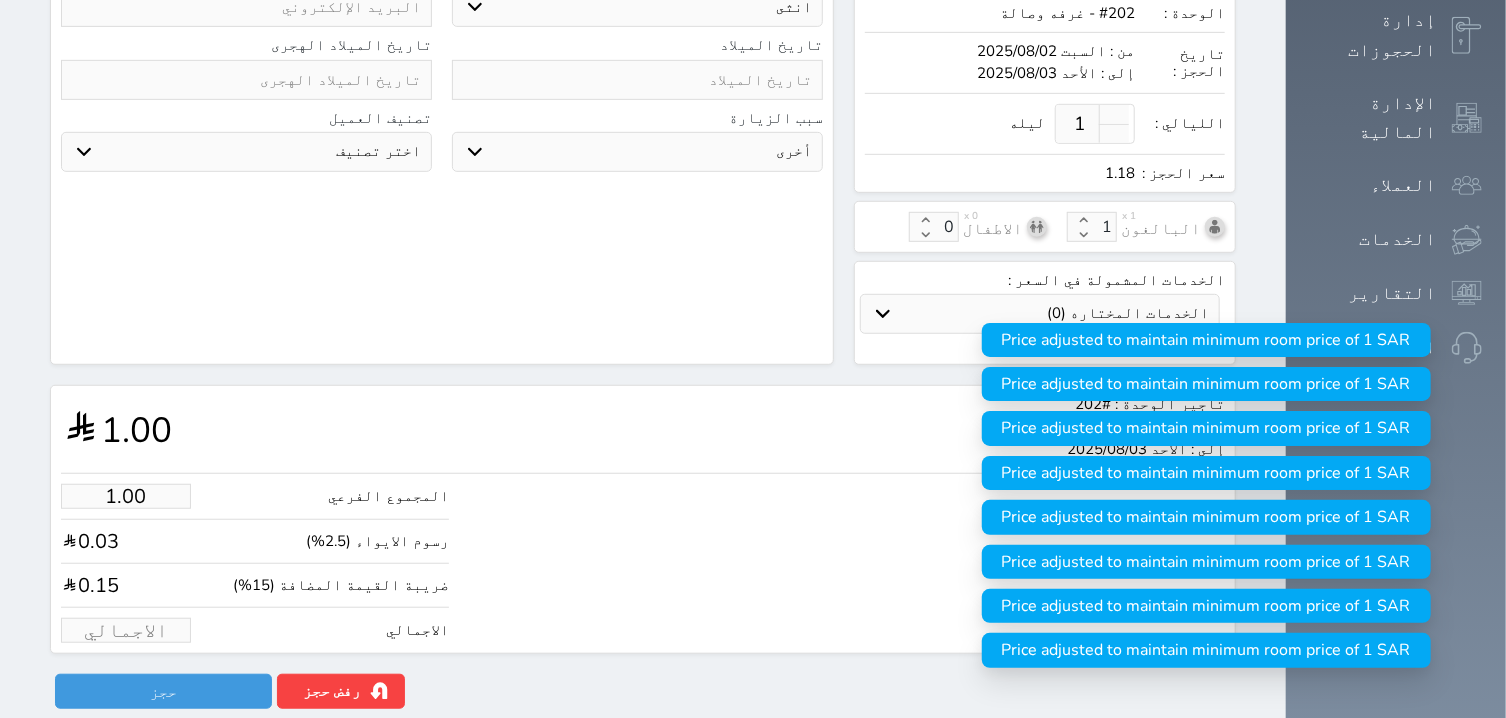 type on "1" 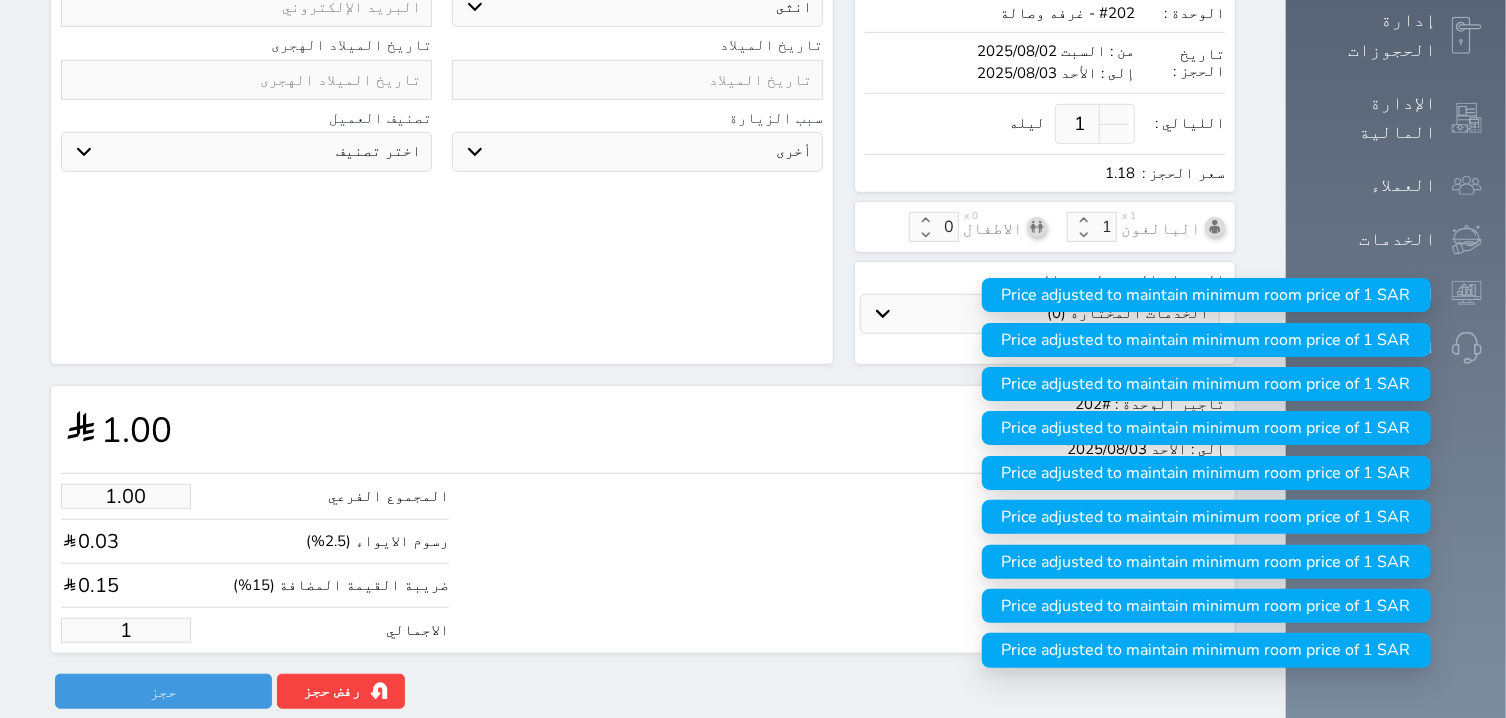 type on "12.73" 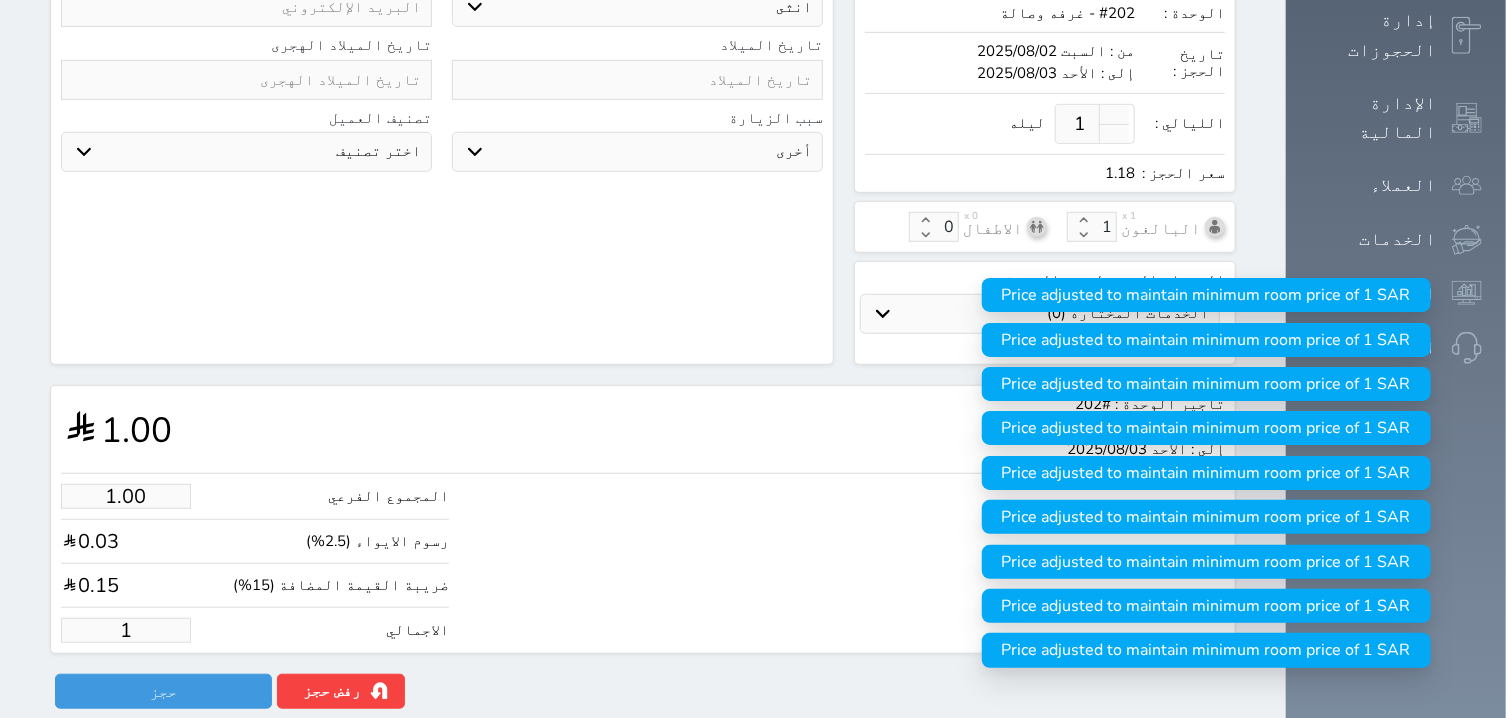 type on "15" 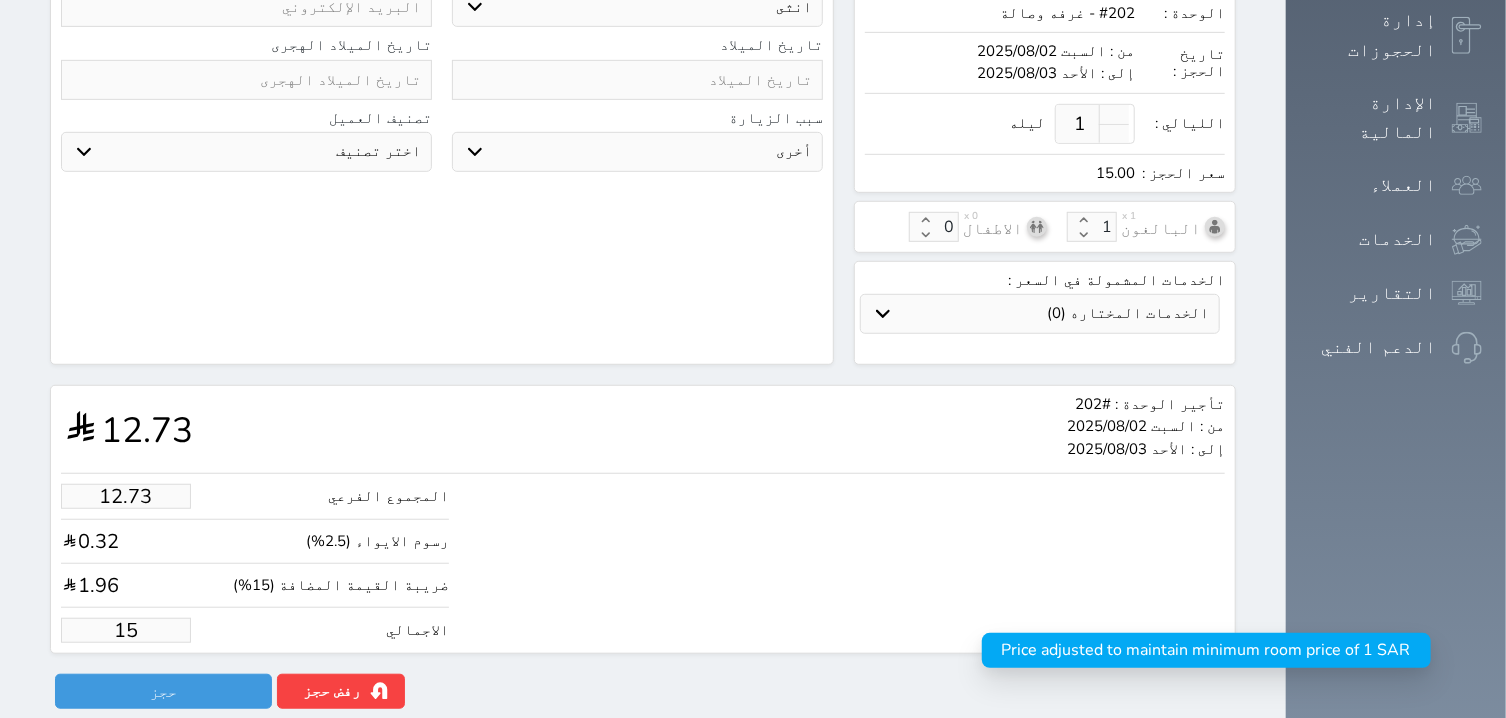 type on "1.00" 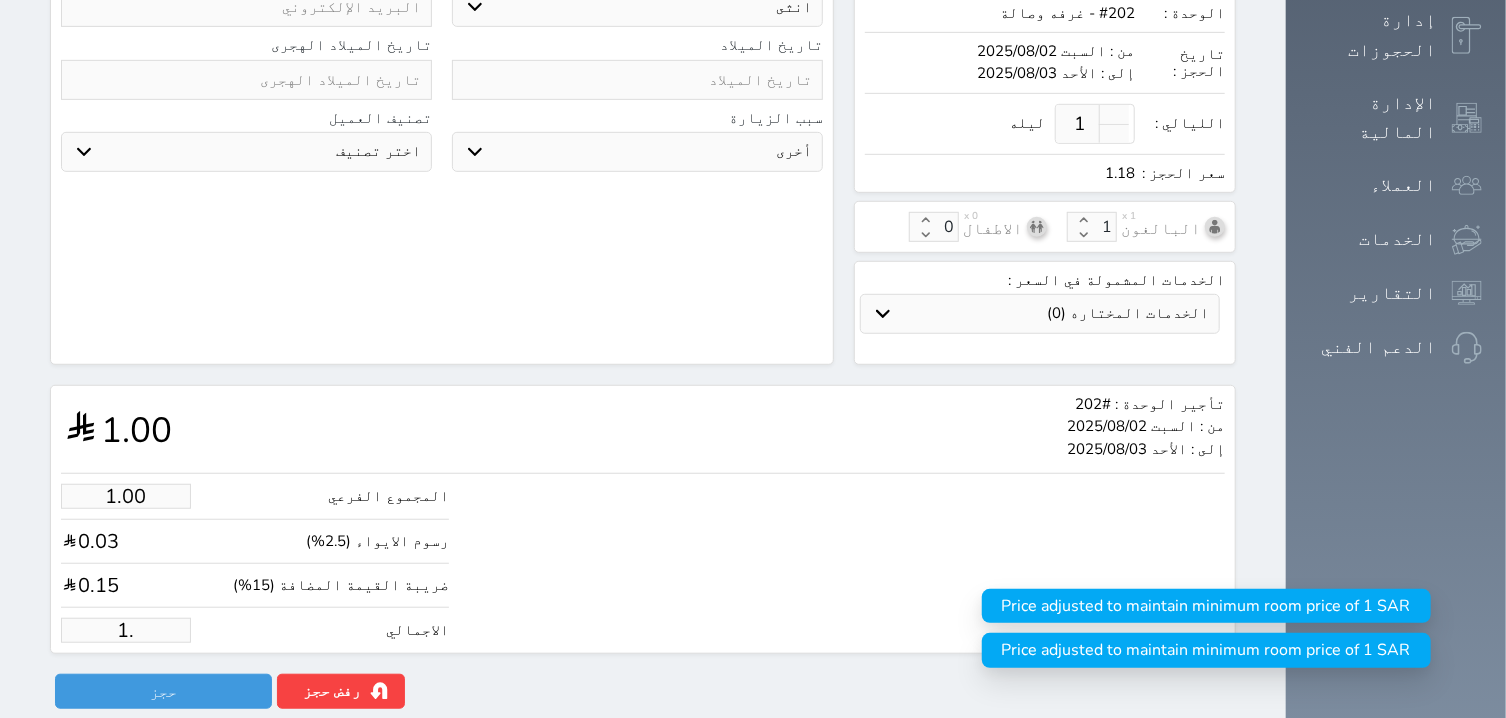 type on "1" 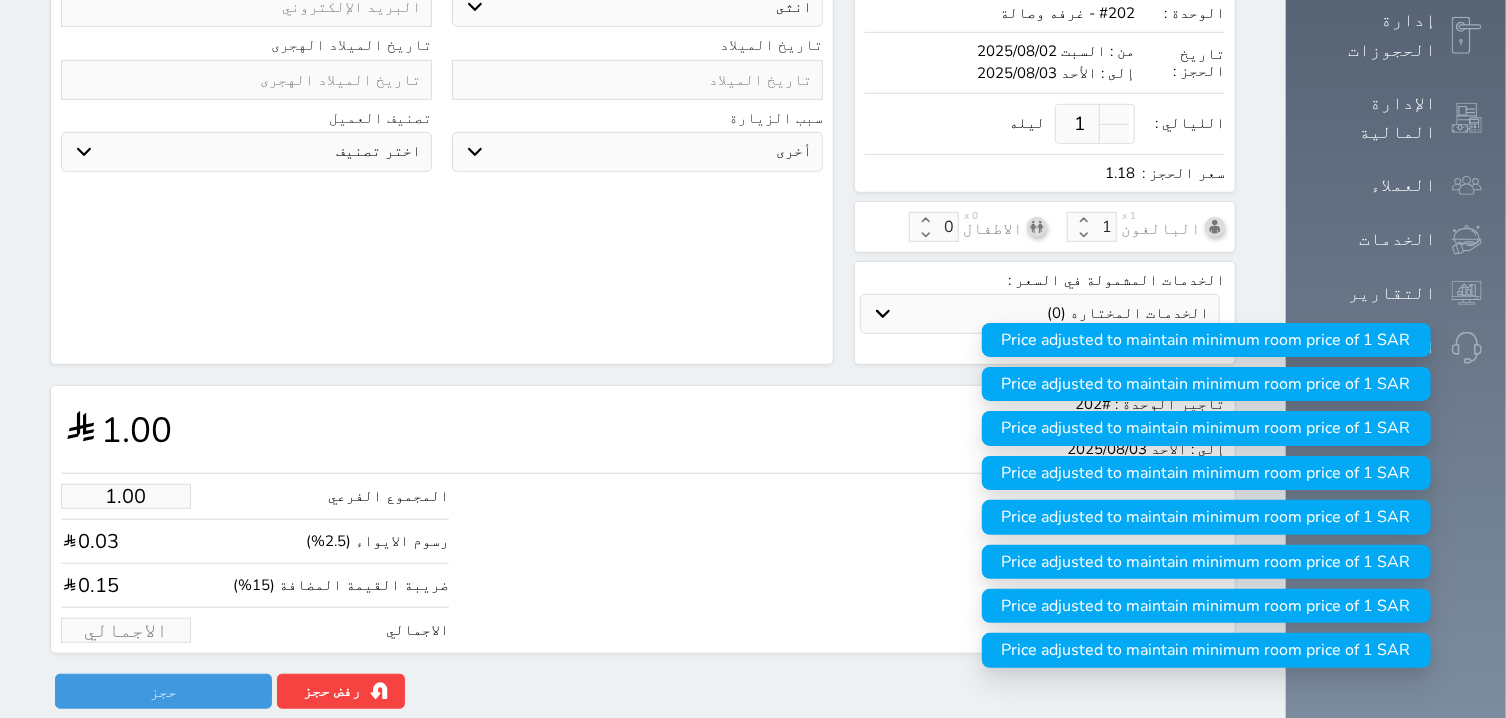 type on "1" 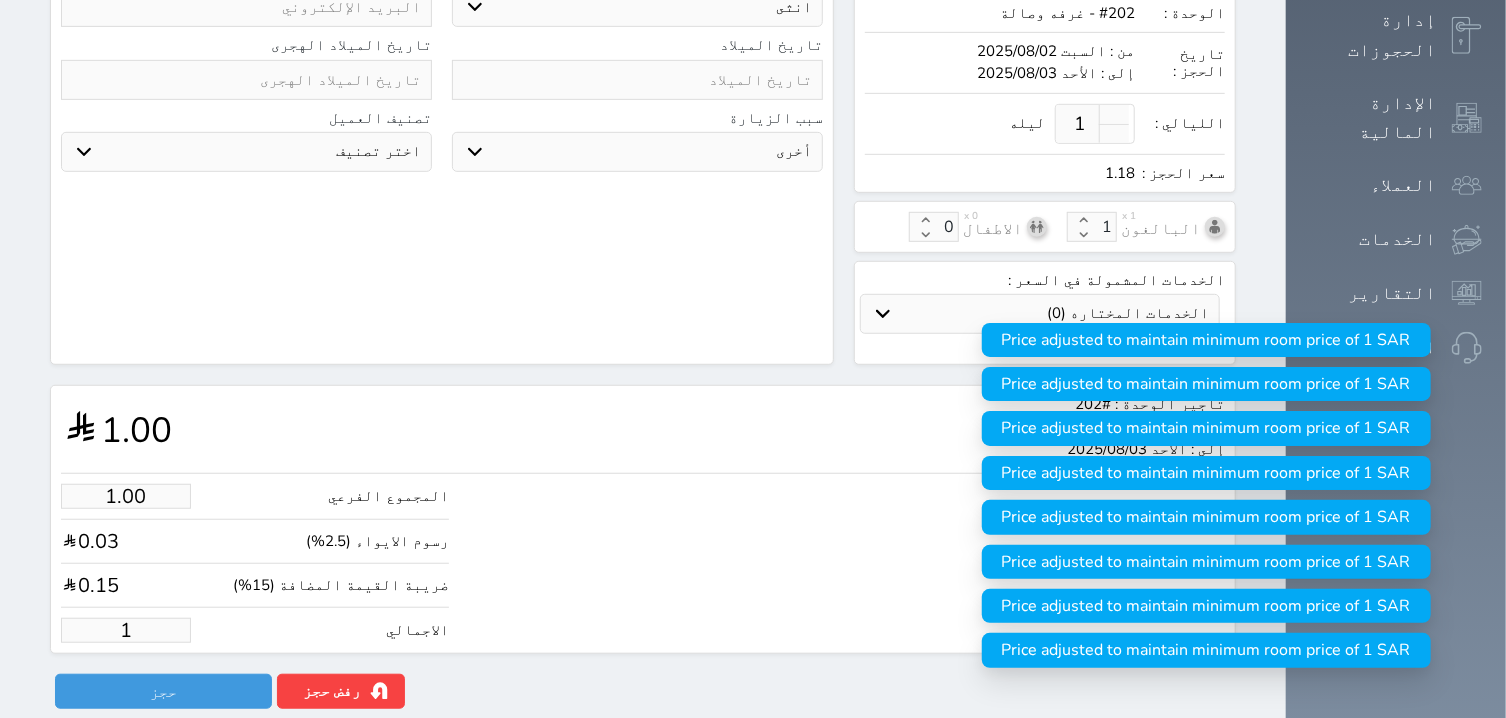 type on "15.27" 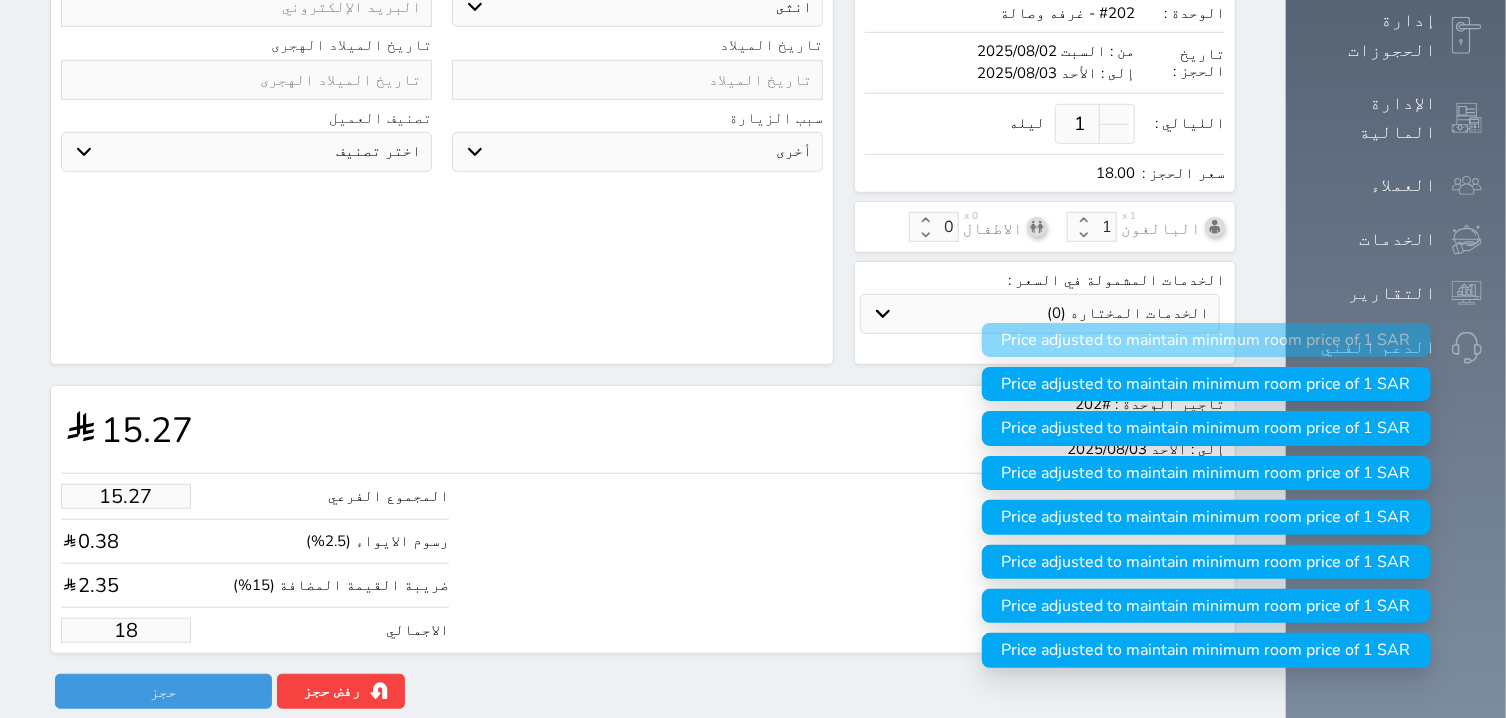 type on "152.70" 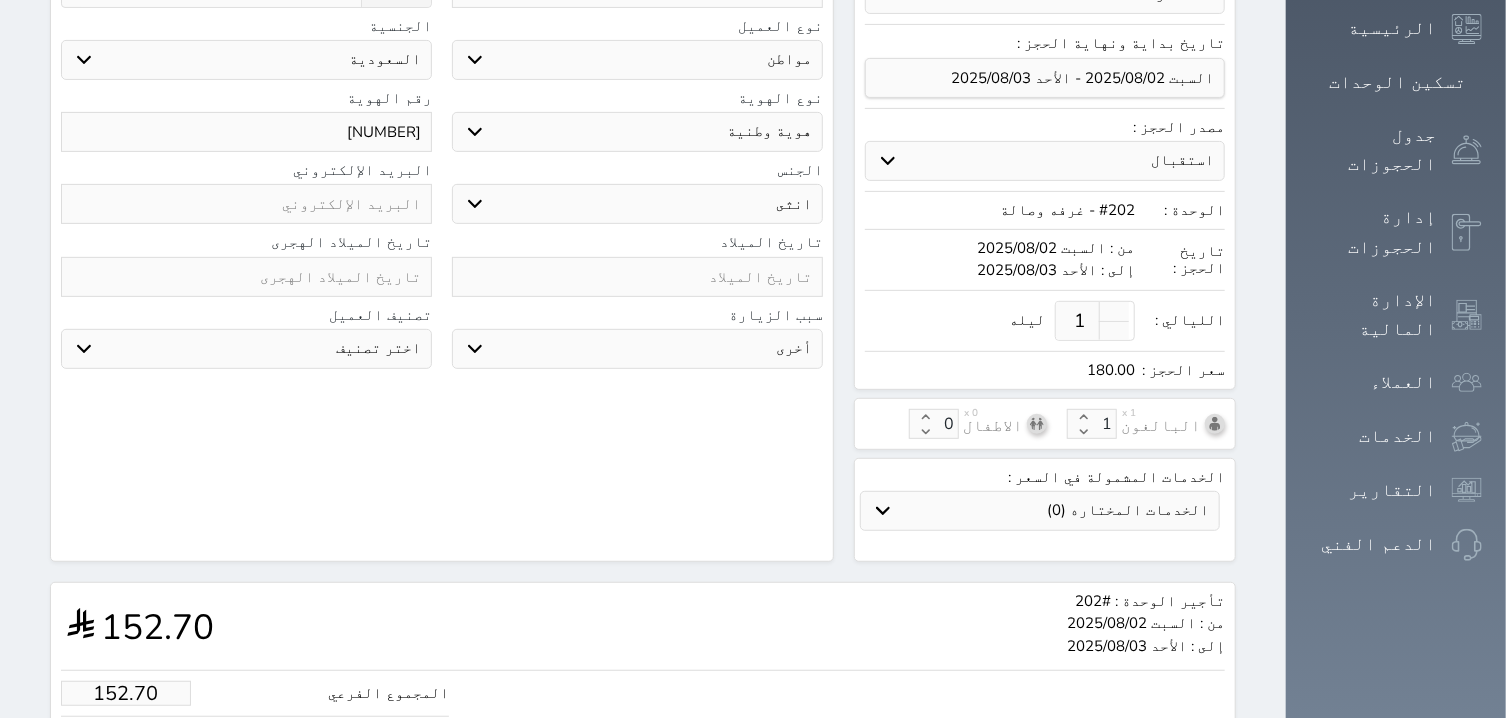 scroll, scrollTop: 538, scrollLeft: 0, axis: vertical 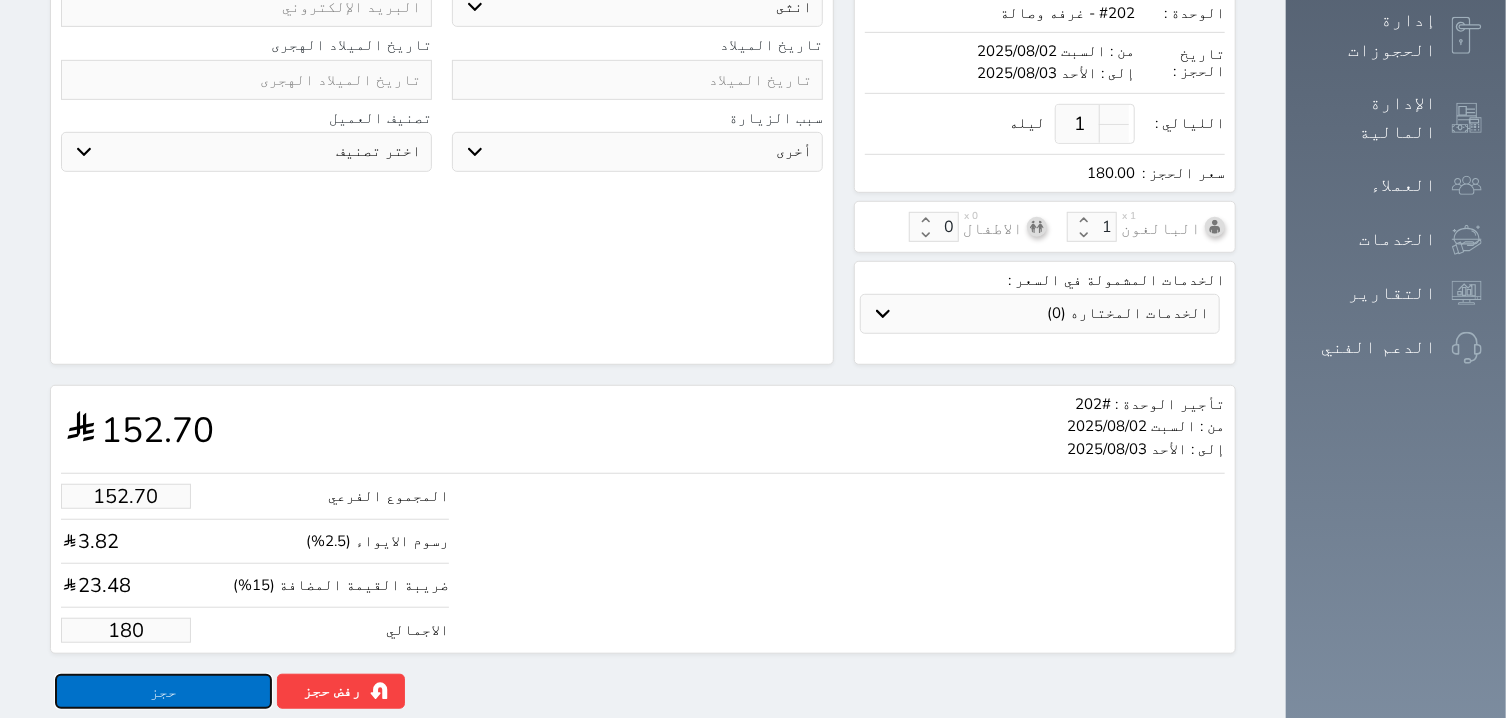 type on "180.00" 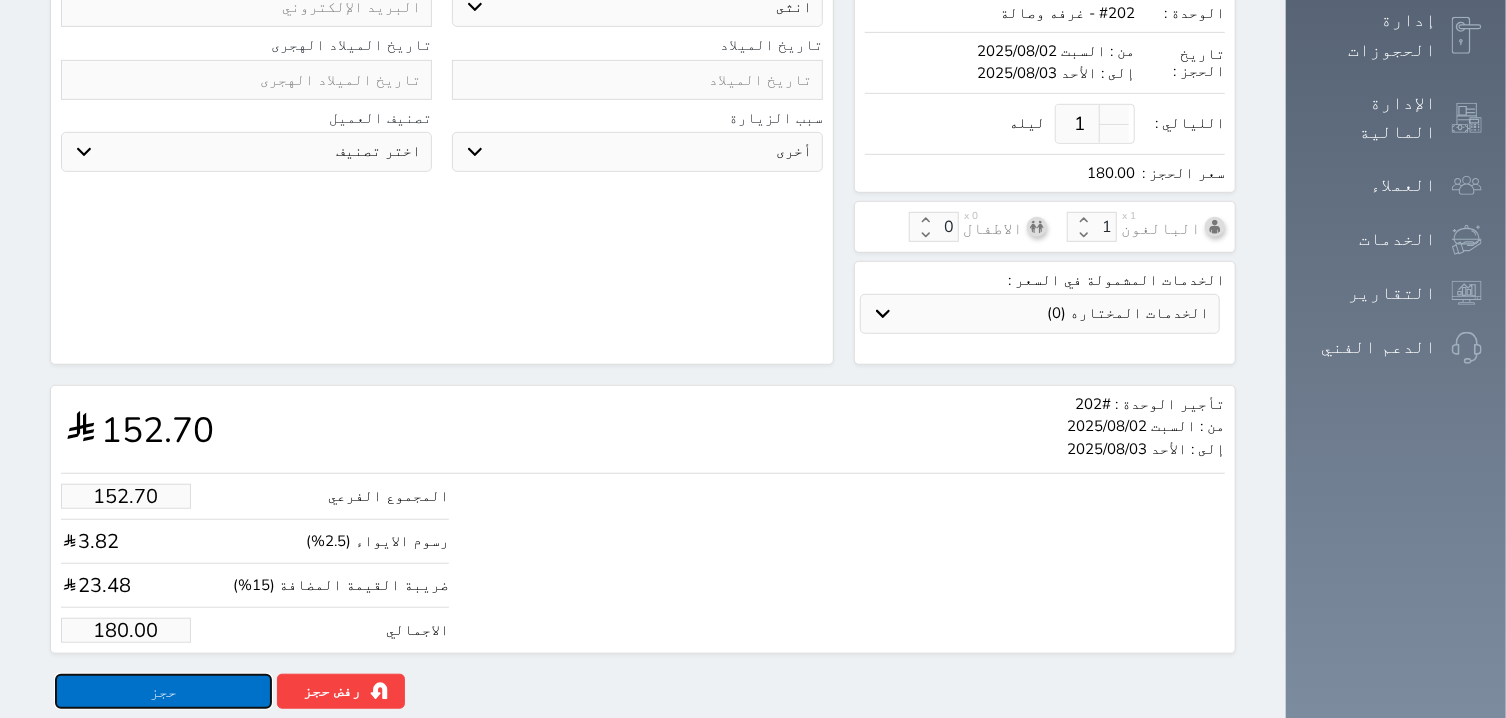 click on "حجز" at bounding box center [163, 691] 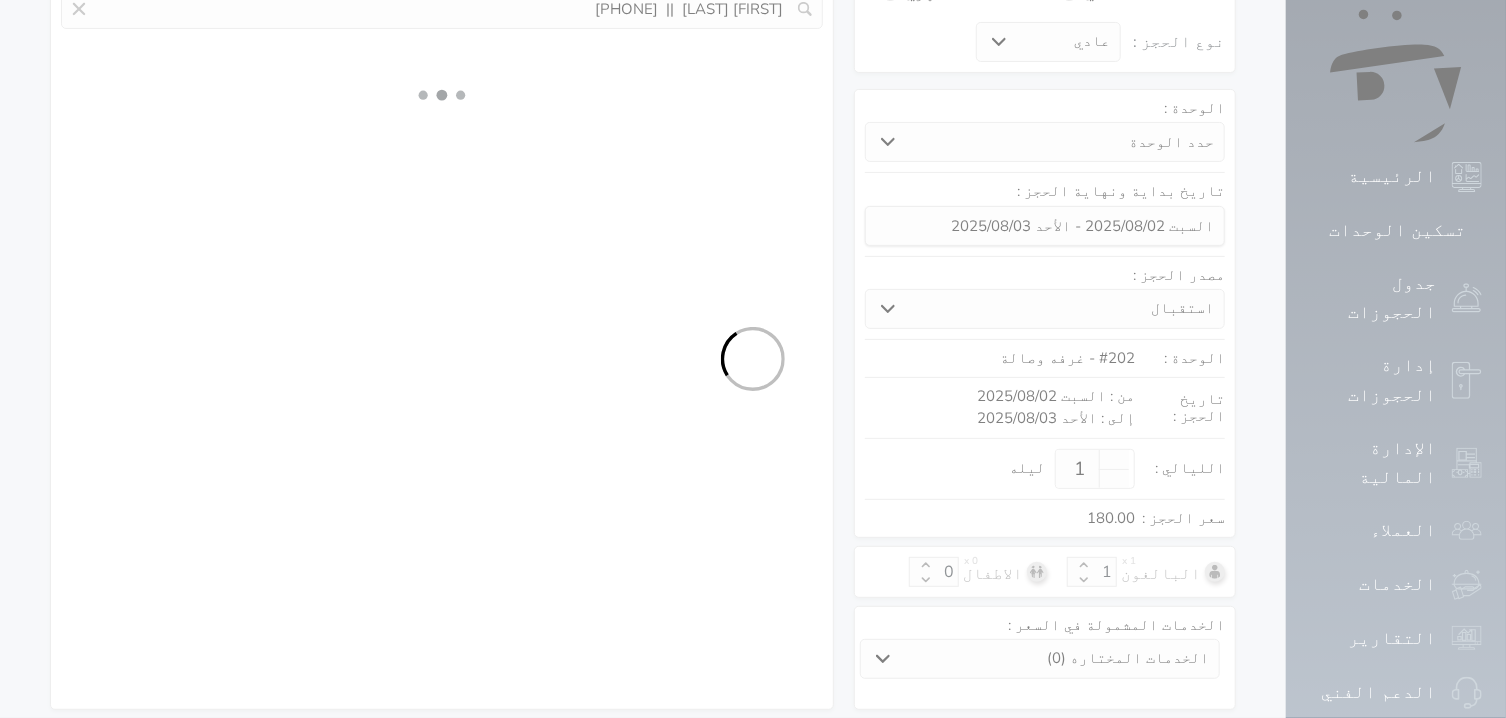 select on "1" 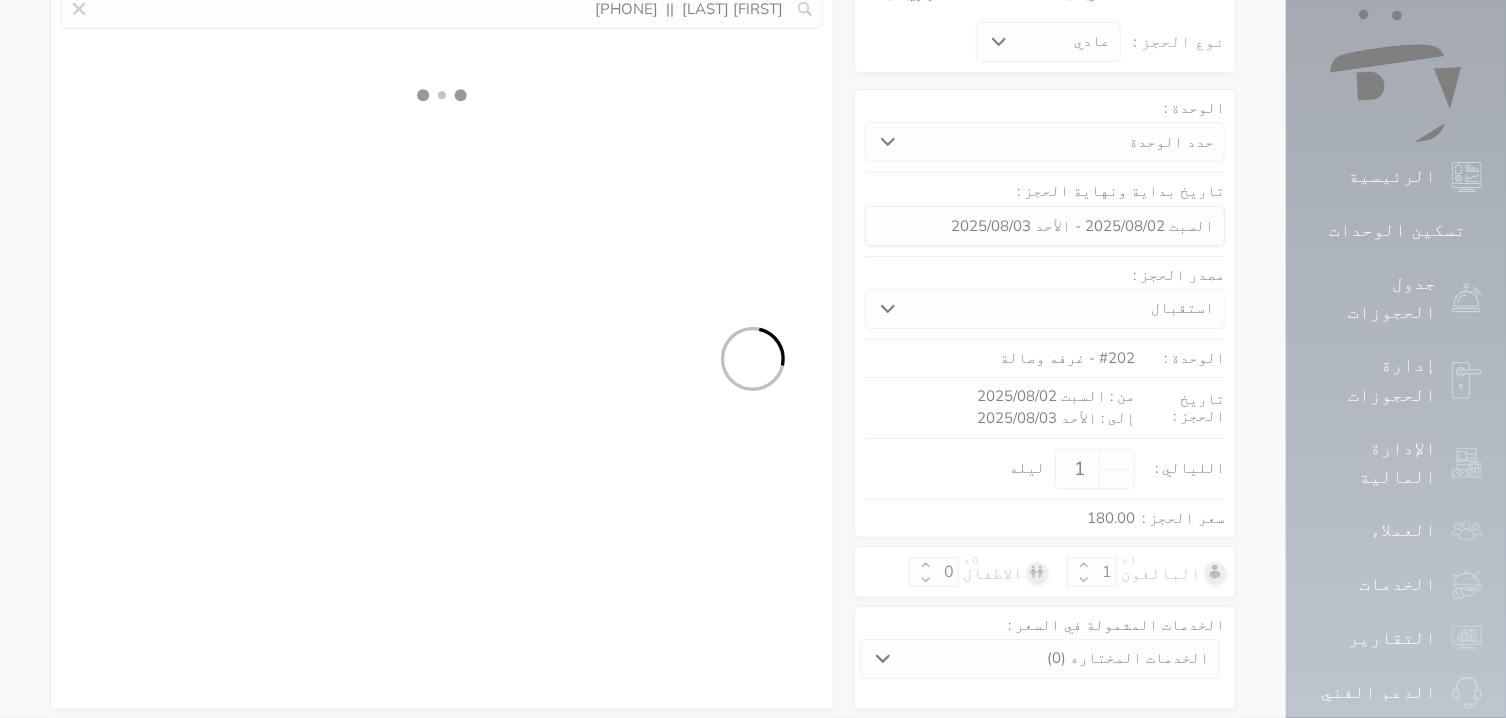 select on "113" 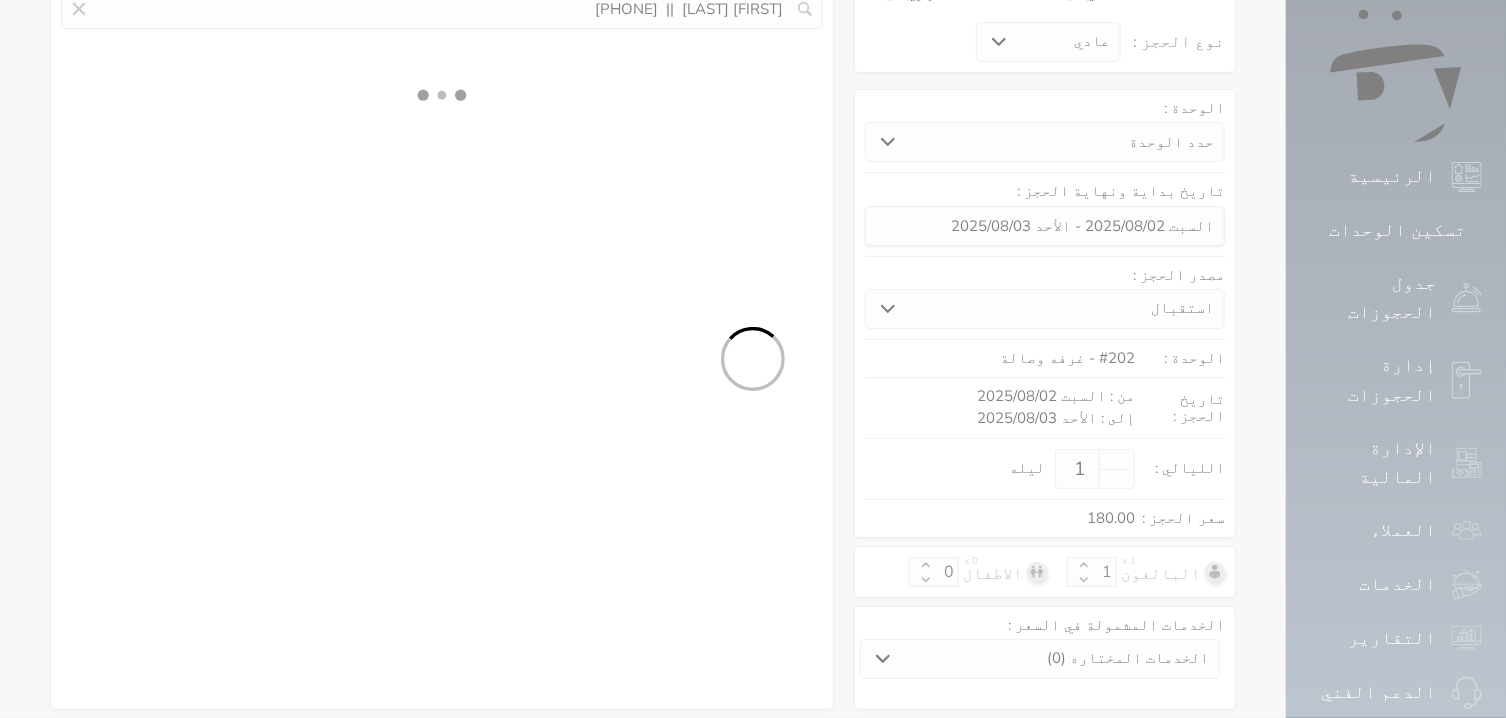 select on "1" 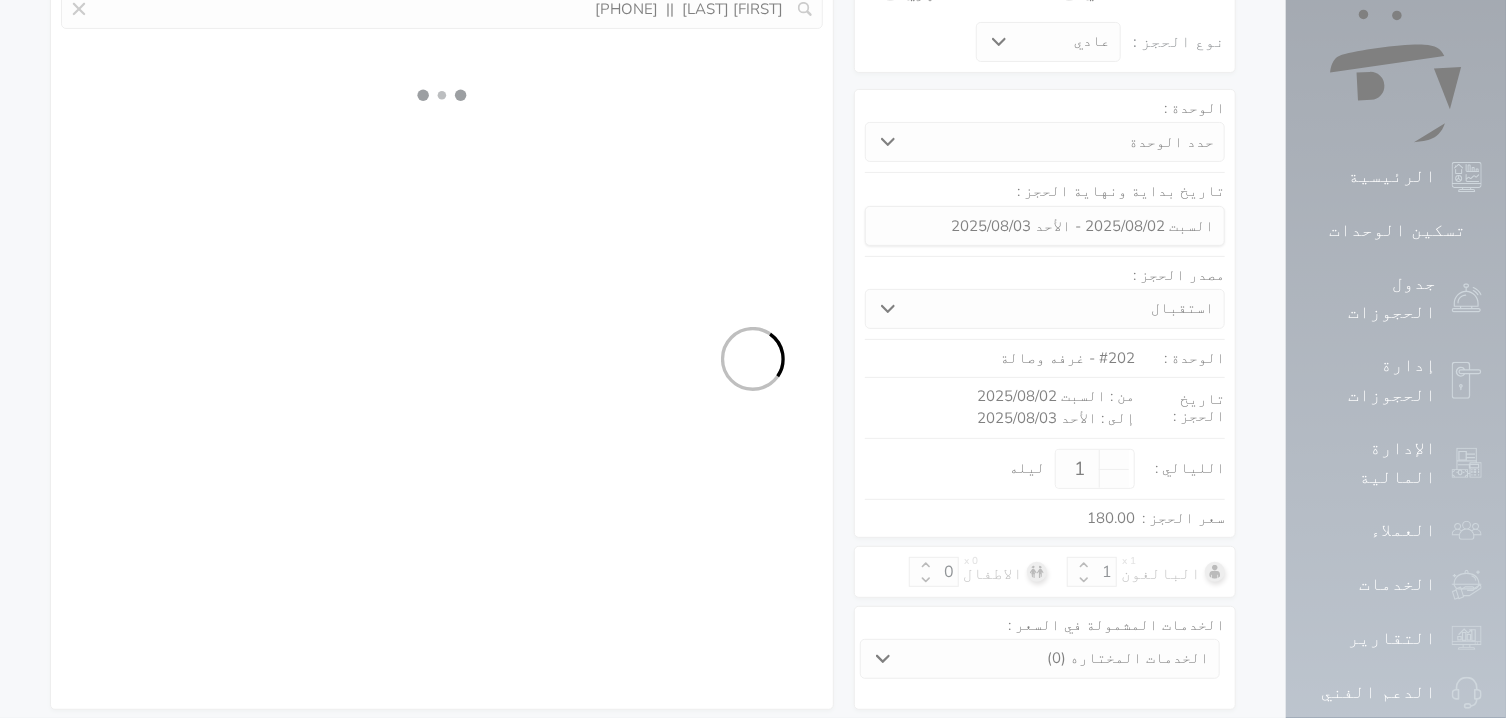 select on "female" 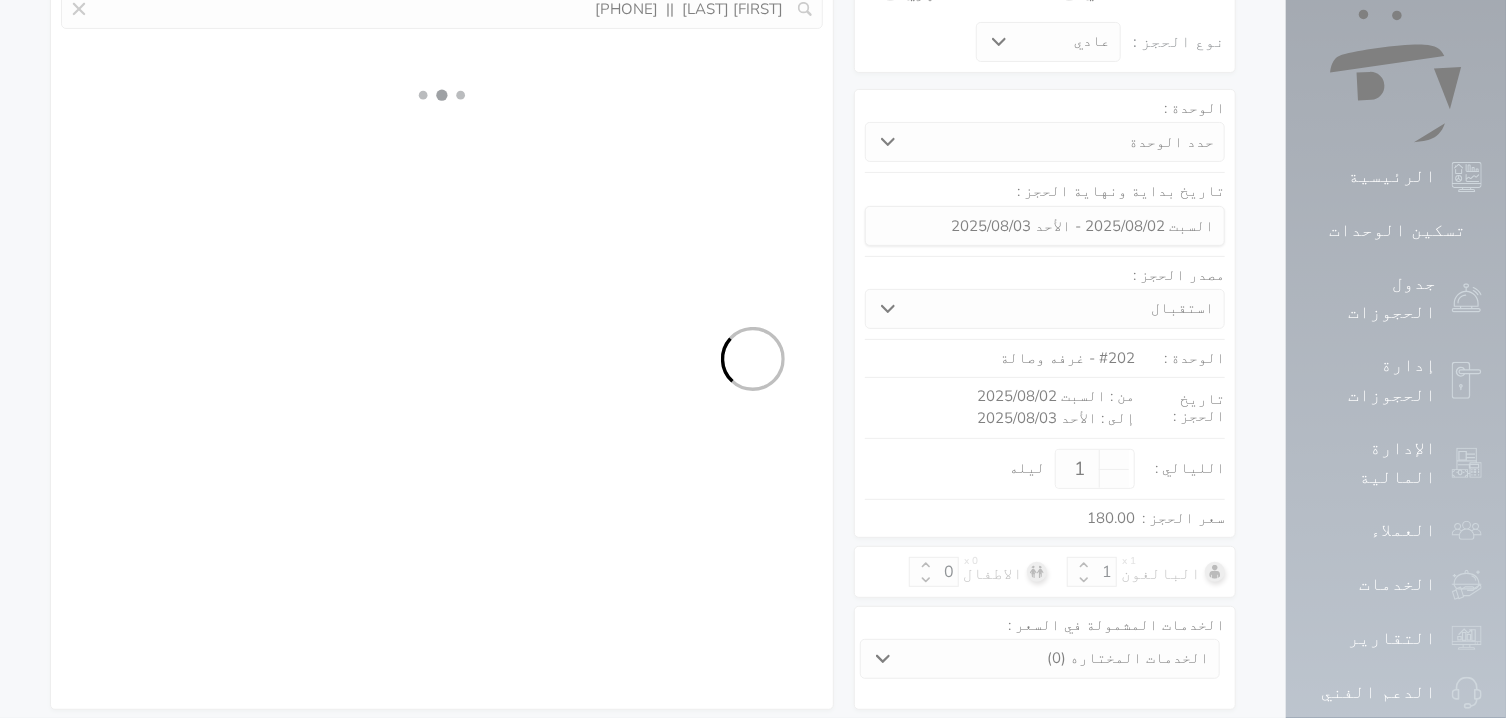 select on "7" 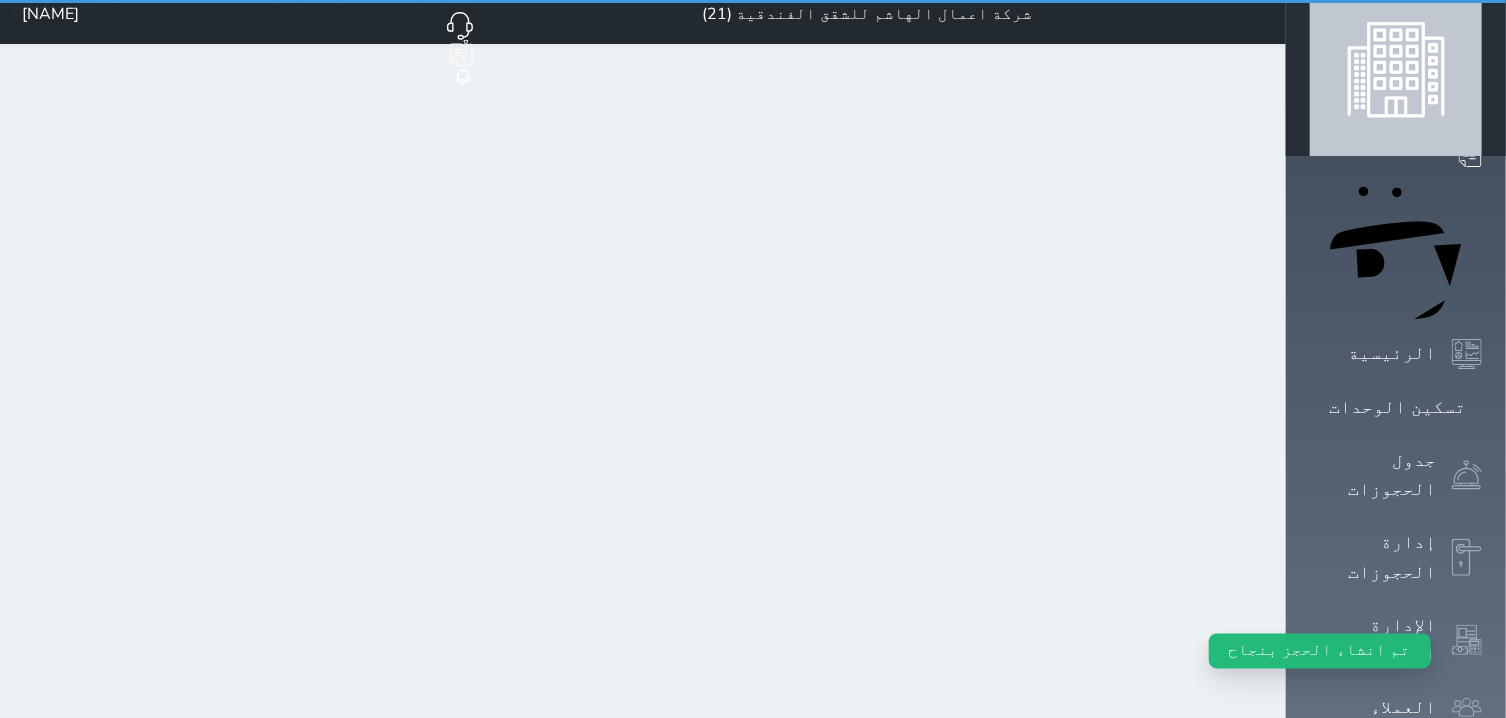 scroll, scrollTop: 0, scrollLeft: 0, axis: both 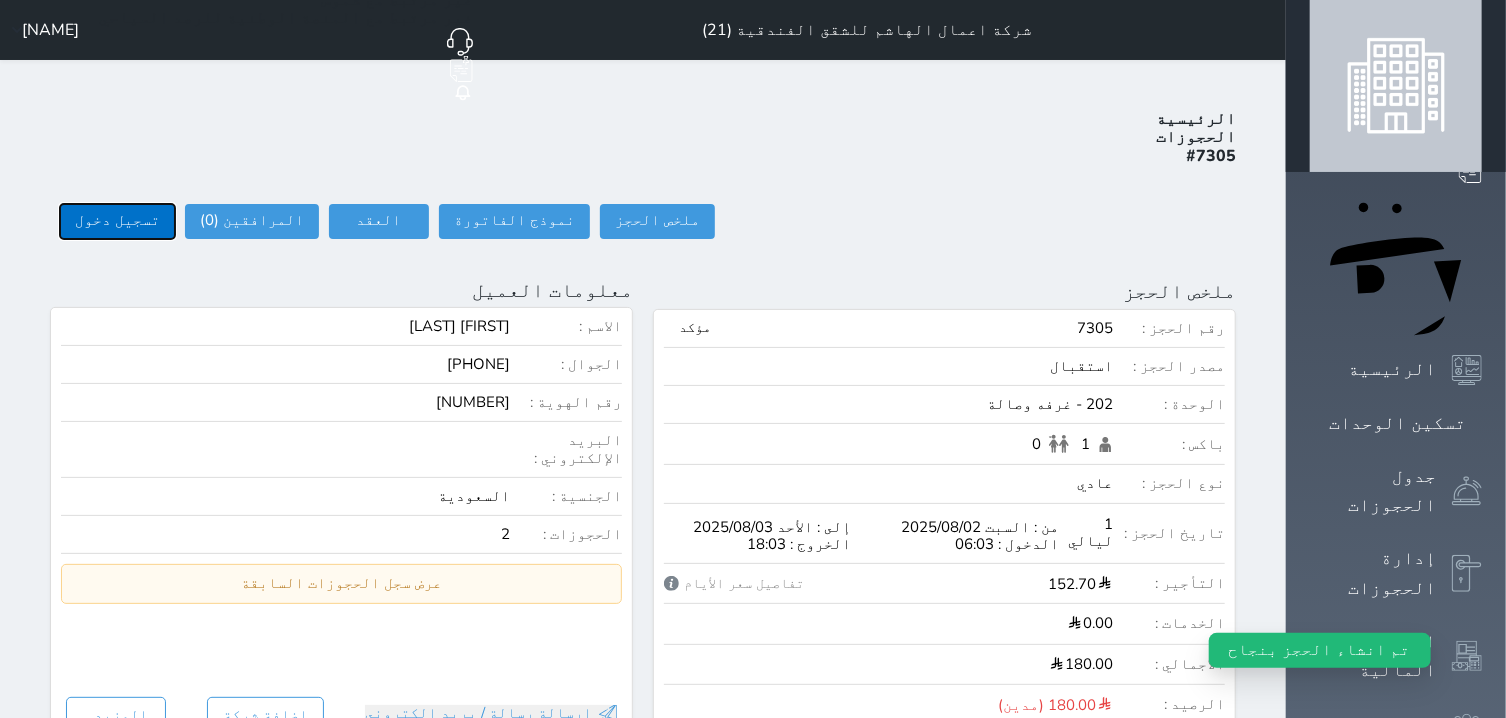 click on "تسجيل دخول" at bounding box center [117, 221] 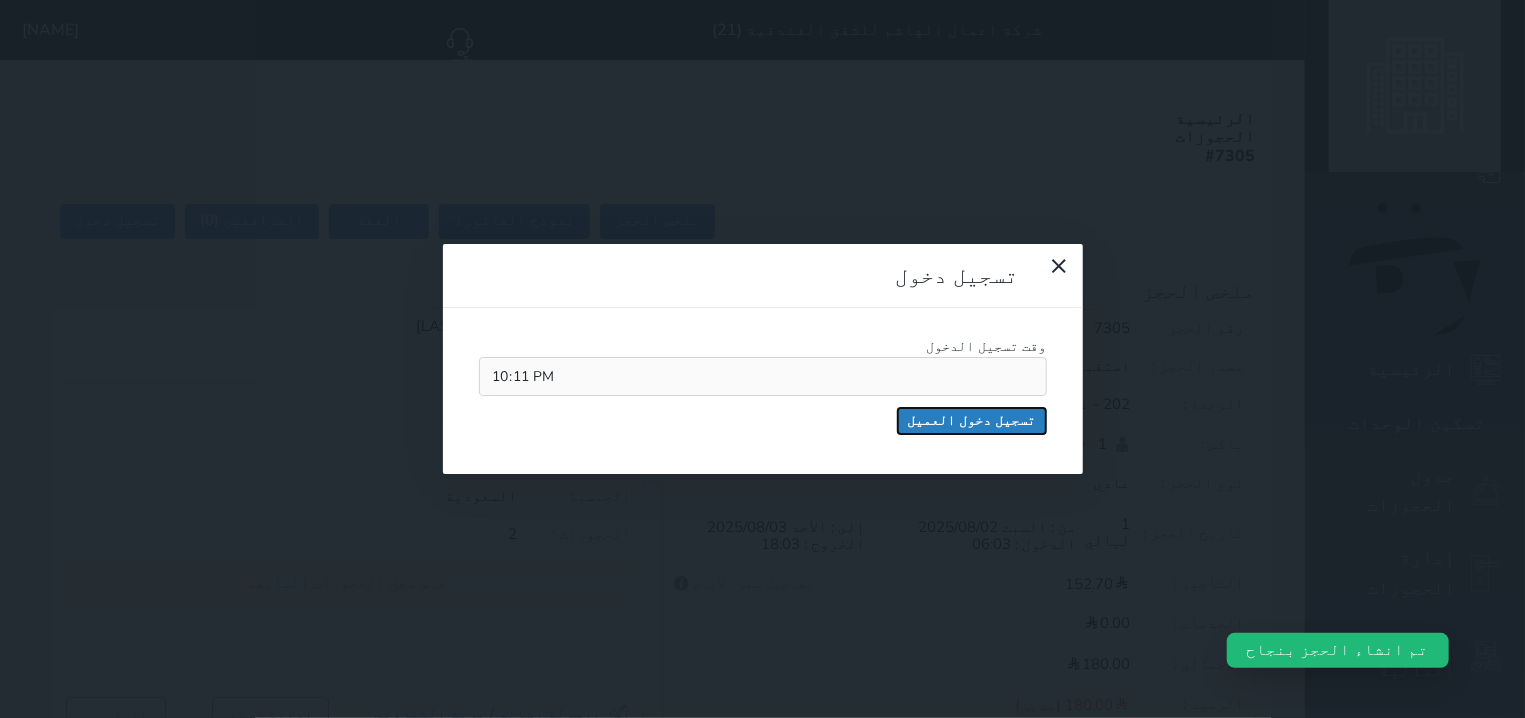 click on "تسجيل دخول العميل" at bounding box center [972, 421] 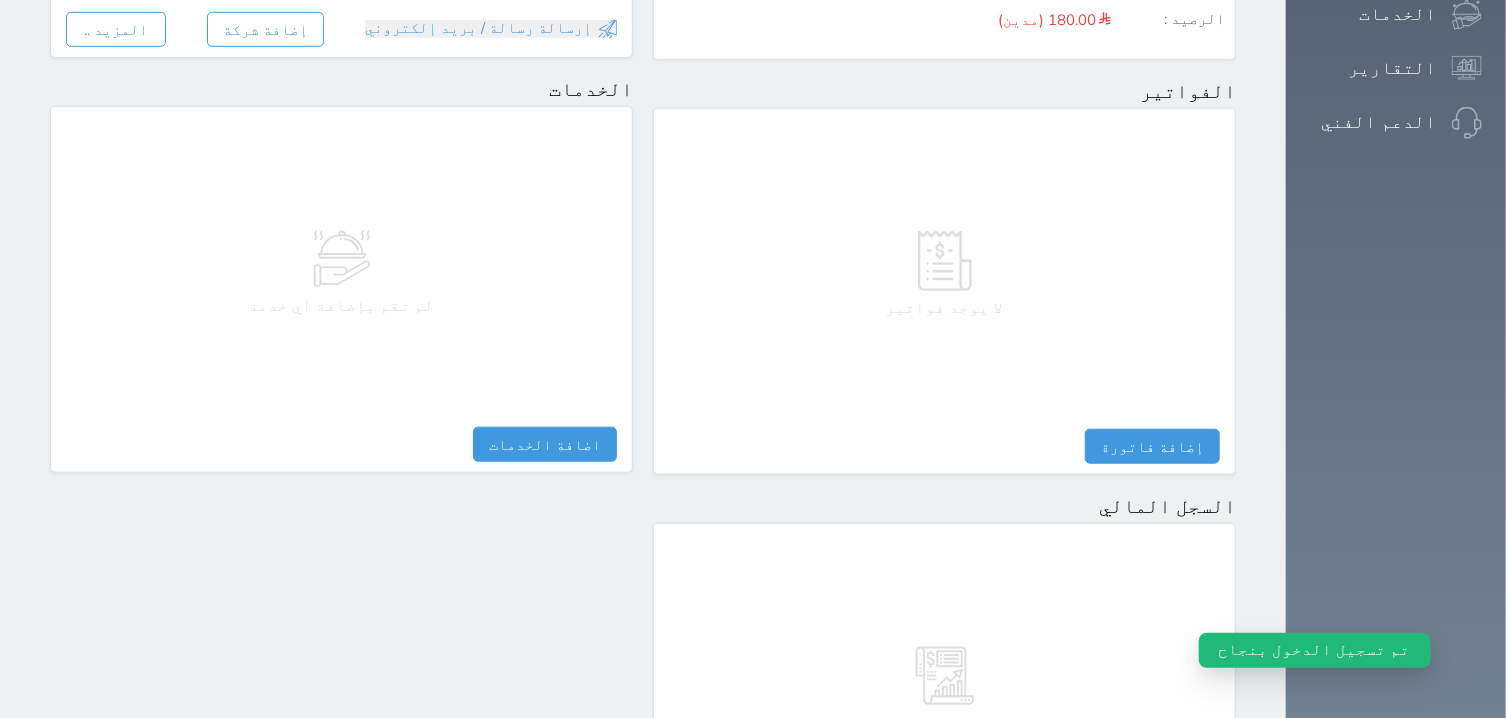 scroll, scrollTop: 1008, scrollLeft: 0, axis: vertical 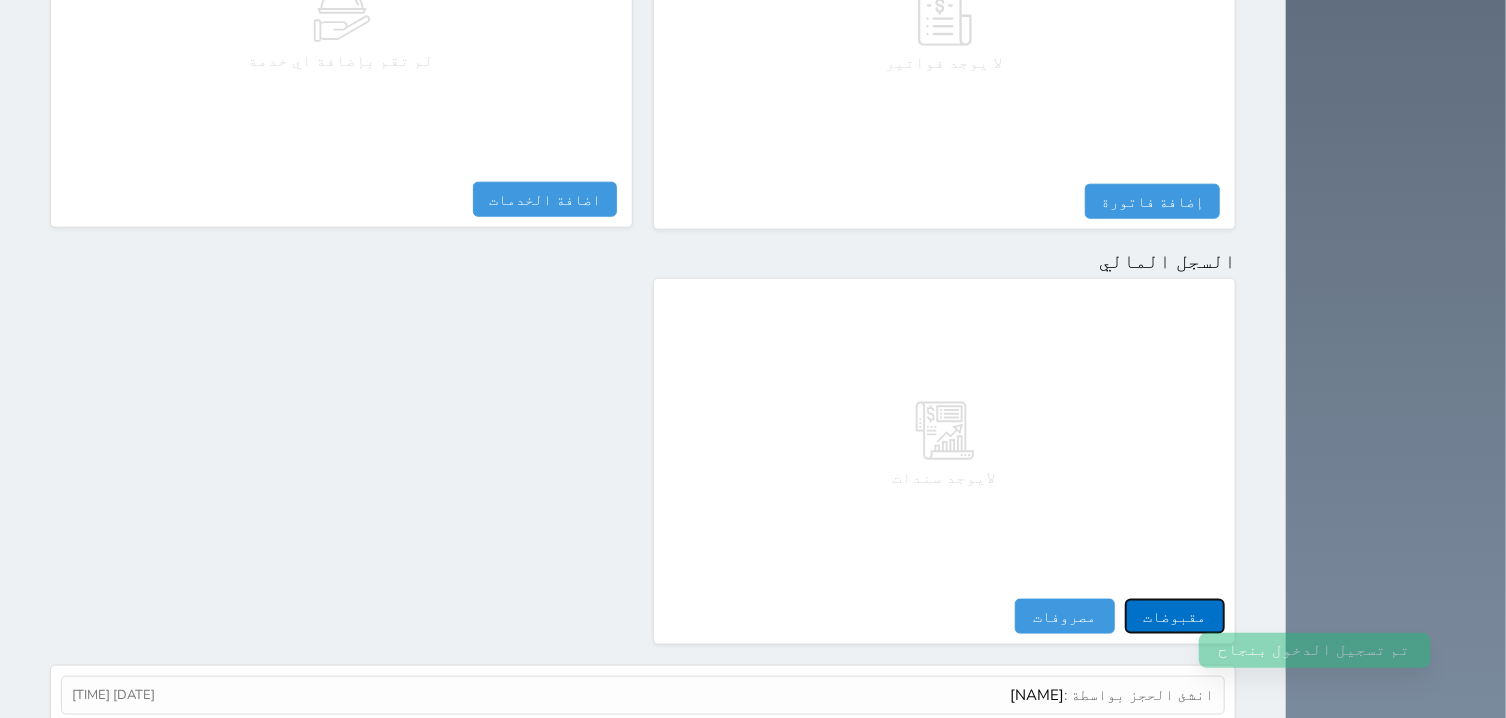 click on "مقبوضات" at bounding box center (1175, 616) 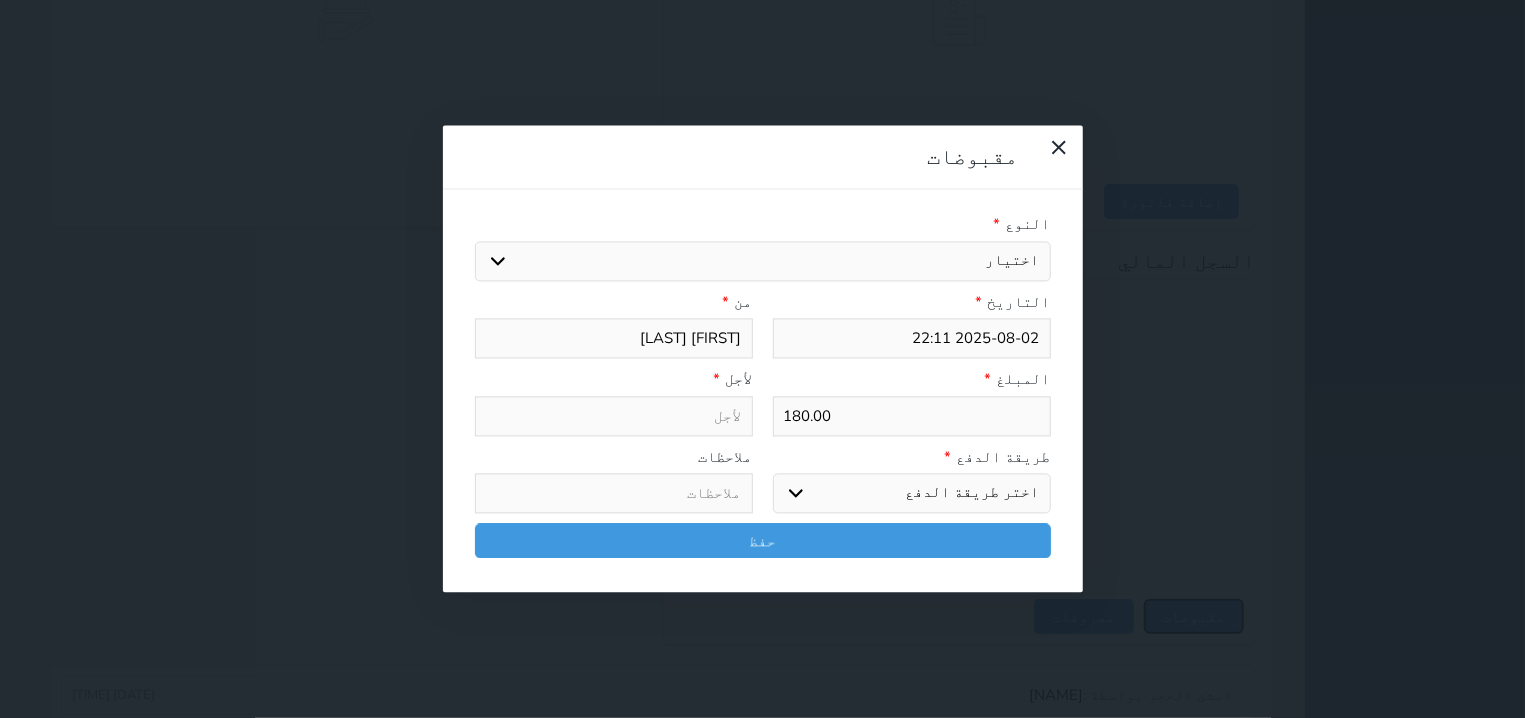 select 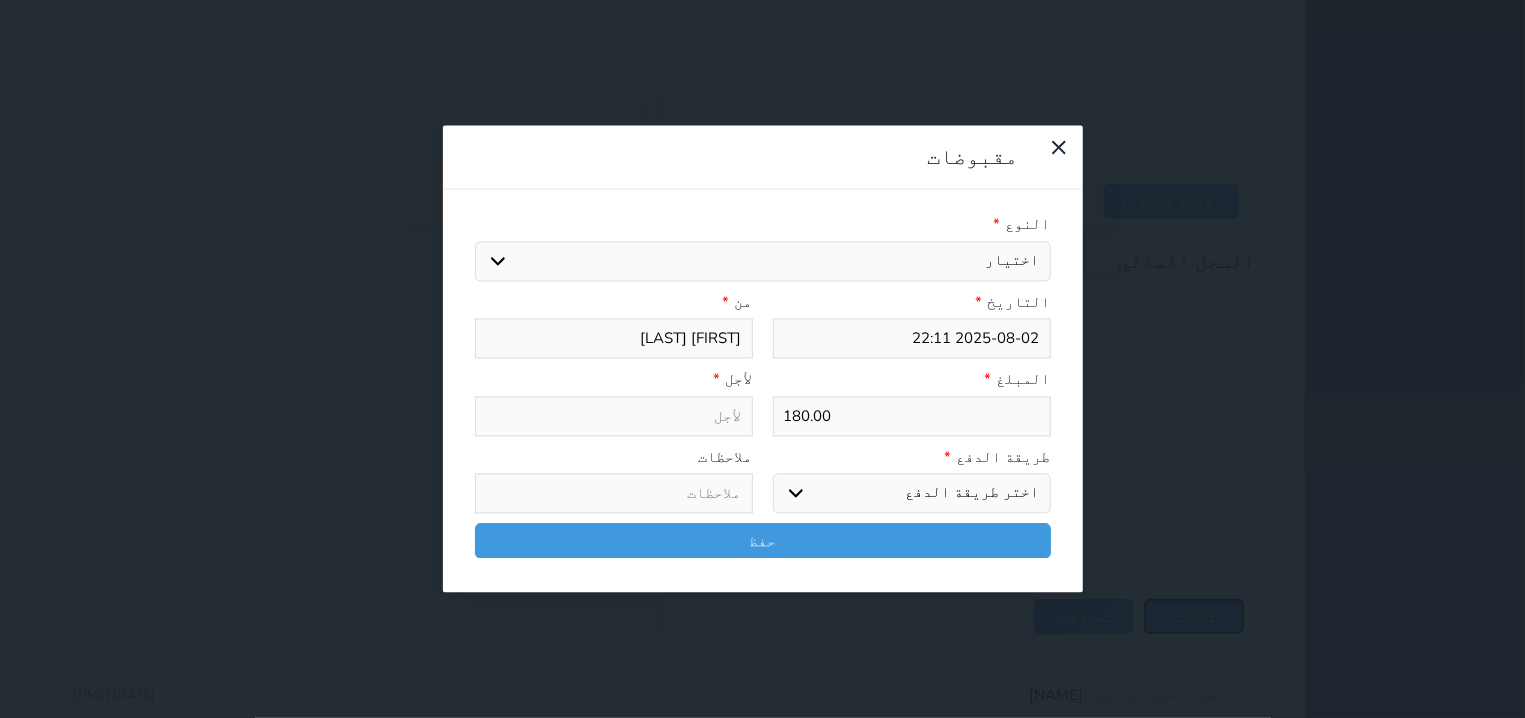 select 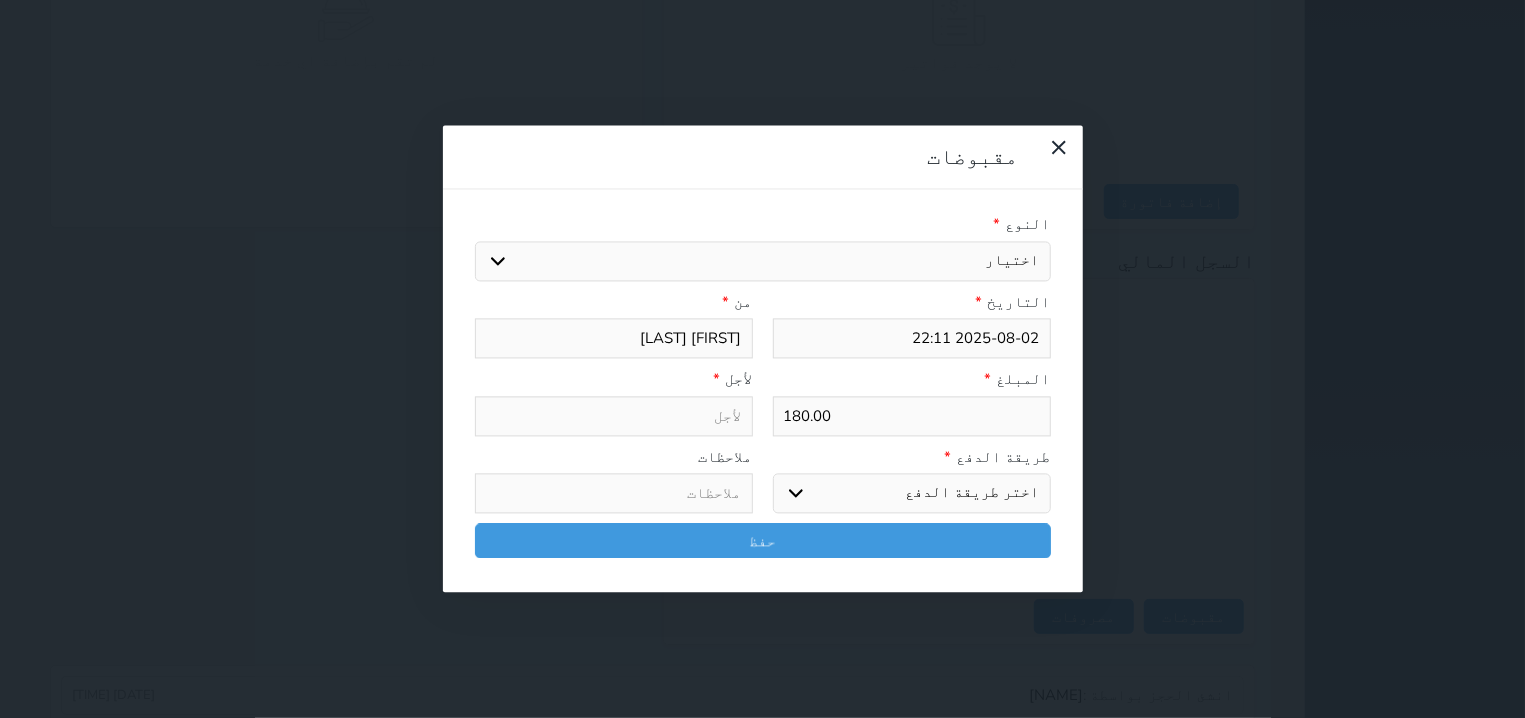 click on "اختيار   مقبوضات عامة قيمة إيجار فواتير تامين عربون لا ينطبق آخر مغسلة واي فاي - الإنترنت مواقف السيارات طعام الأغذية والمشروبات مشروبات المشروبات الباردة المشروبات الساخنة الإفطار غداء عشاء مخبز و كعك حمام سباحة الصالة الرياضية سبا و خدمات الجمال اختيار وإسقاط (خدمات النقل) ميني بار كابل - تلفزيون سرير إضافي تصفيف الشعر التسوق خدمات الجولات السياحية المنظمة خدمات الدليل السياحي" at bounding box center (763, 261) 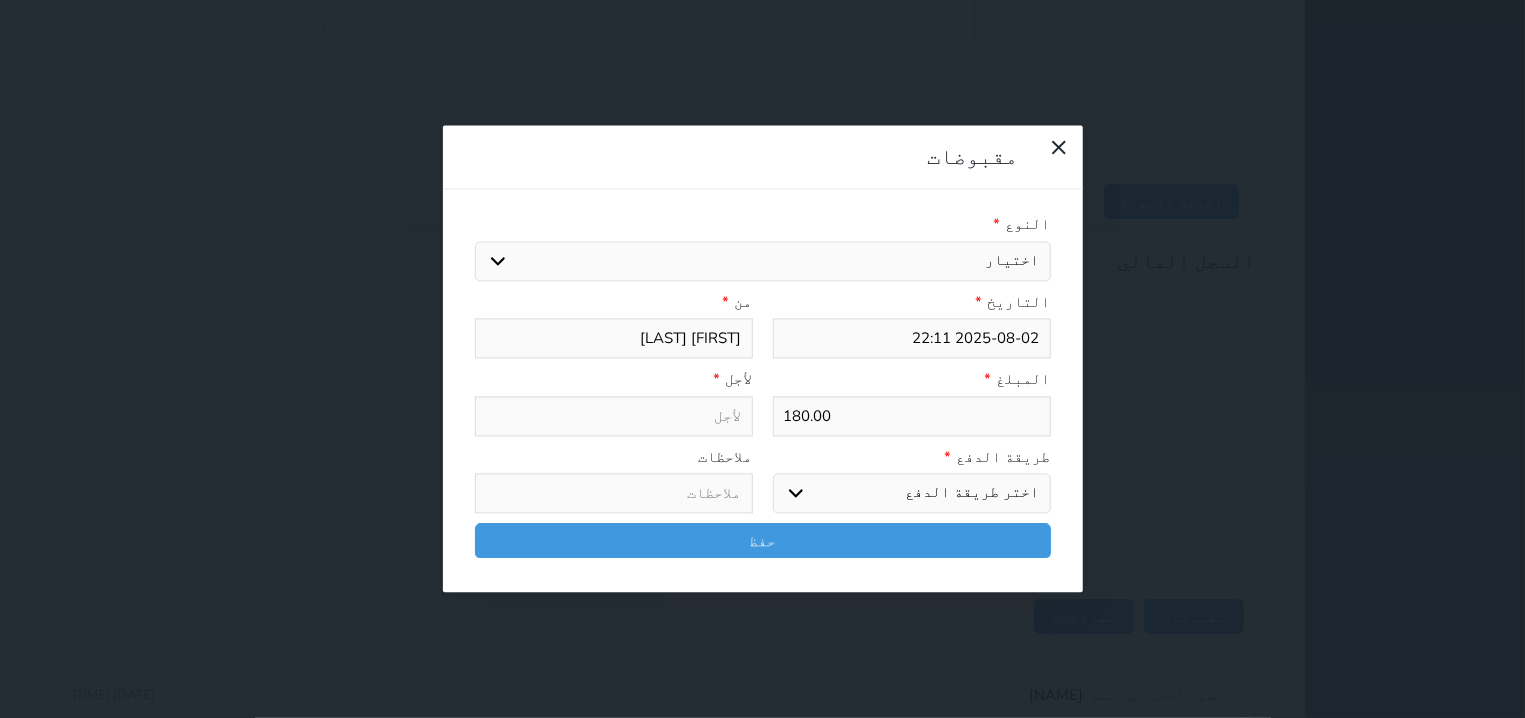 select on "[NUMBER]" 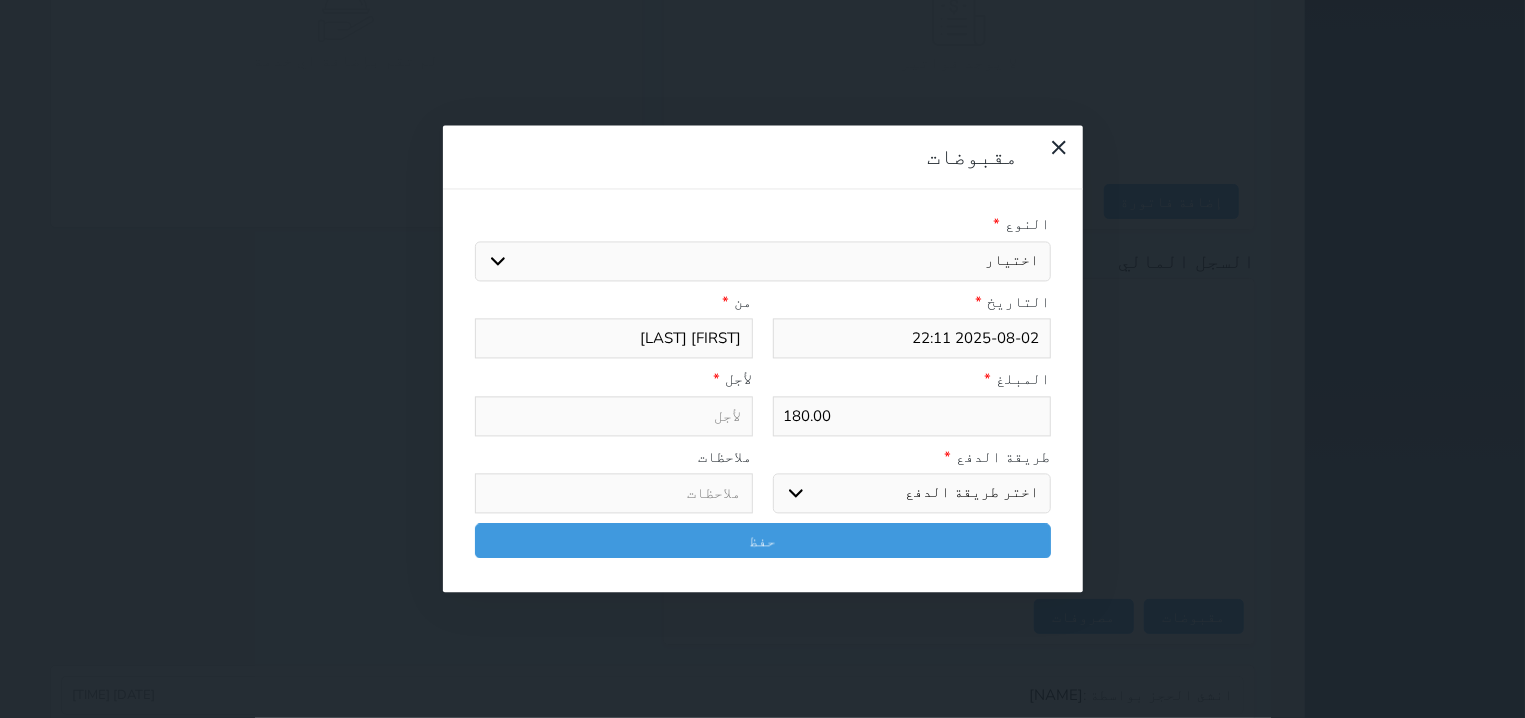 select 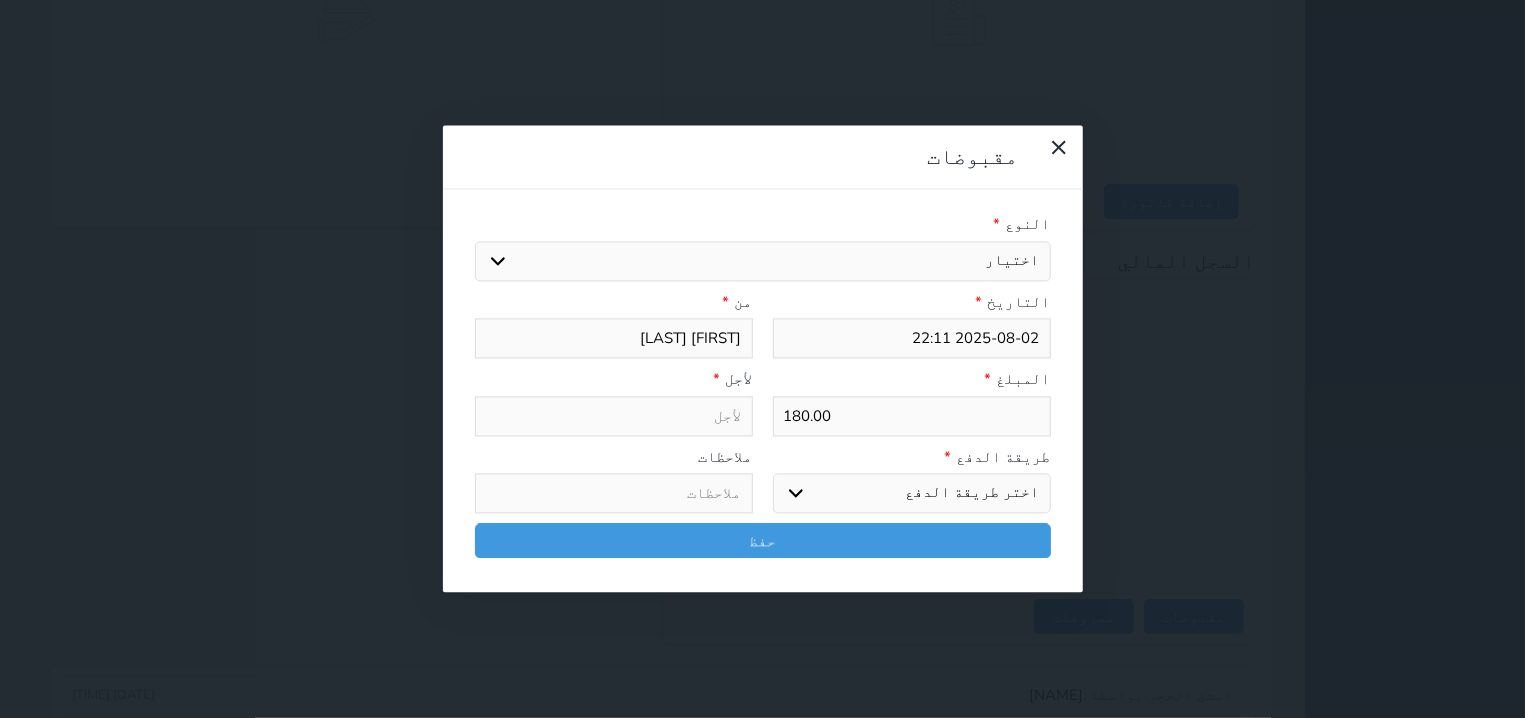 type on "قيمة إيجار - الوحدة - 202" 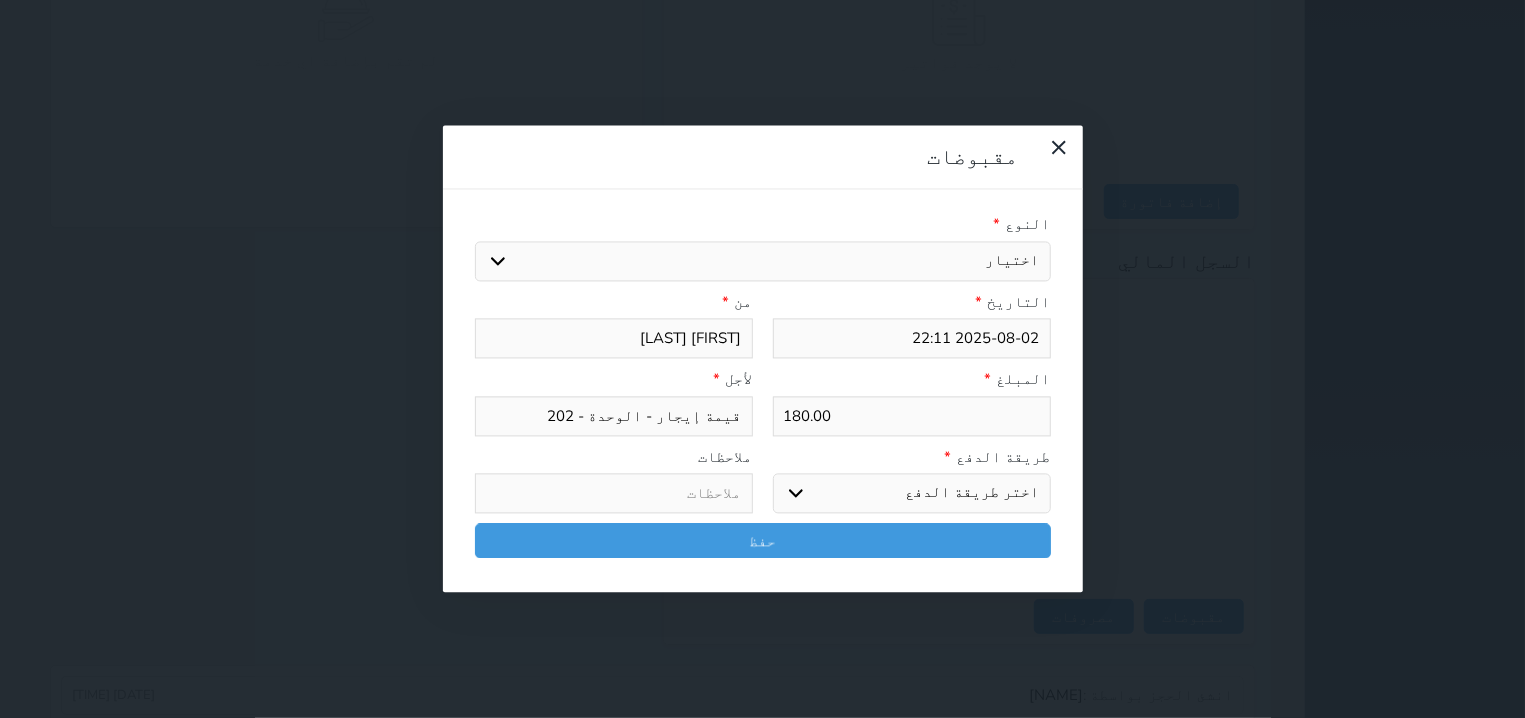 click on "اختر طريقة الدفع   دفع نقدى   تحويل بنكى   مدى   بطاقة ائتمان   آجل" at bounding box center (912, 494) 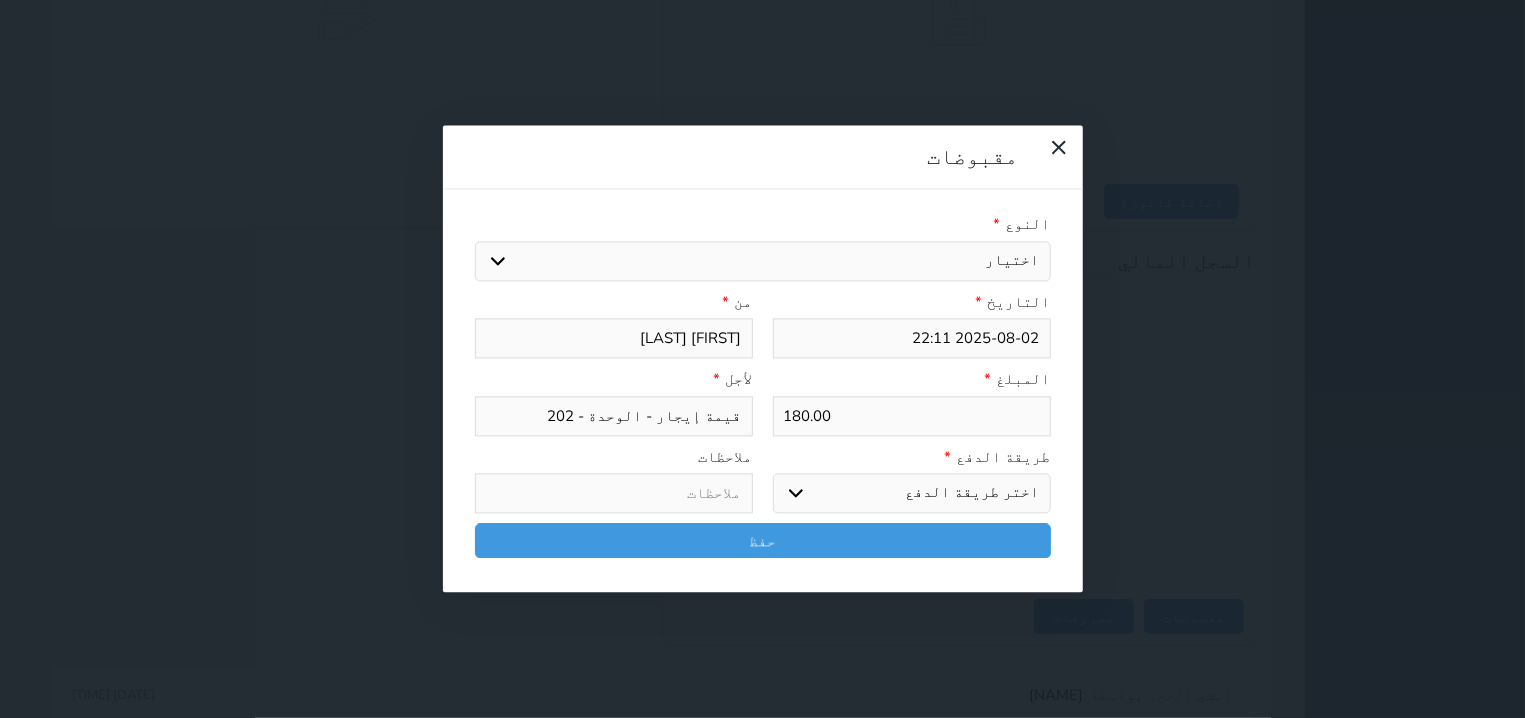 select on "mada" 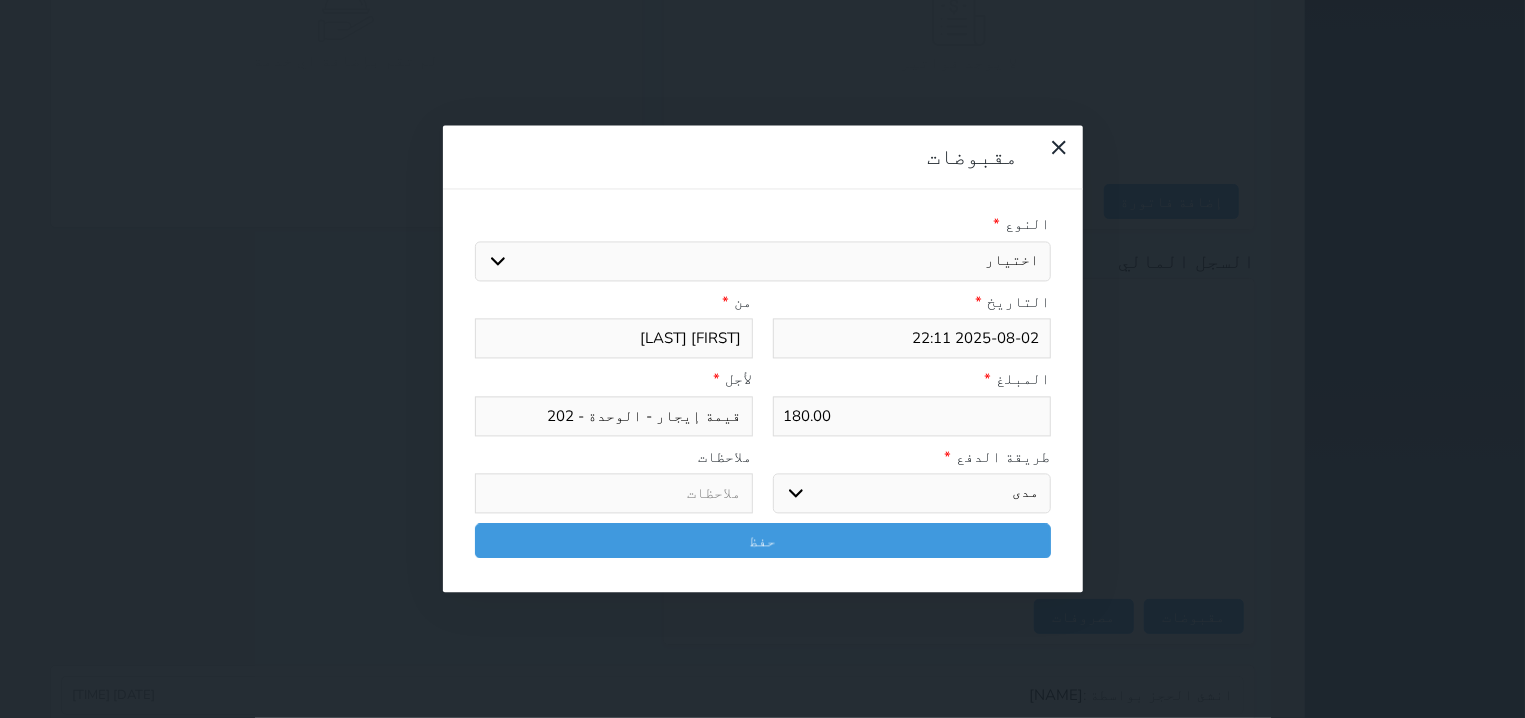 click on "مدى" at bounding box center (0, 0) 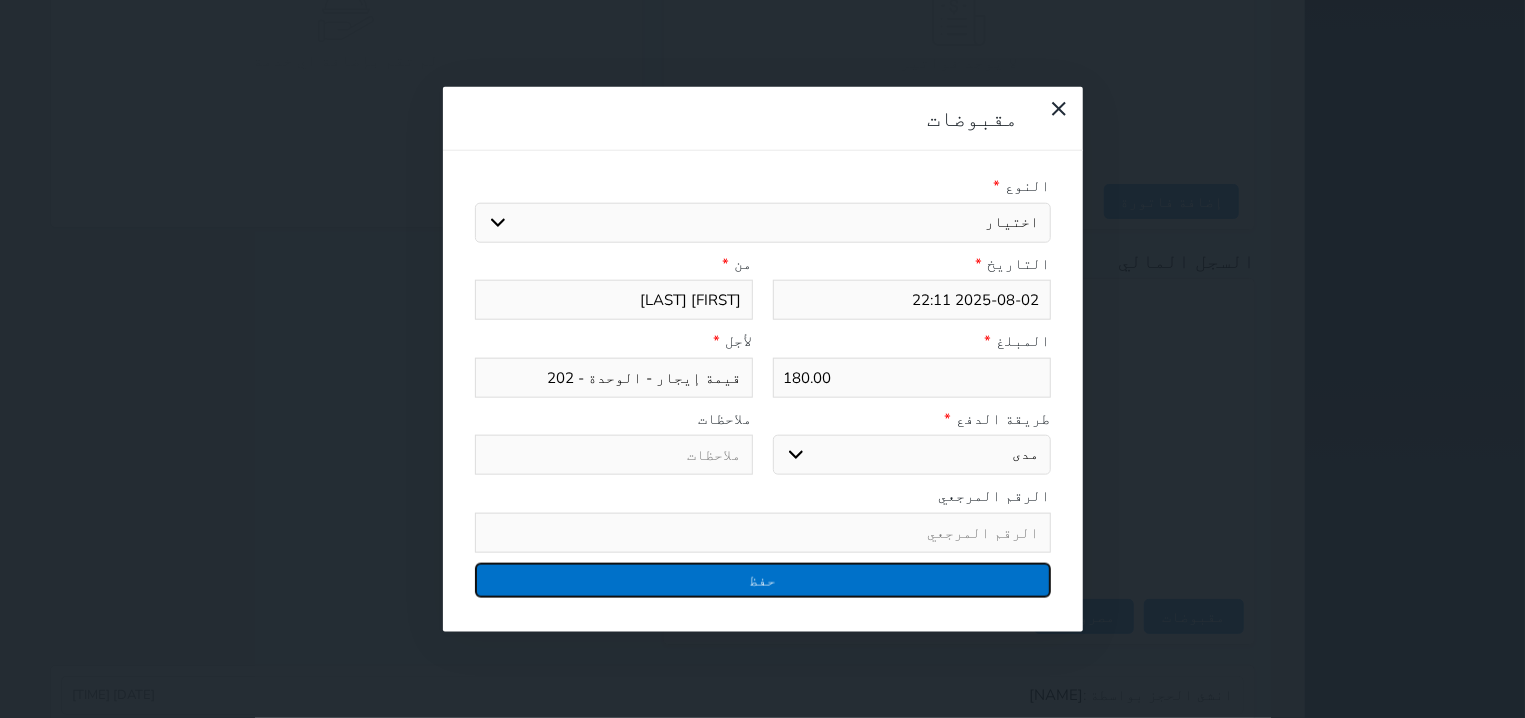 click on "حفظ" at bounding box center [763, 579] 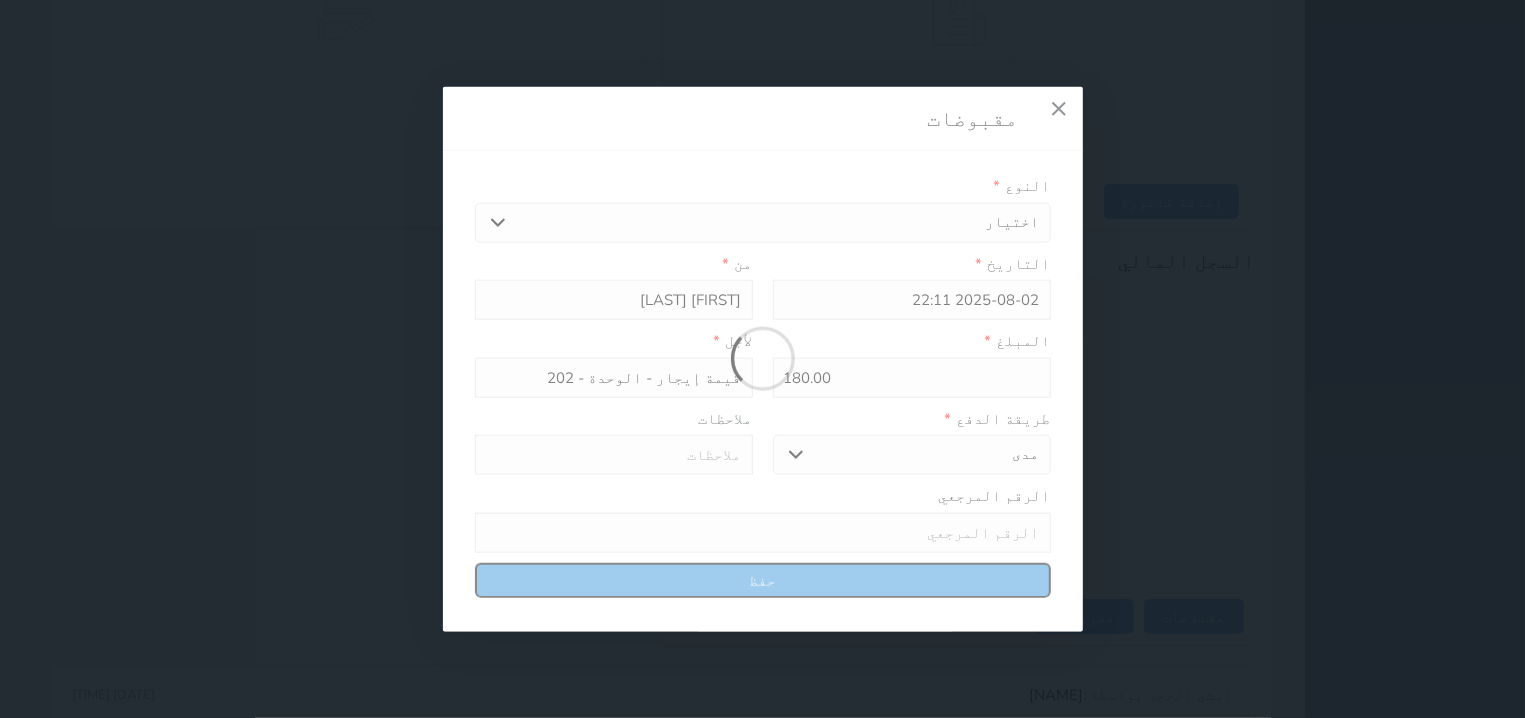 select 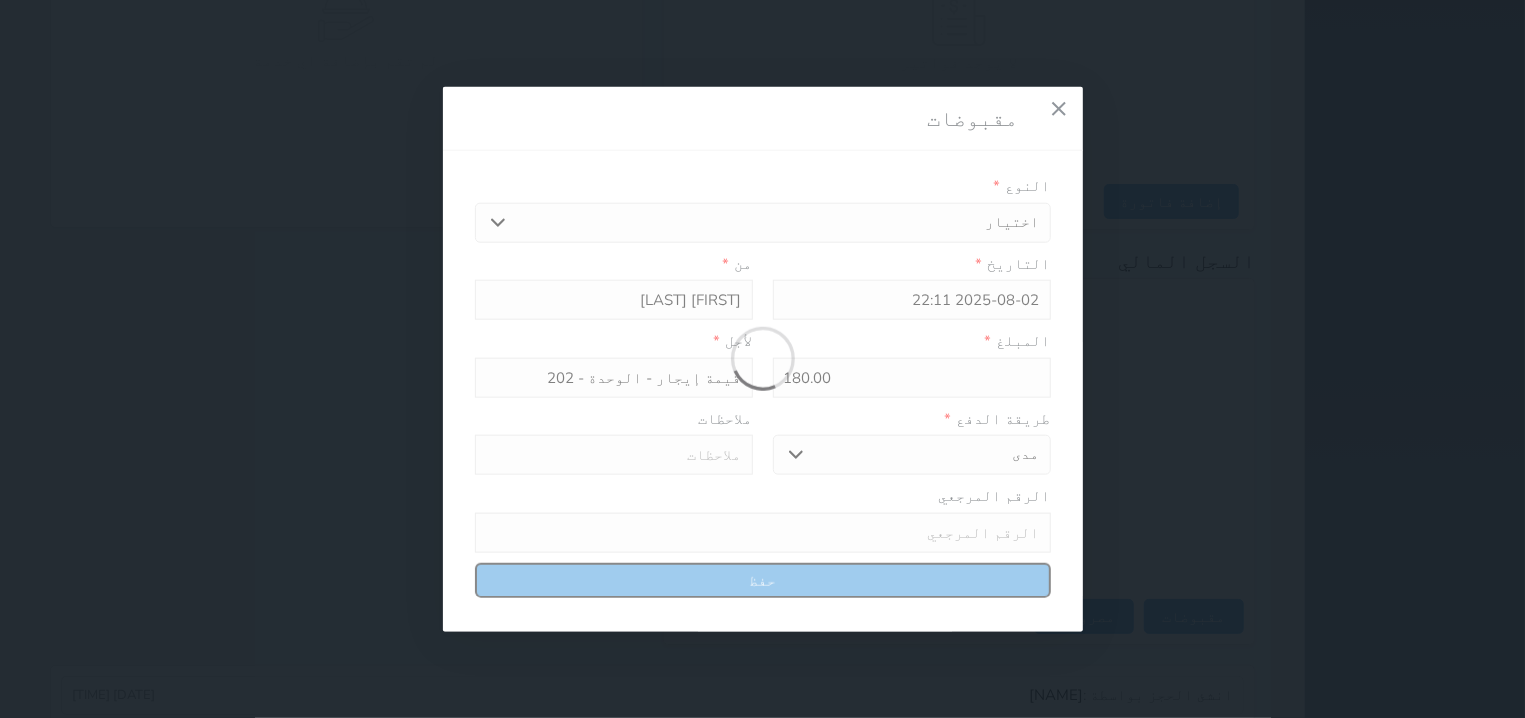 type 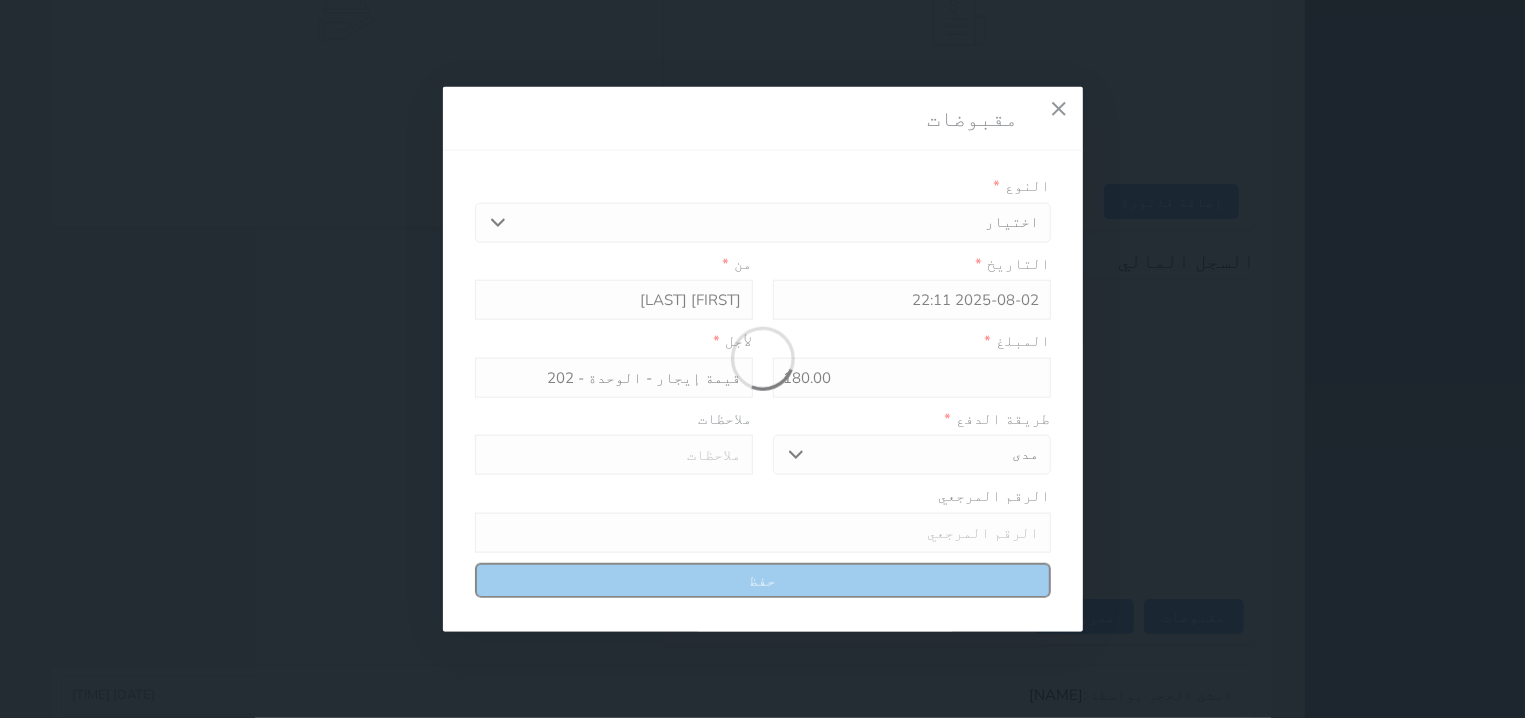 type on "0" 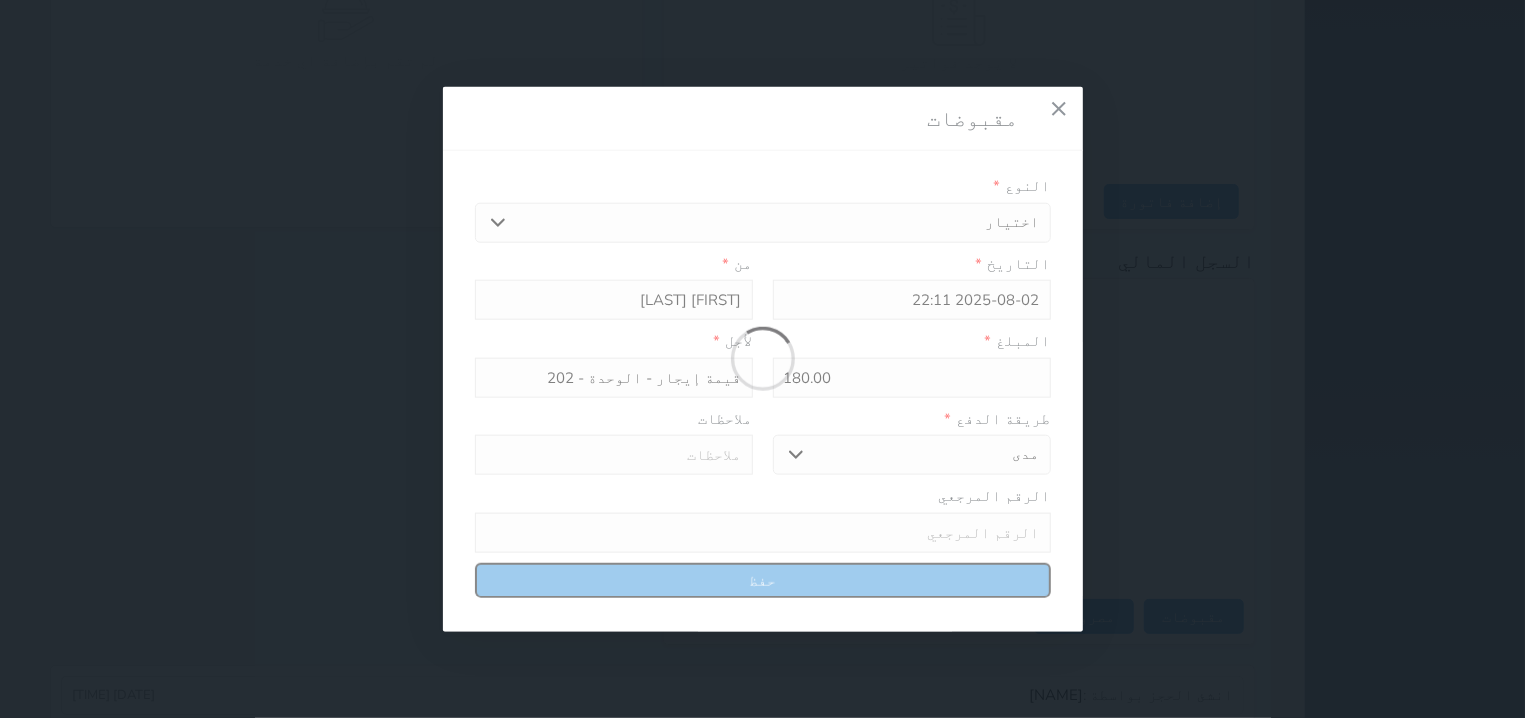 select 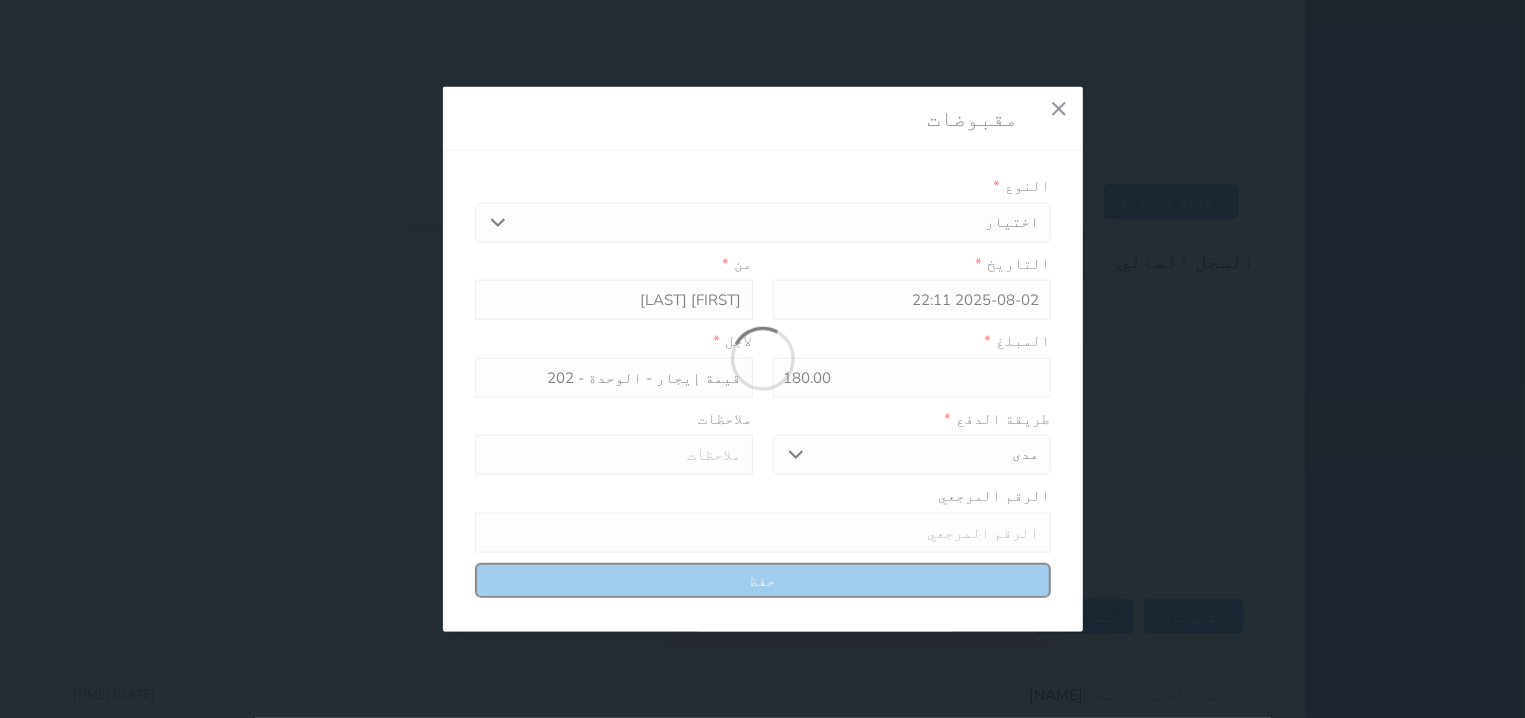 type on "0" 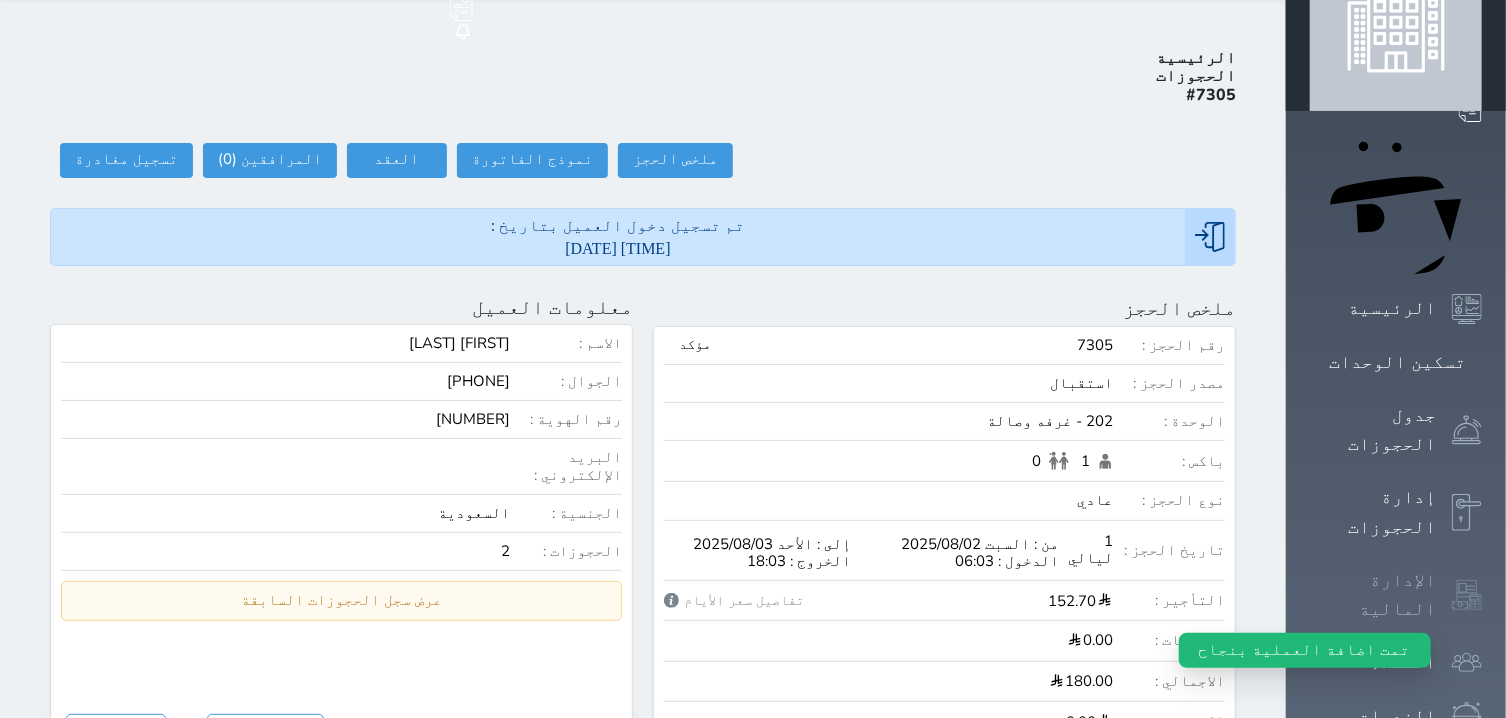 scroll, scrollTop: 0, scrollLeft: 0, axis: both 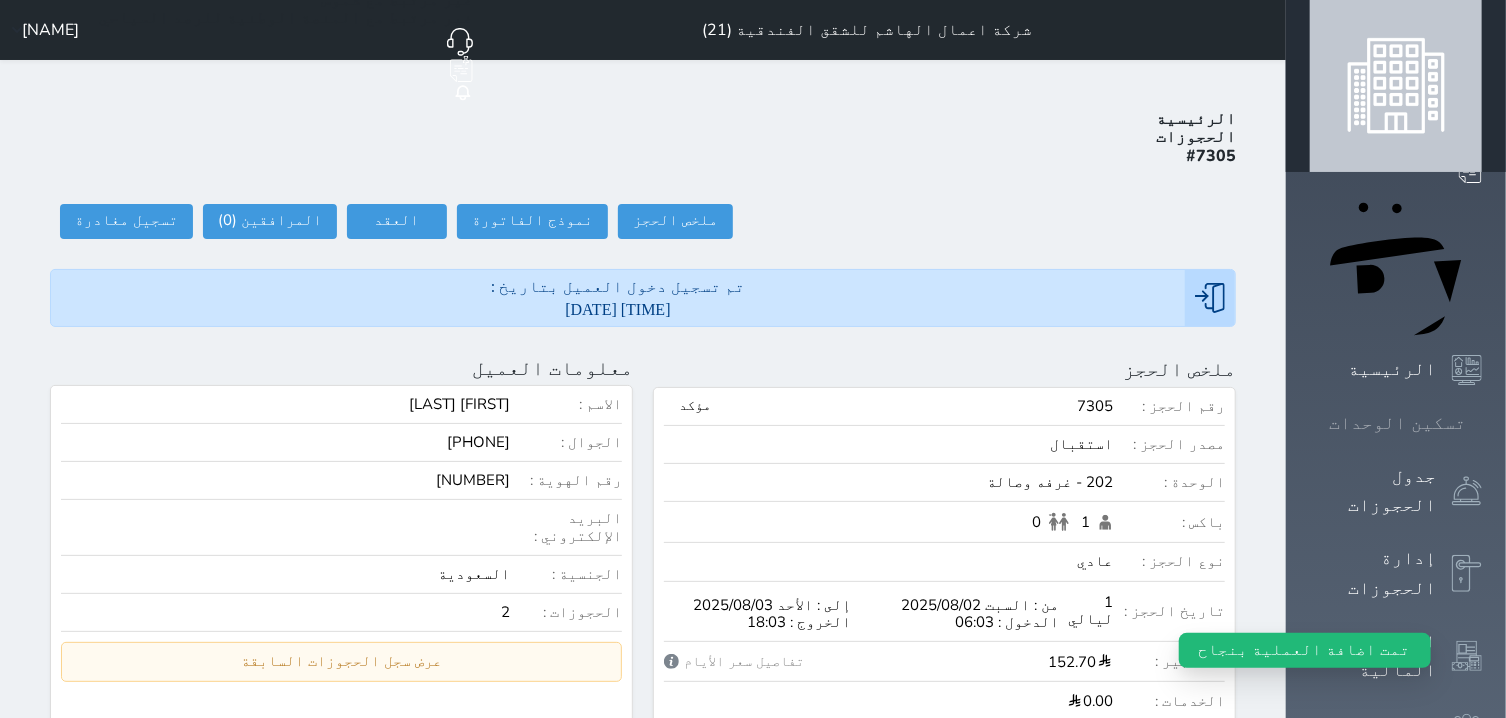 click on "تسكين الوحدات" at bounding box center [1397, 423] 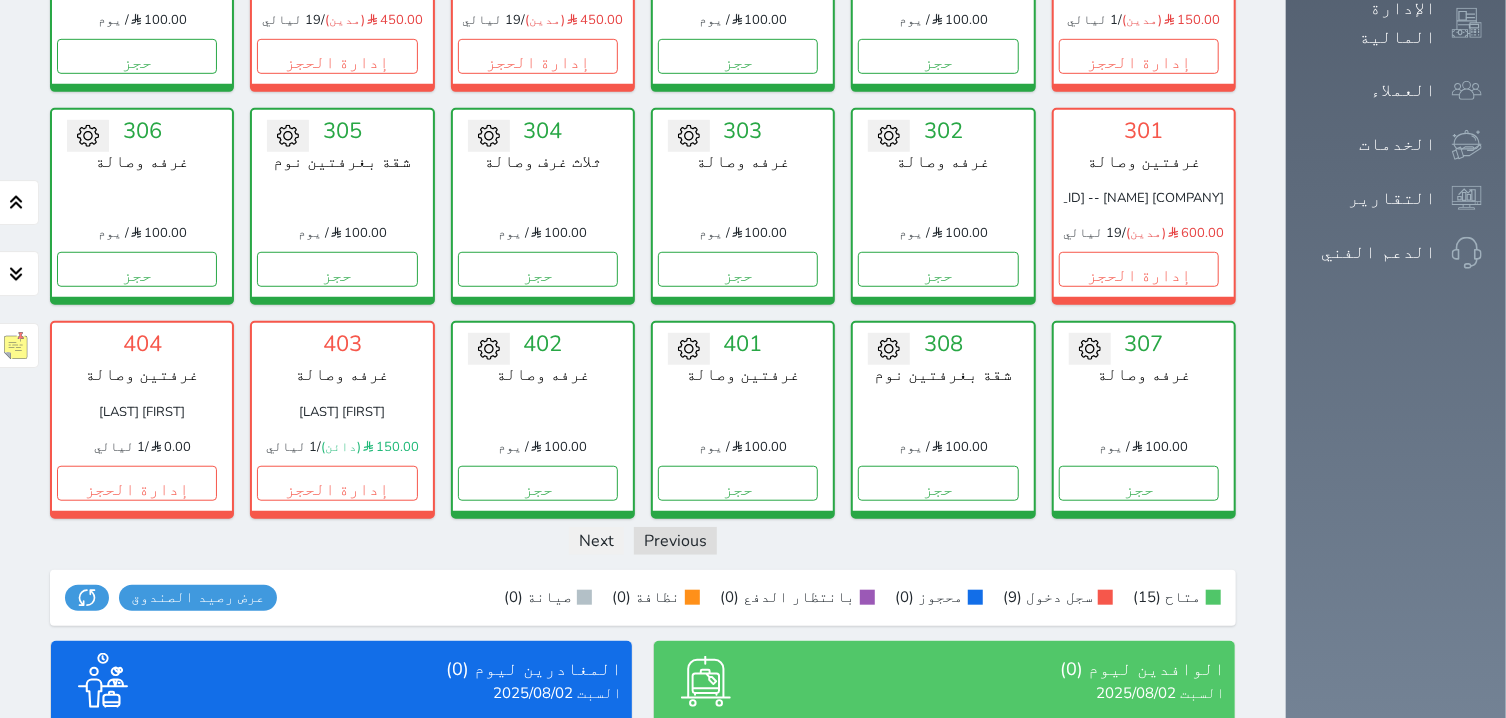 scroll, scrollTop: 714, scrollLeft: 0, axis: vertical 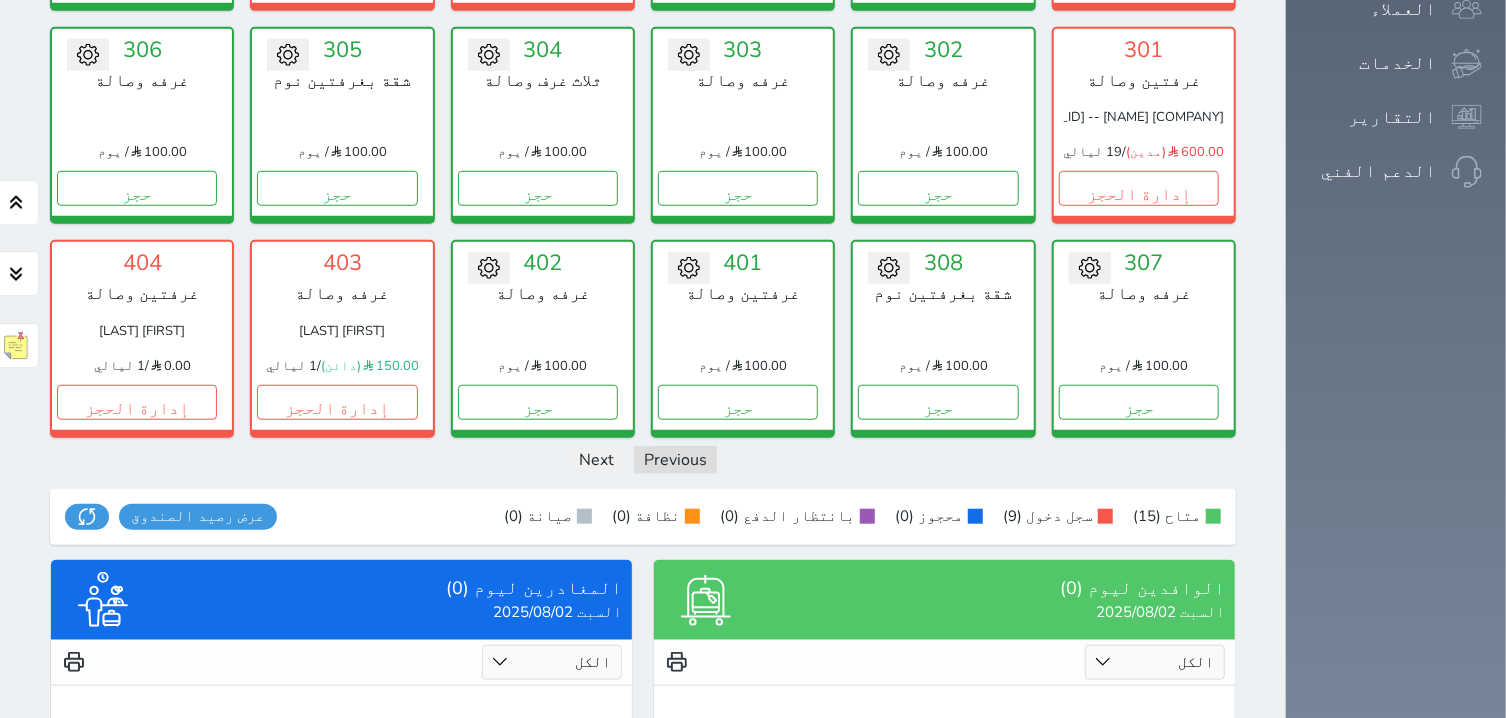 click on "متاح (15)   سجل دخول (9)   محجوز (0)   بانتظار الدفع (0)   نظافة (0)   صيانة (0)     عرض رصيد الصندوق   يرجي الانتظار   رصيد الصندوق : 0    تقرير استلام" at bounding box center (643, 517) 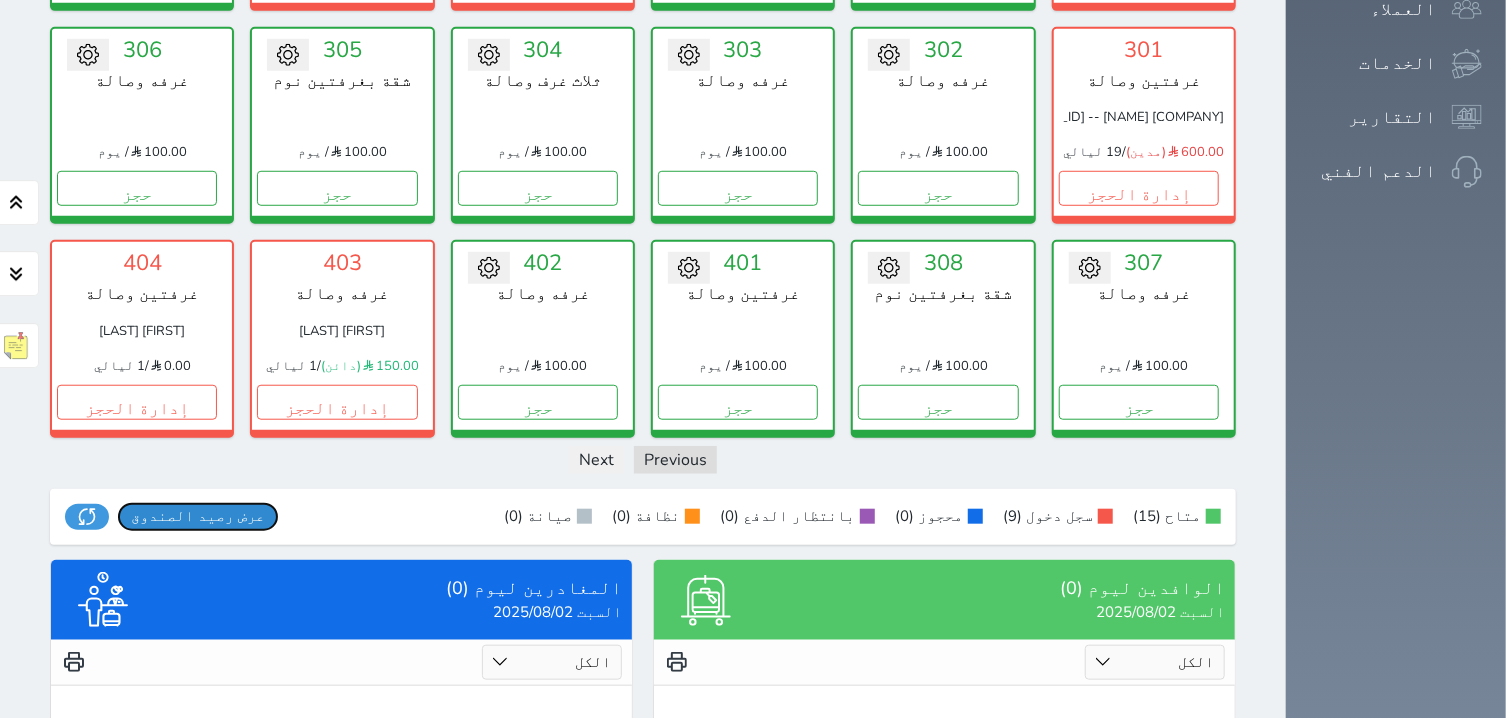 click on "عرض رصيد الصندوق" at bounding box center [198, 516] 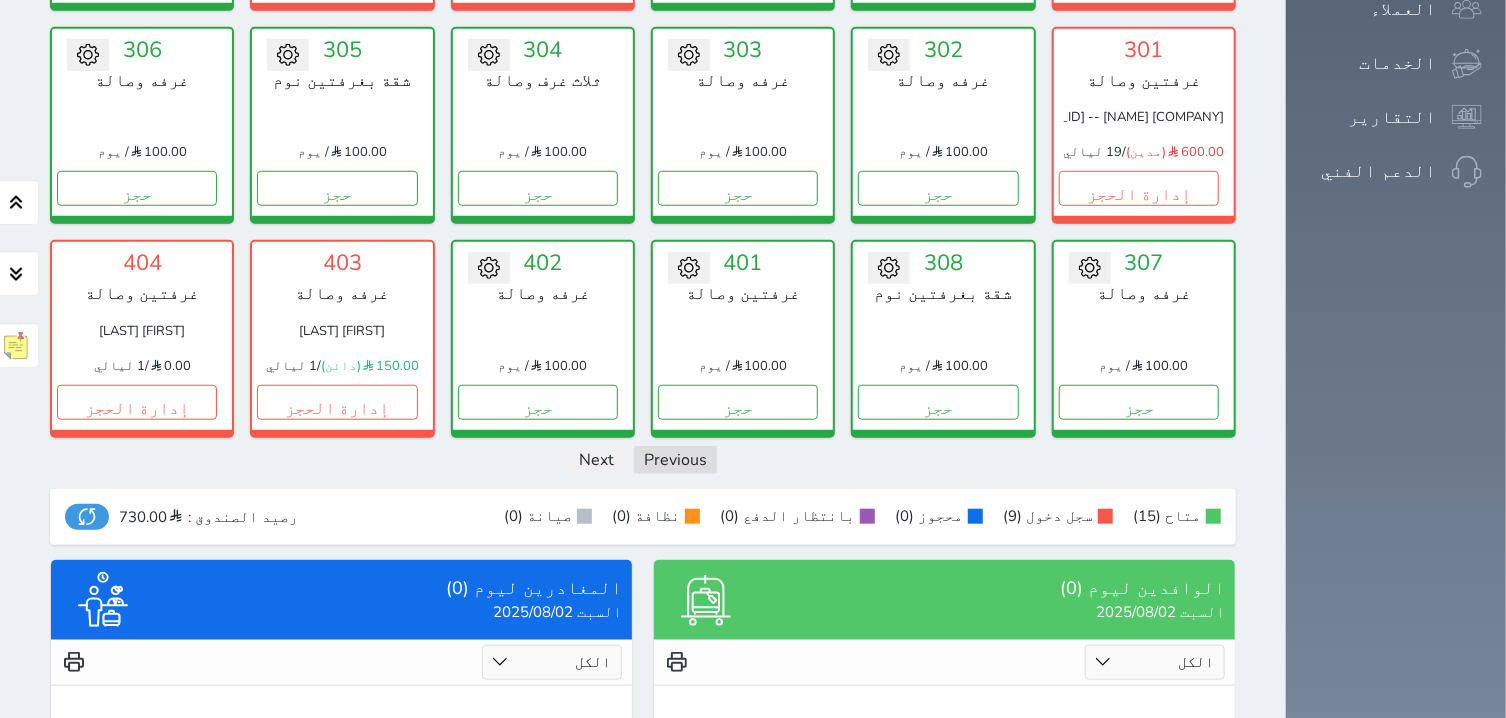 scroll, scrollTop: 716, scrollLeft: 0, axis: vertical 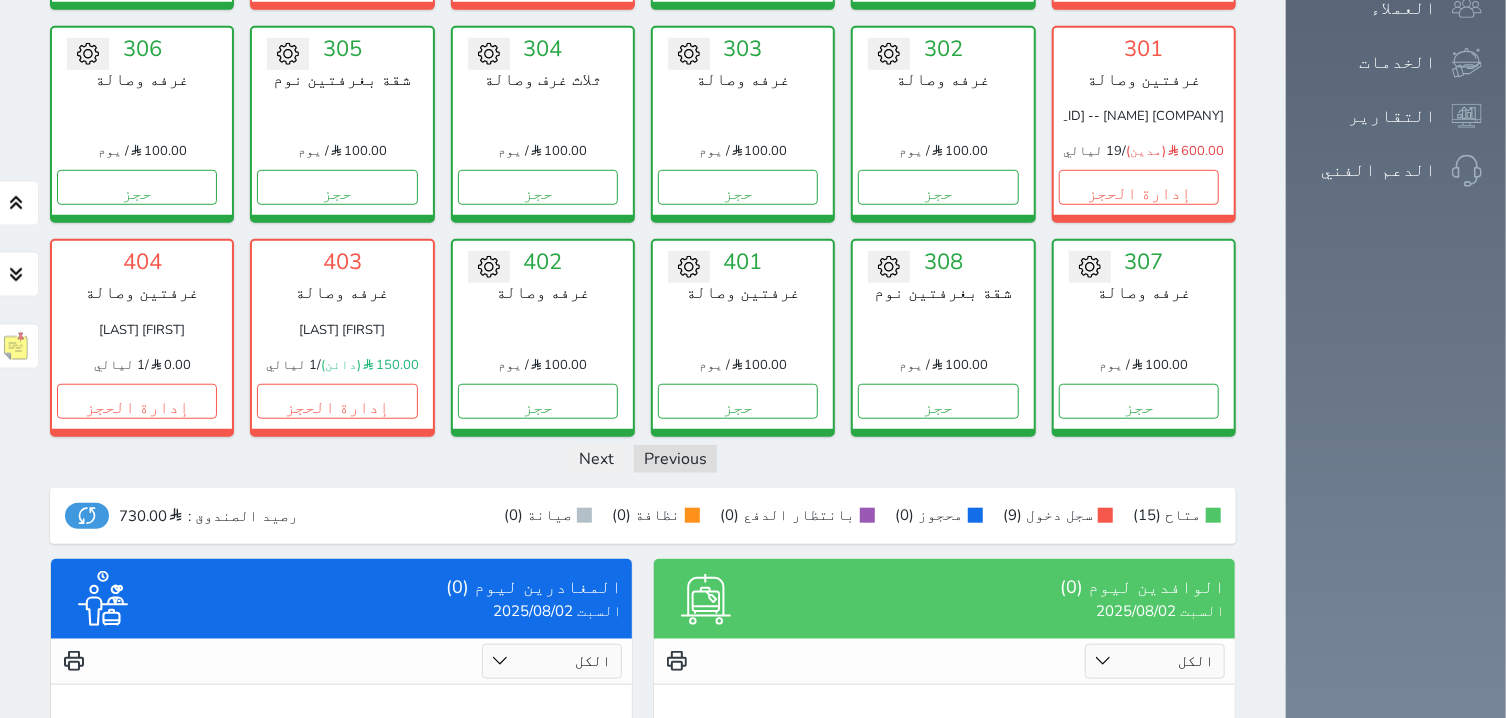 drag, startPoint x: 176, startPoint y: 486, endPoint x: 176, endPoint y: 506, distance: 20 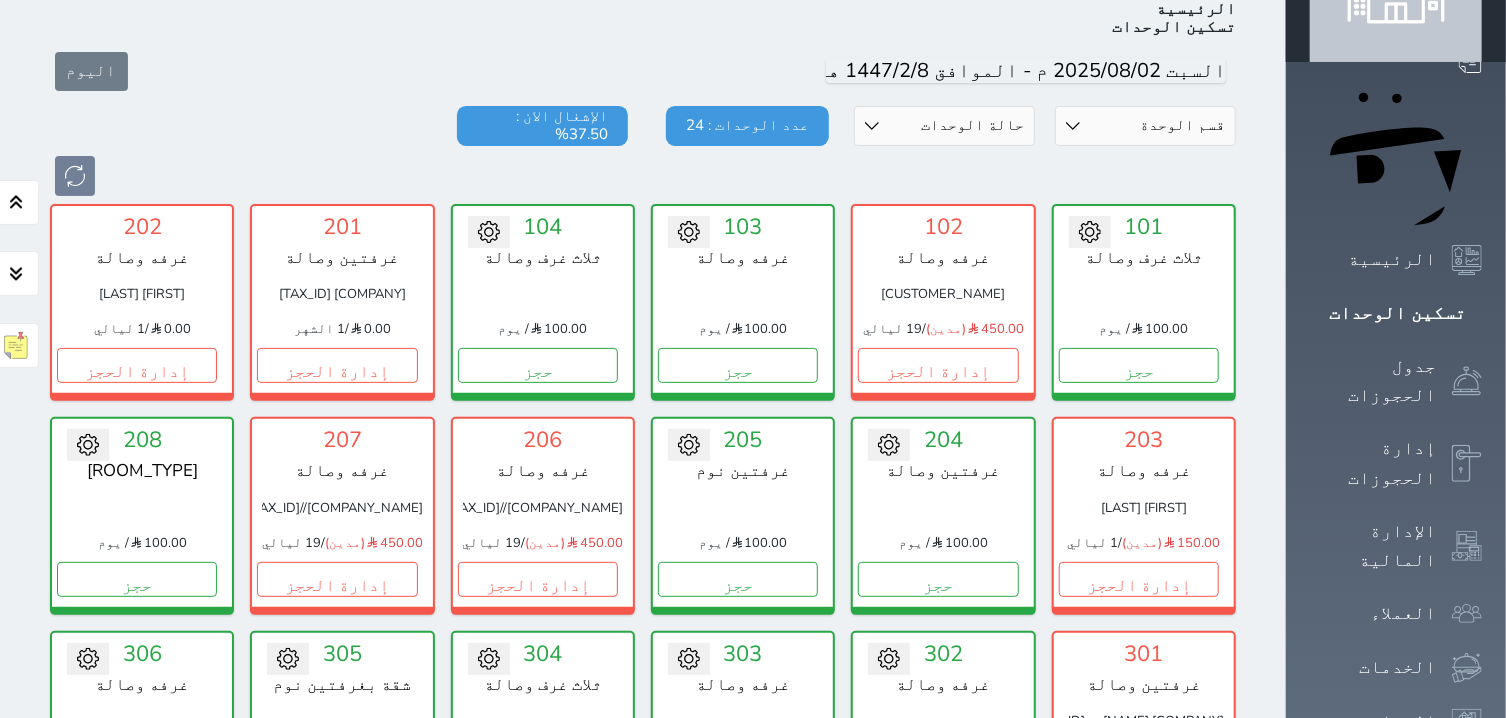 scroll, scrollTop: 80, scrollLeft: 0, axis: vertical 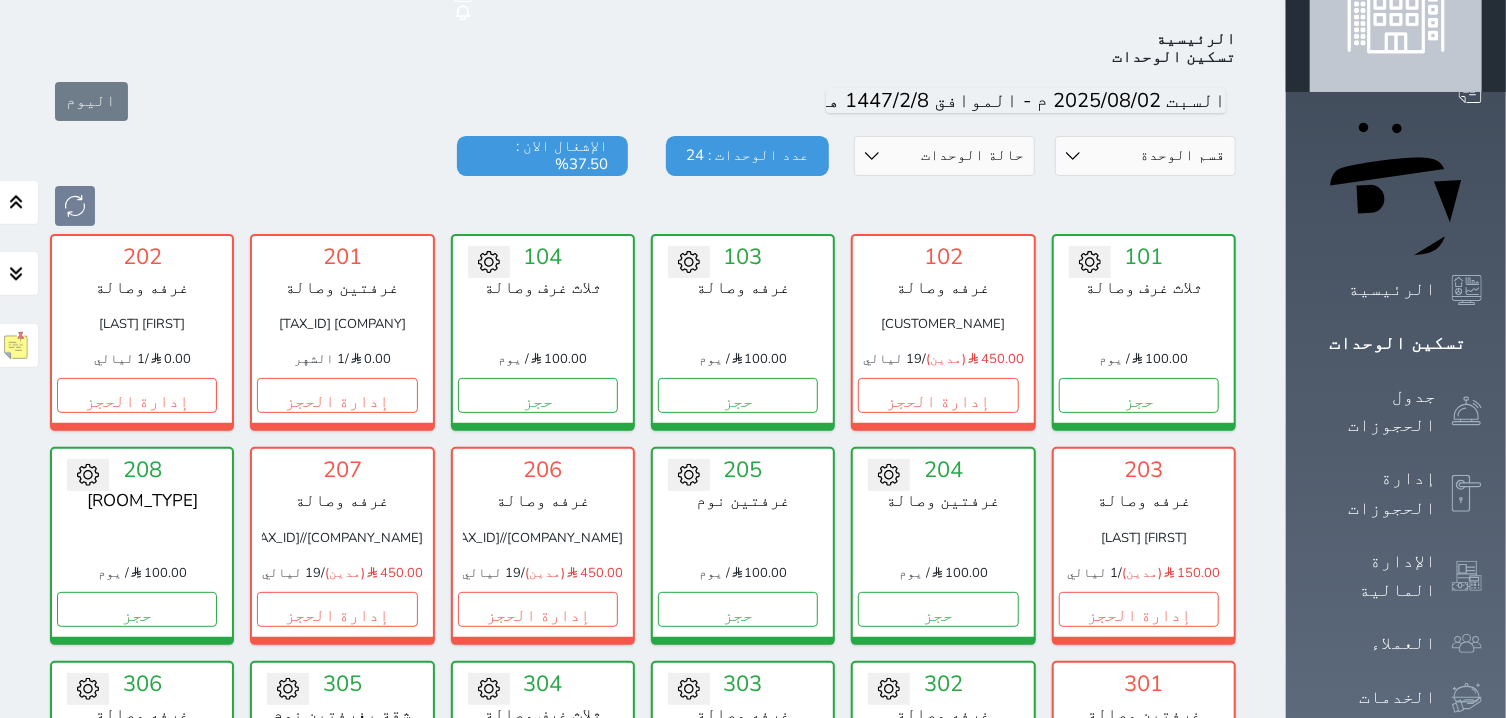 drag, startPoint x: 383, startPoint y: 493, endPoint x: 391, endPoint y: 508, distance: 17 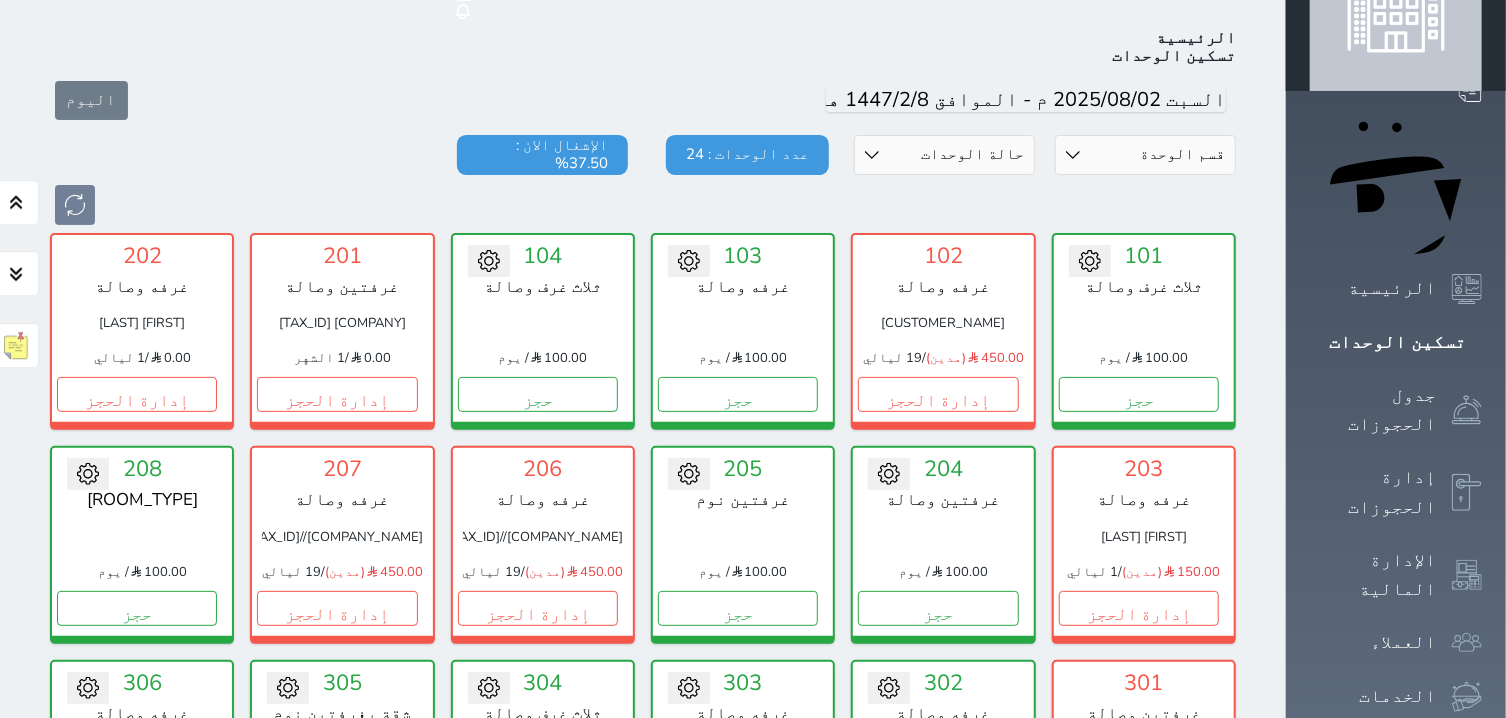 drag, startPoint x: 276, startPoint y: 526, endPoint x: 237, endPoint y: 569, distance: 58.0517 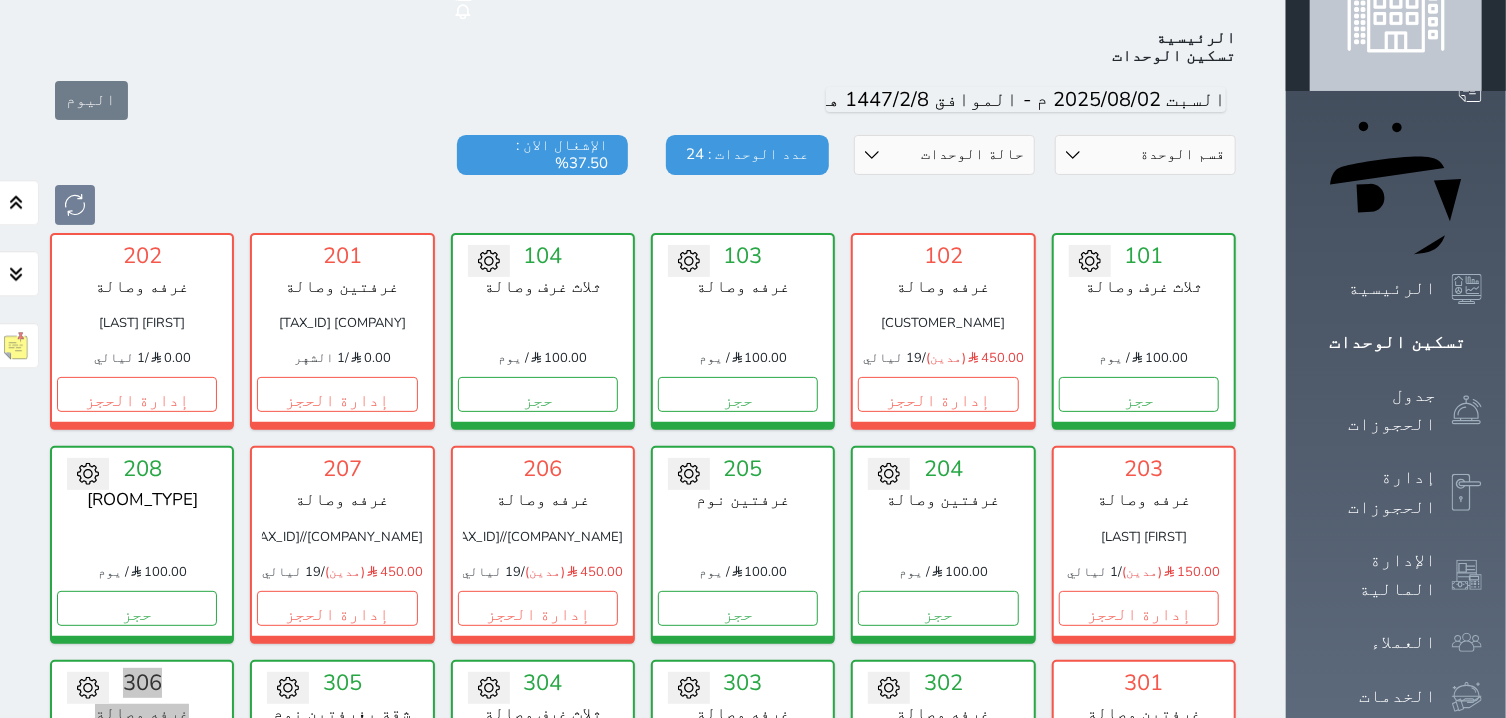 click on "[ACTION]
[ACTION]
[ROOM_NUMBER] [ROOM_TYPE]
[PRICE]
/ [PERIOD]       [ACTION]" at bounding box center [342, 758] 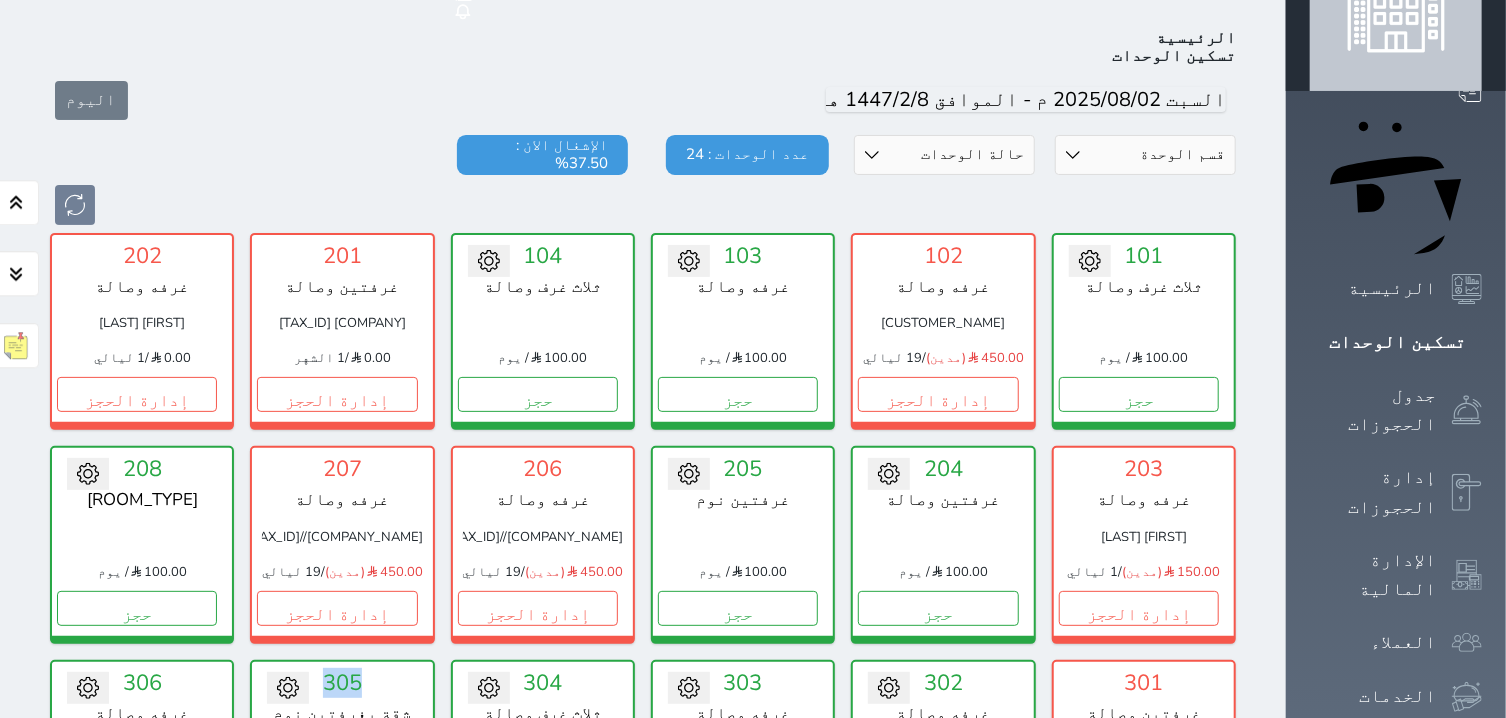 click on "[ACTION]
[ACTION]
[ROOM_NUMBER] [ROOM_TYPE]
[PRICE]
/ [PERIOD]       [ACTION]" at bounding box center (342, 758) 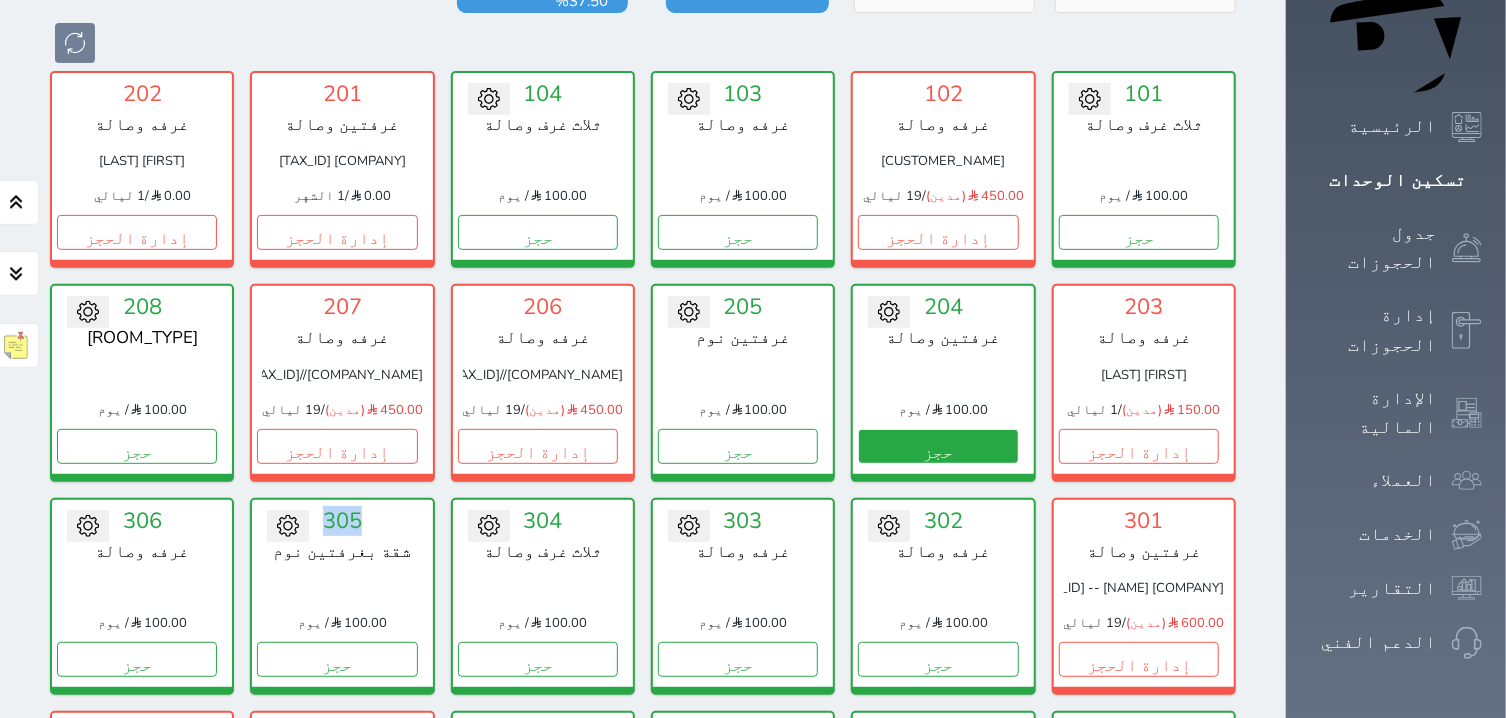 scroll, scrollTop: 204, scrollLeft: 0, axis: vertical 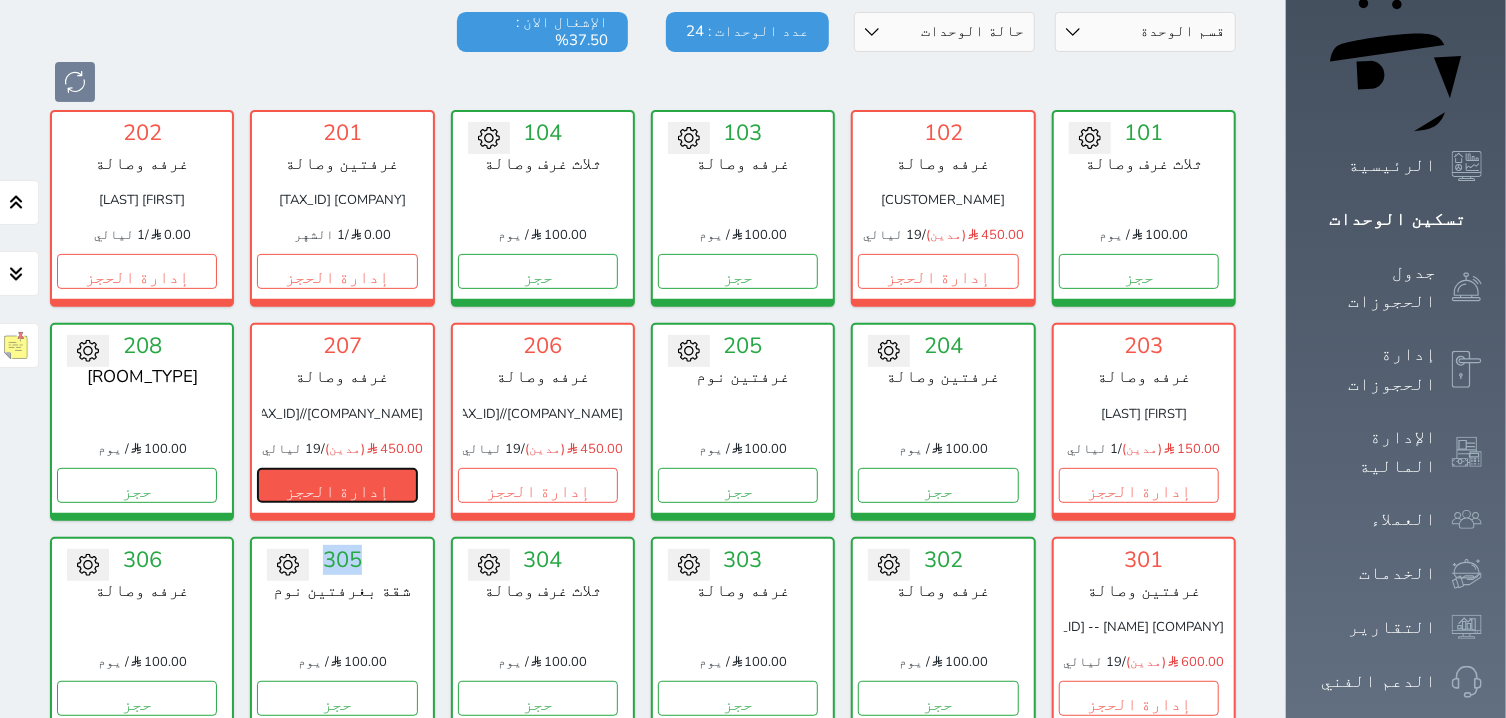 click on "إدارة الحجز" at bounding box center [337, 485] 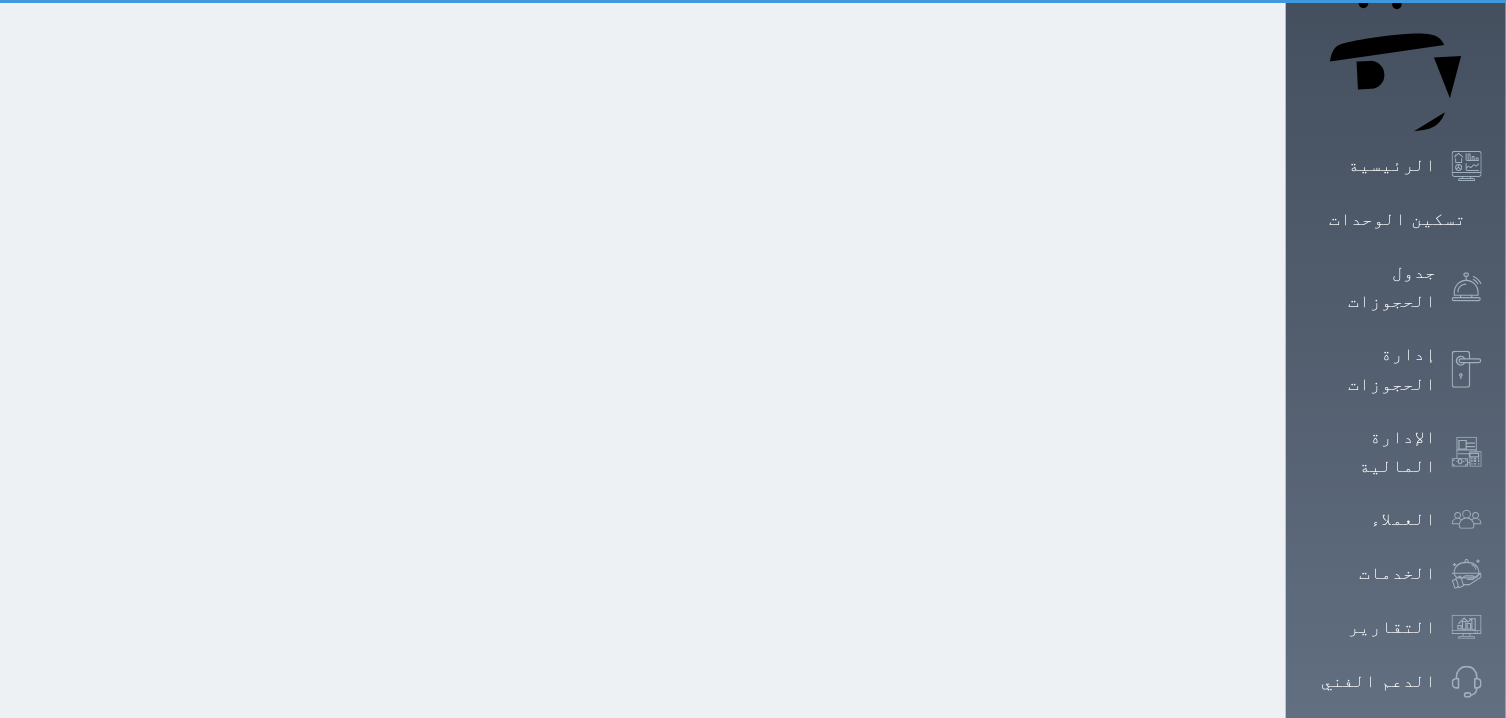 scroll, scrollTop: 0, scrollLeft: 0, axis: both 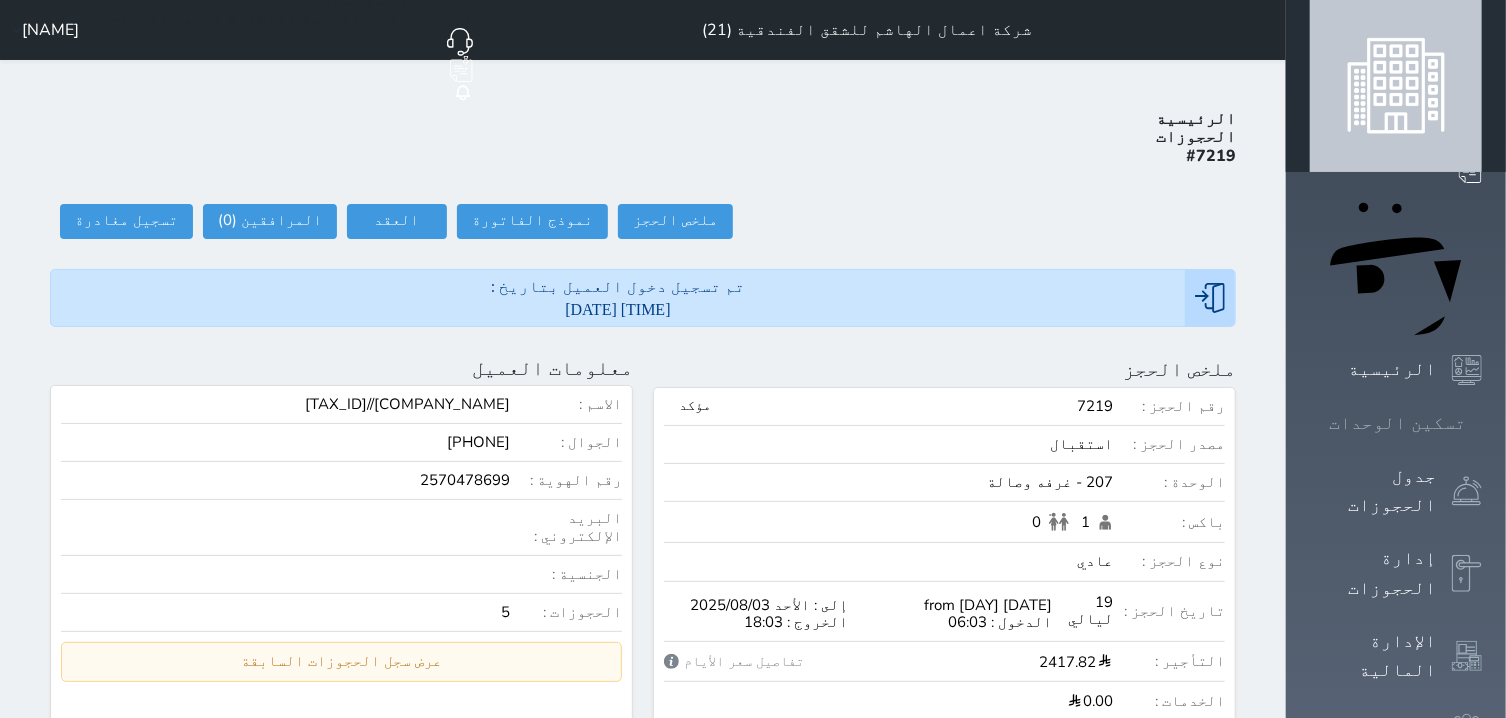 click at bounding box center (1482, 423) 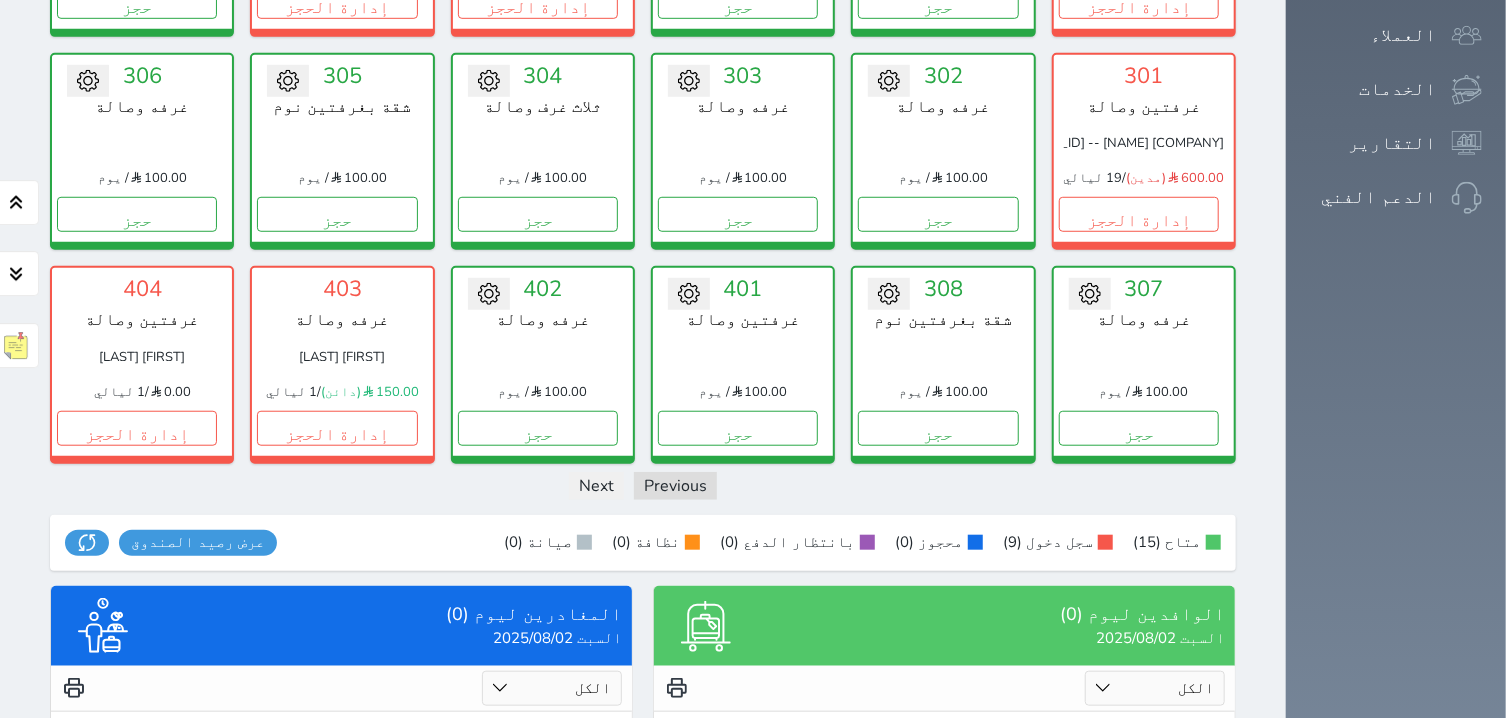 scroll, scrollTop: 840, scrollLeft: 0, axis: vertical 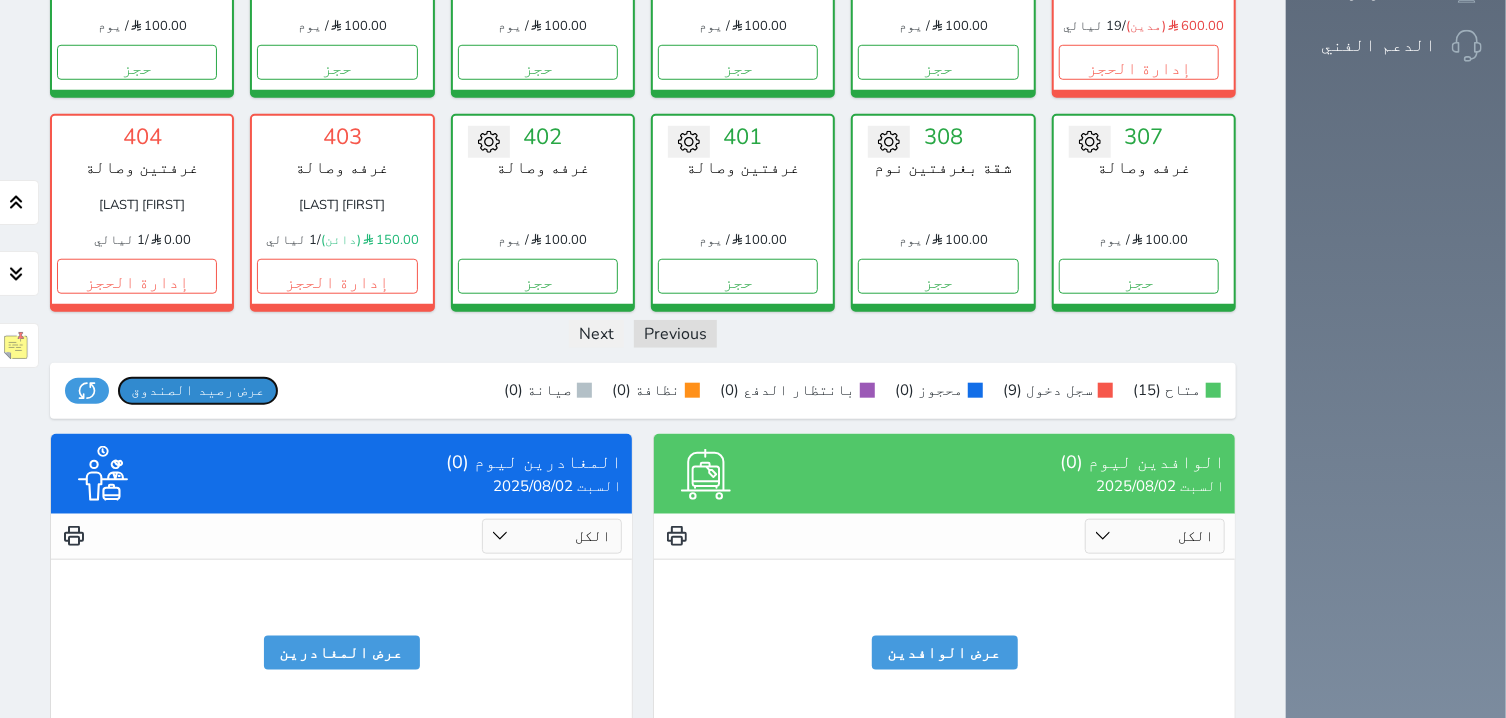 click on "عرض رصيد الصندوق" at bounding box center [198, 390] 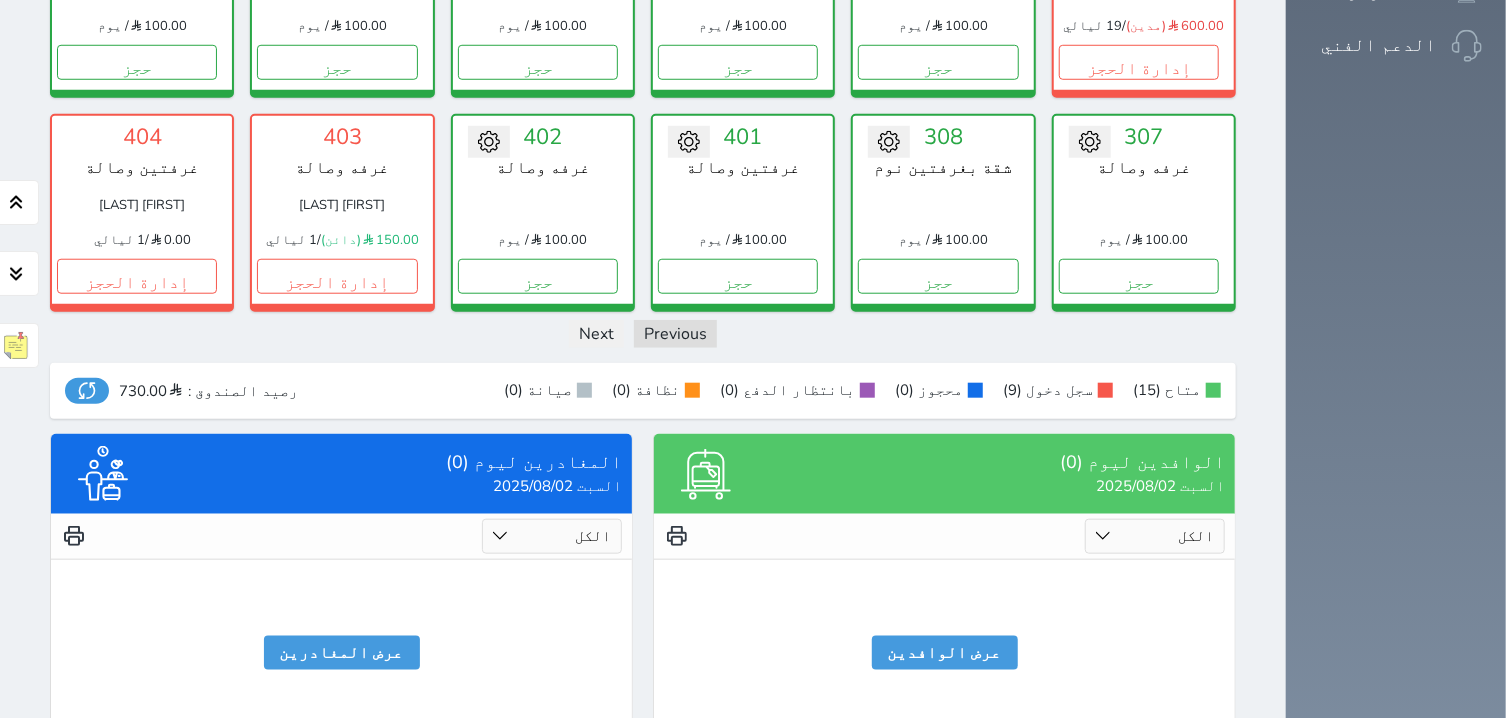 drag, startPoint x: 130, startPoint y: 358, endPoint x: 104, endPoint y: 356, distance: 26.076809 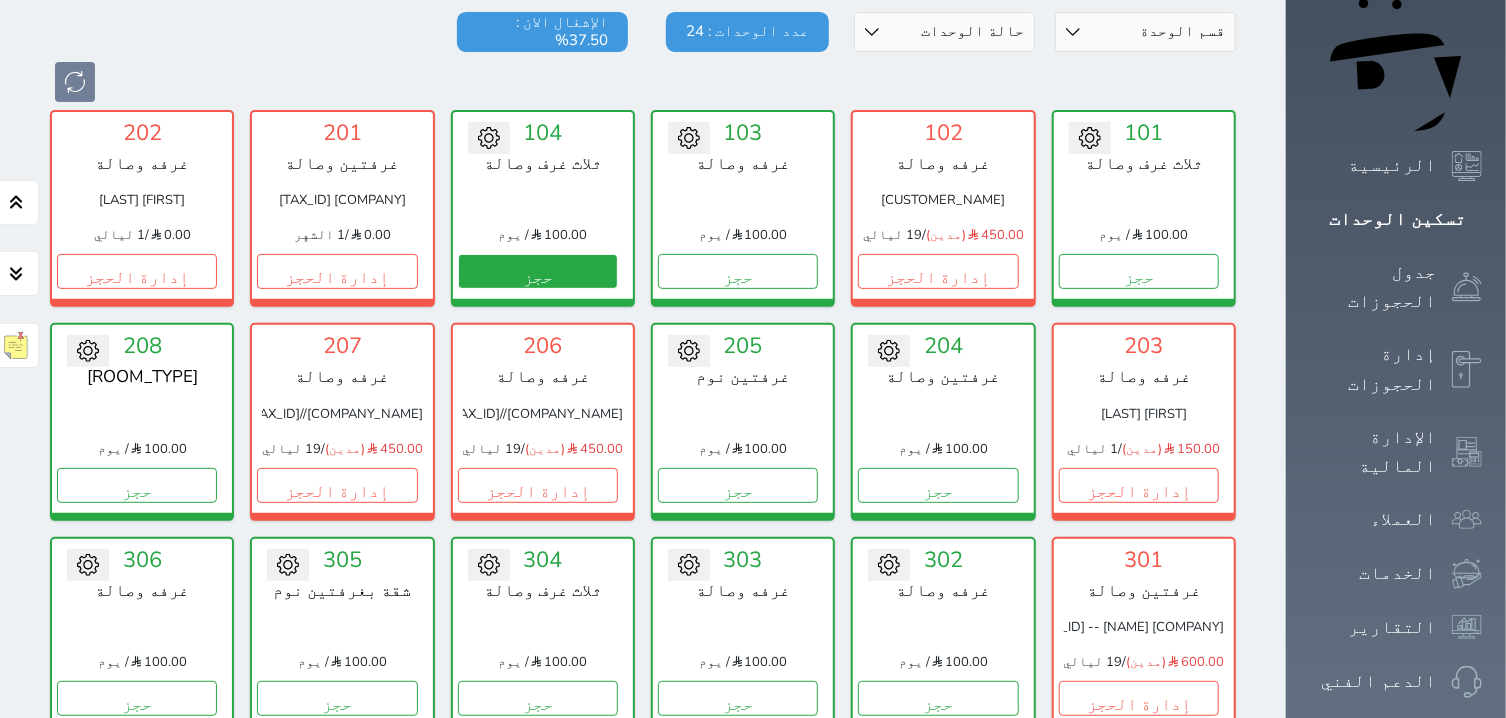 scroll, scrollTop: 0, scrollLeft: 0, axis: both 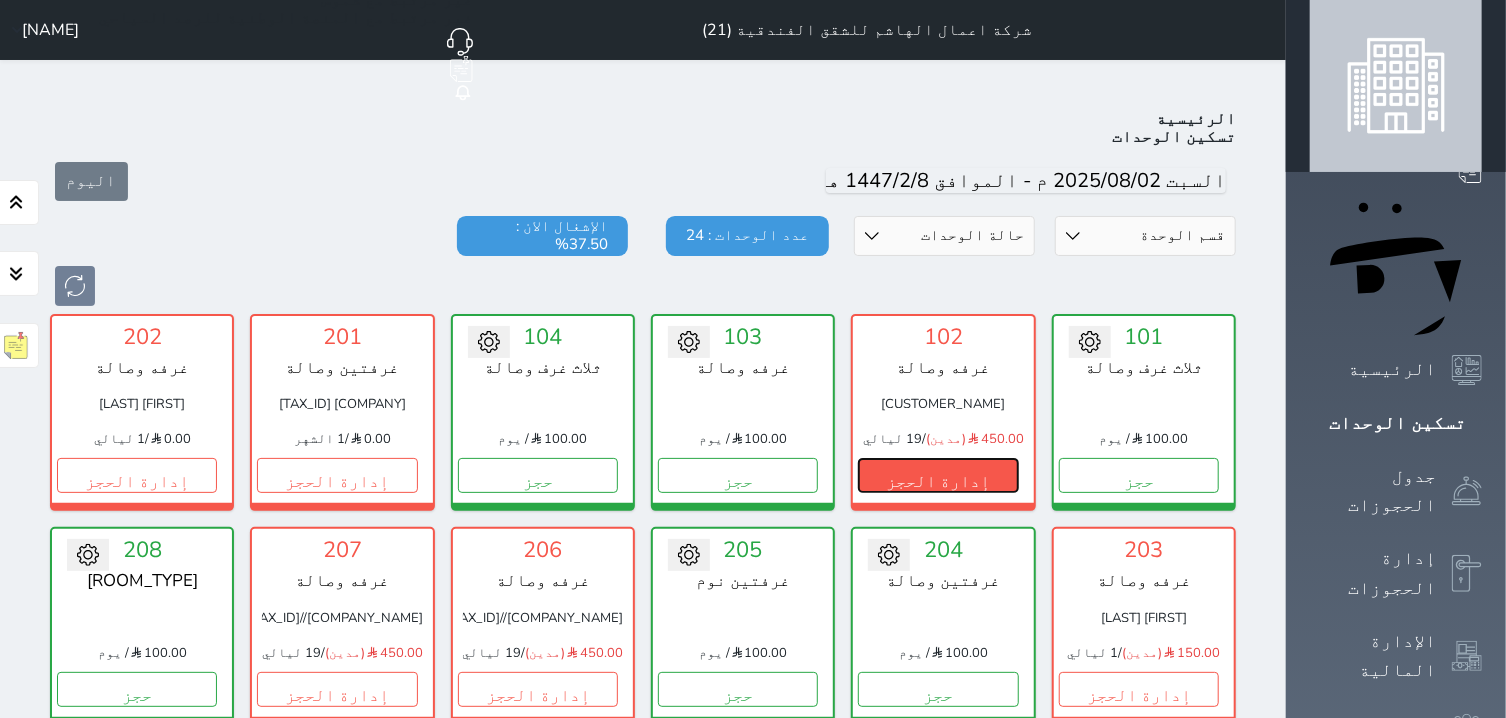 click on "إدارة الحجز" at bounding box center [938, 475] 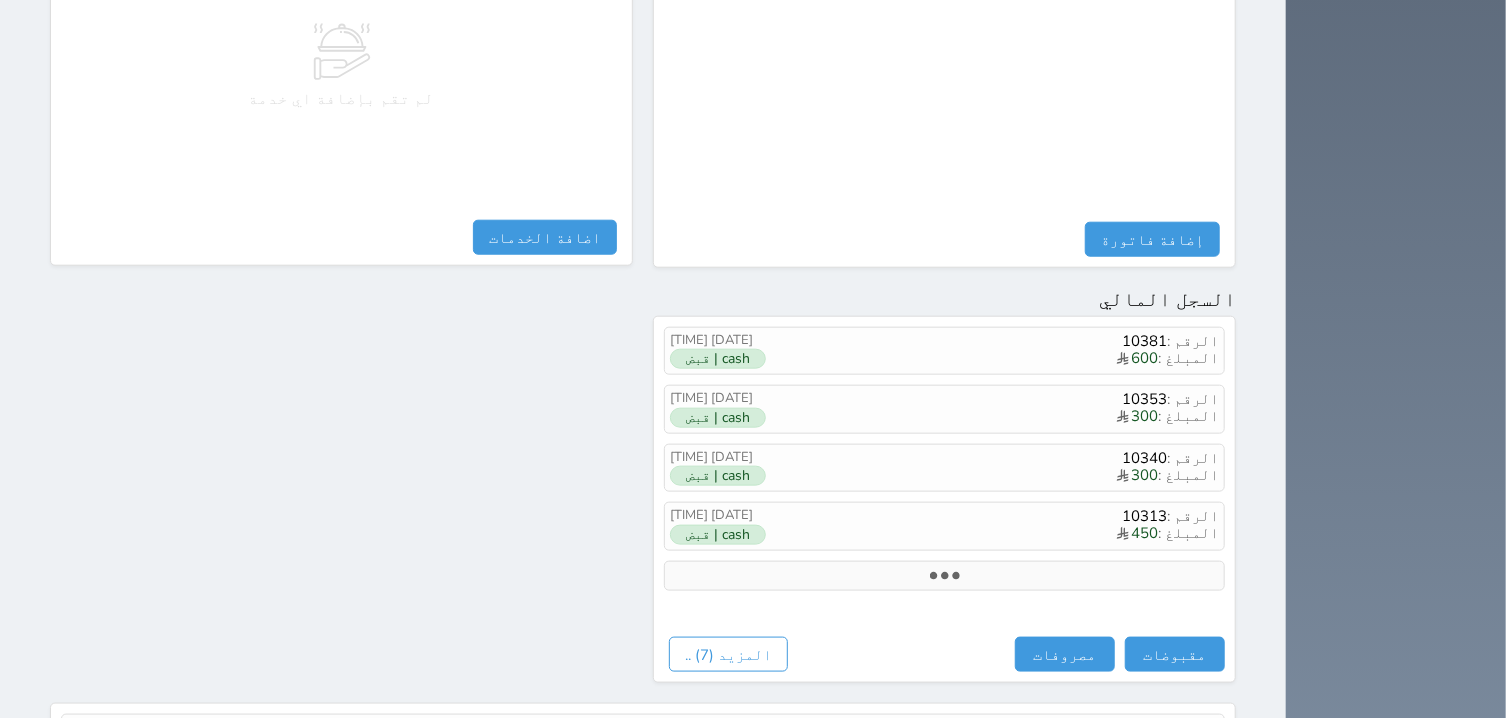 scroll, scrollTop: 1008, scrollLeft: 0, axis: vertical 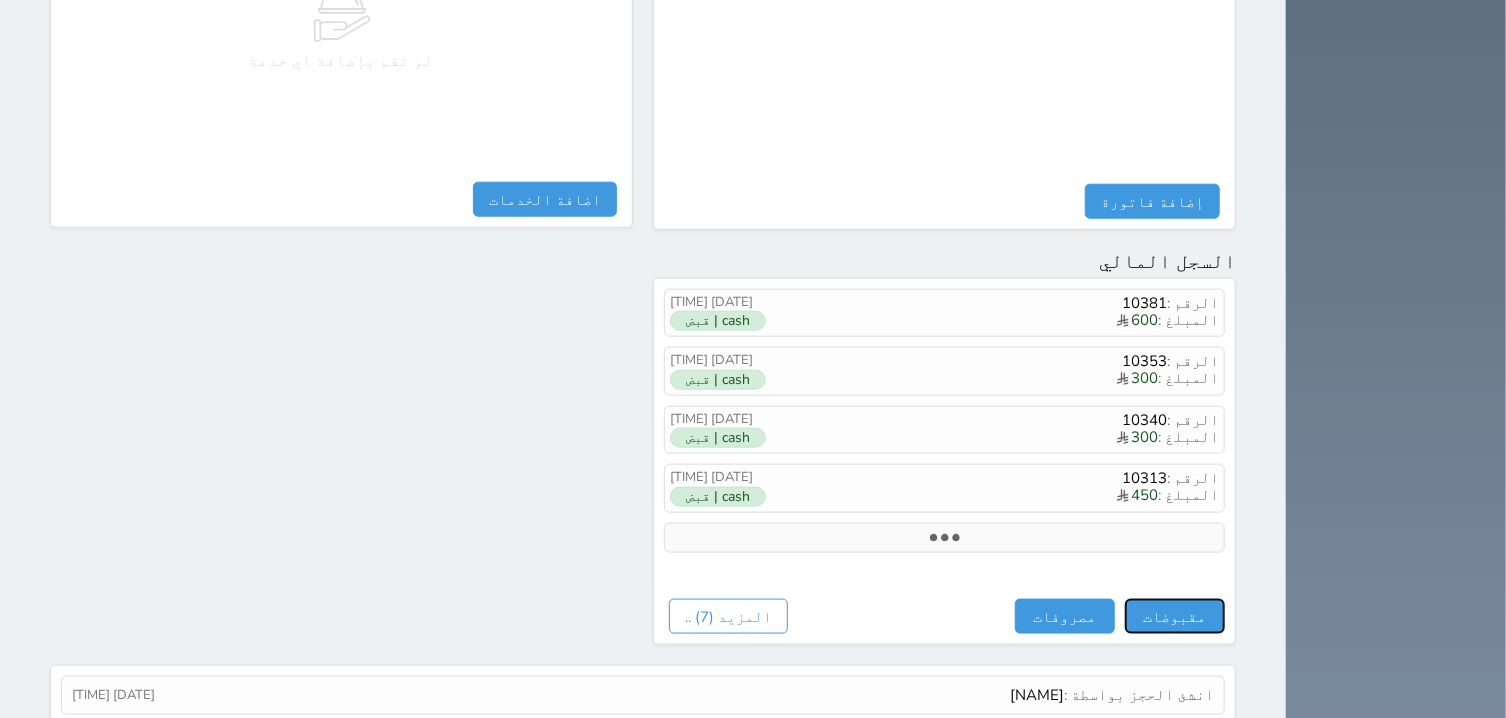 drag, startPoint x: 1263, startPoint y: 546, endPoint x: 1244, endPoint y: 544, distance: 19.104973 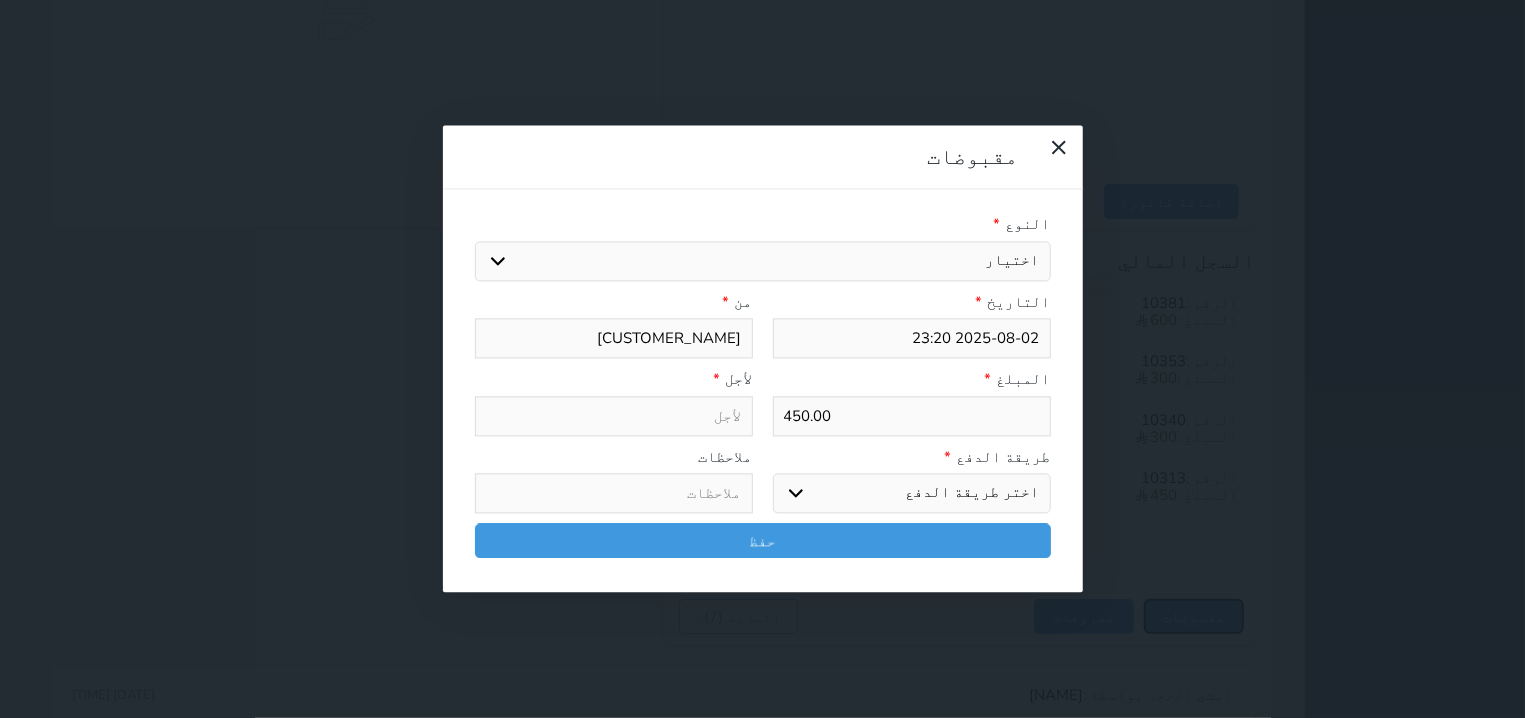 select 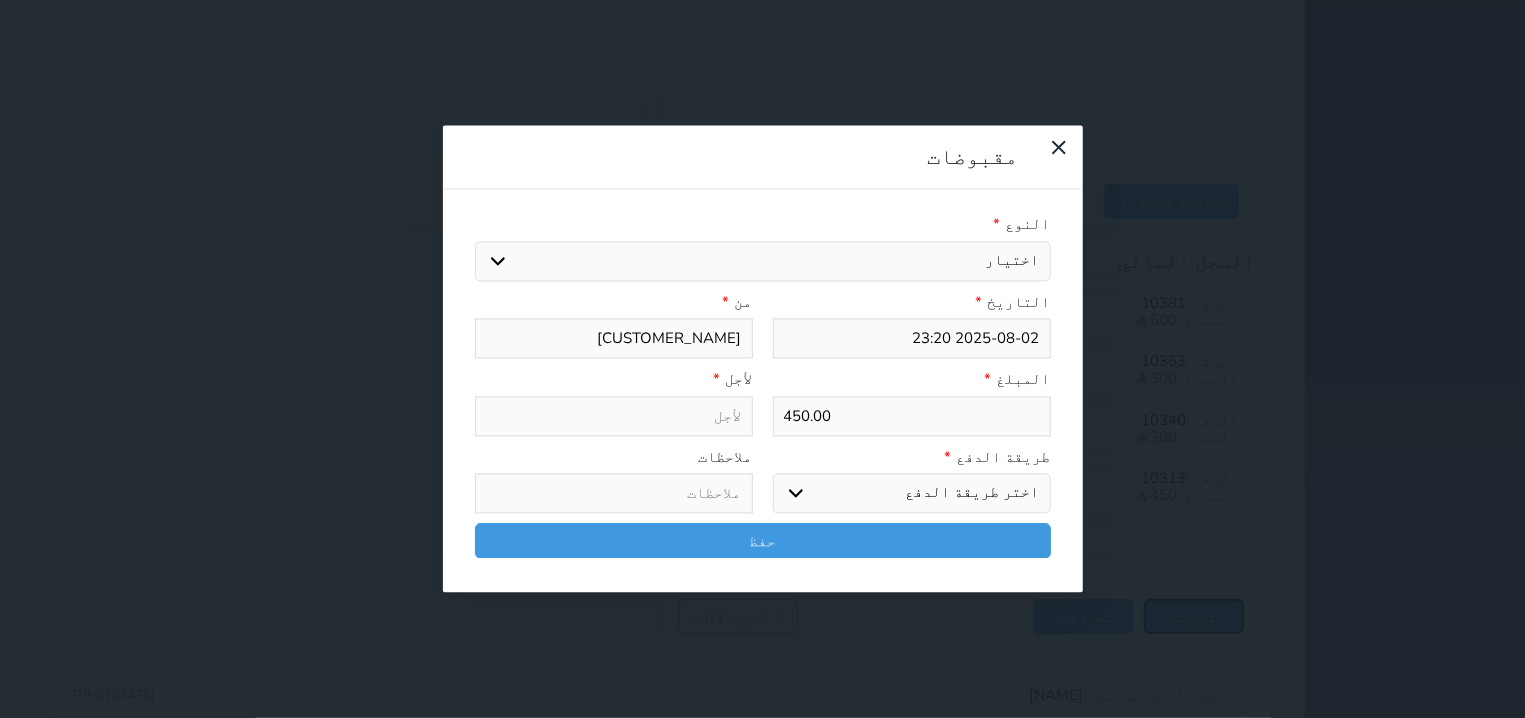 select 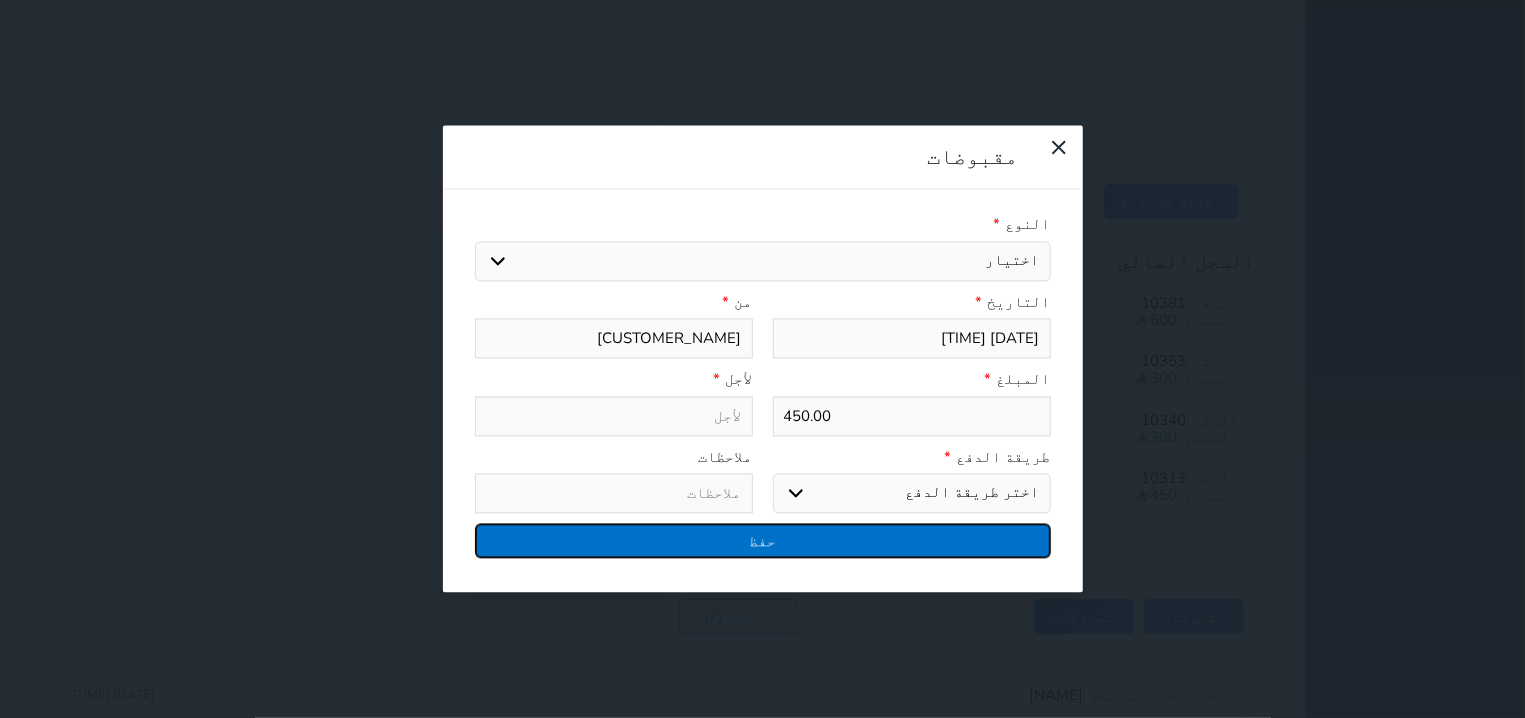 click on "حفظ" at bounding box center (763, 541) 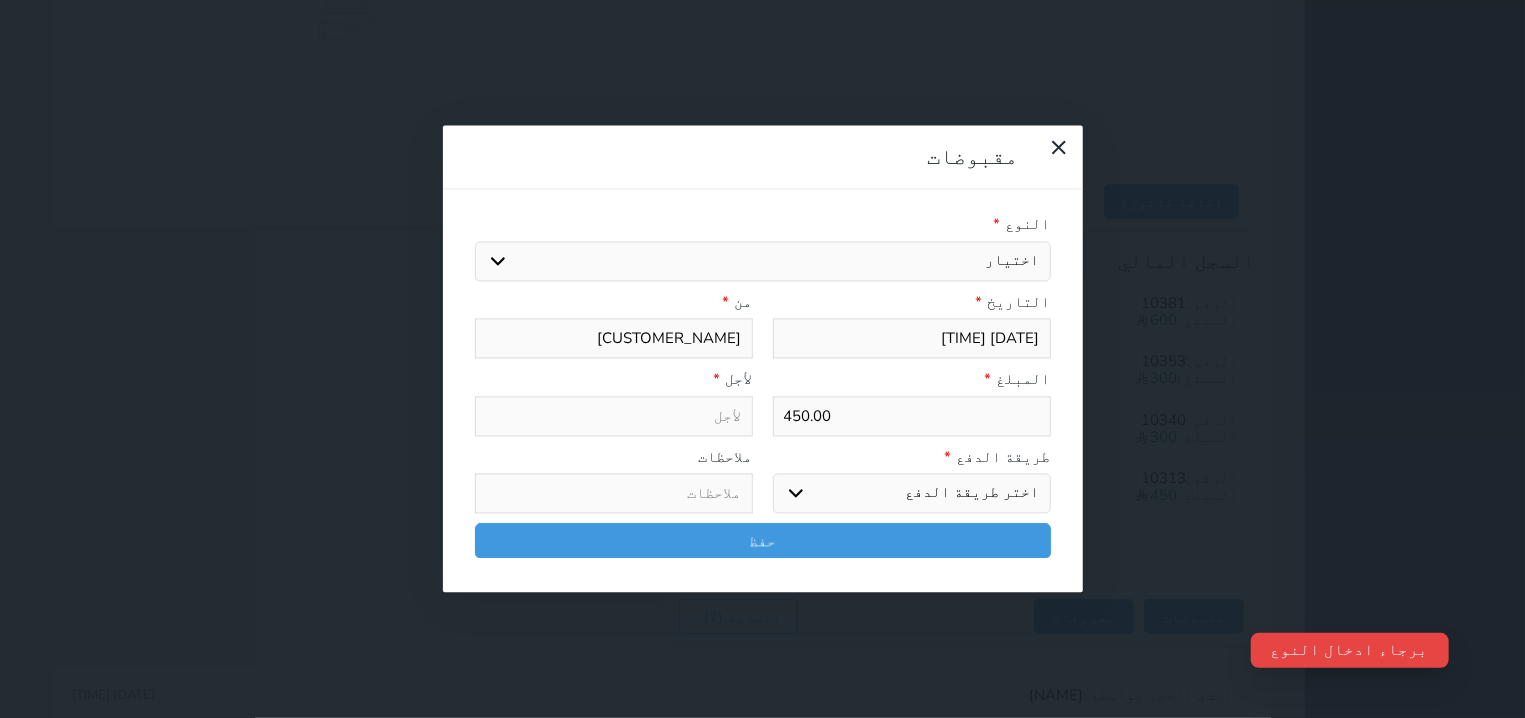 click on "اختيار" at bounding box center [763, 261] 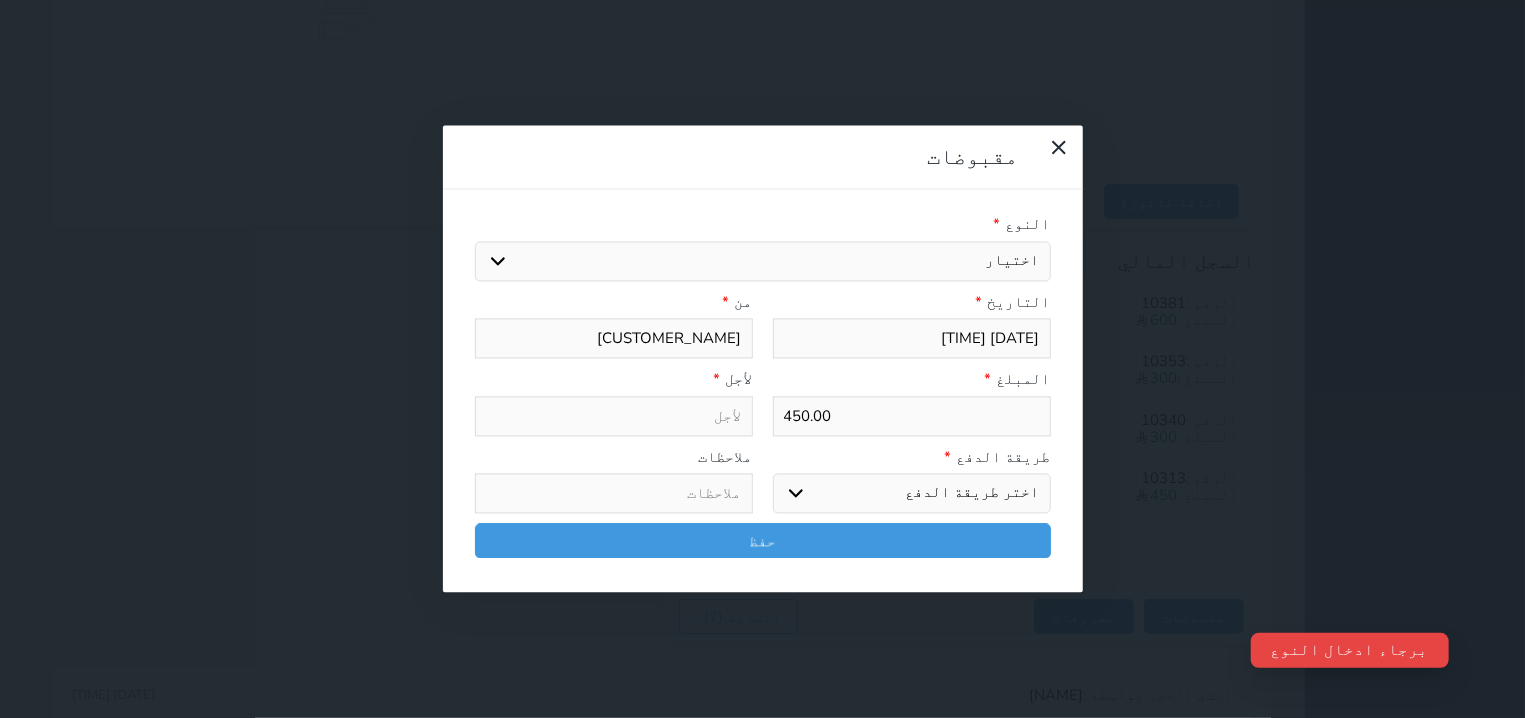 click on "اختيار" at bounding box center (763, 261) 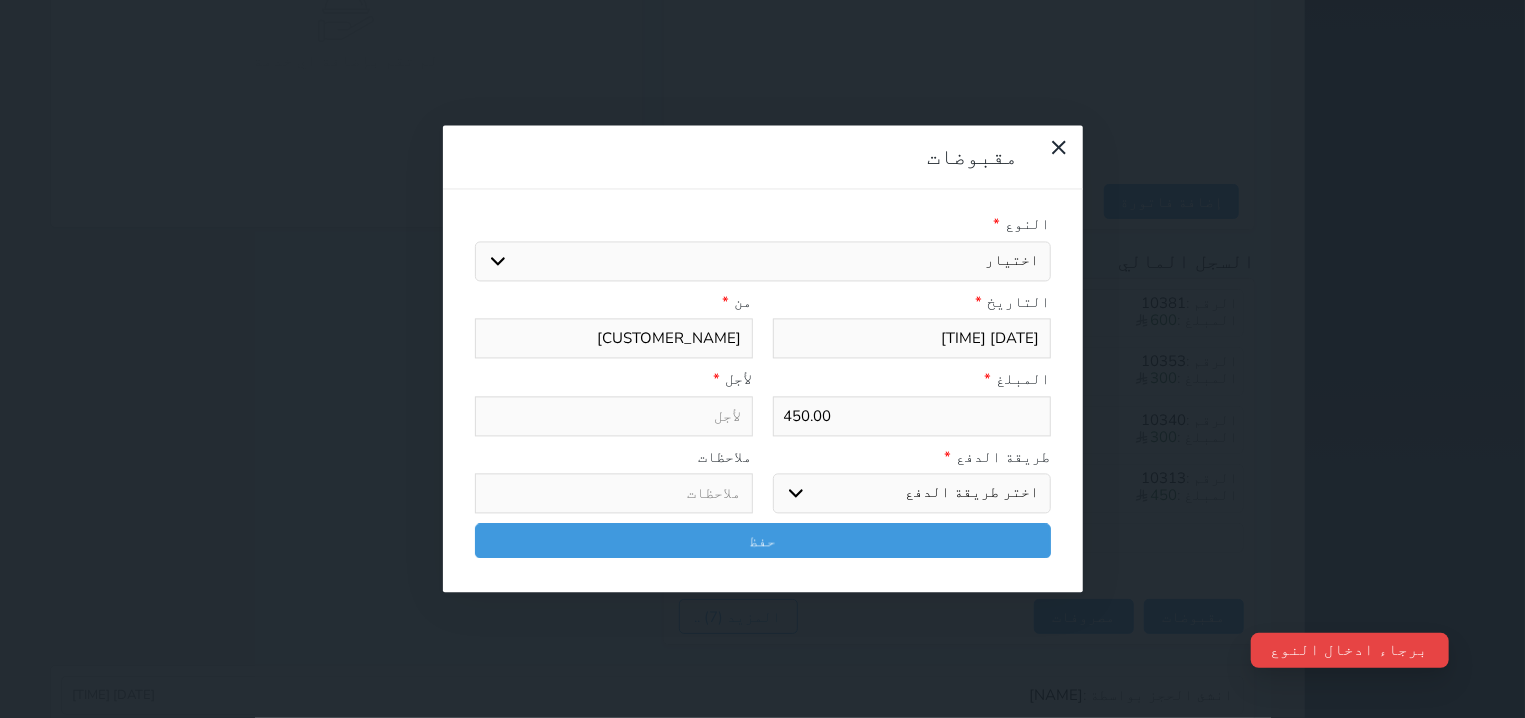 click on "النوع  *" at bounding box center (763, 225) 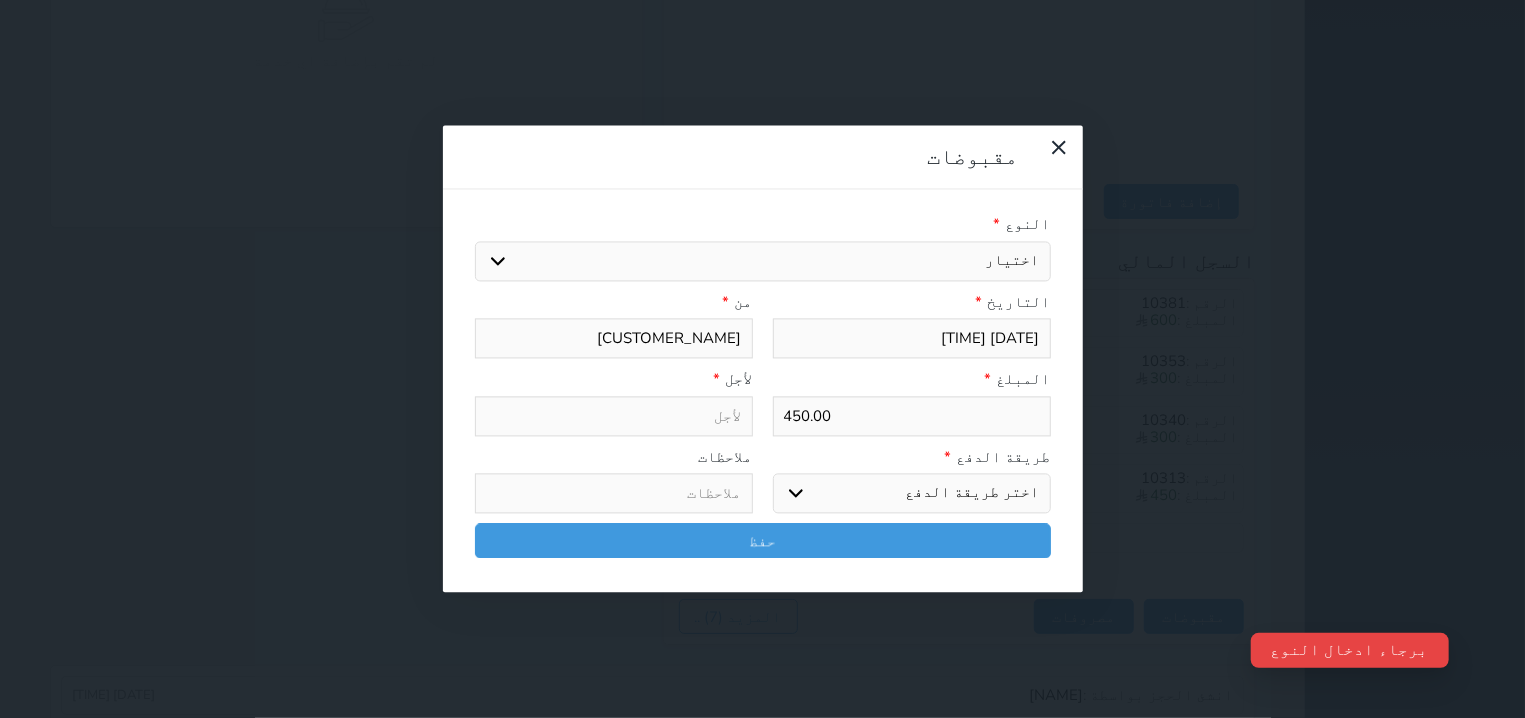 click on "اختيار" at bounding box center (763, 261) 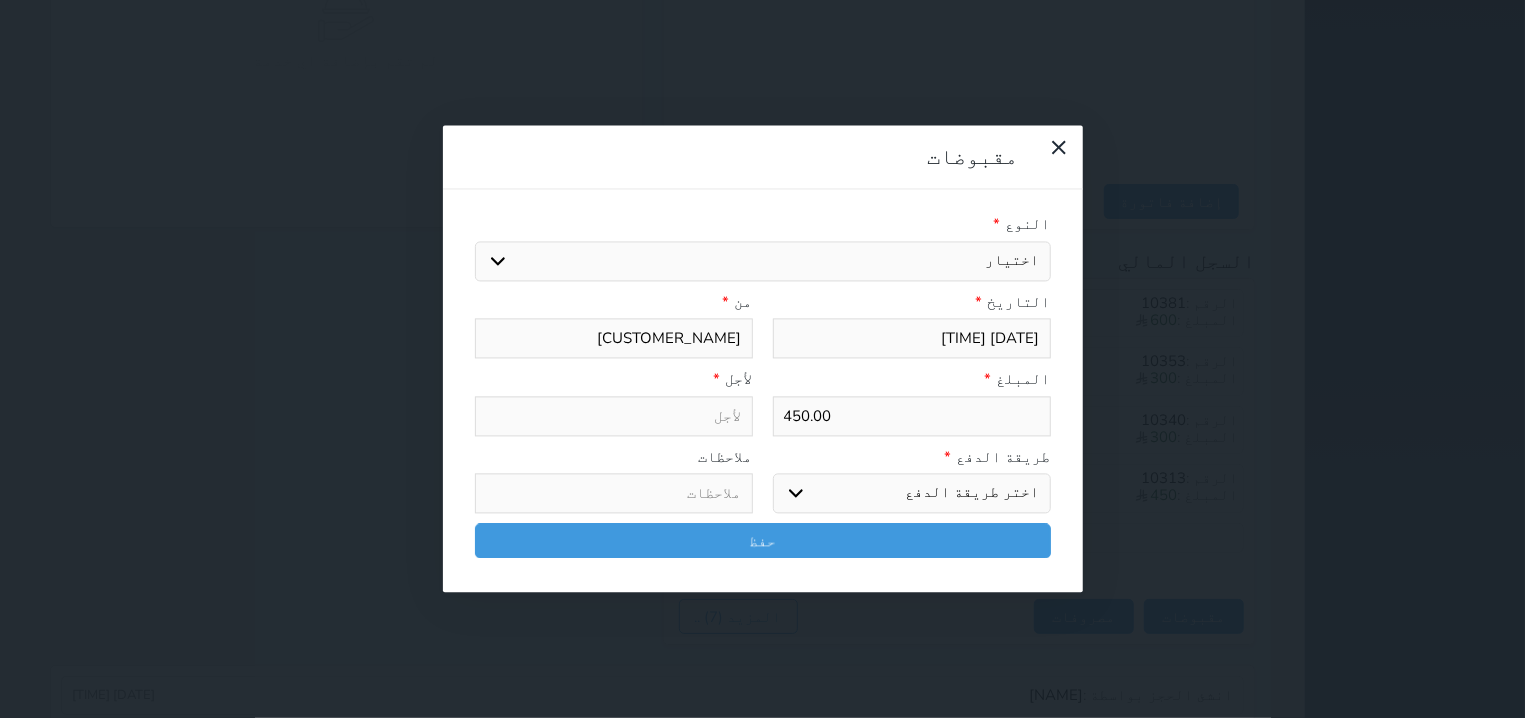 select 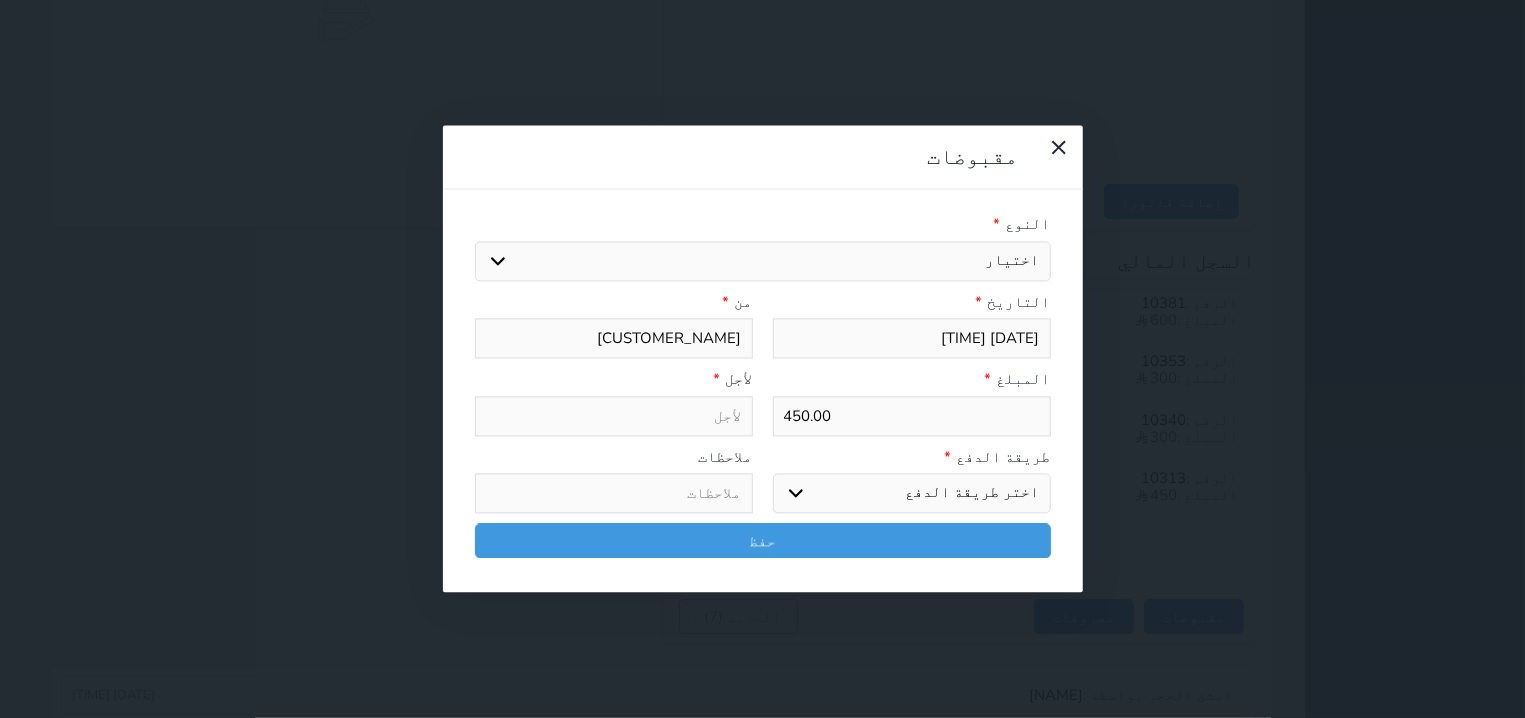 select 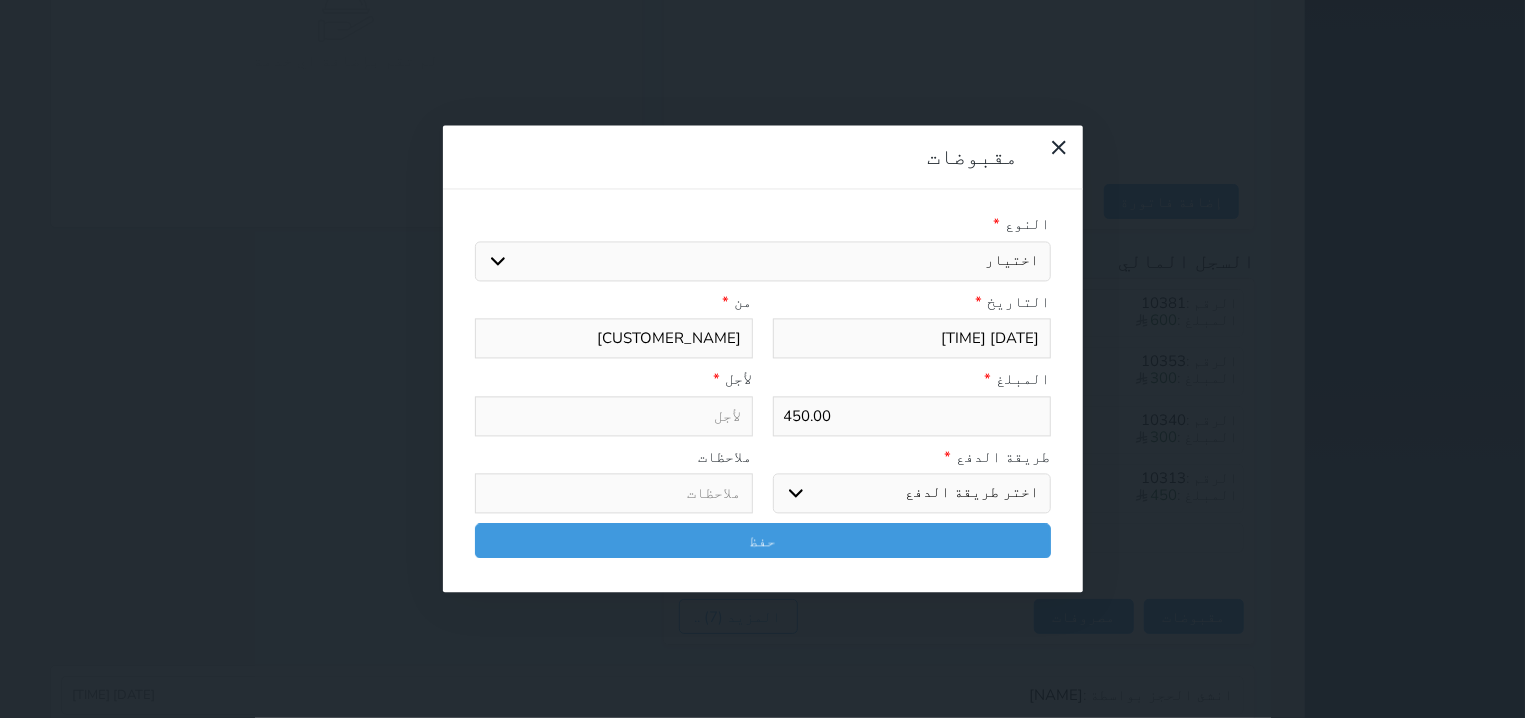 click on "قيمة إيجار" at bounding box center (0, 0) 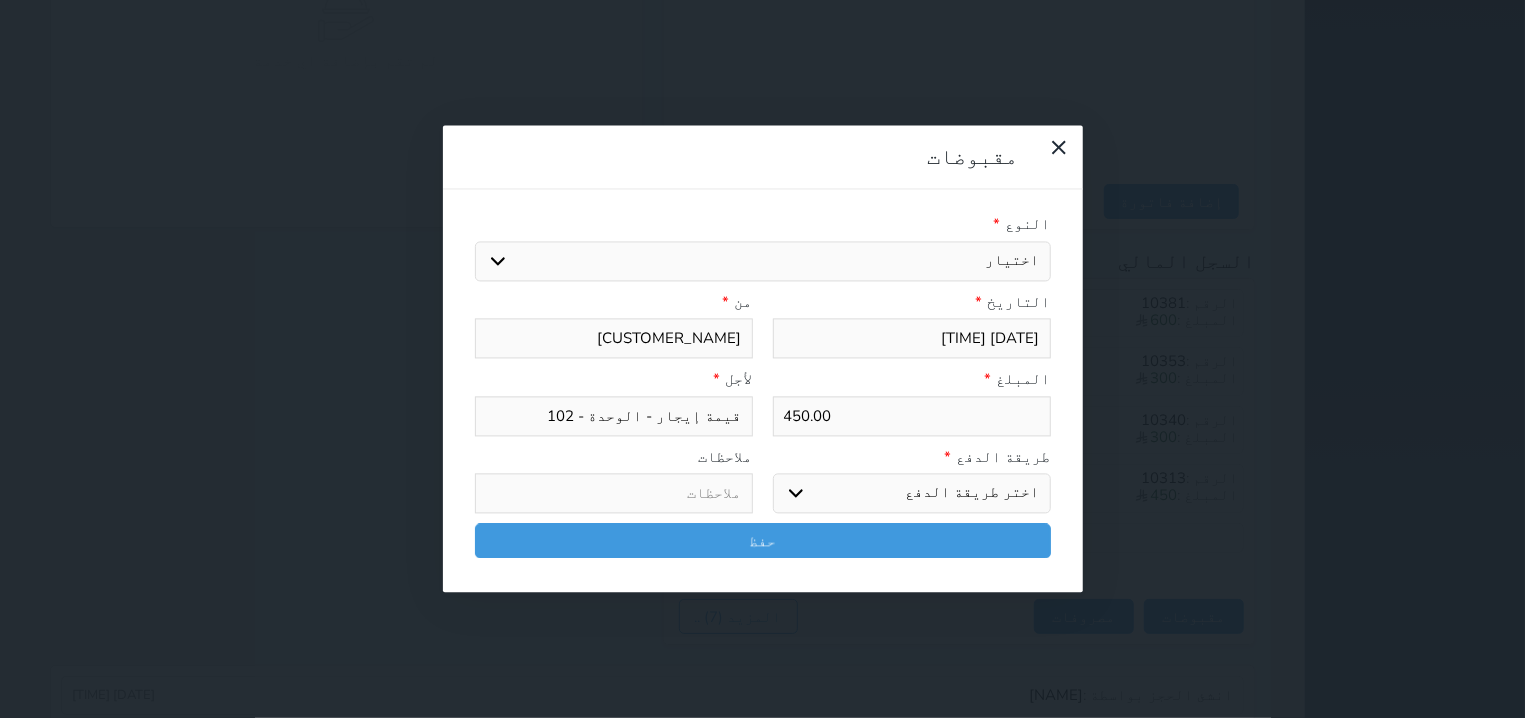 click on "اختر طريقة الدفع   دفع نقدى   تحويل بنكى   مدى   بطاقة ائتمان   آجل" at bounding box center (912, 494) 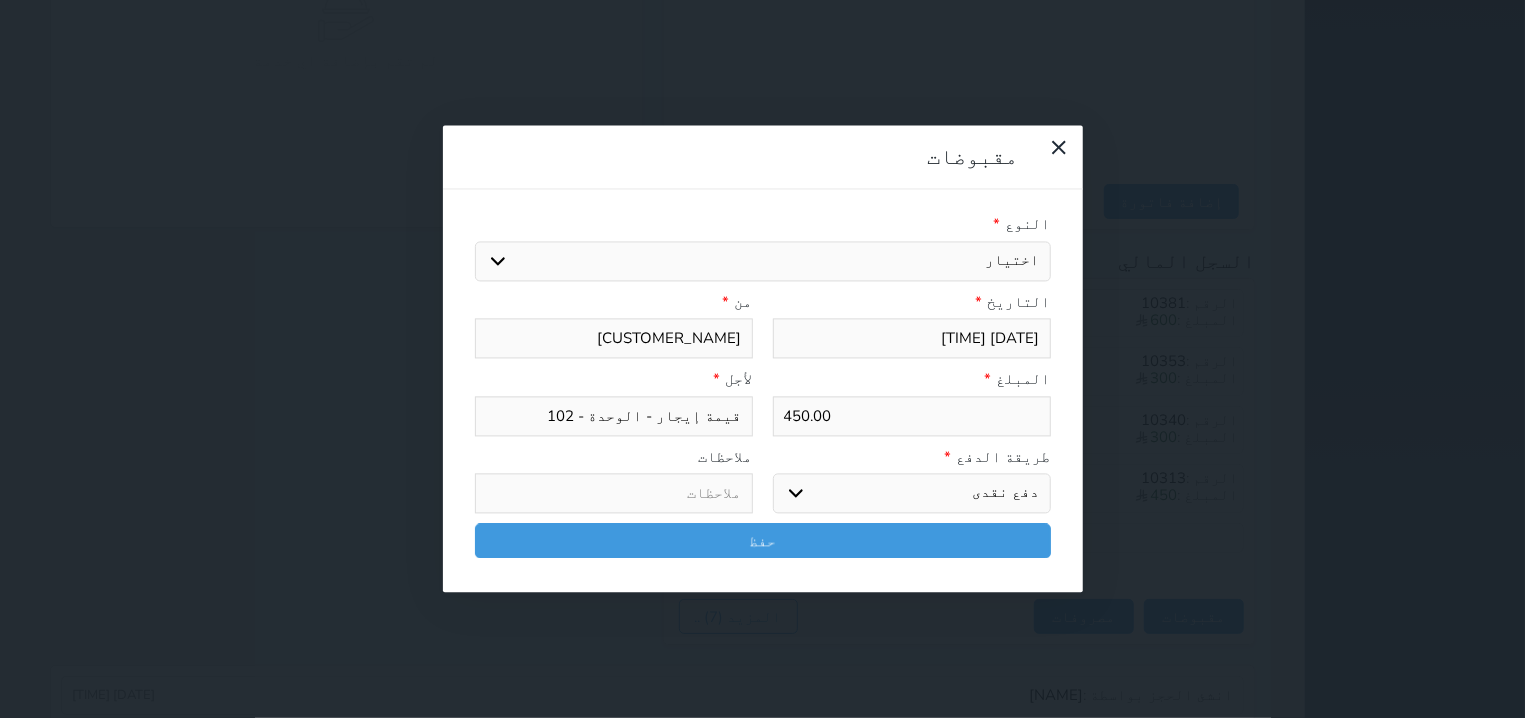 click on "دفع نقدى" at bounding box center [0, 0] 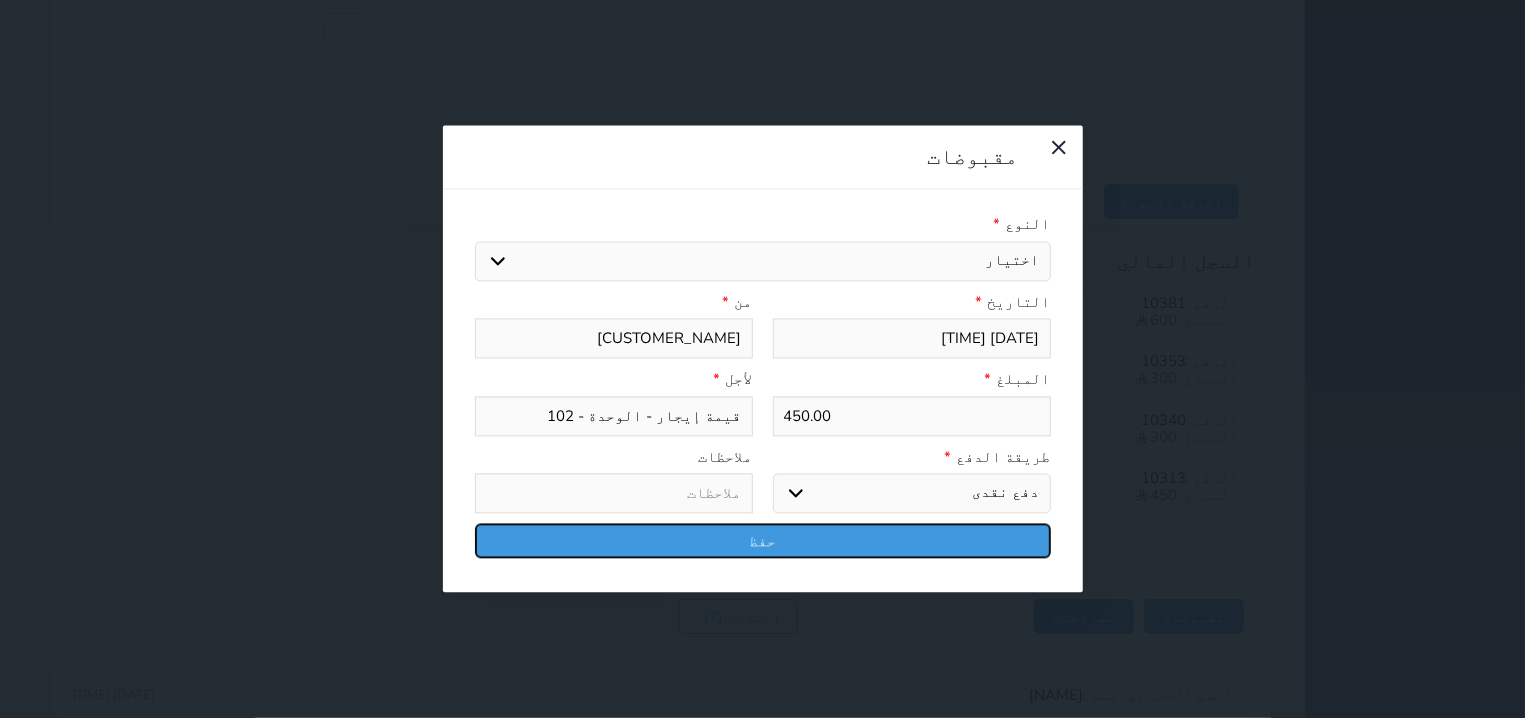 click on "حفظ" at bounding box center [763, 541] 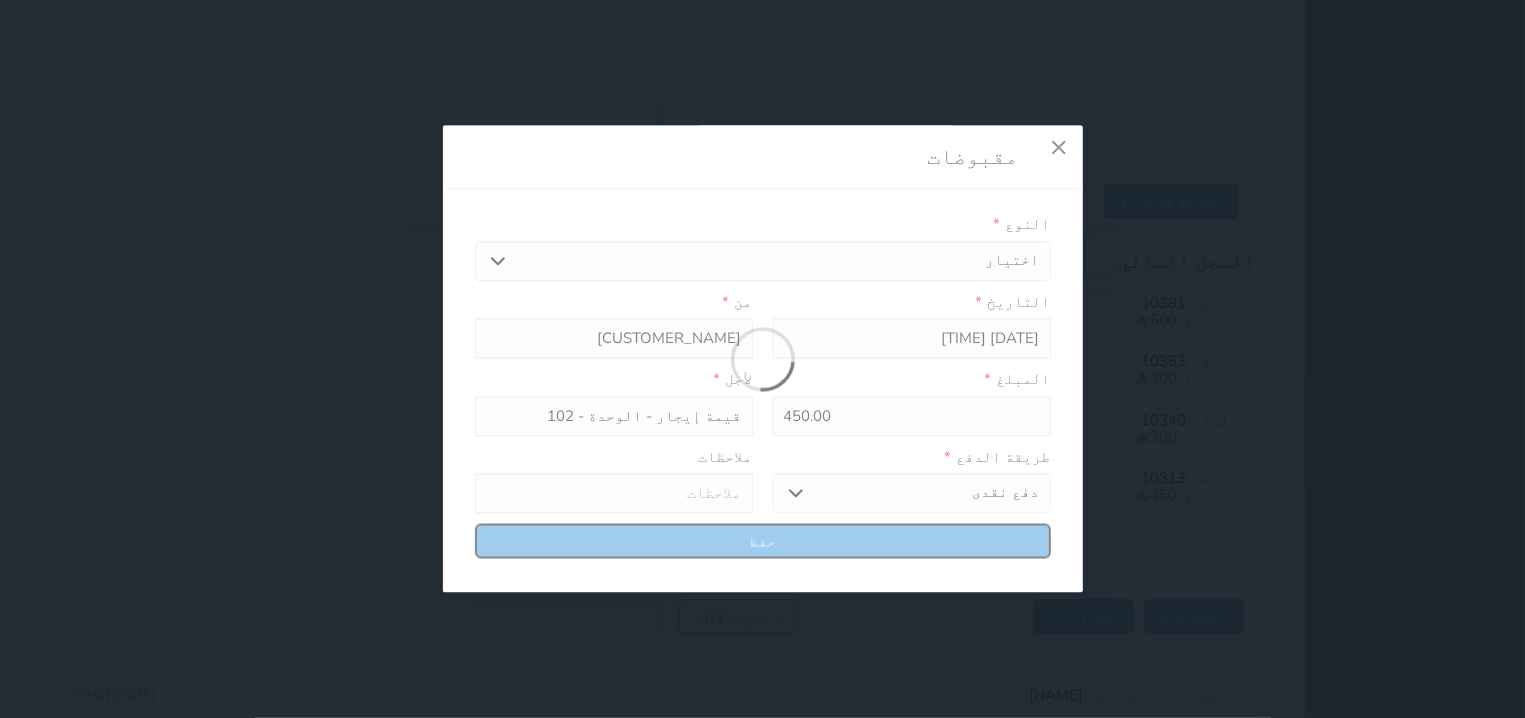 select 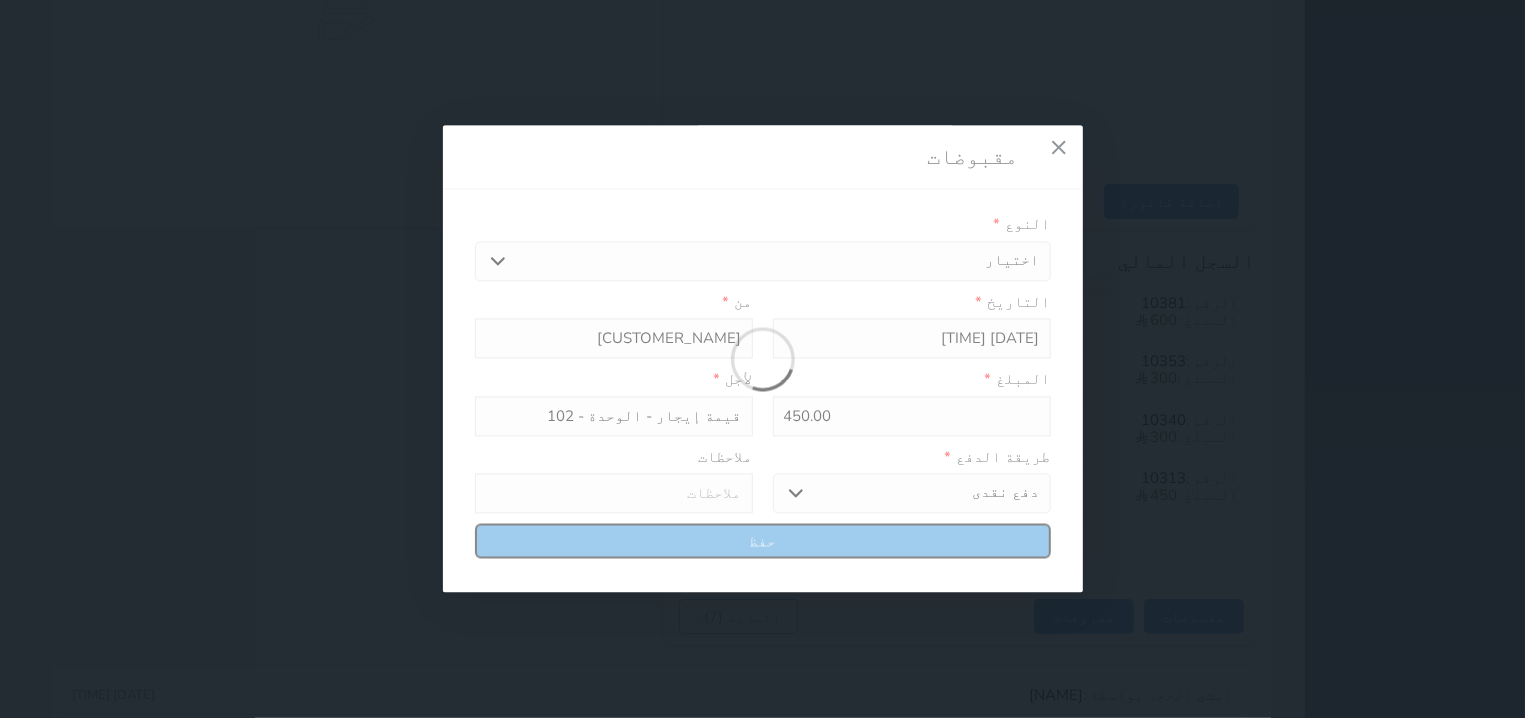 type 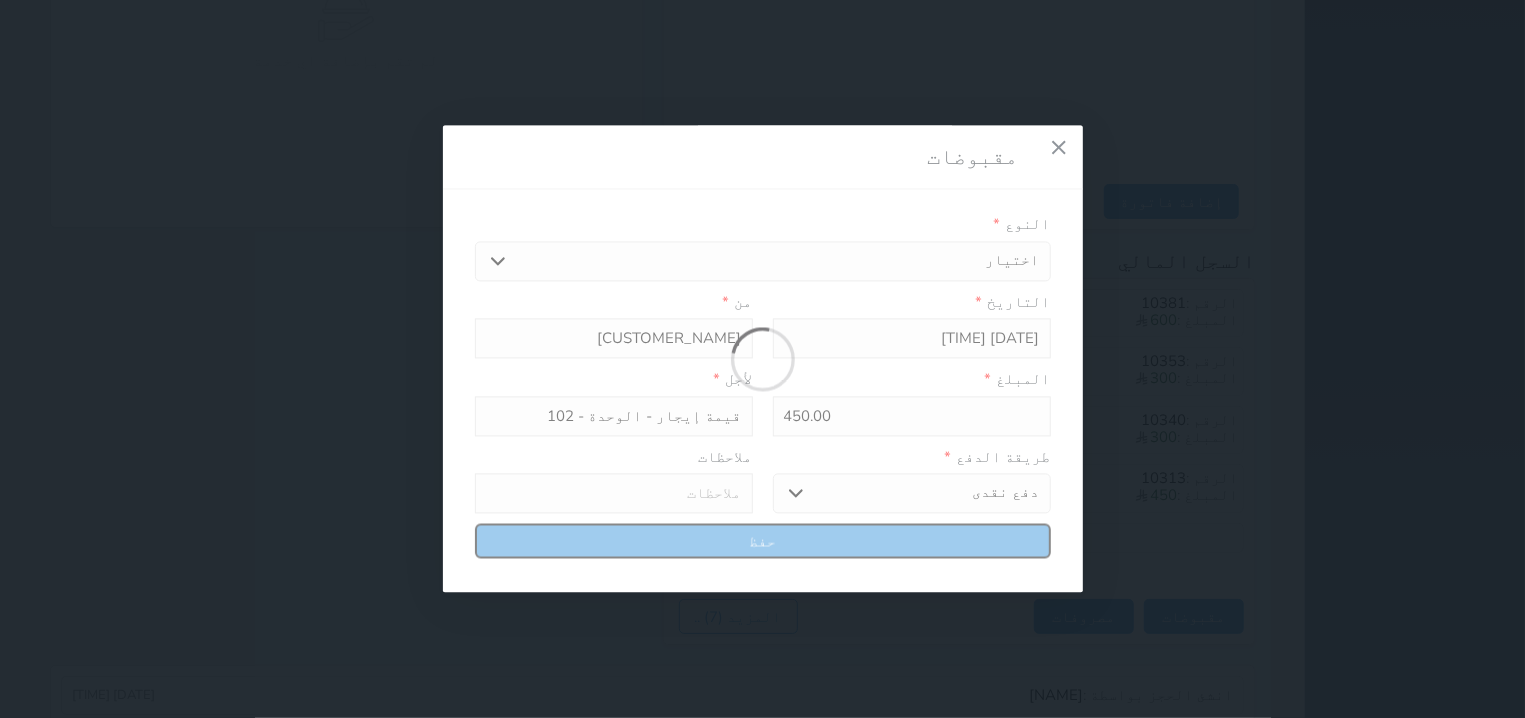 type on "0" 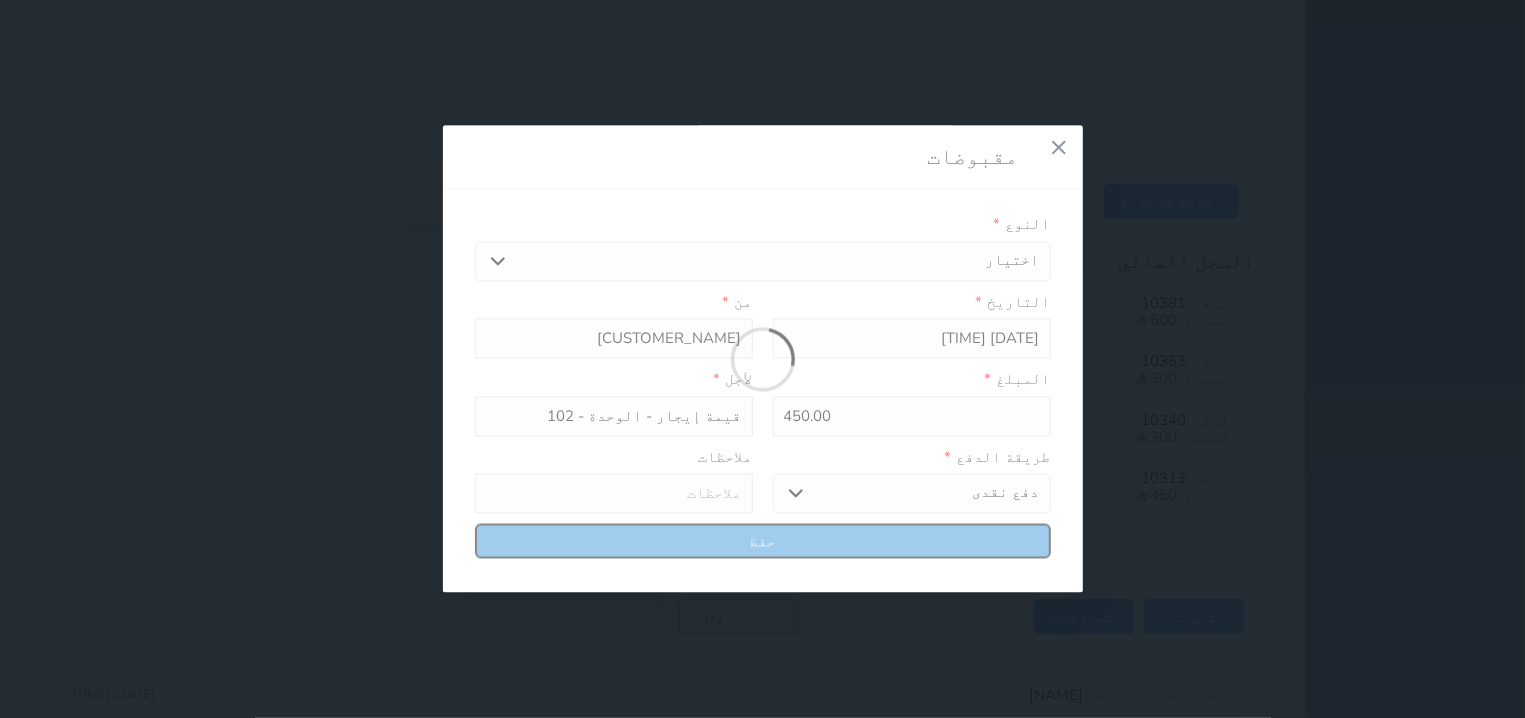 select 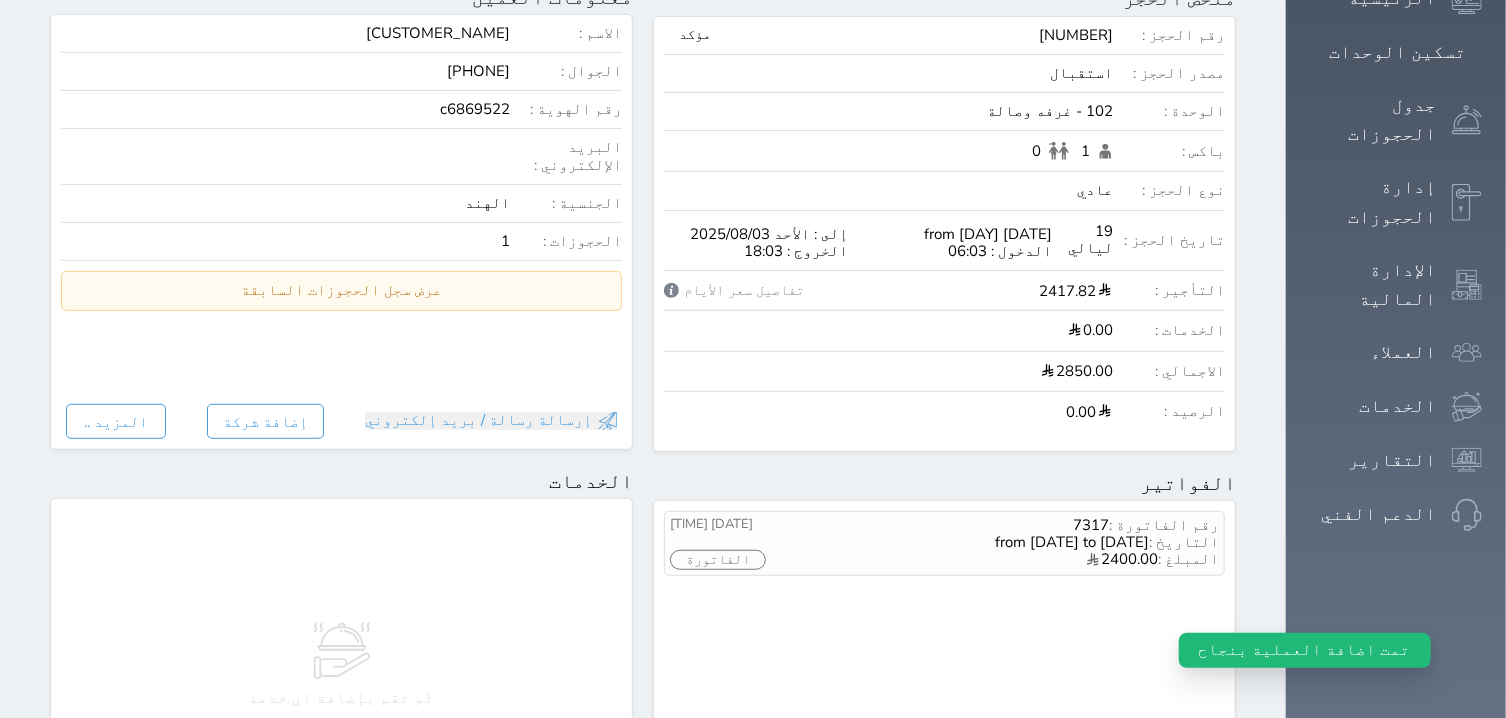 scroll, scrollTop: 0, scrollLeft: 0, axis: both 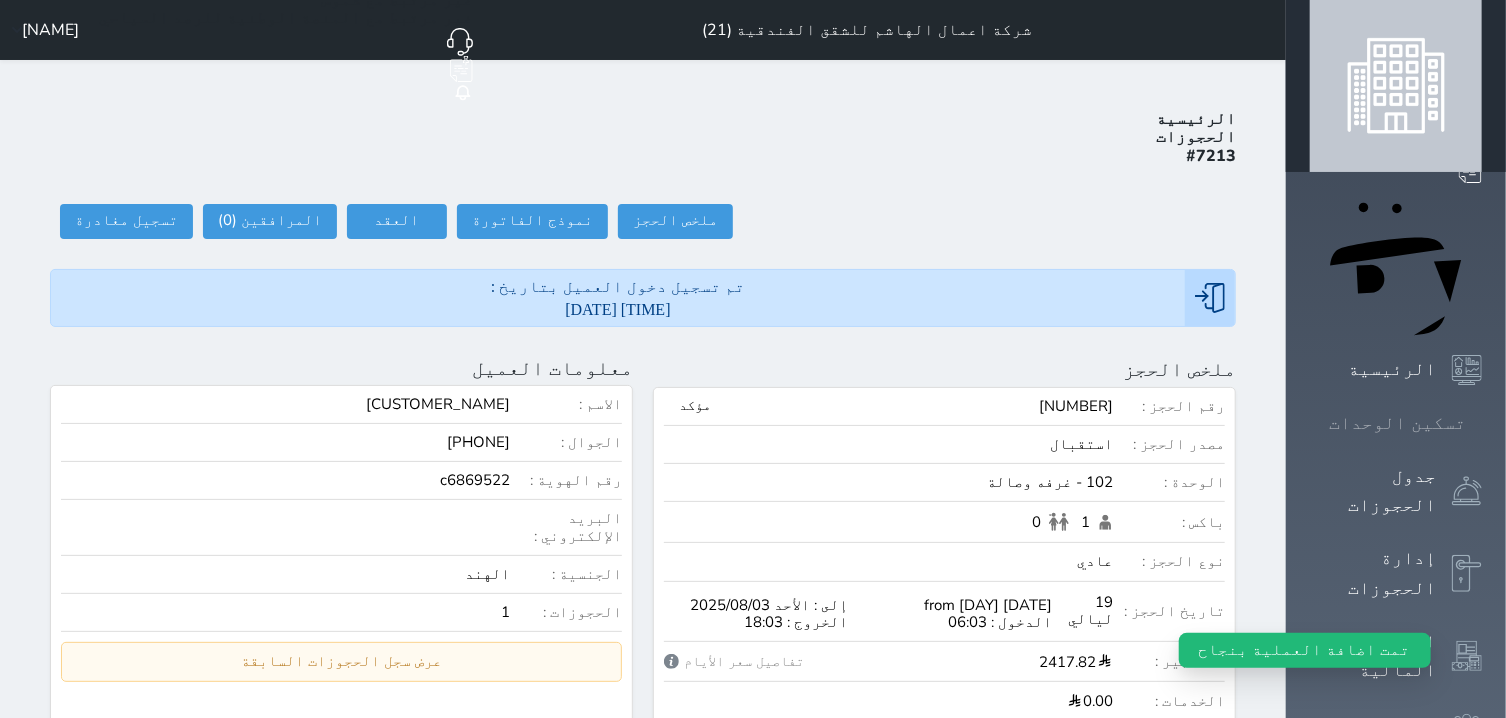 click 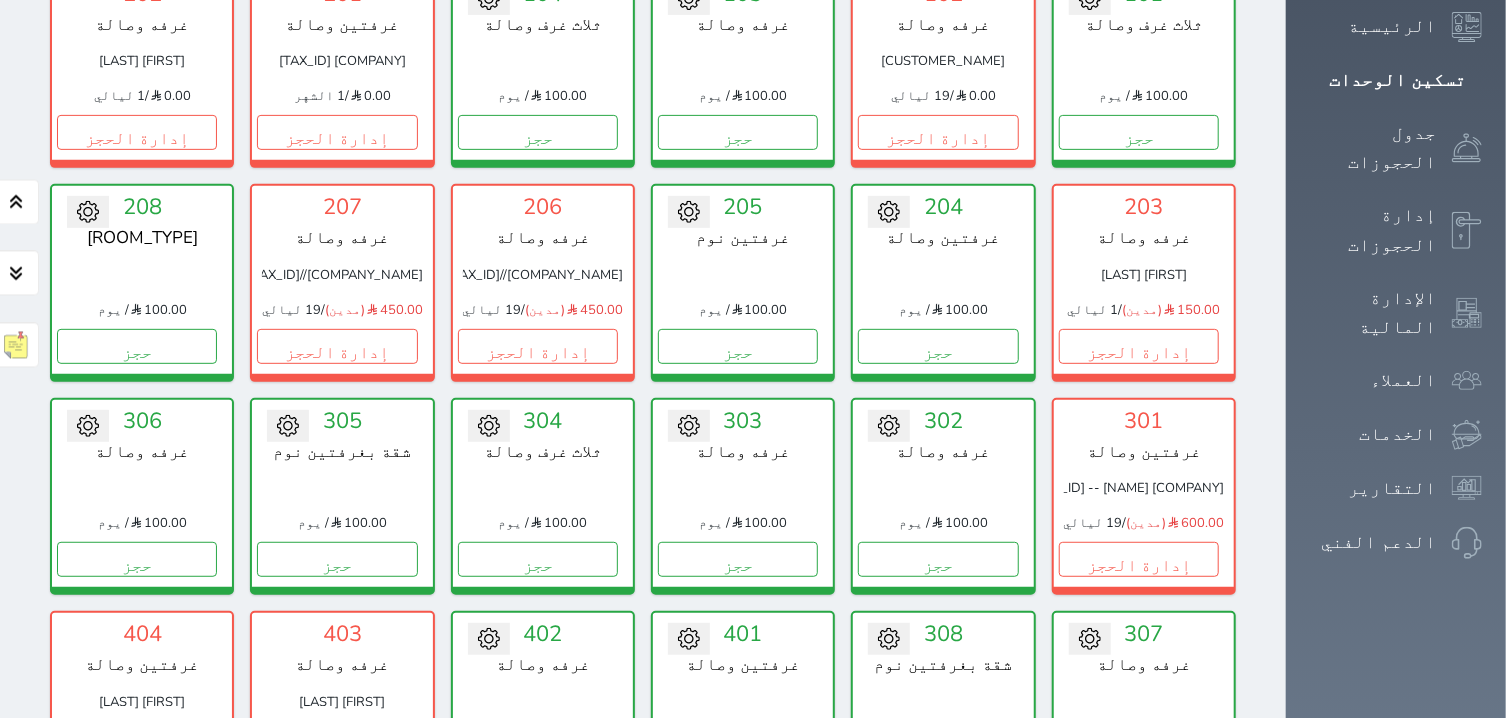 scroll, scrollTop: 205, scrollLeft: 0, axis: vertical 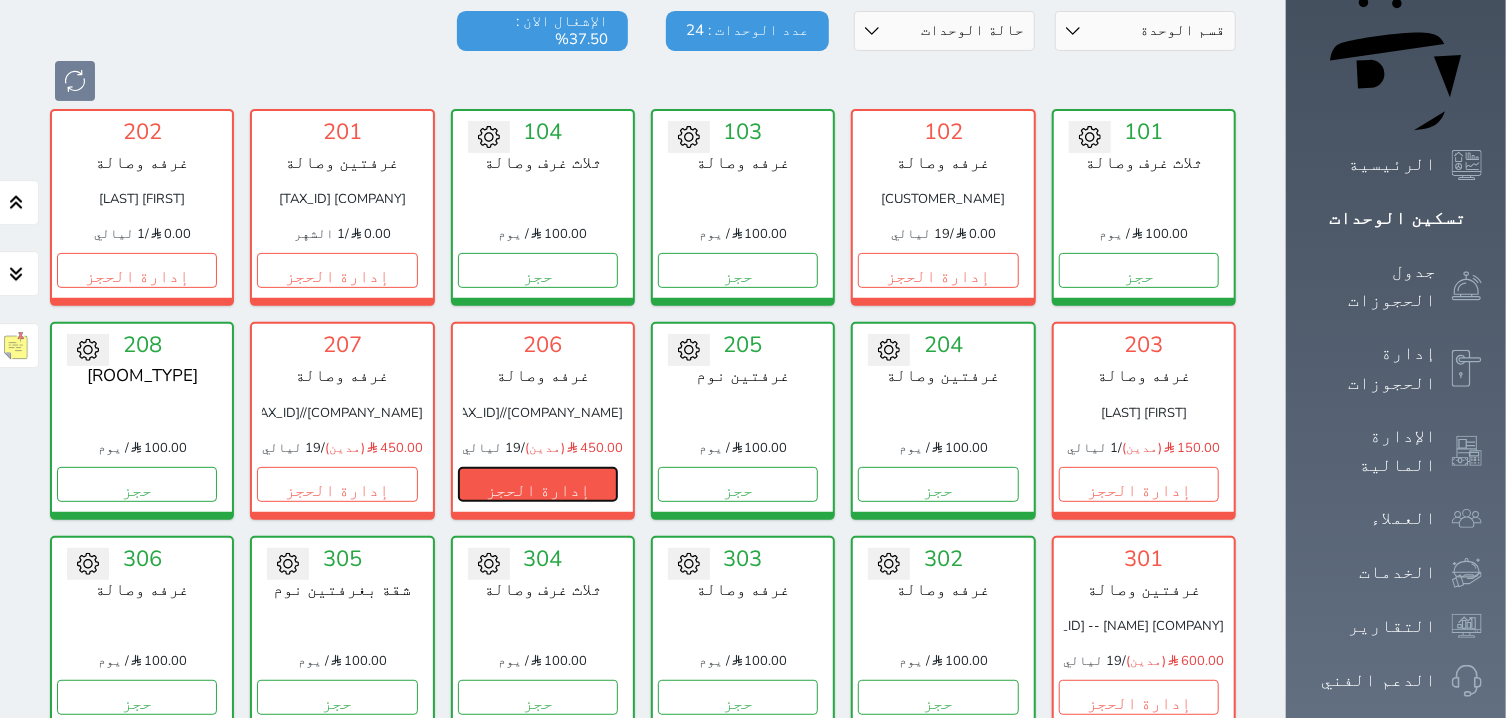 click on "إدارة الحجز" at bounding box center [538, 484] 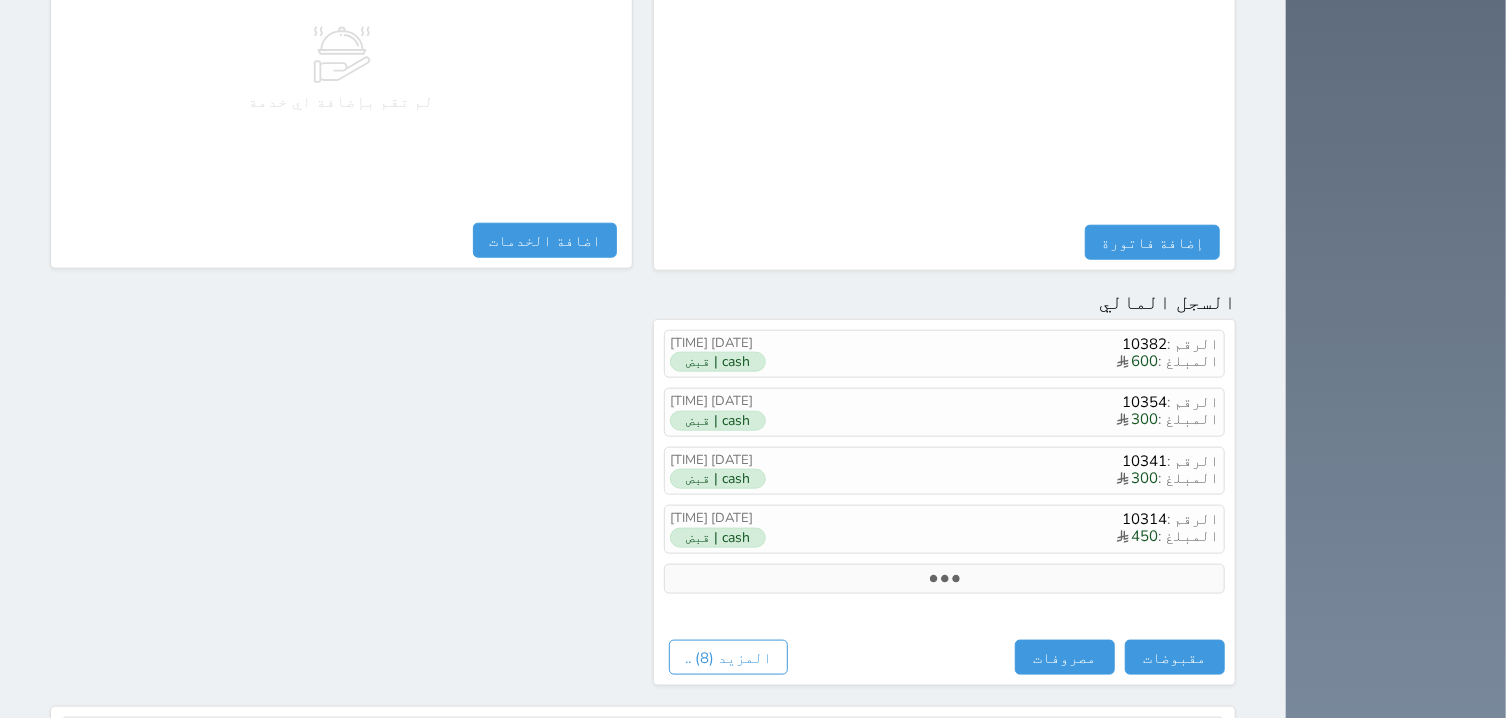 scroll, scrollTop: 1008, scrollLeft: 0, axis: vertical 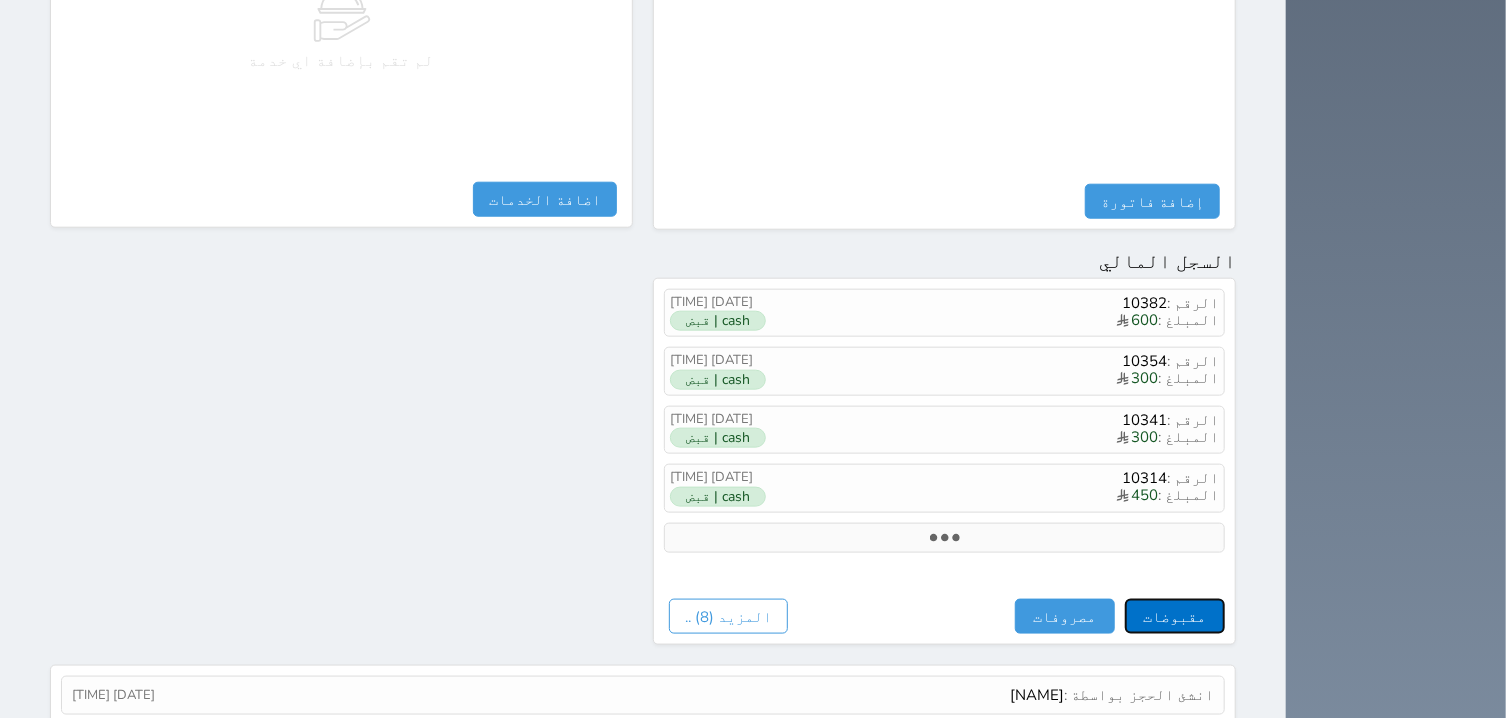 click on "مقبوضات" at bounding box center (1175, 616) 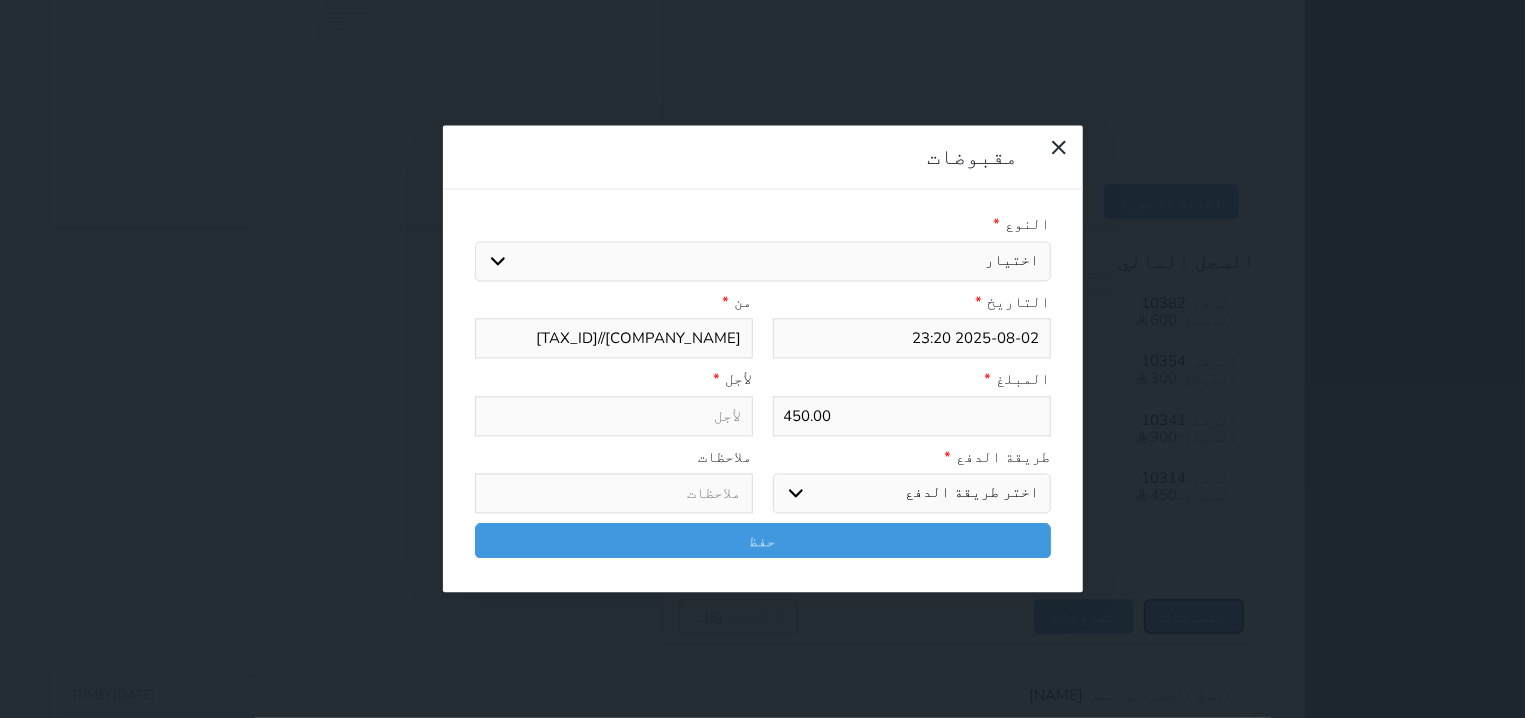 select 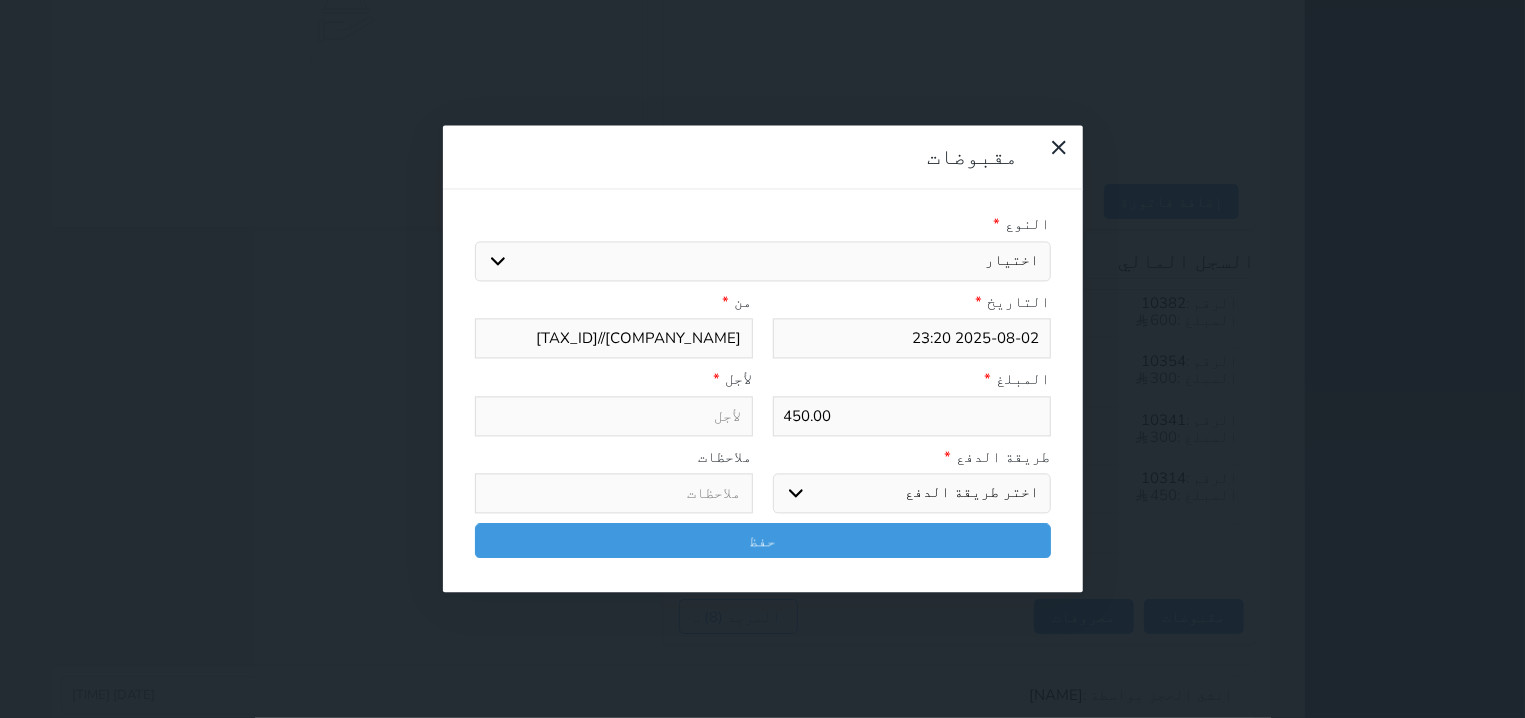 click on "اختيار   مقبوضات عامة قيمة إيجار فواتير تامين عربون لا ينطبق آخر مغسلة واي فاي - الإنترنت مواقف السيارات طعام الأغذية والمشروبات مشروبات المشروبات الباردة المشروبات الساخنة الإفطار غداء عشاء مخبز و كعك حمام سباحة الصالة الرياضية سبا و خدمات الجمال اختيار وإسقاط (خدمات النقل) ميني بار كابل - تلفزيون سرير إضافي تصفيف الشعر التسوق خدمات الجولات السياحية المنظمة خدمات الدليل السياحي" at bounding box center (763, 261) 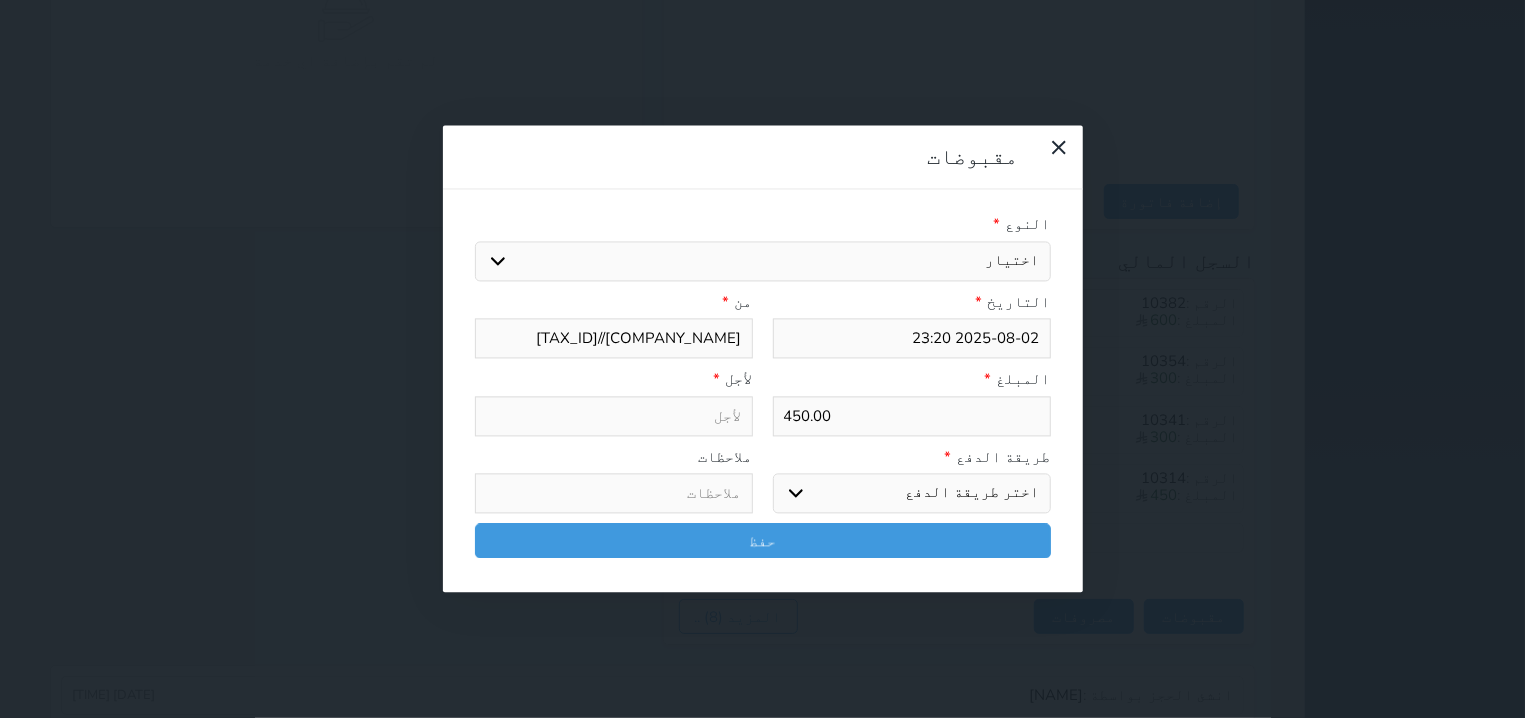 select on "[NUMBER]" 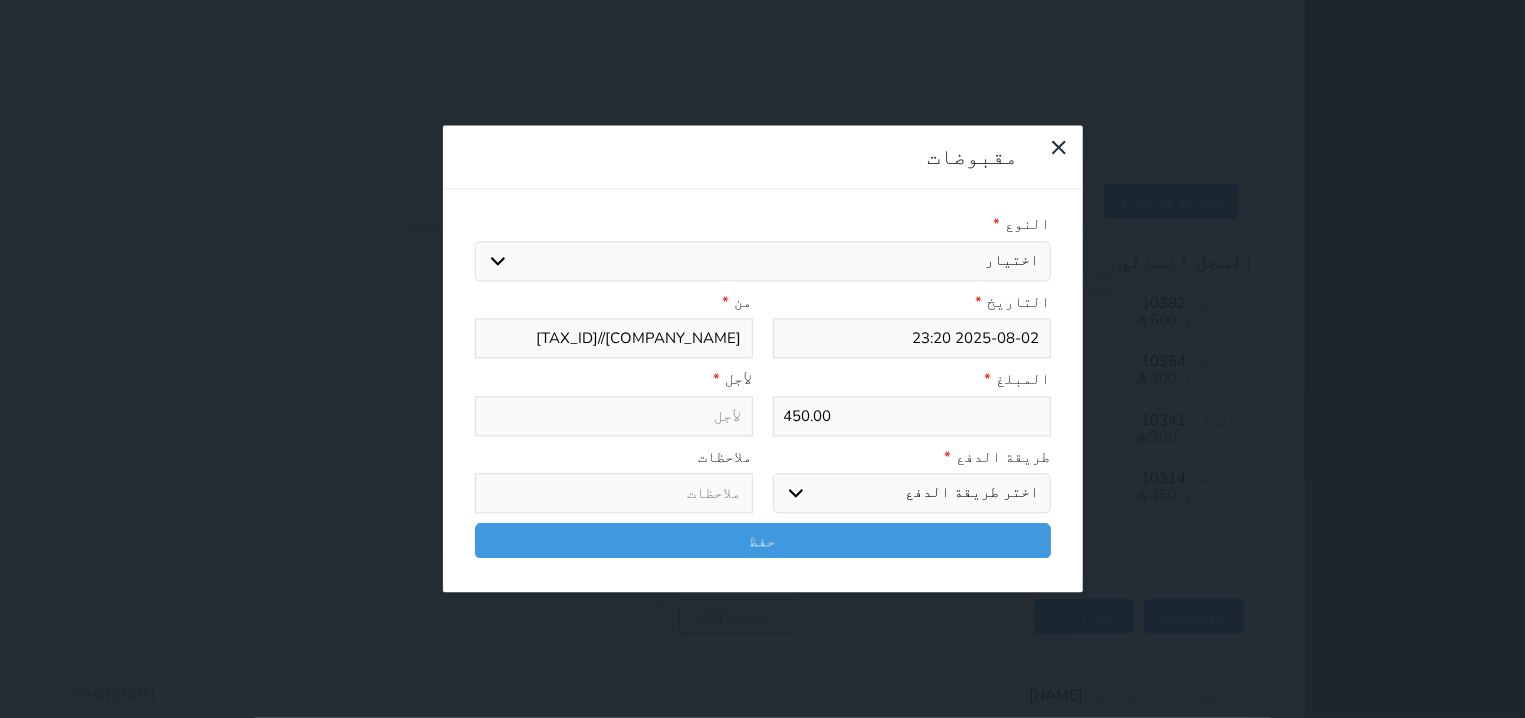 click on "قيمة إيجار" at bounding box center [0, 0] 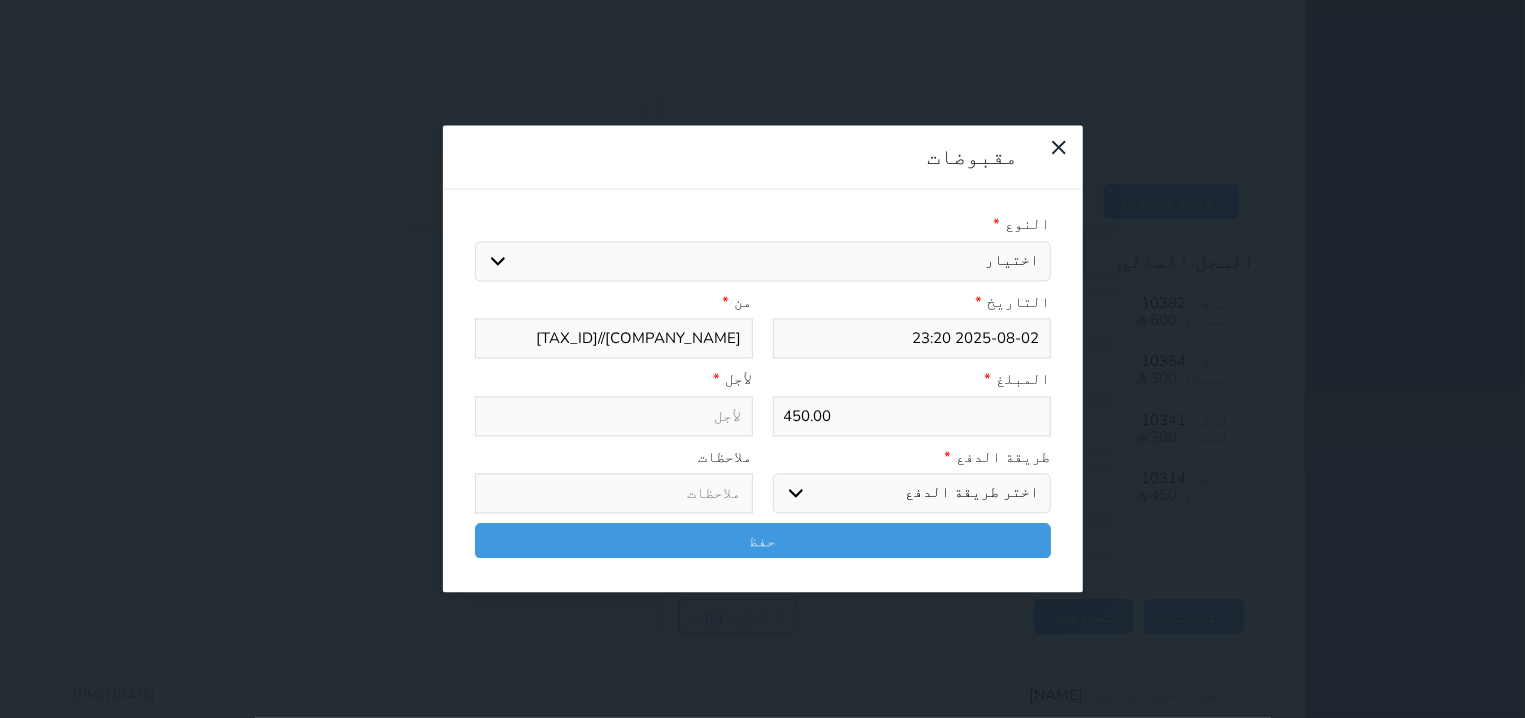 type on "قيمة إيجار - الوحدة - 206" 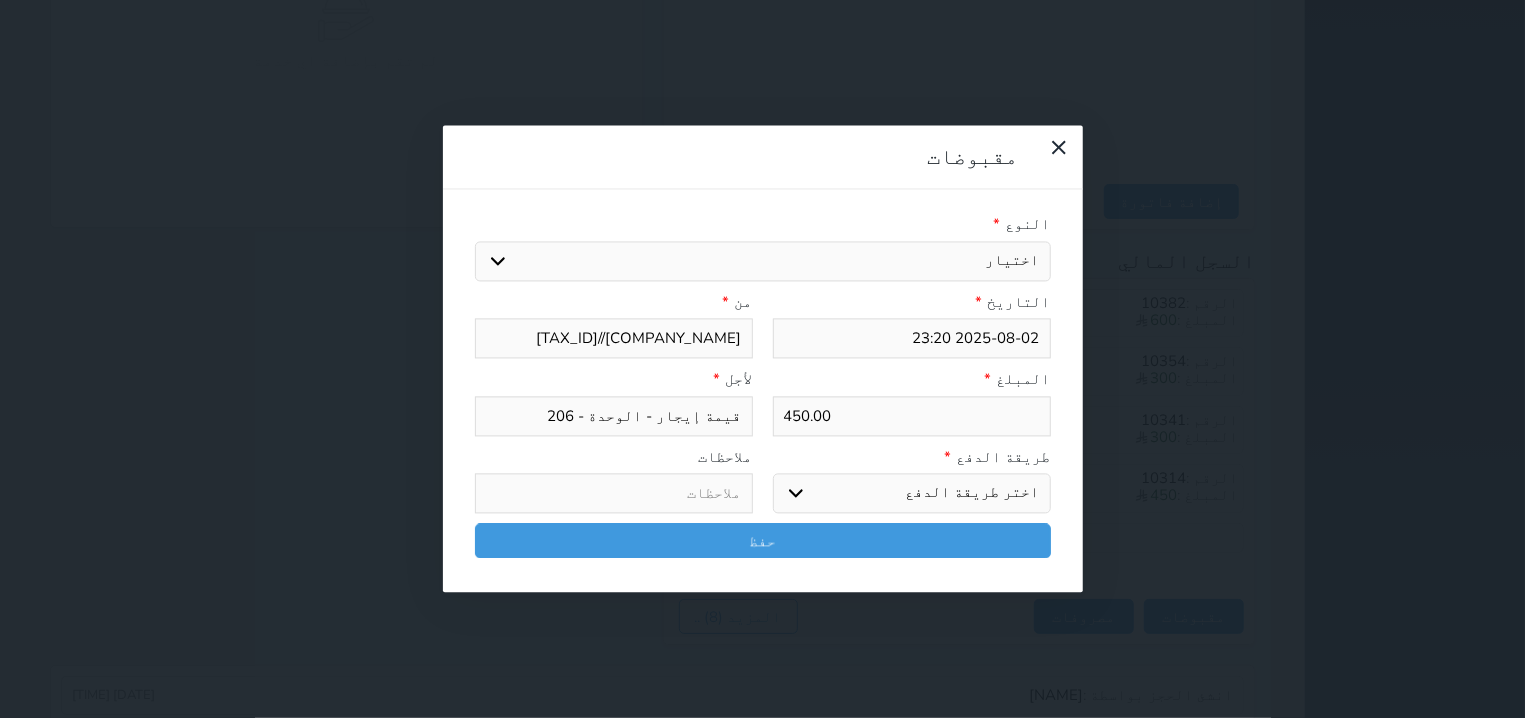 click on "اختر طريقة الدفع   دفع نقدى   تحويل بنكى   مدى   بطاقة ائتمان   آجل" at bounding box center (912, 494) 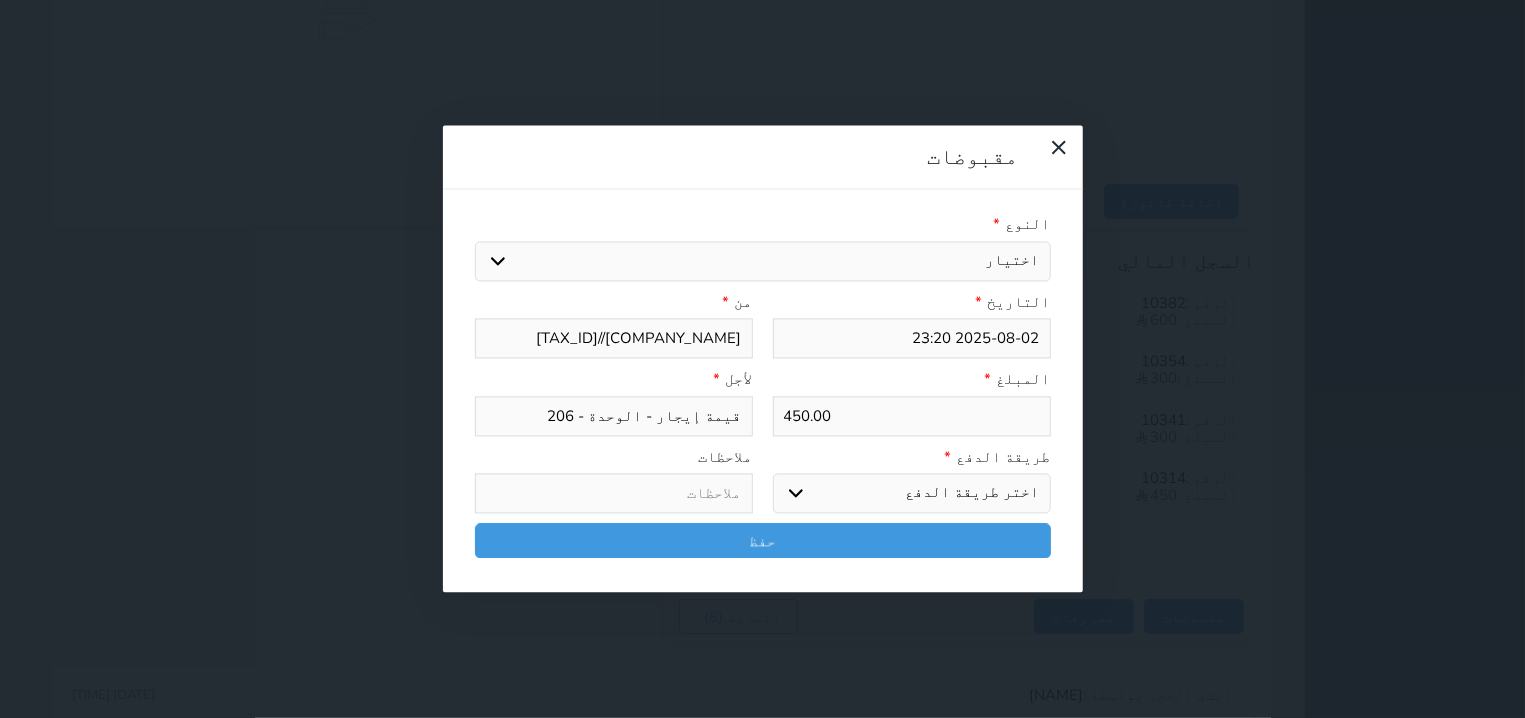 click on "دفع نقدى" at bounding box center (0, 0) 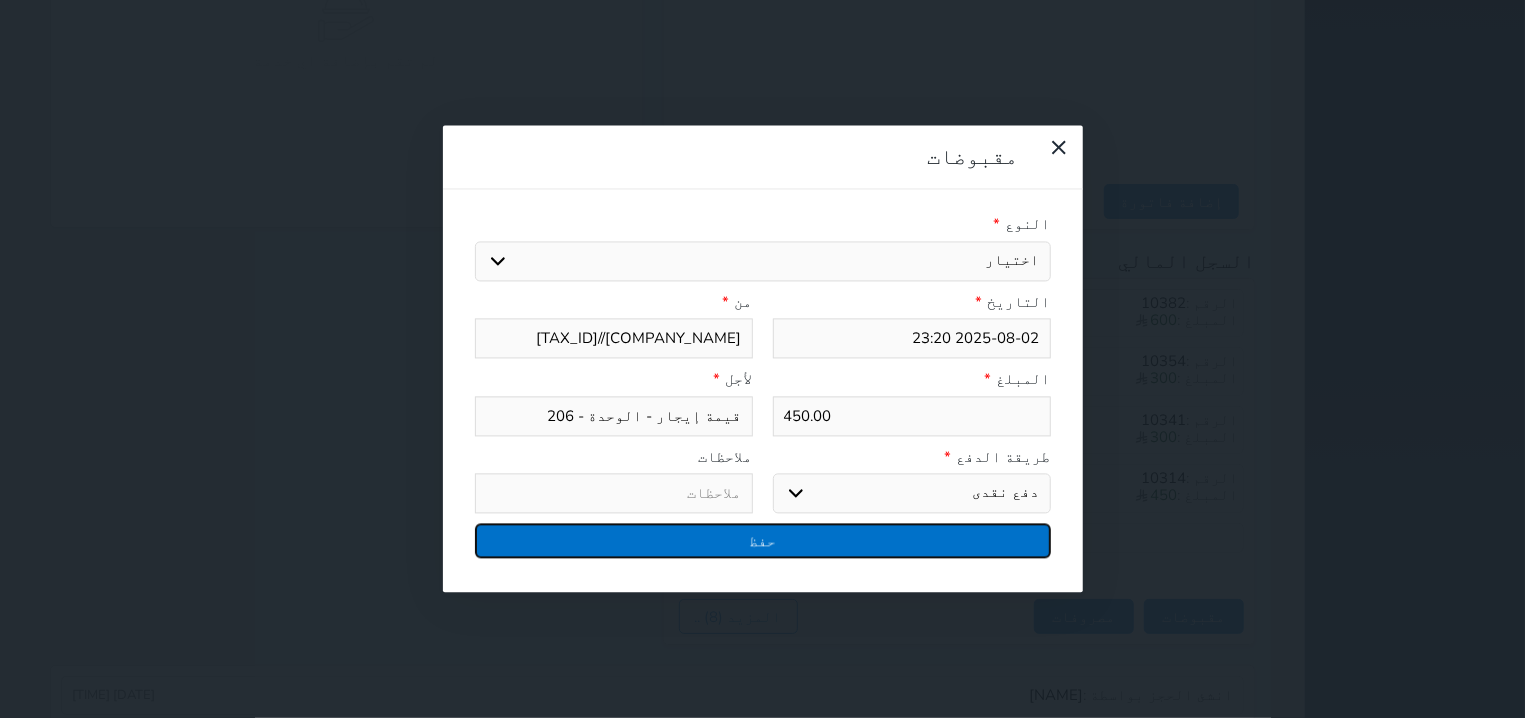 click on "حفظ" at bounding box center (763, 541) 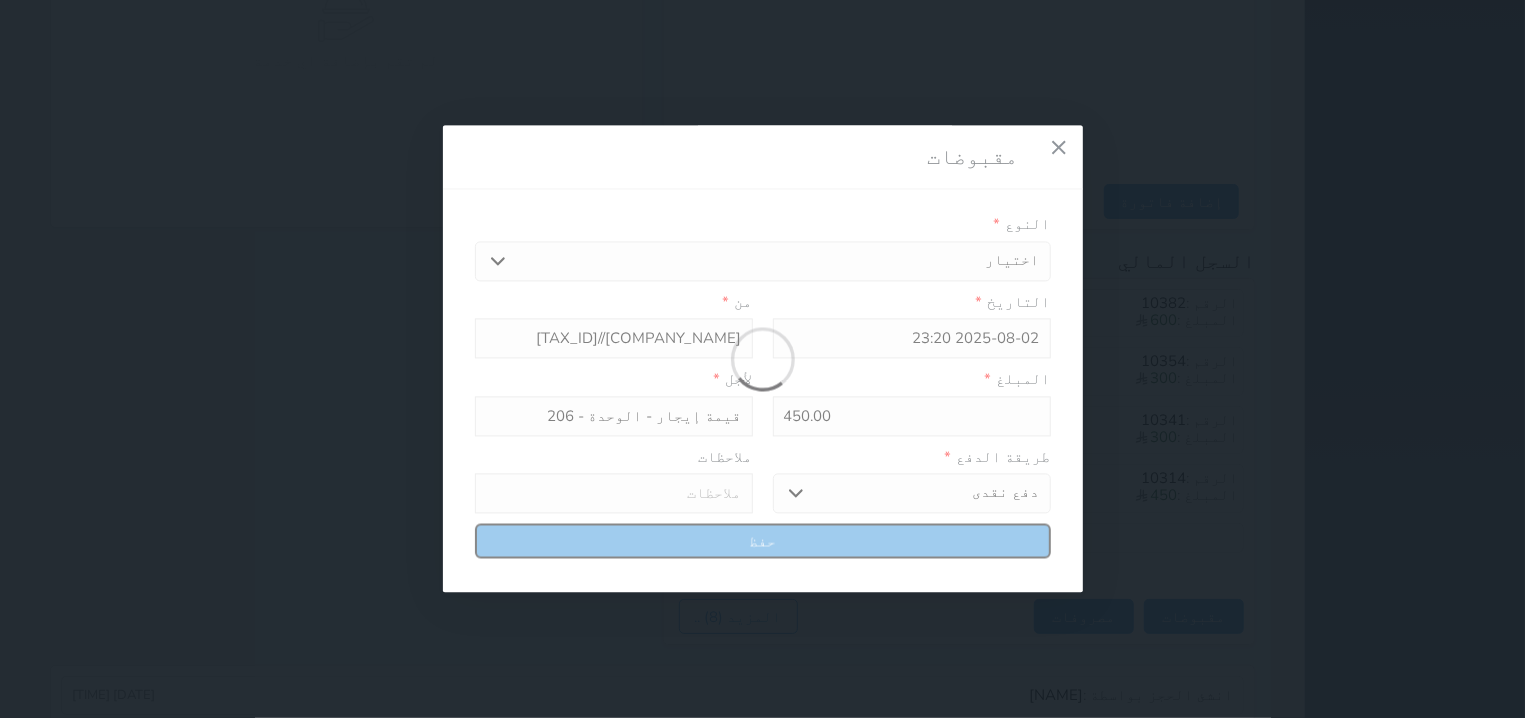 select 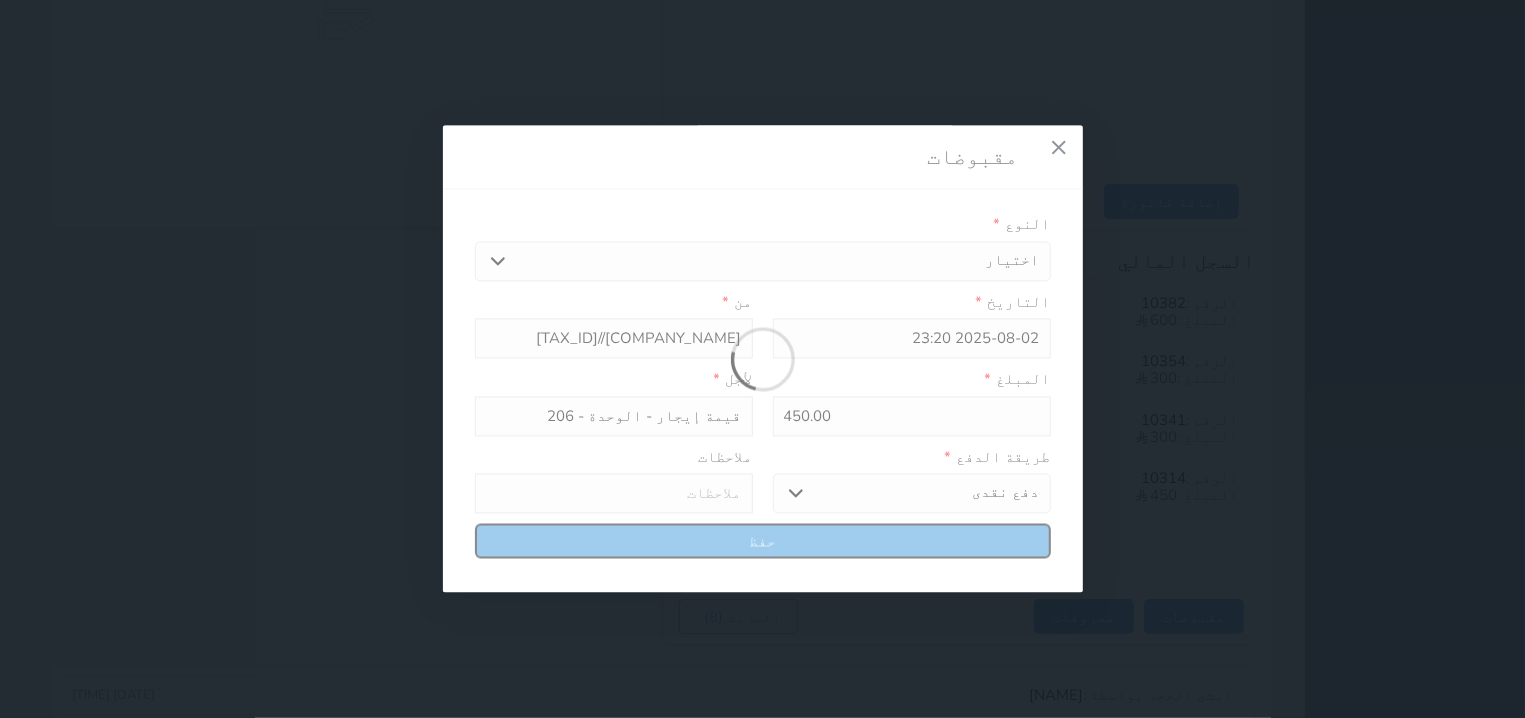 type 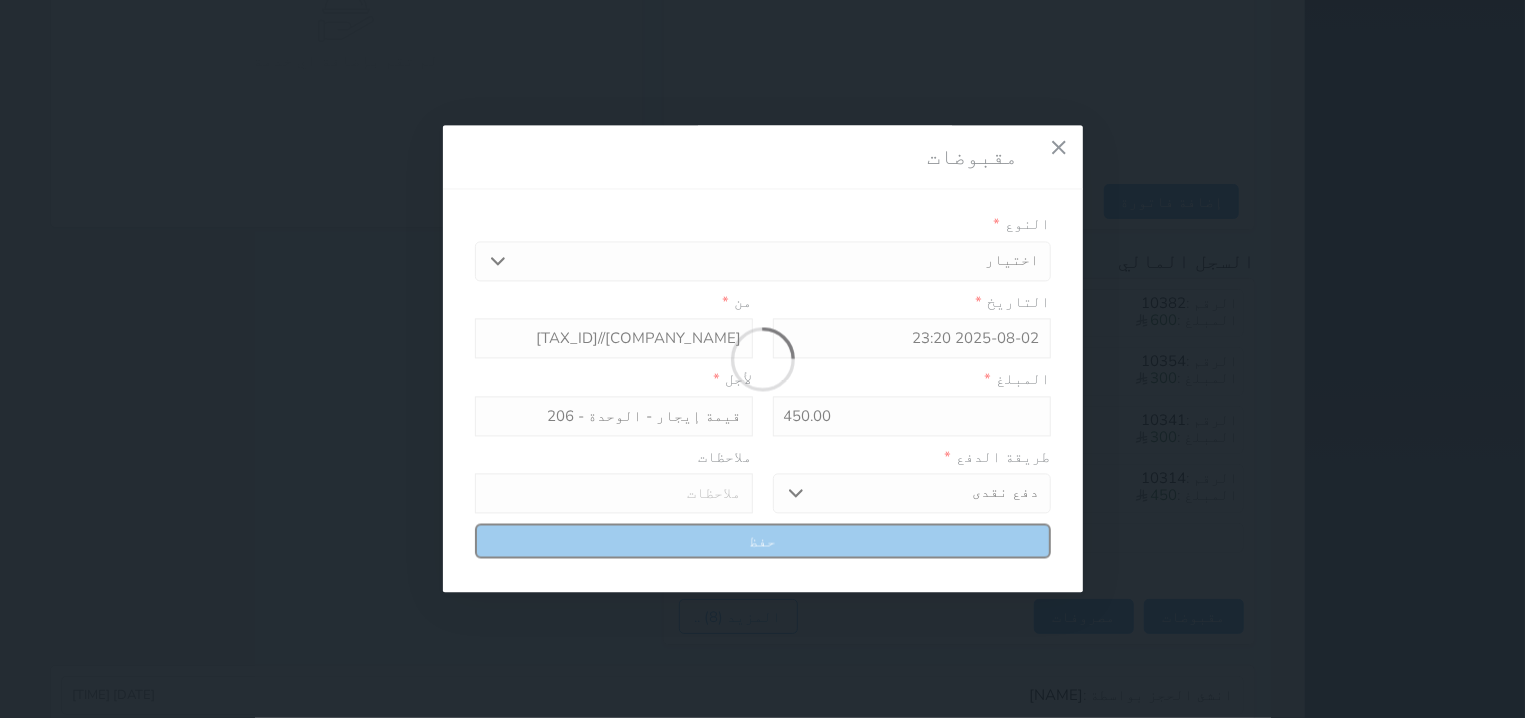 type on "0" 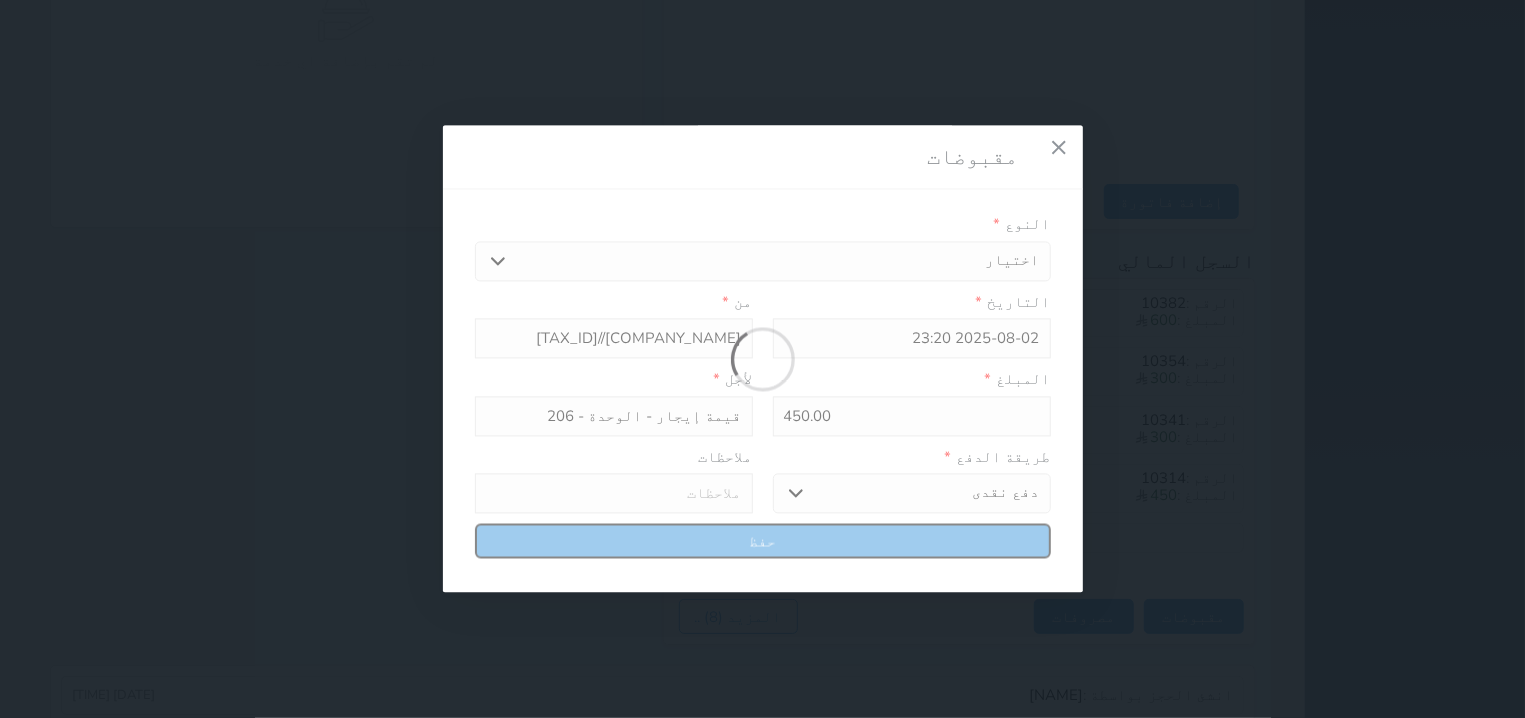 select 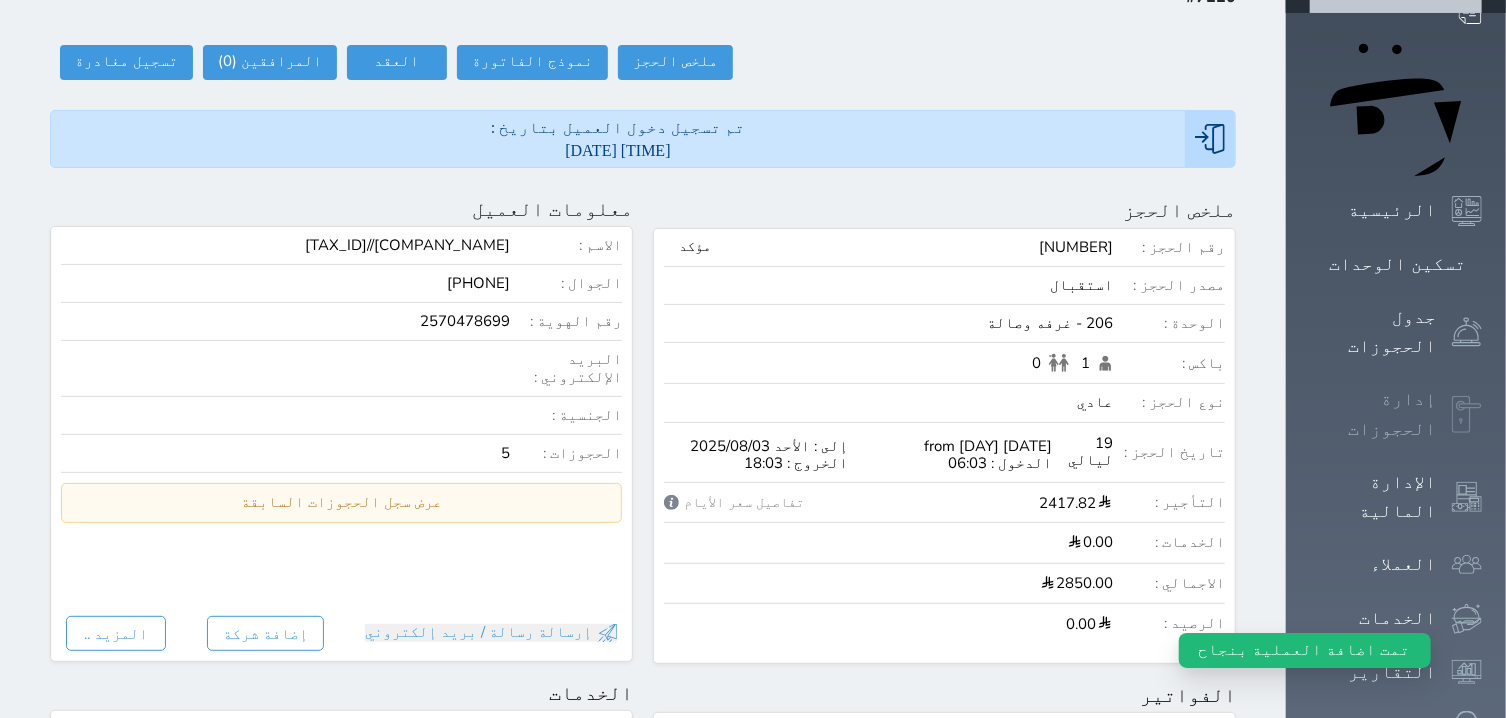 scroll, scrollTop: 117, scrollLeft: 0, axis: vertical 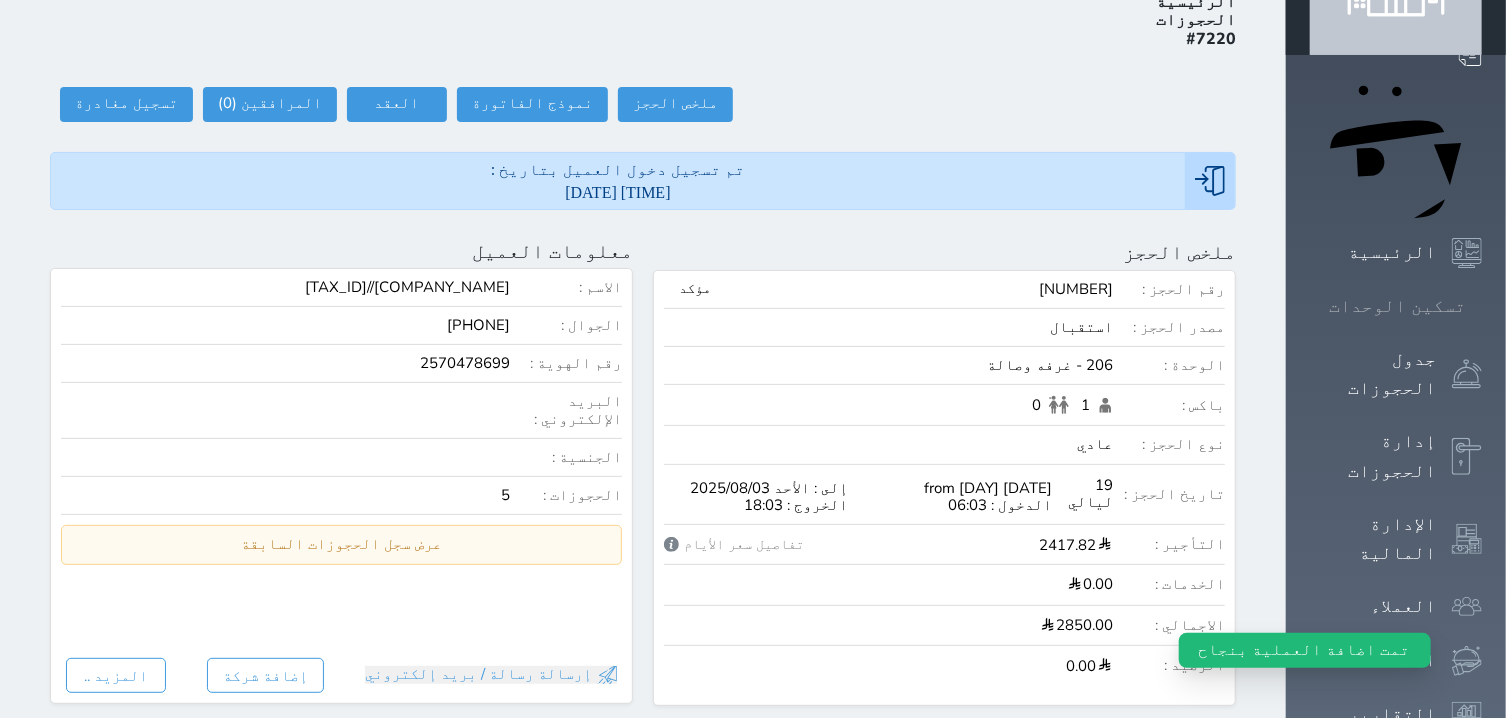 click on "تسكين الوحدات" at bounding box center (1397, 306) 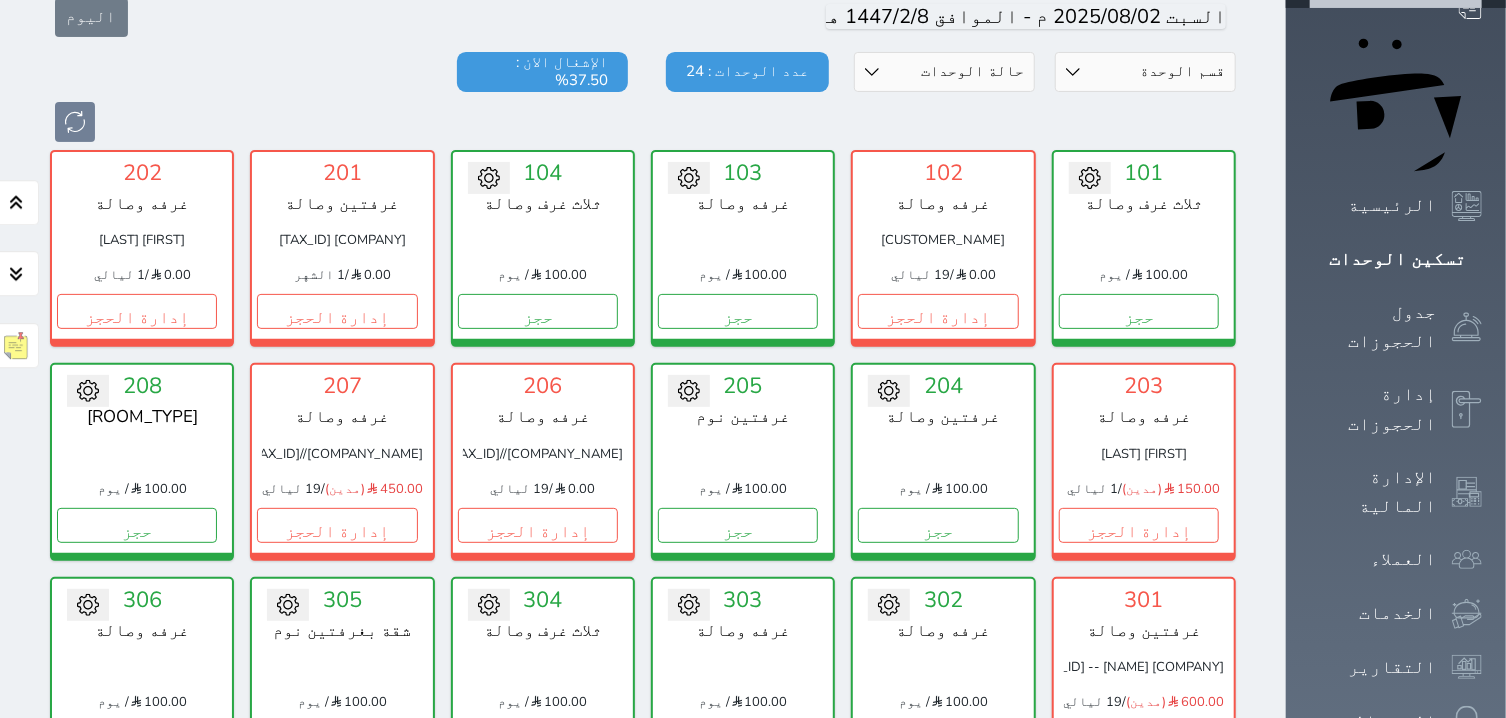 scroll, scrollTop: 205, scrollLeft: 0, axis: vertical 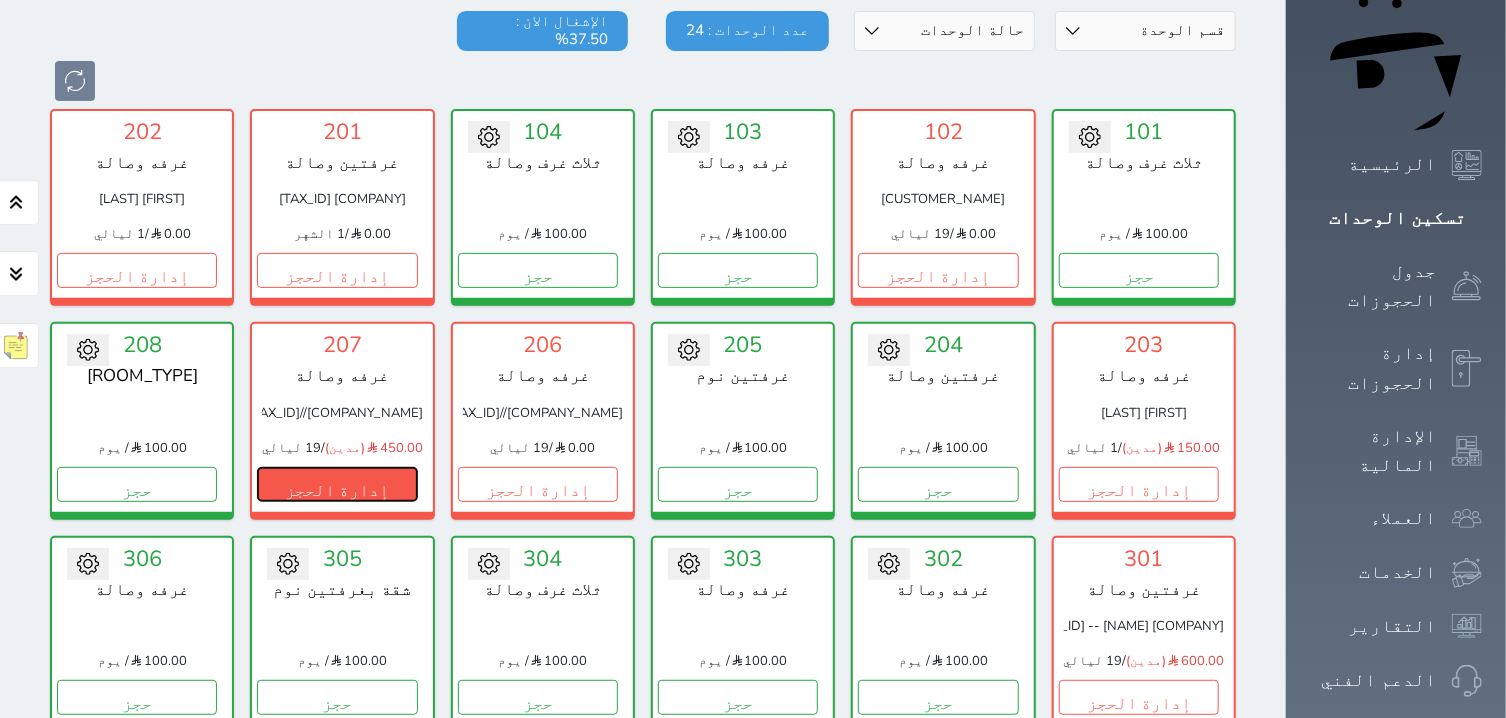 click on "إدارة الحجز" at bounding box center [337, 484] 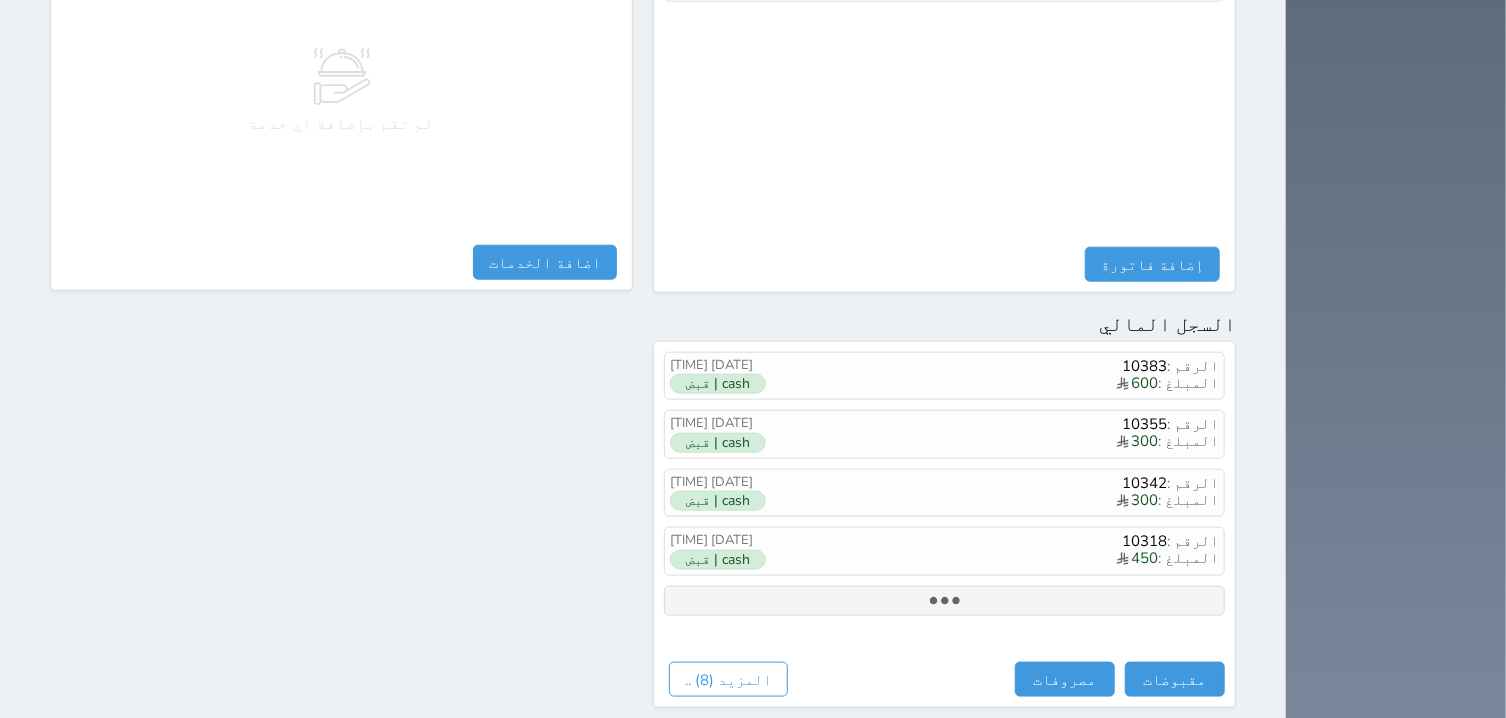 scroll, scrollTop: 1008, scrollLeft: 0, axis: vertical 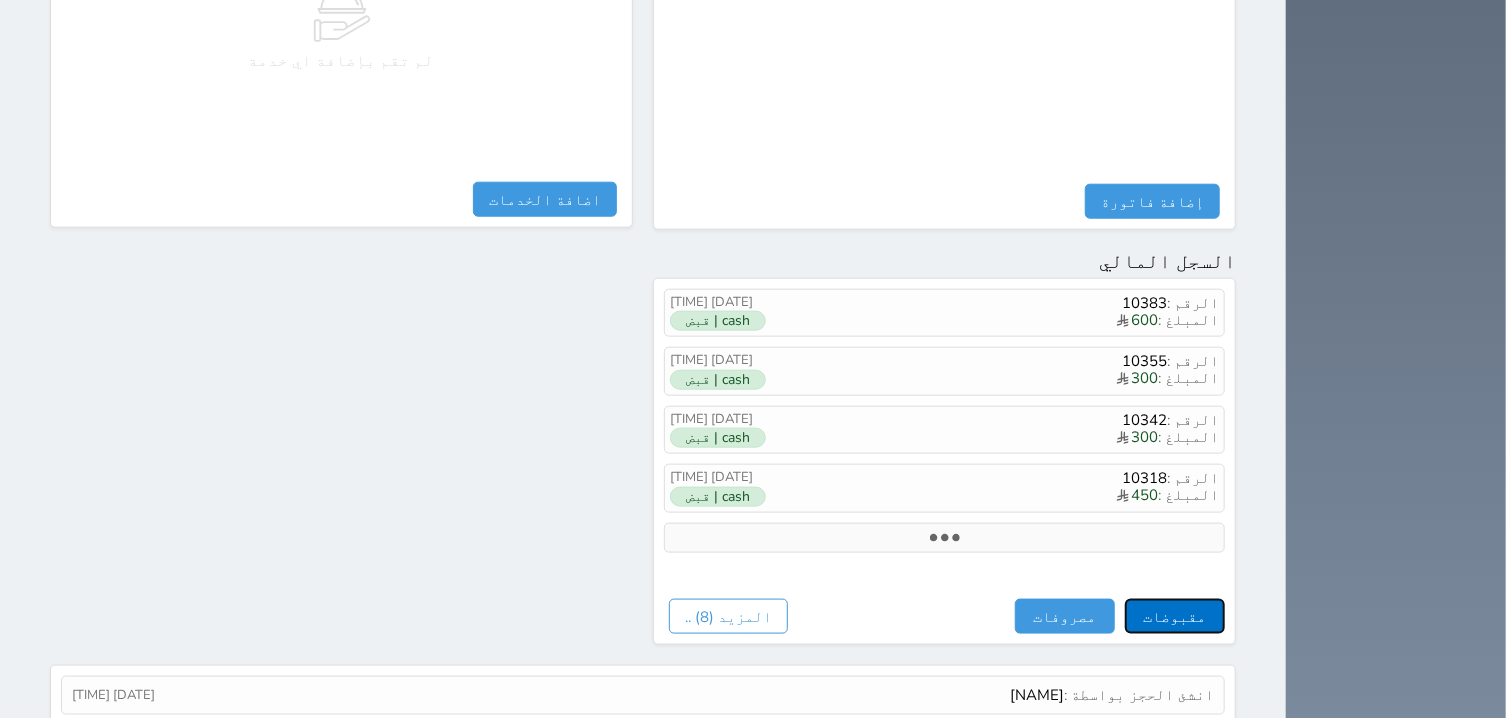 click on "مقبوضات" at bounding box center [1175, 616] 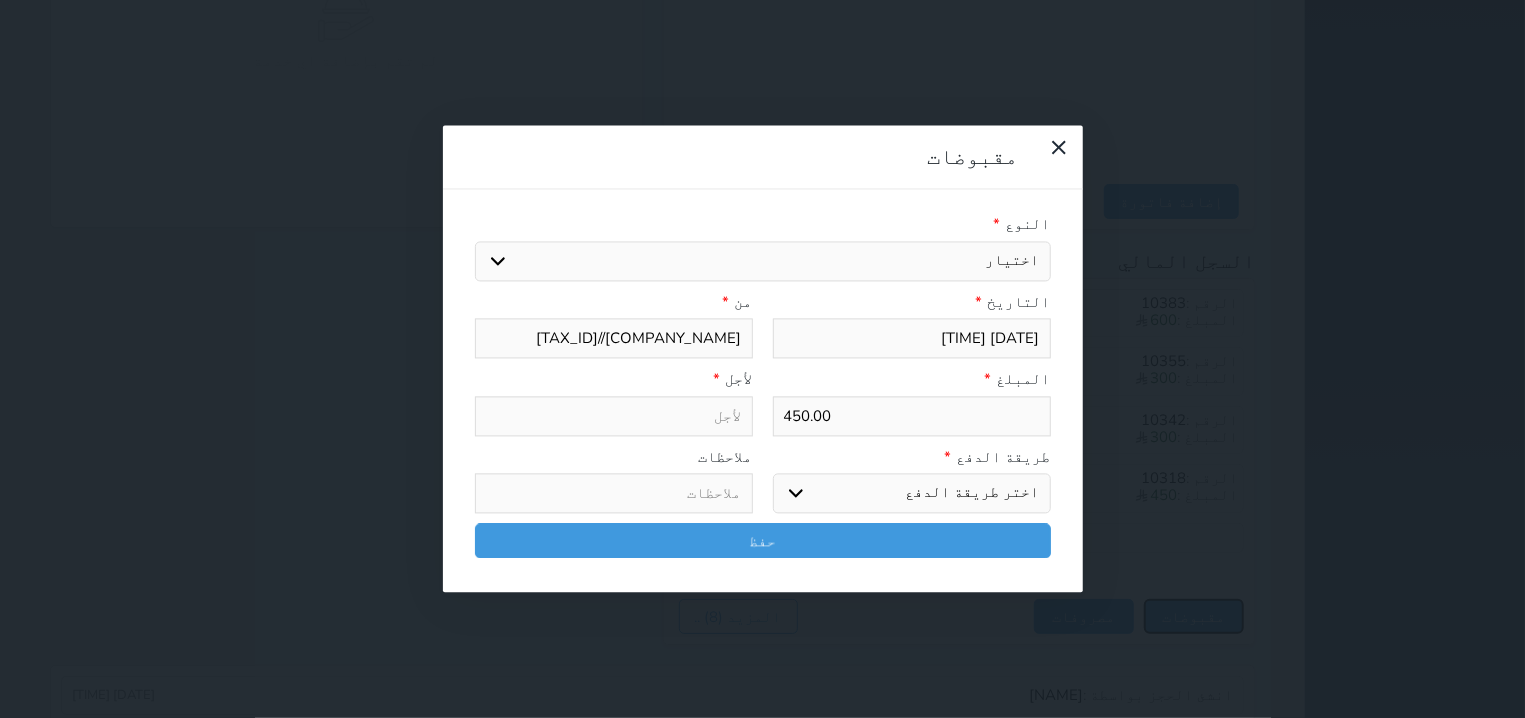 type on "2025-08-02 23:20" 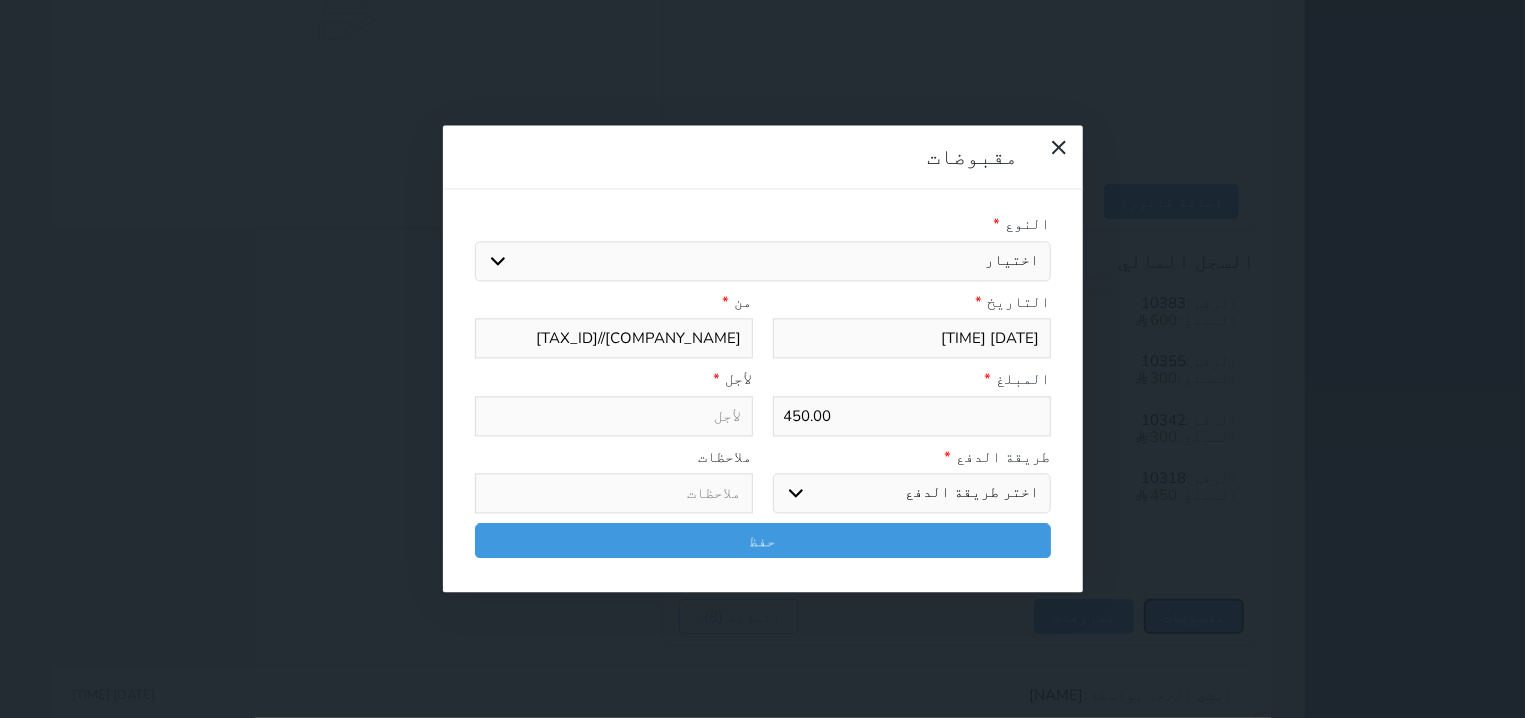select 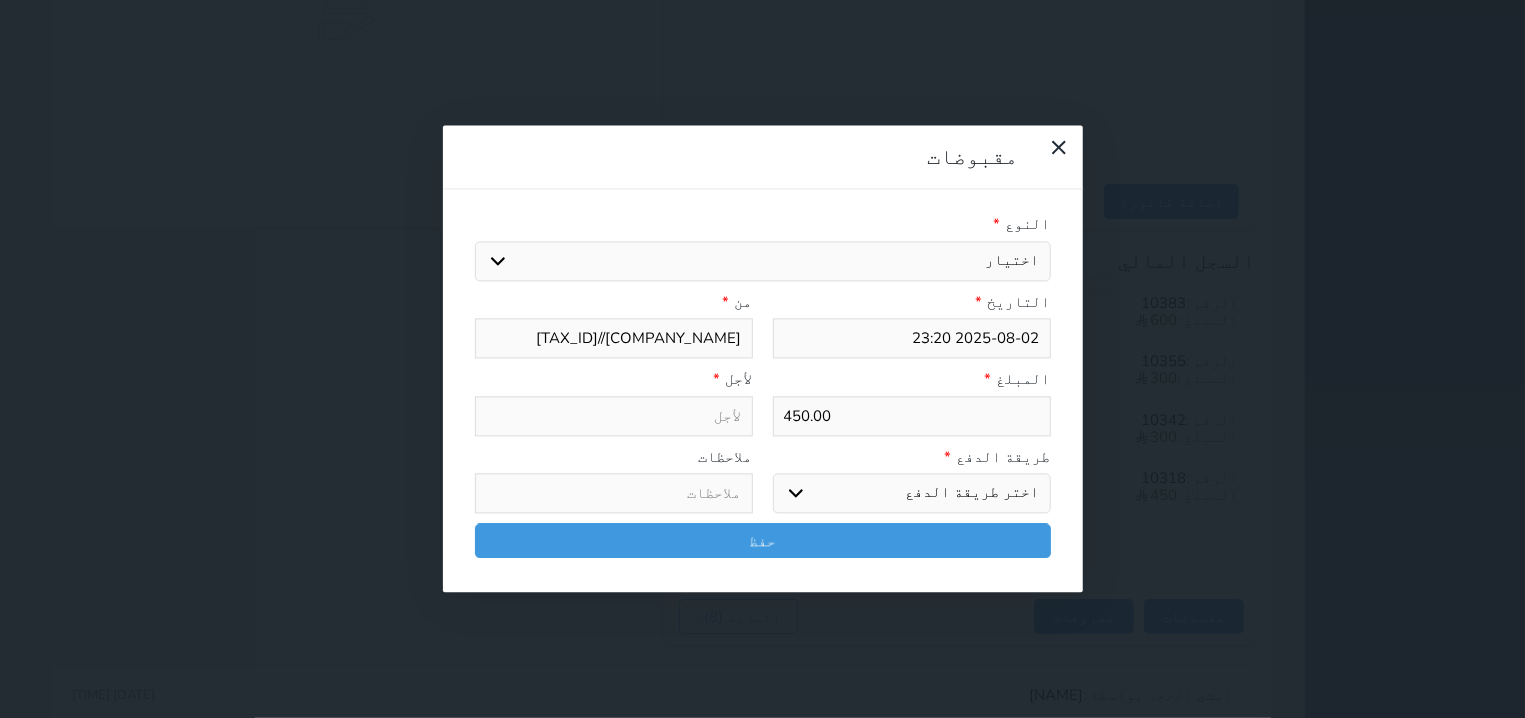 click on "اختيار   مقبوضات عامة قيمة إيجار فواتير تامين عربون لا ينطبق آخر مغسلة واي فاي - الإنترنت مواقف السيارات طعام الأغذية والمشروبات مشروبات المشروبات الباردة المشروبات الساخنة الإفطار غداء عشاء مخبز و كعك حمام سباحة الصالة الرياضية سبا و خدمات الجمال اختيار وإسقاط (خدمات النقل) ميني بار كابل - تلفزيون سرير إضافي تصفيف الشعر التسوق خدمات الجولات السياحية المنظمة خدمات الدليل السياحي" at bounding box center (763, 261) 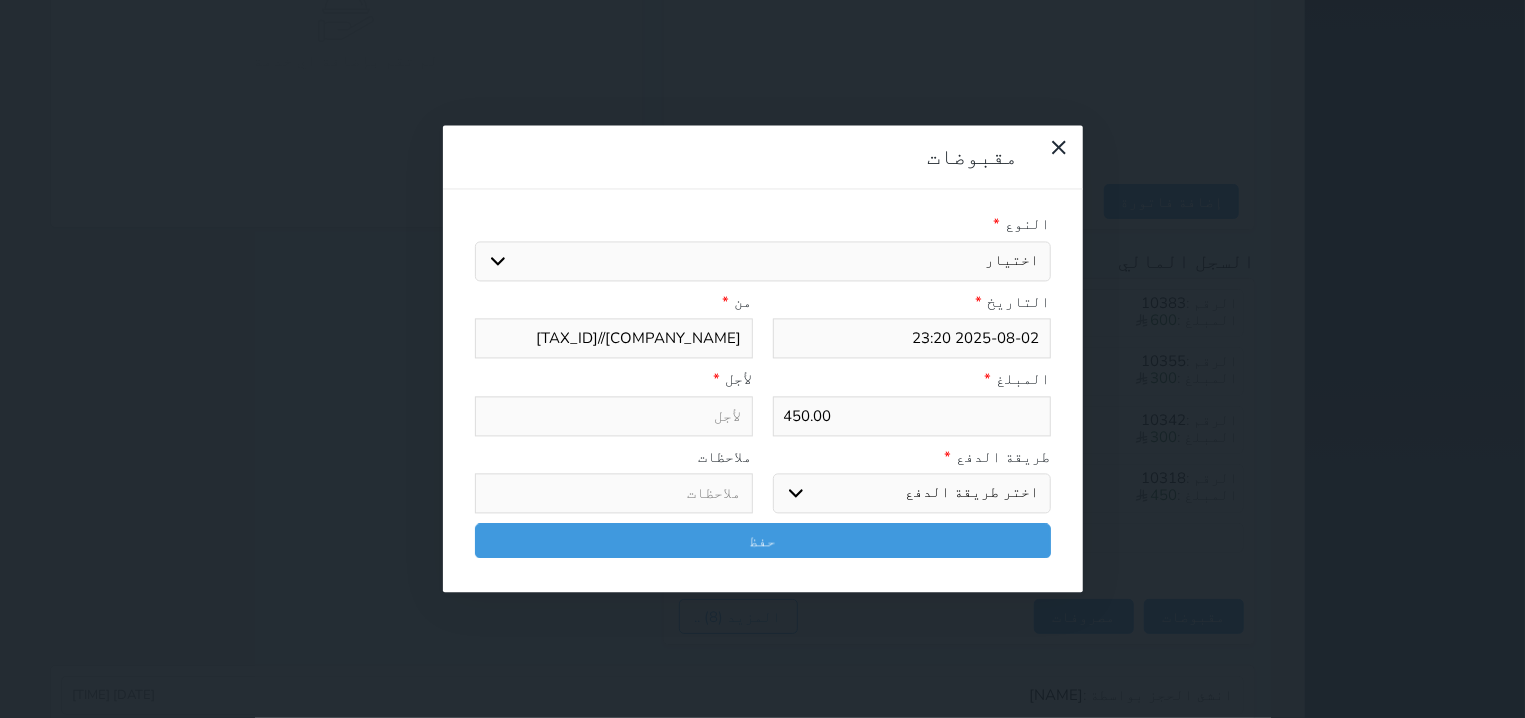 select on "[NUMBER]" 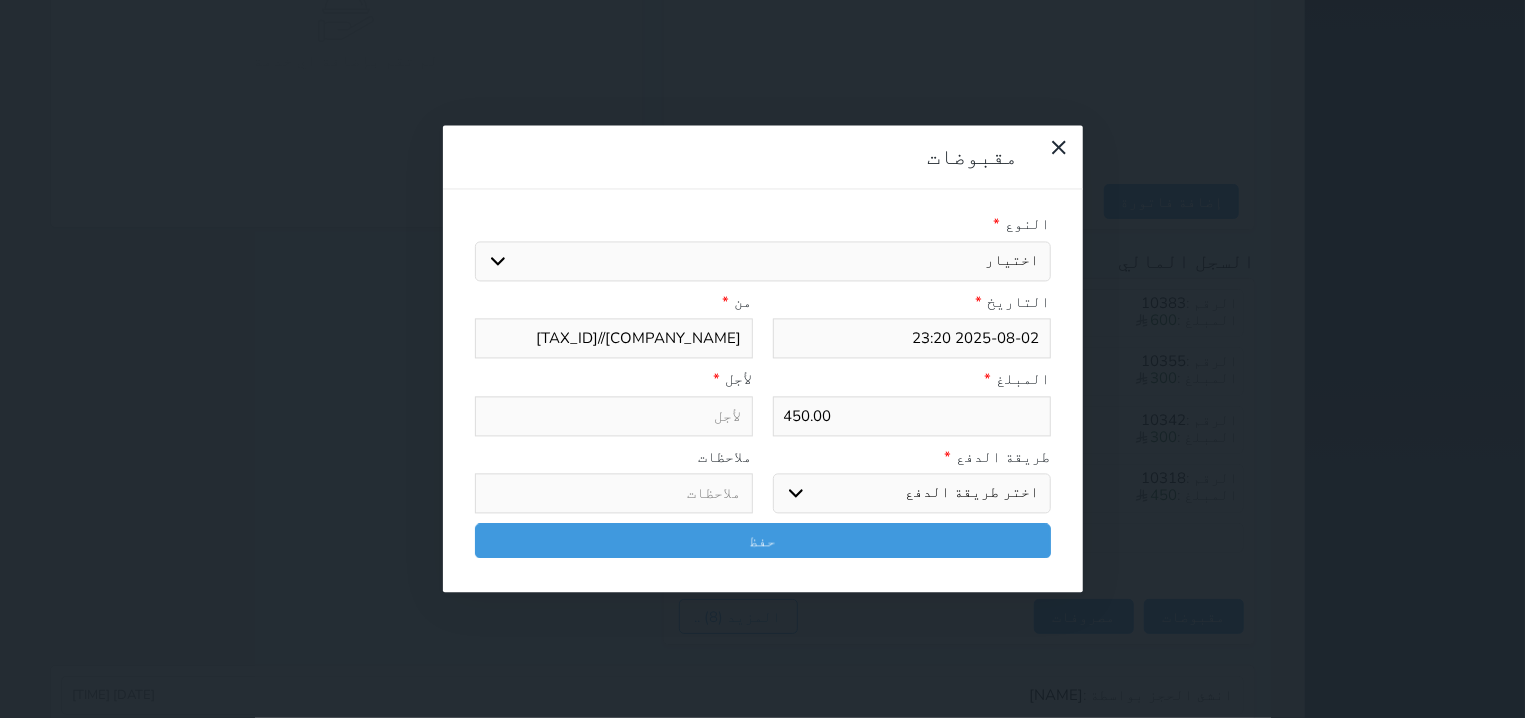 click on "قيمة إيجار" at bounding box center [0, 0] 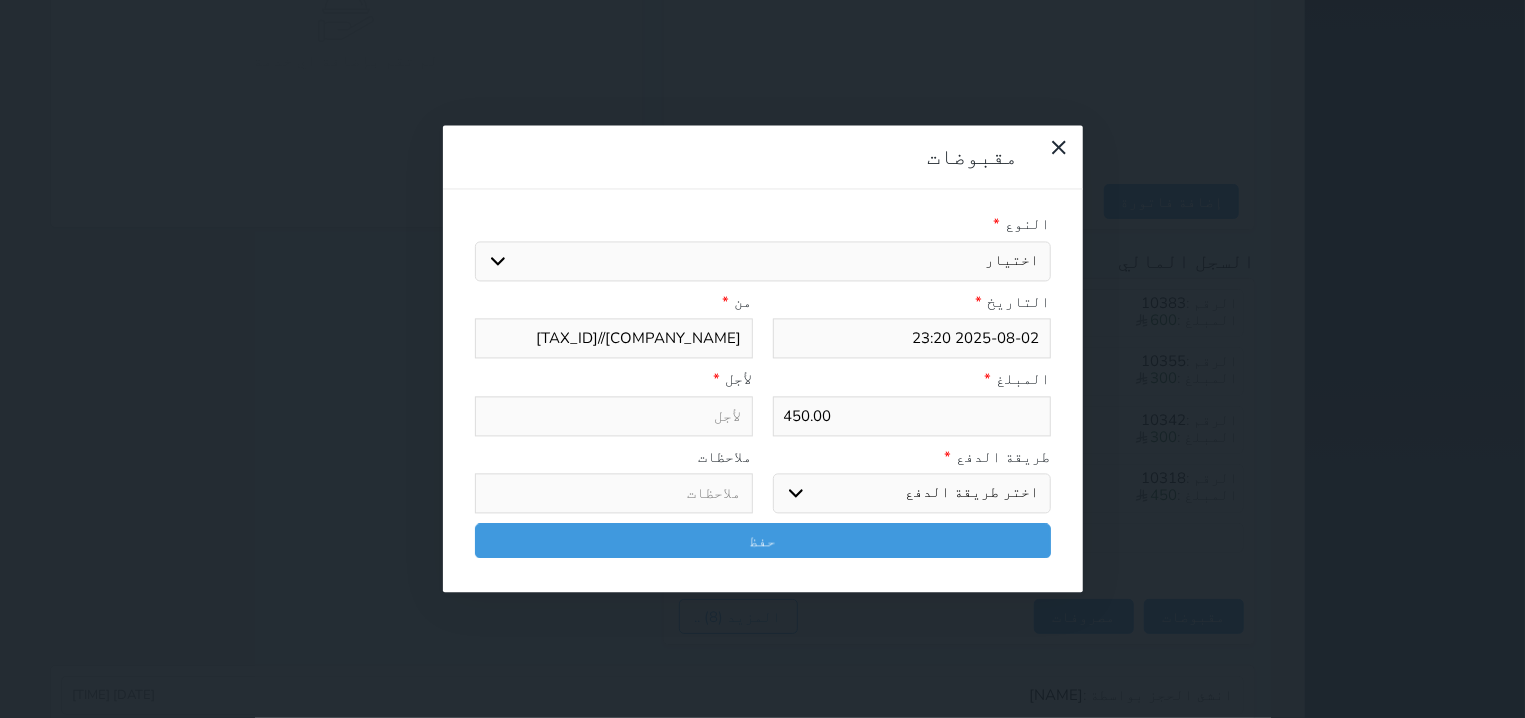 select 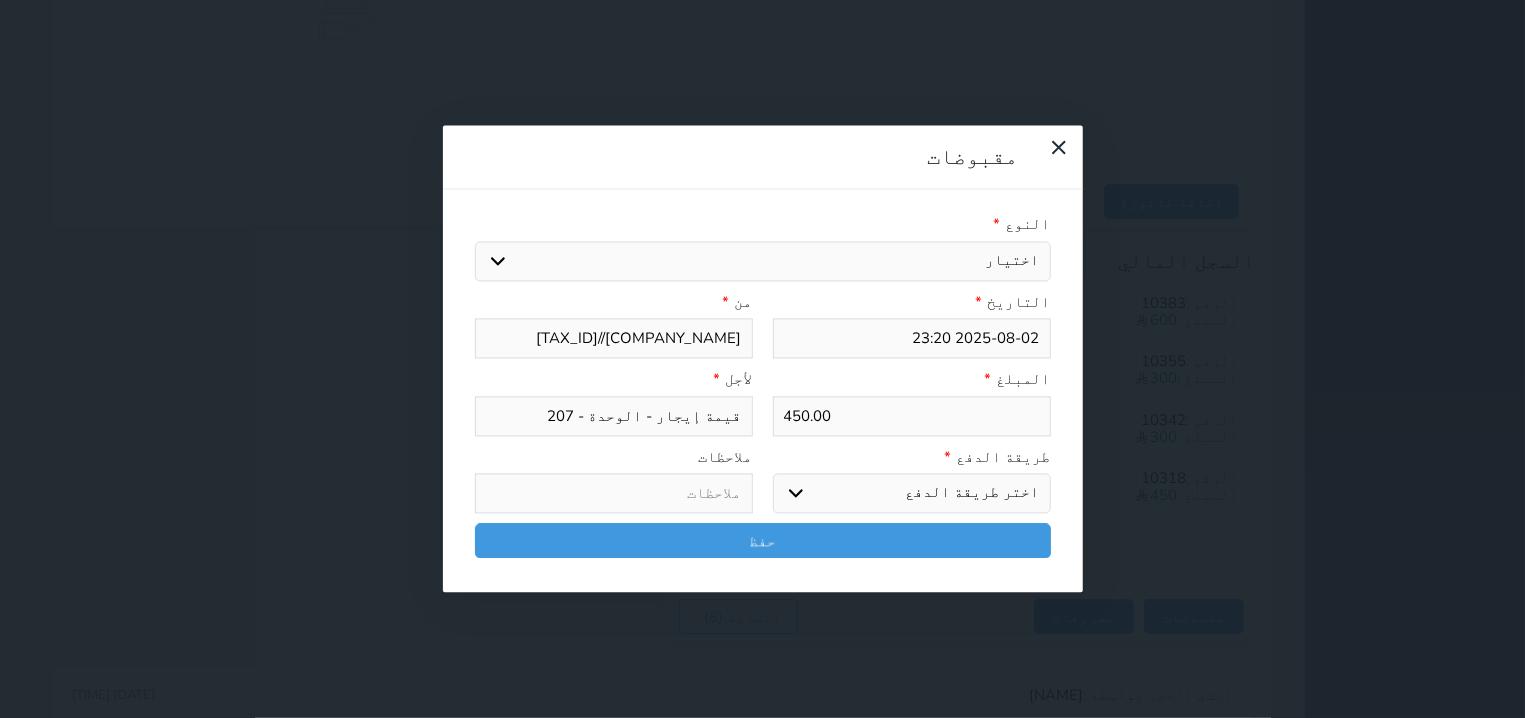 click on "اختر طريقة الدفع   دفع نقدى   تحويل بنكى   مدى   بطاقة ائتمان   آجل" at bounding box center (912, 494) 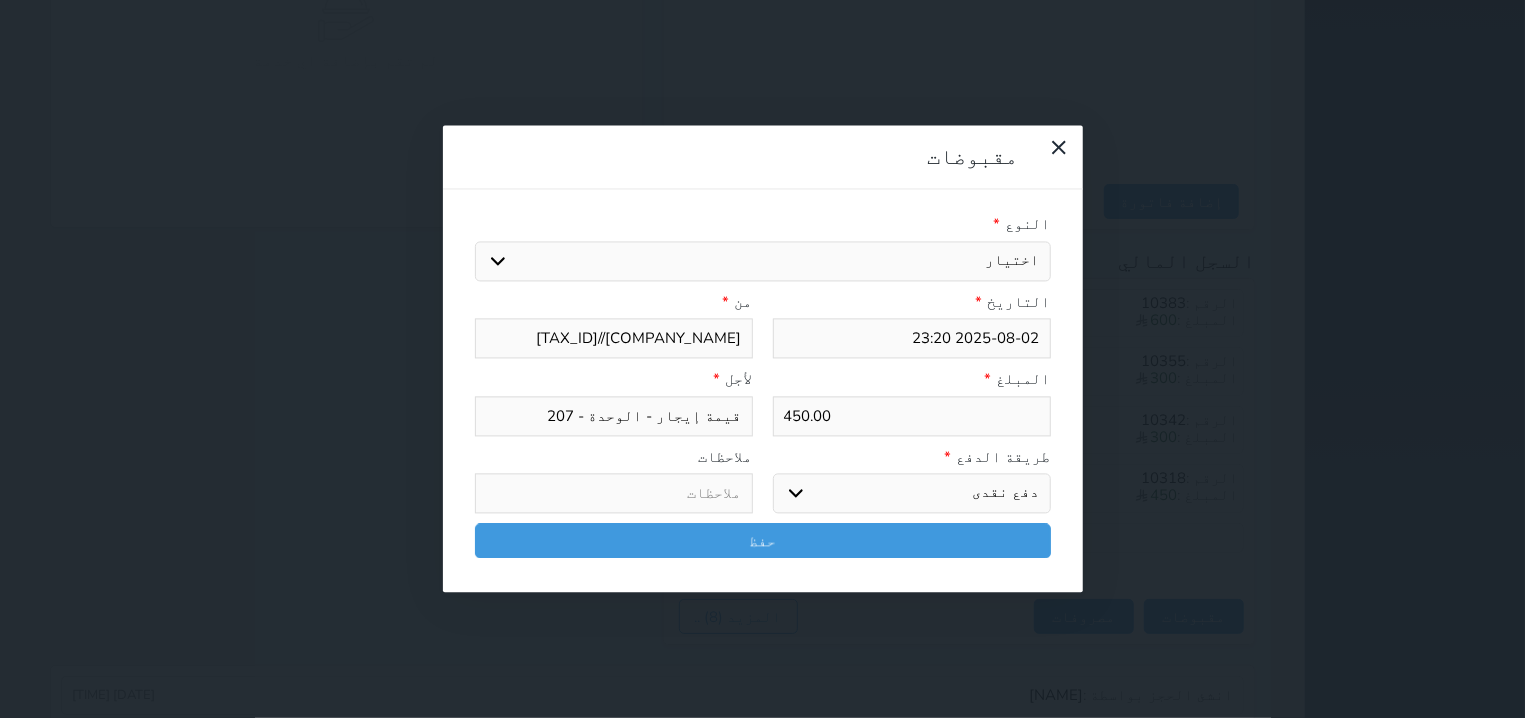 click on "دفع نقدى" at bounding box center (0, 0) 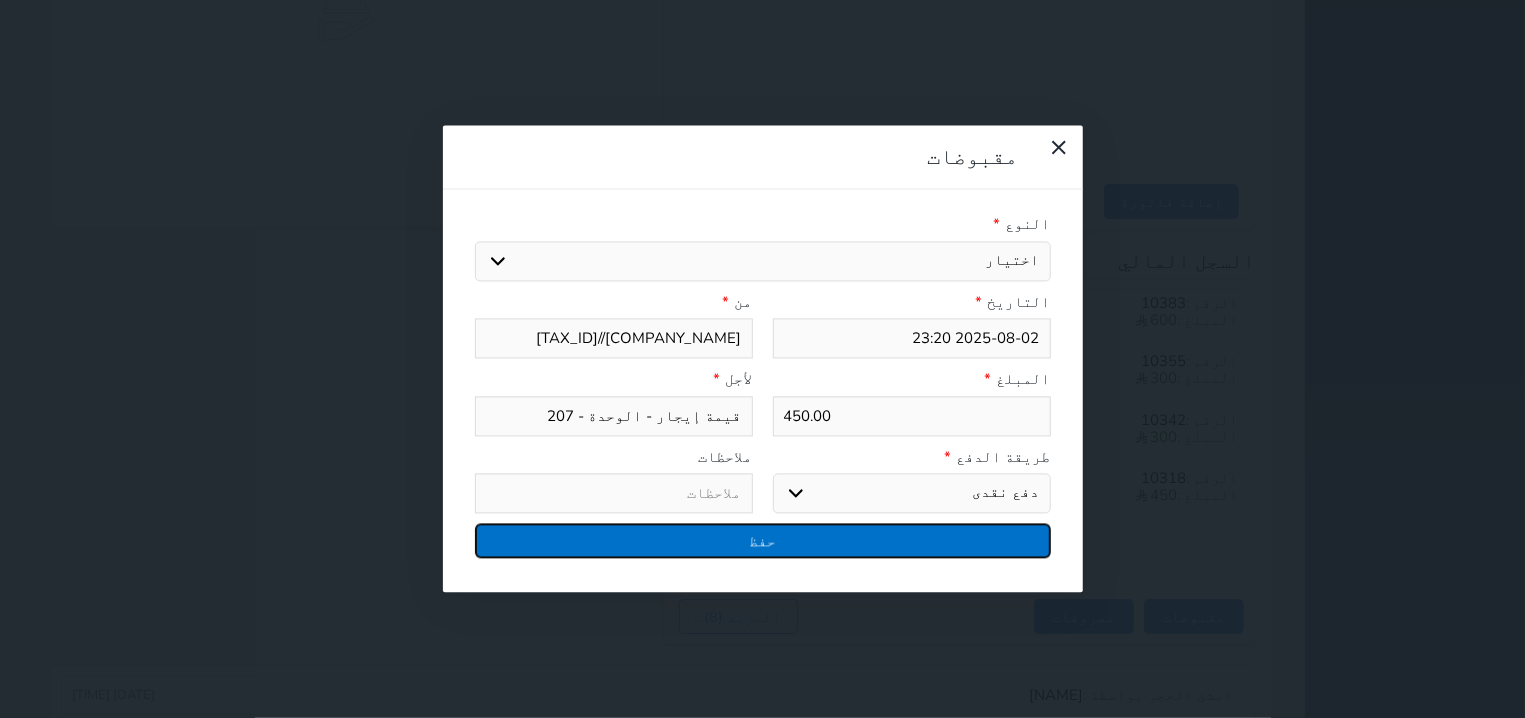 click on "حفظ" at bounding box center [763, 541] 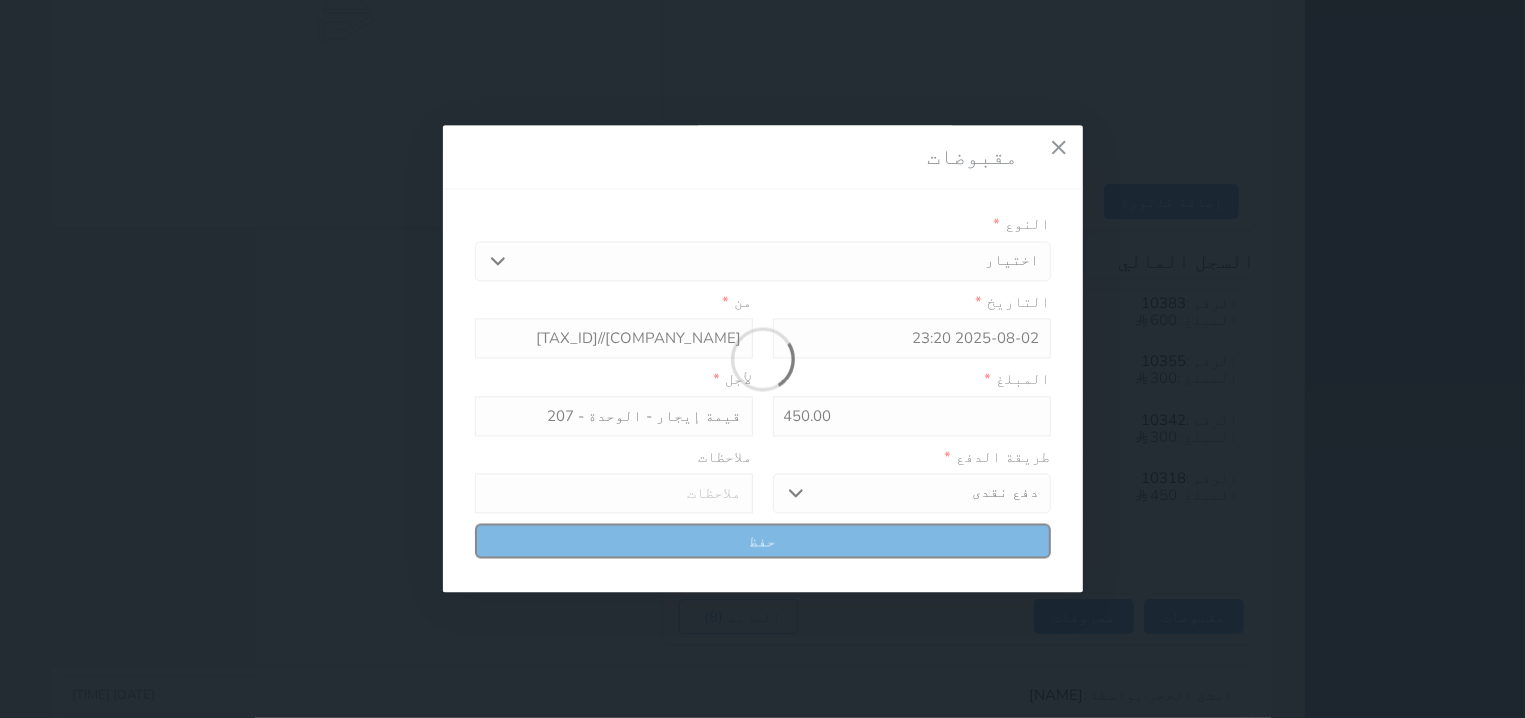select 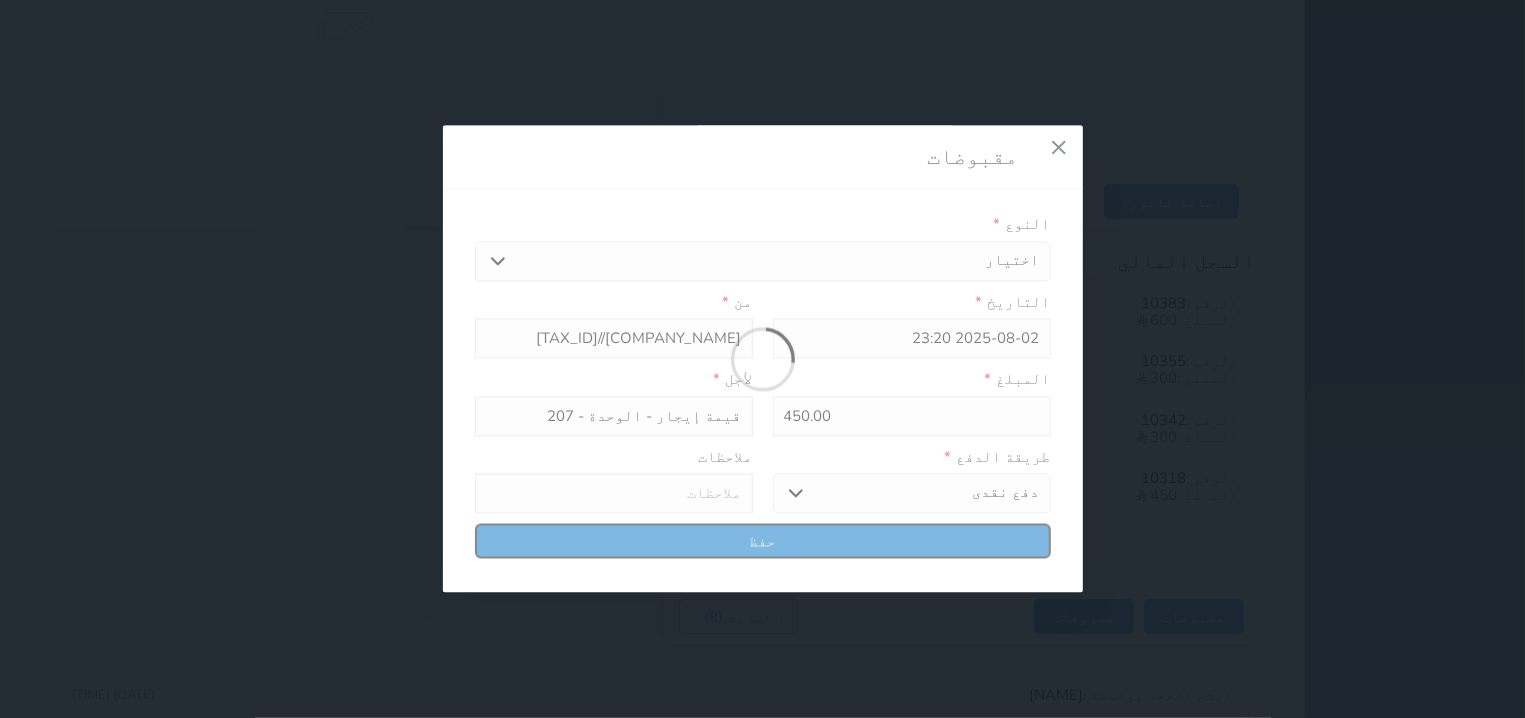 type 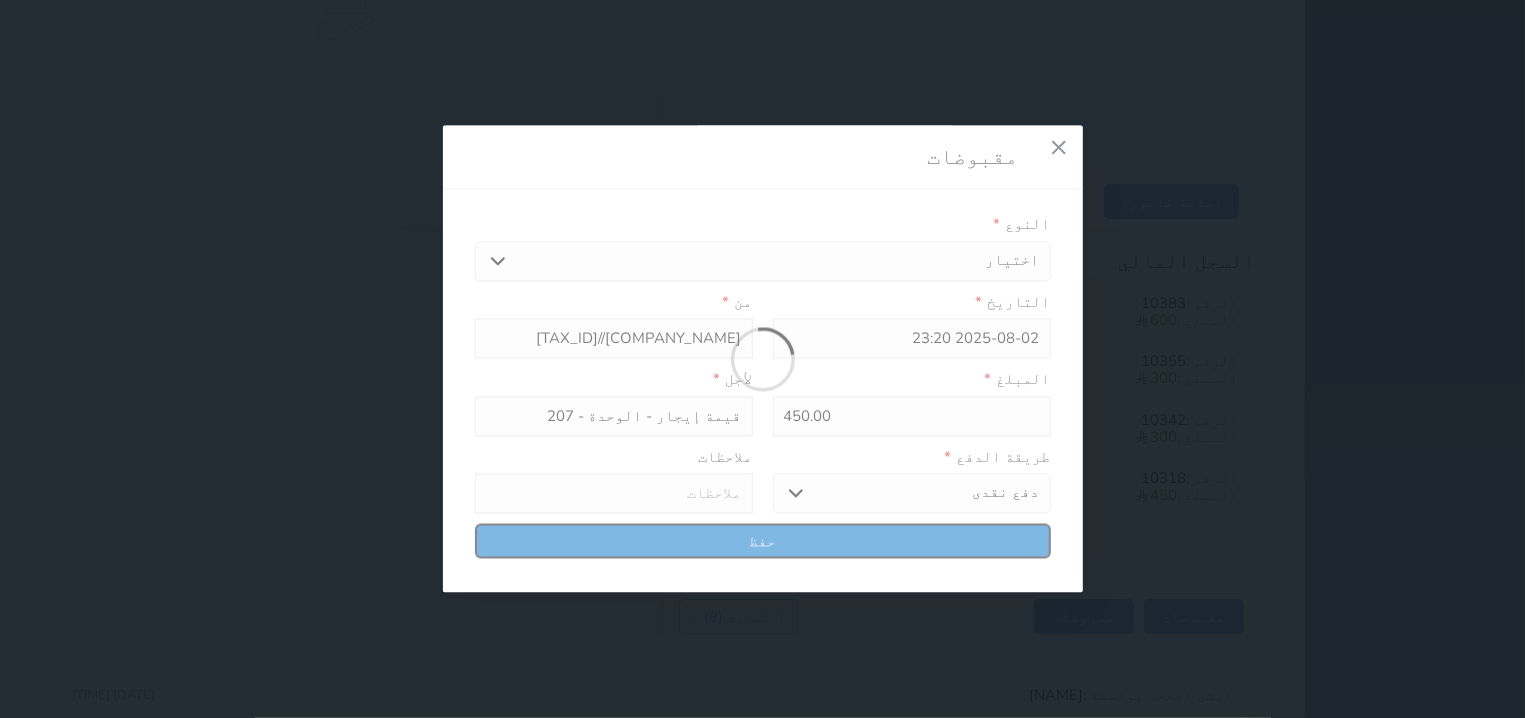 type on "0" 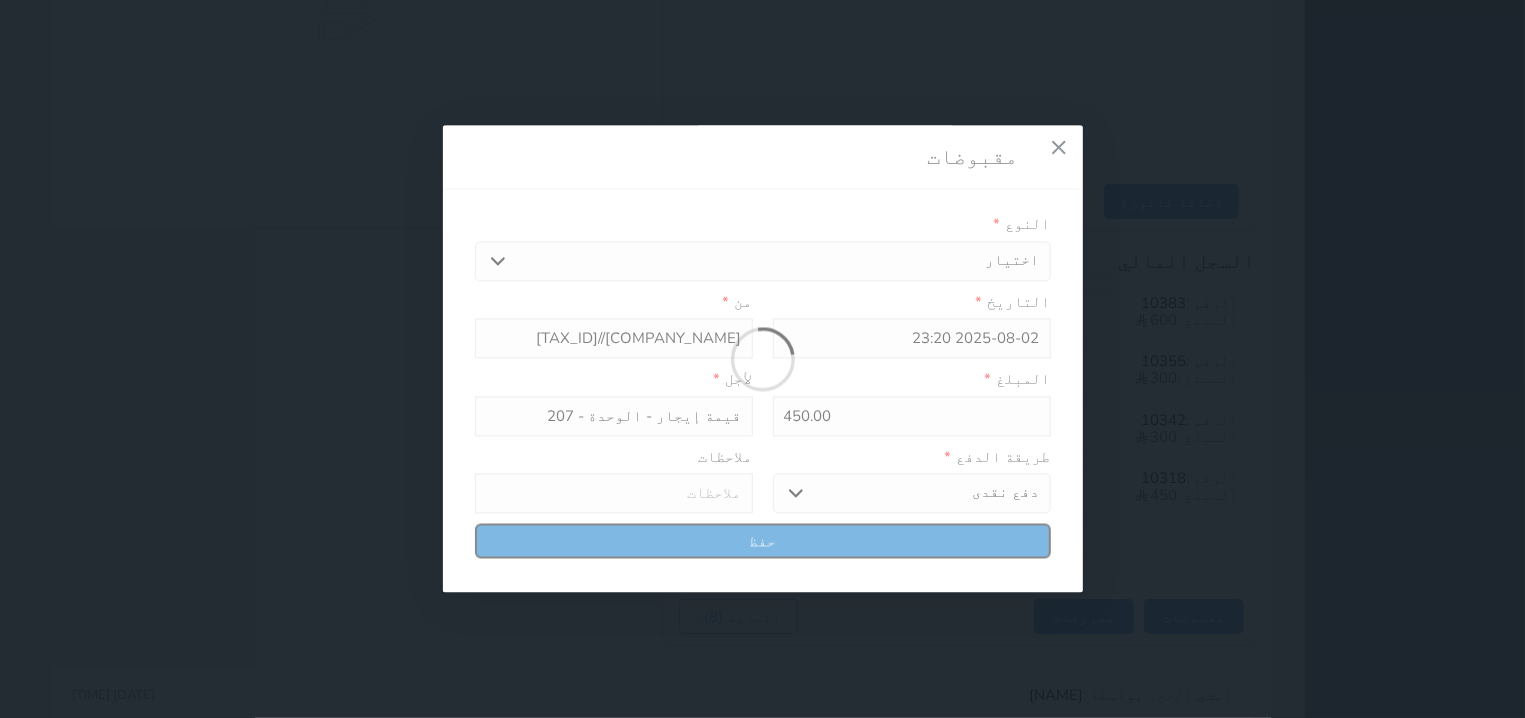 select 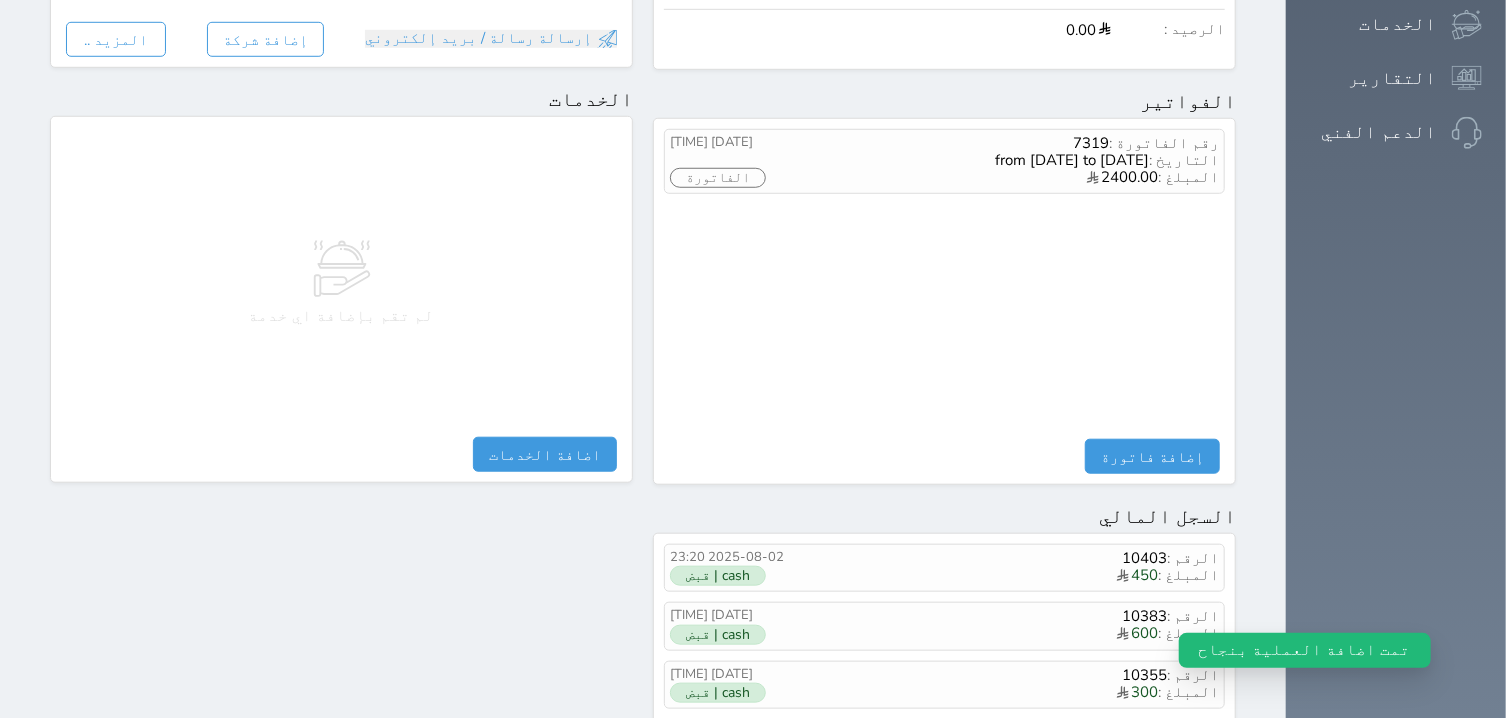 scroll, scrollTop: 117, scrollLeft: 0, axis: vertical 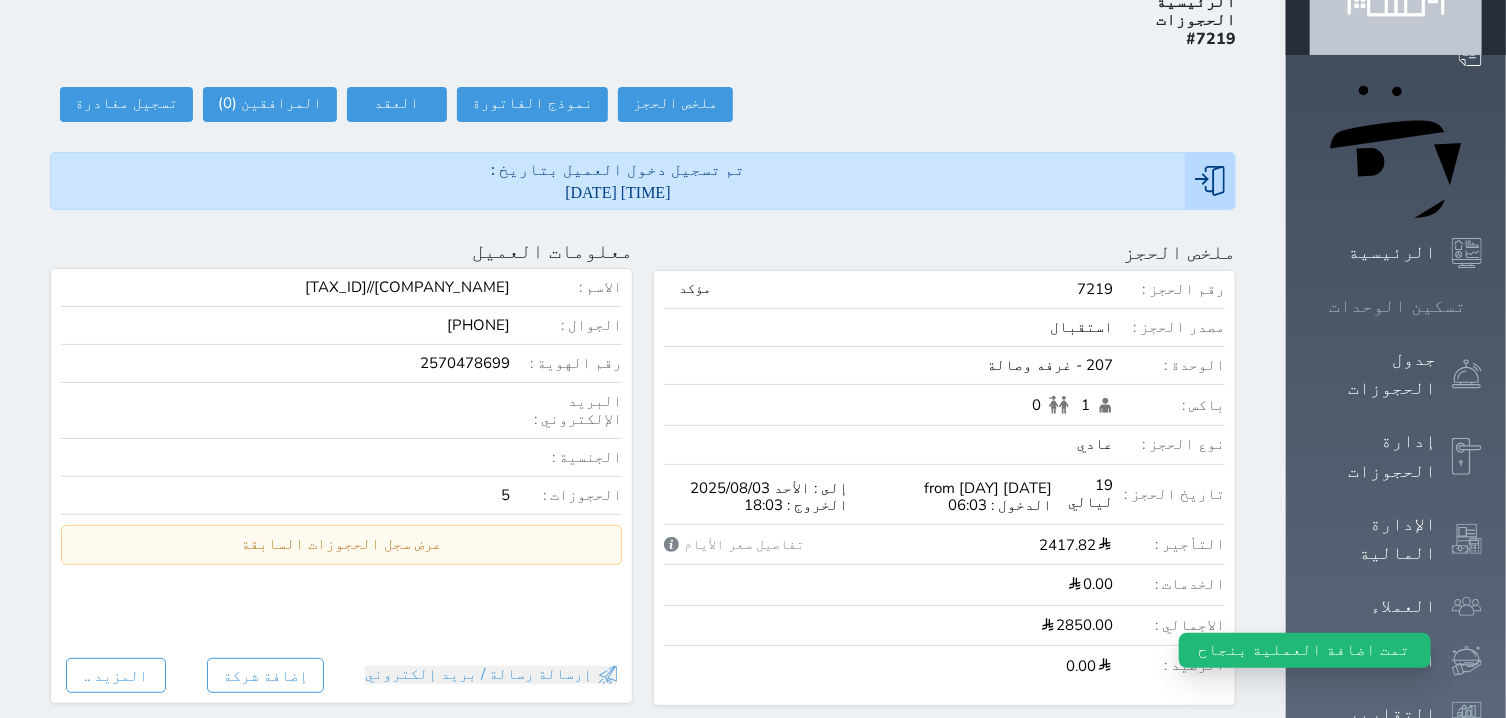 click 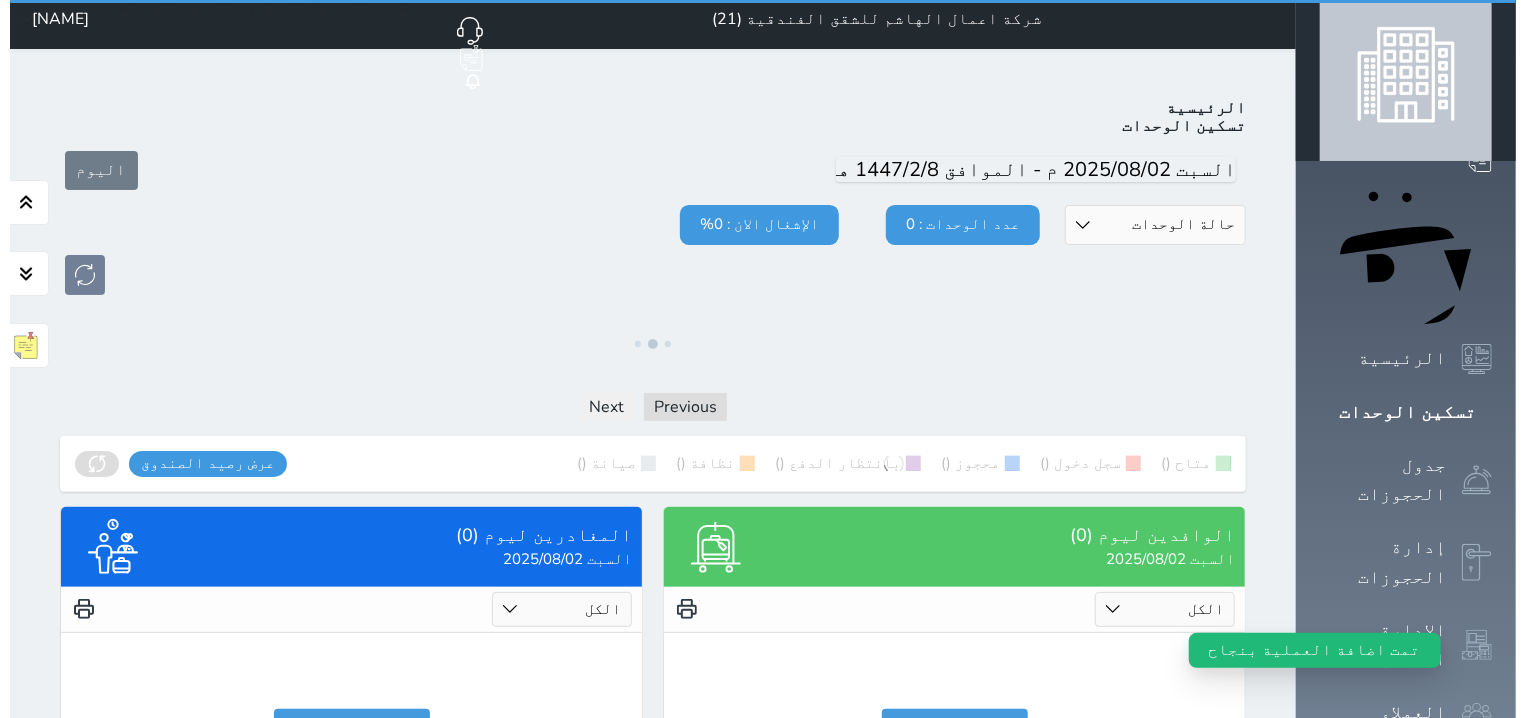 scroll, scrollTop: 0, scrollLeft: 0, axis: both 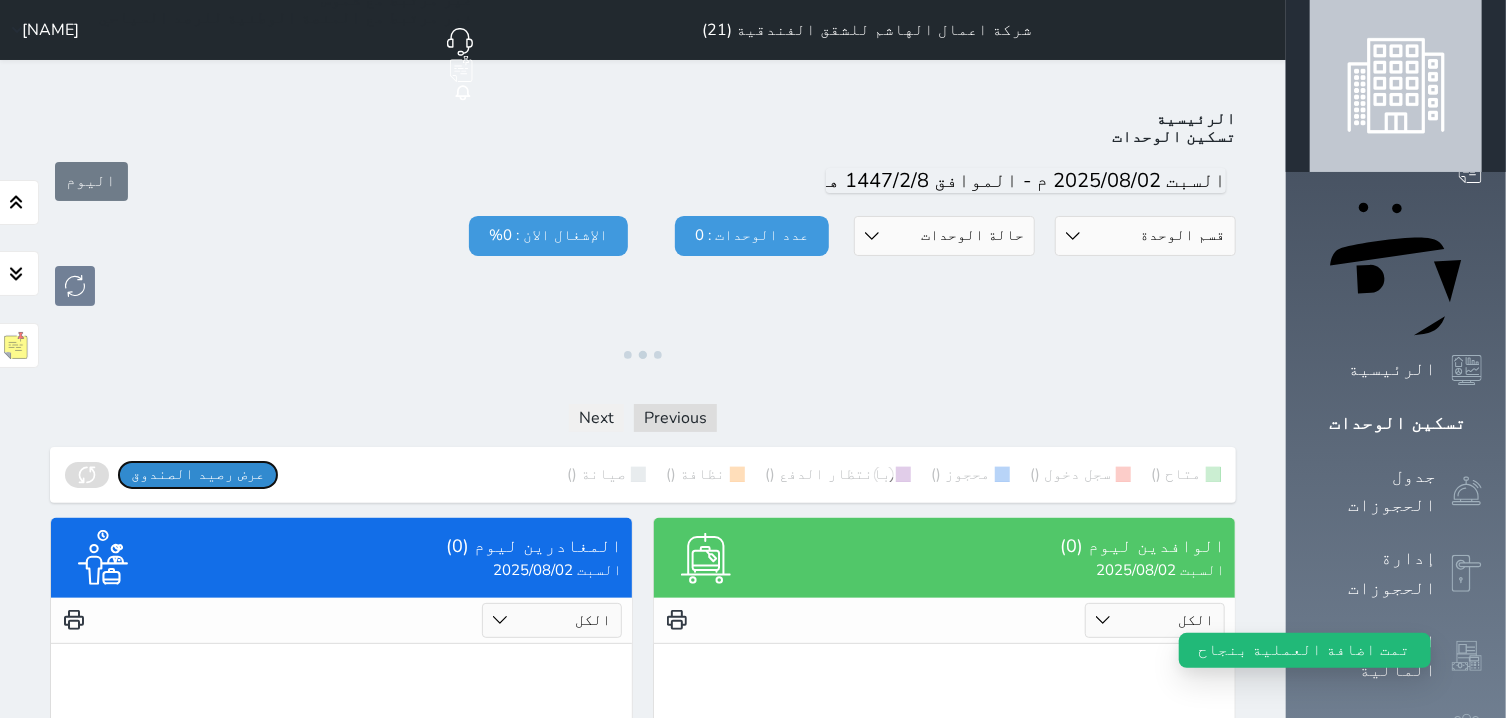click on "عرض رصيد الصندوق" at bounding box center (198, 474) 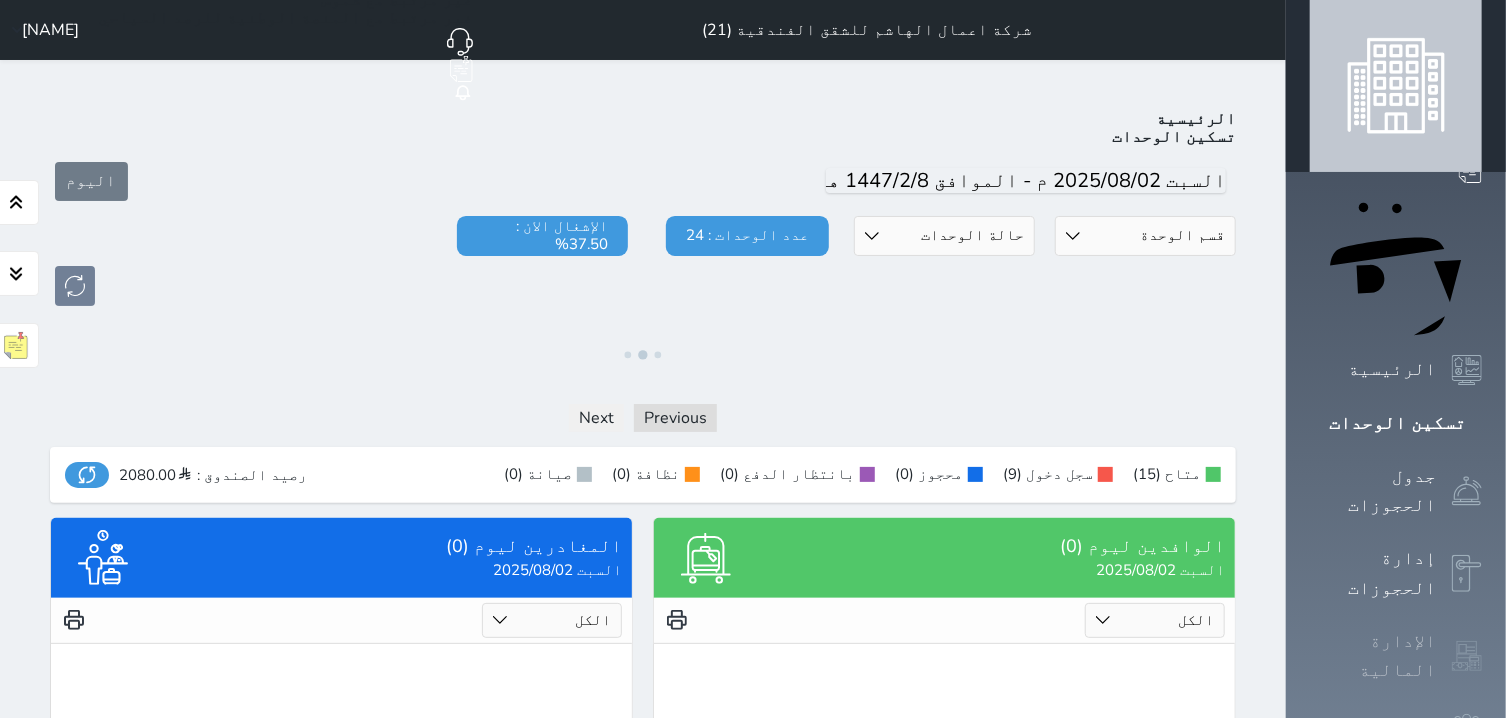 click 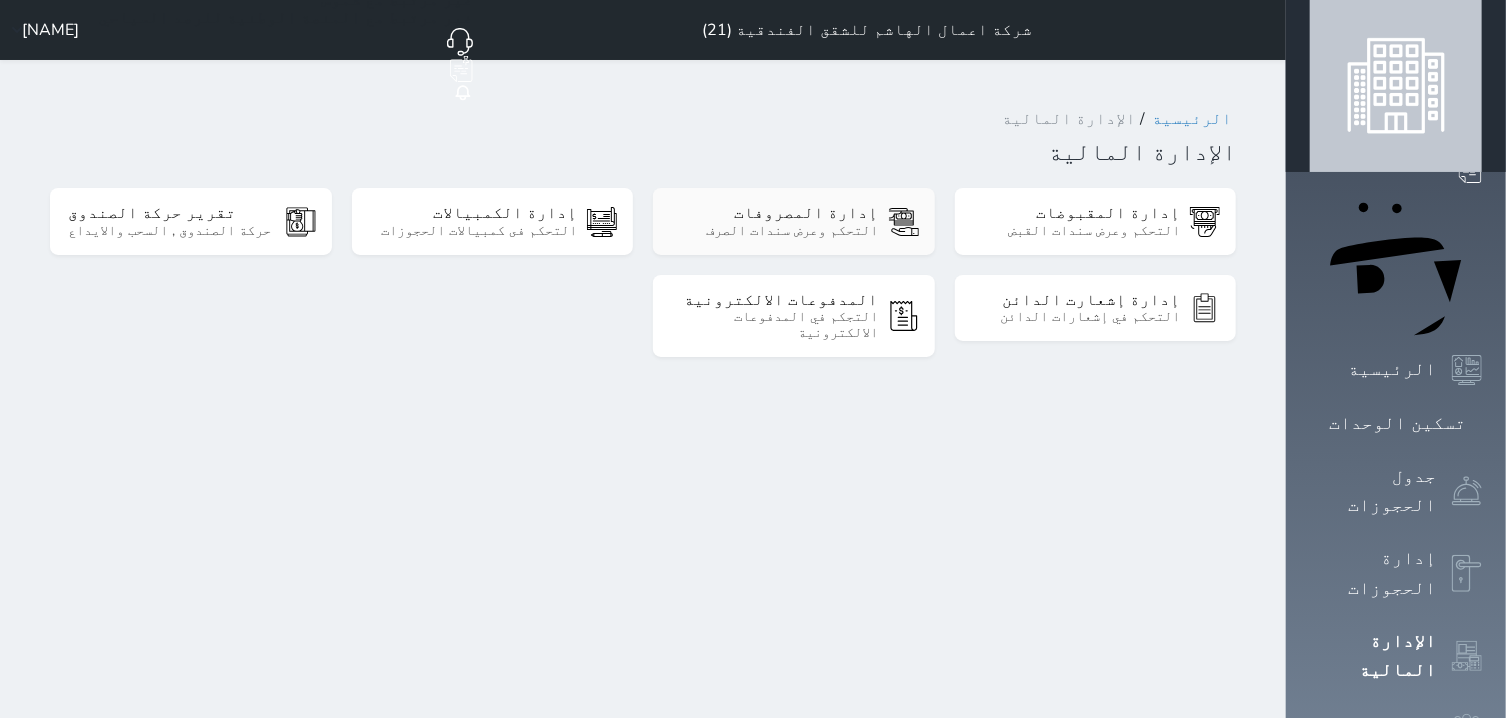 click on "التحكم وعرض سندات الصرف" at bounding box center [775, 231] 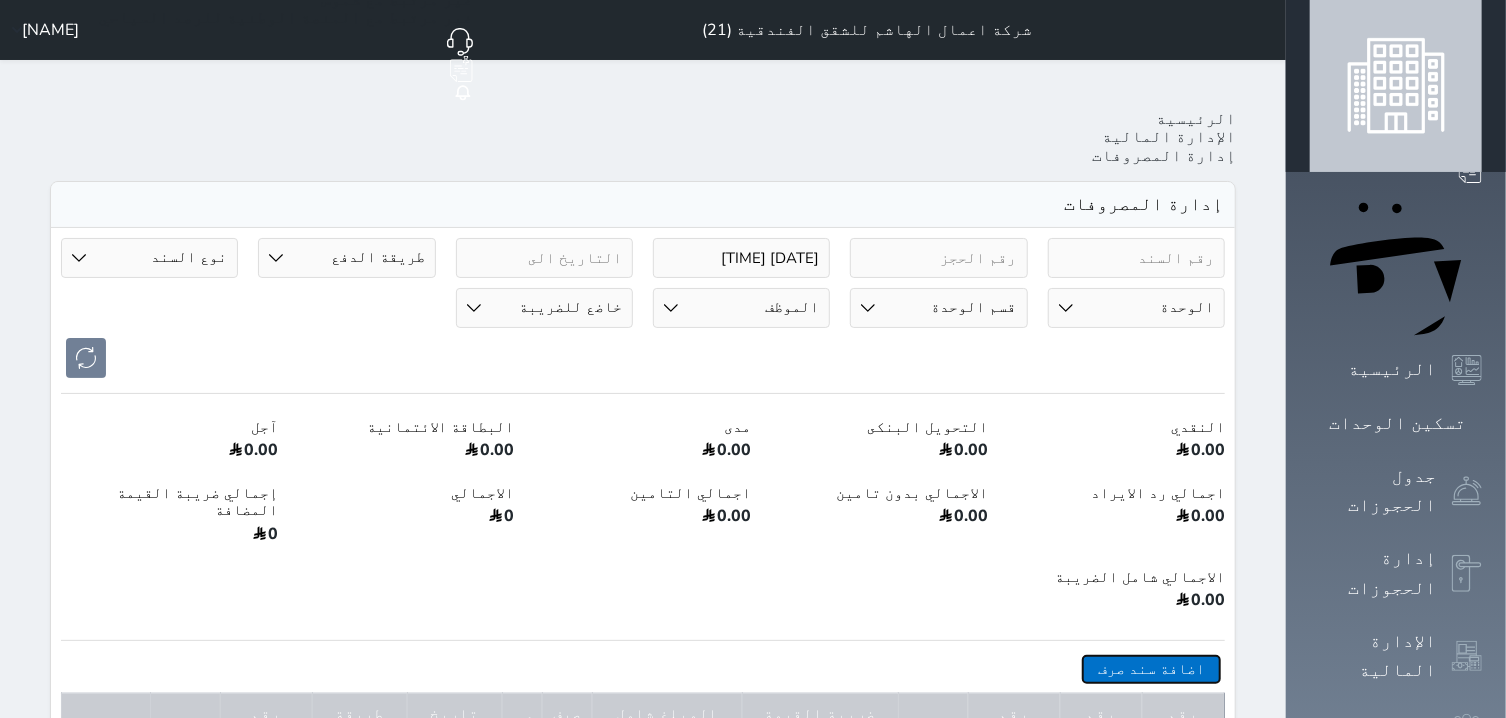 click on "اضافة سند صرف" at bounding box center (1151, 669) 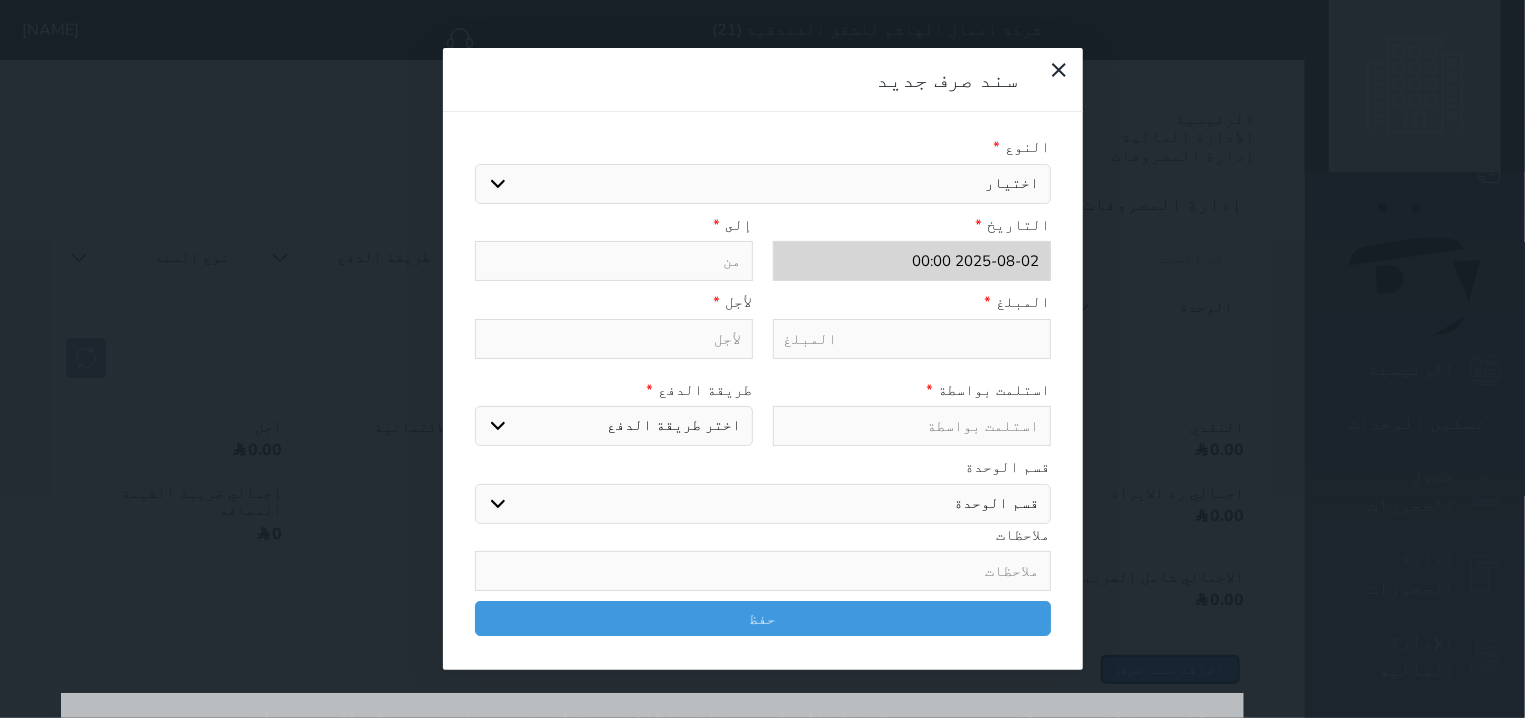 select 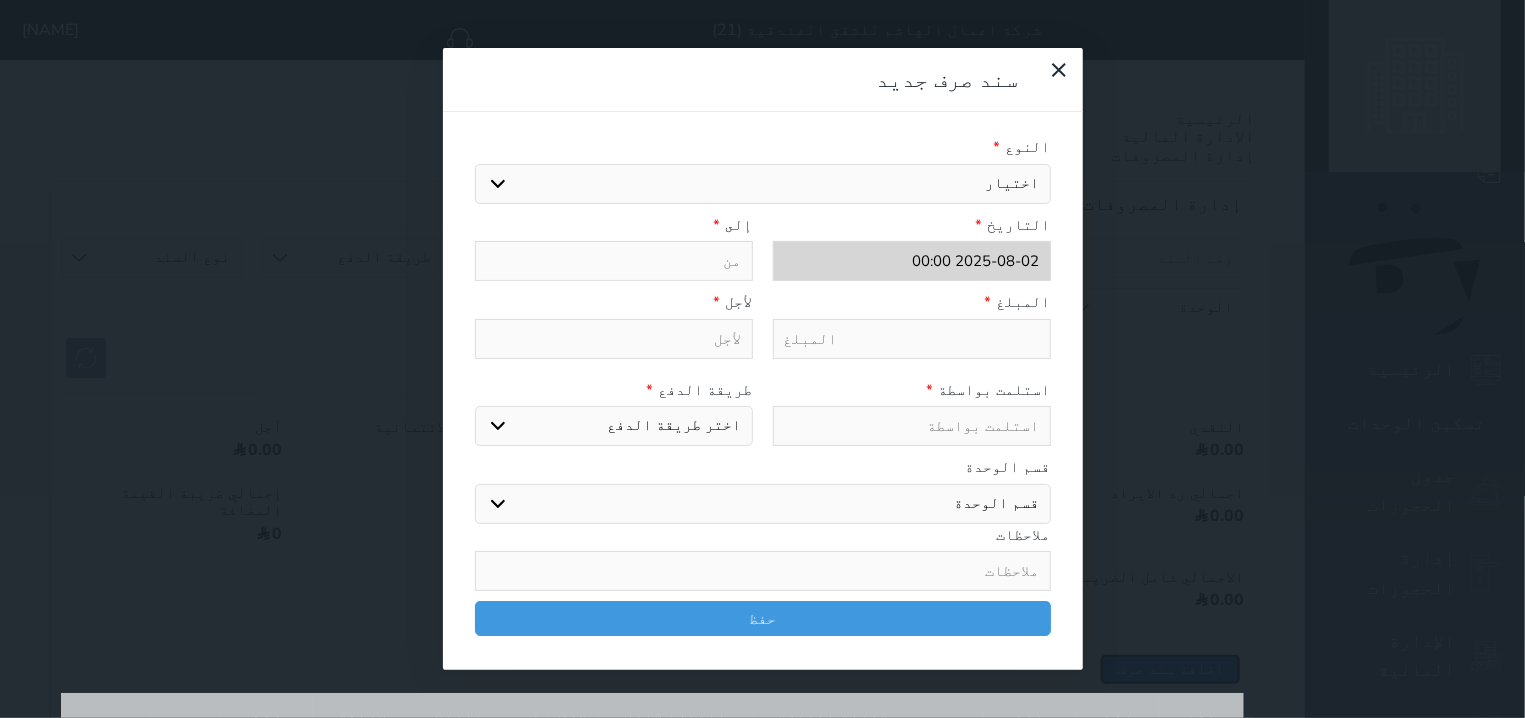 type on "[DATE] [TIME]" 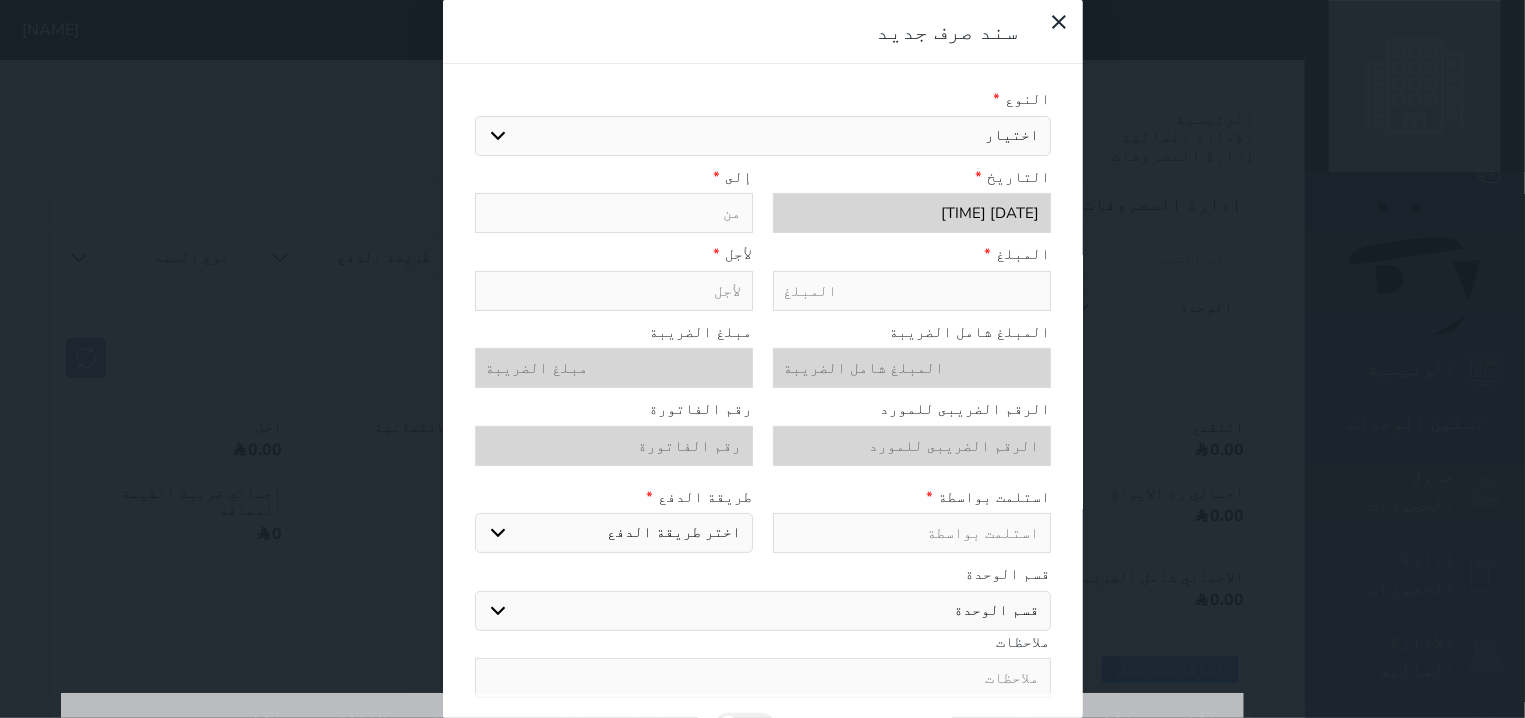 click on "اختيار   مرتجع إيجار رواتب صيانة مصروفات عامة تحويل من الصندوق الى الادارة استرجاع تامين استرجاع العربون" at bounding box center (763, 136) 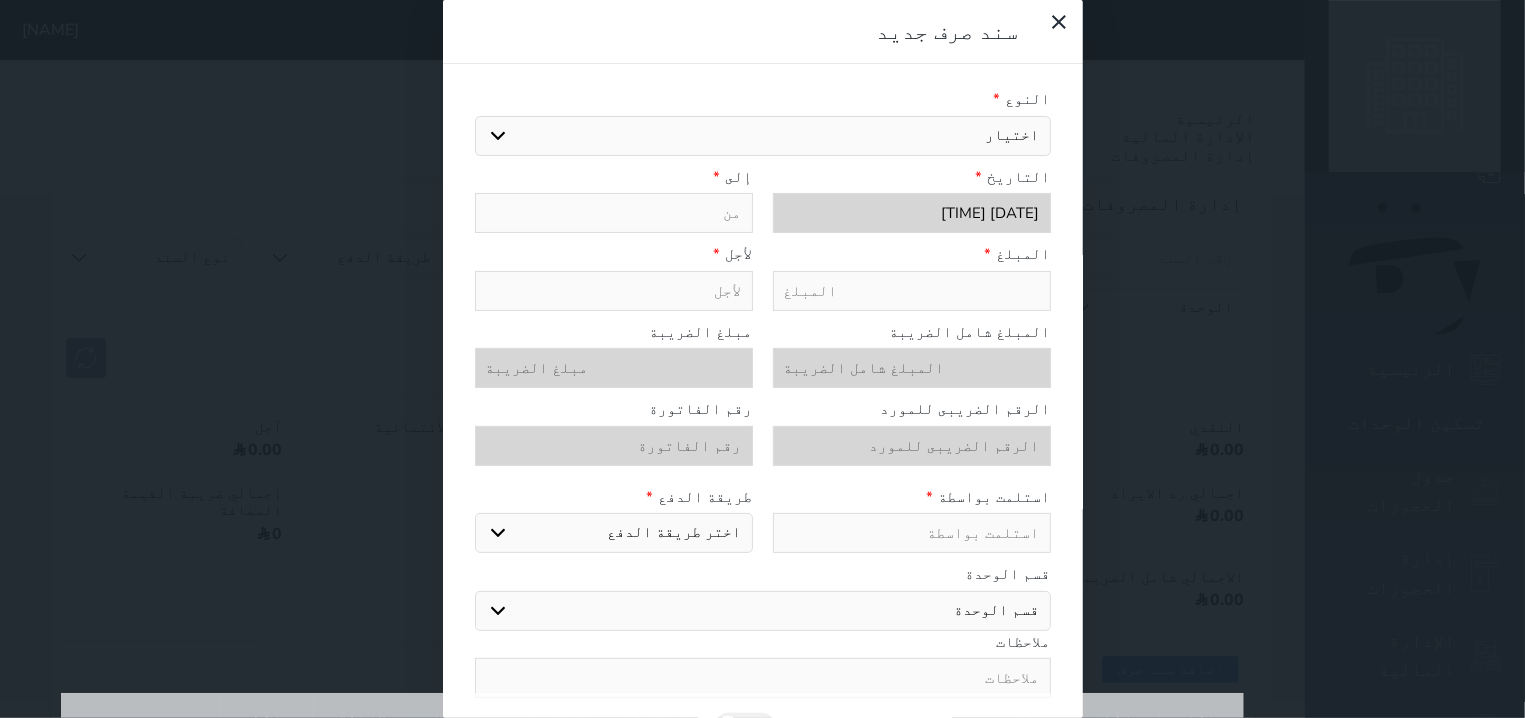 select on "[NUMBER]" 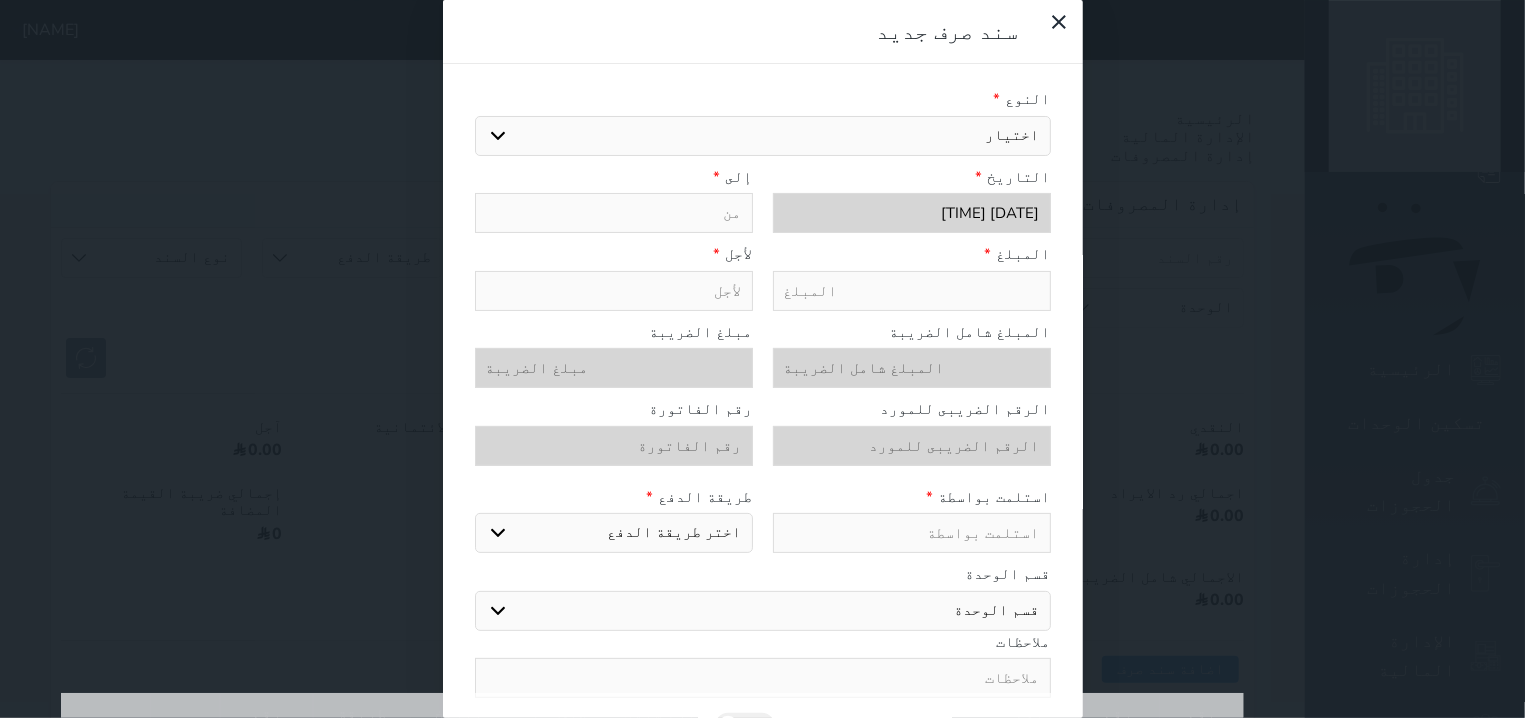 click on "تحويل من الصندوق الى الادارة" at bounding box center (0, 0) 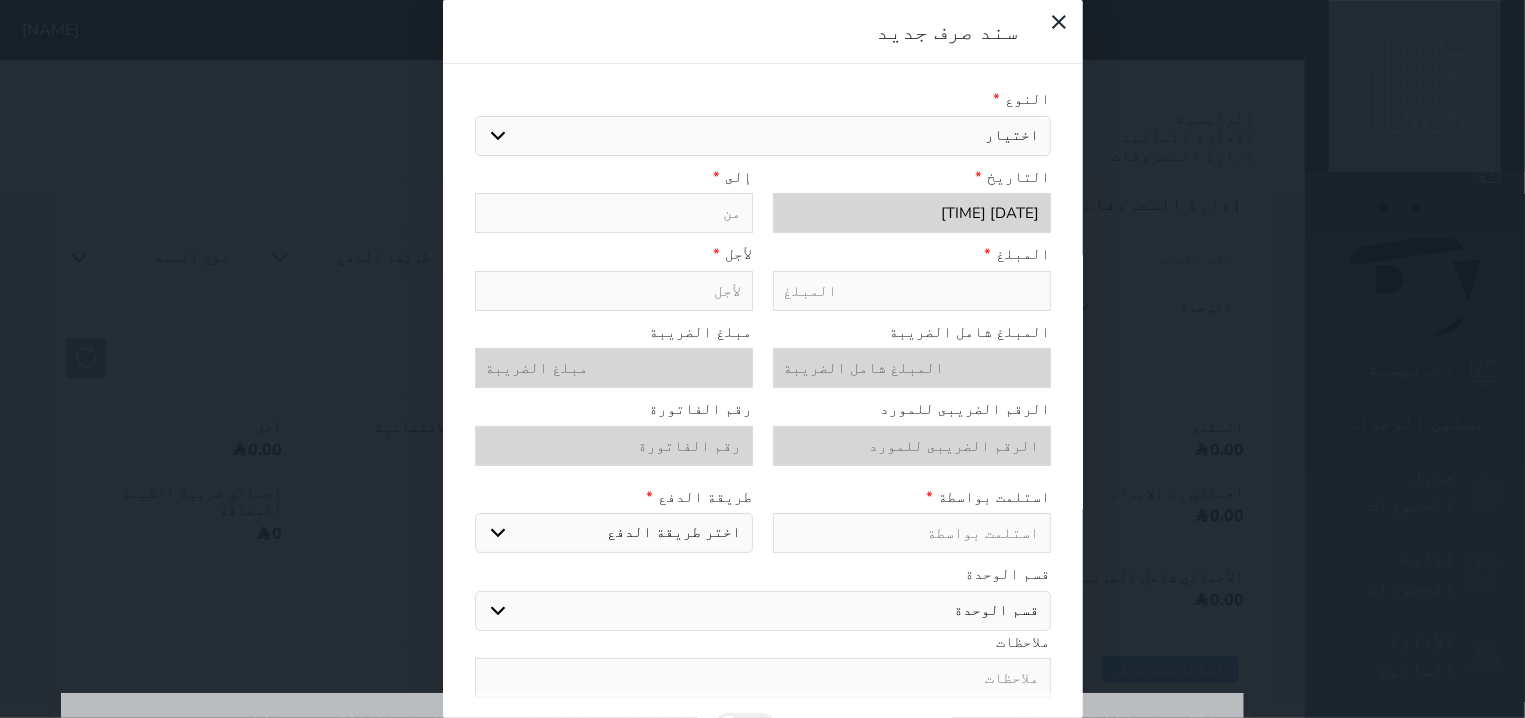 type on "تحويل من الصندوق الى الادارة" 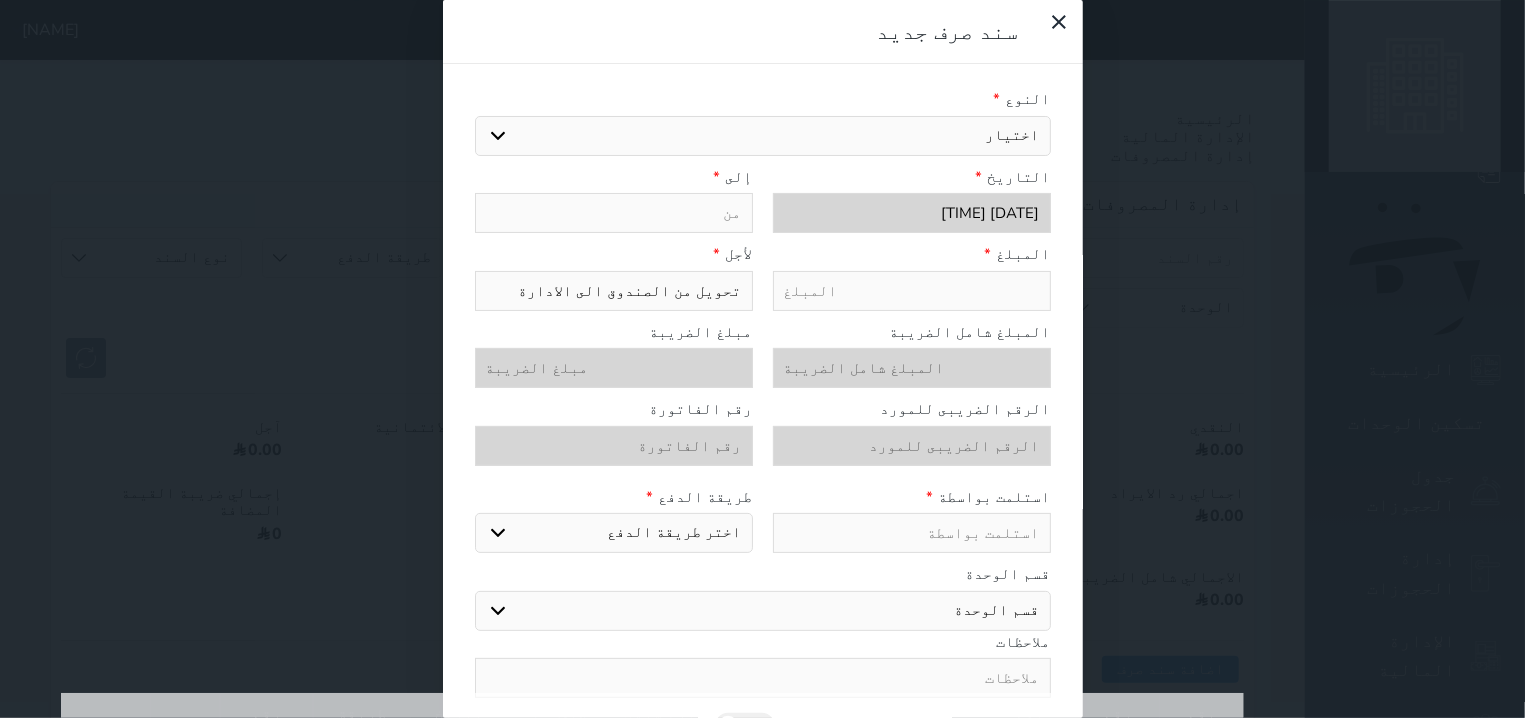 click at bounding box center [912, 533] 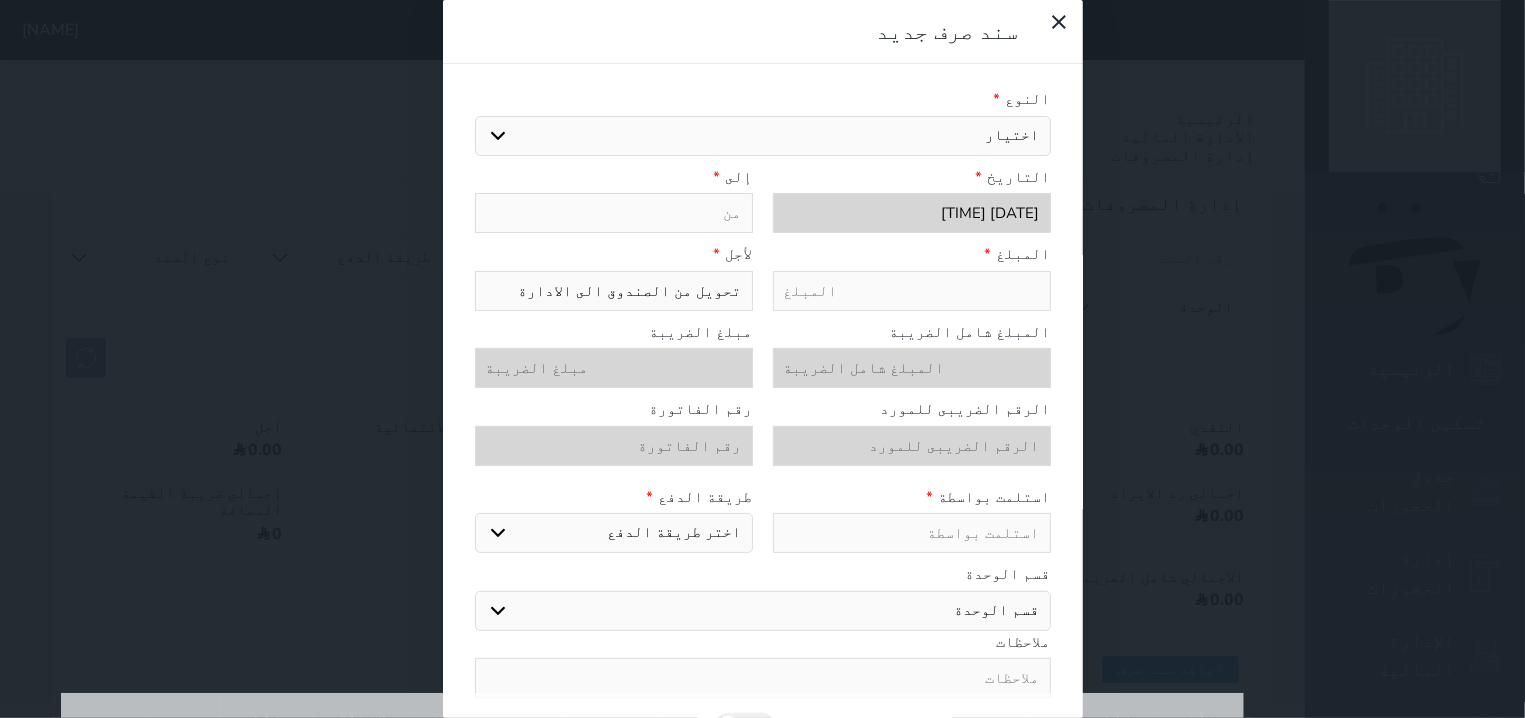 type on "س" 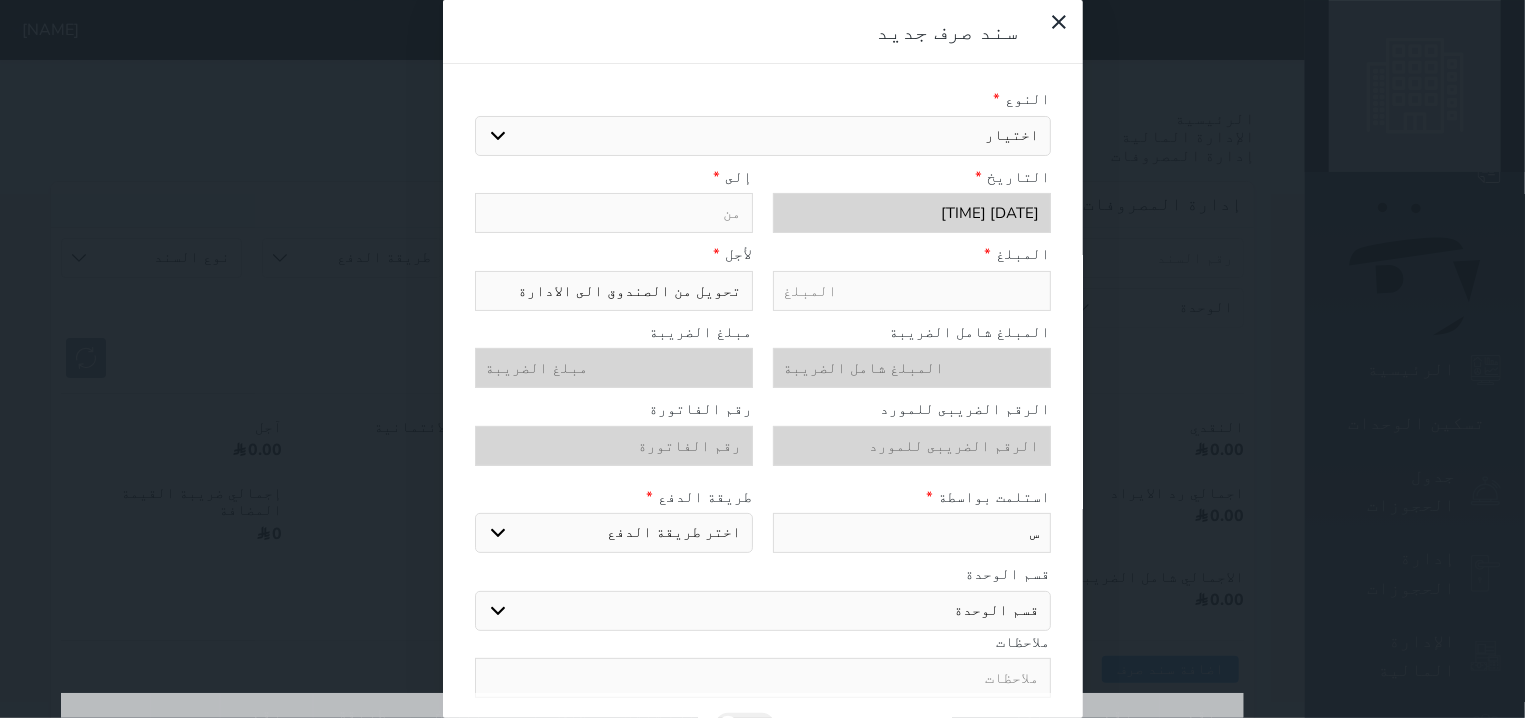 type on "سل" 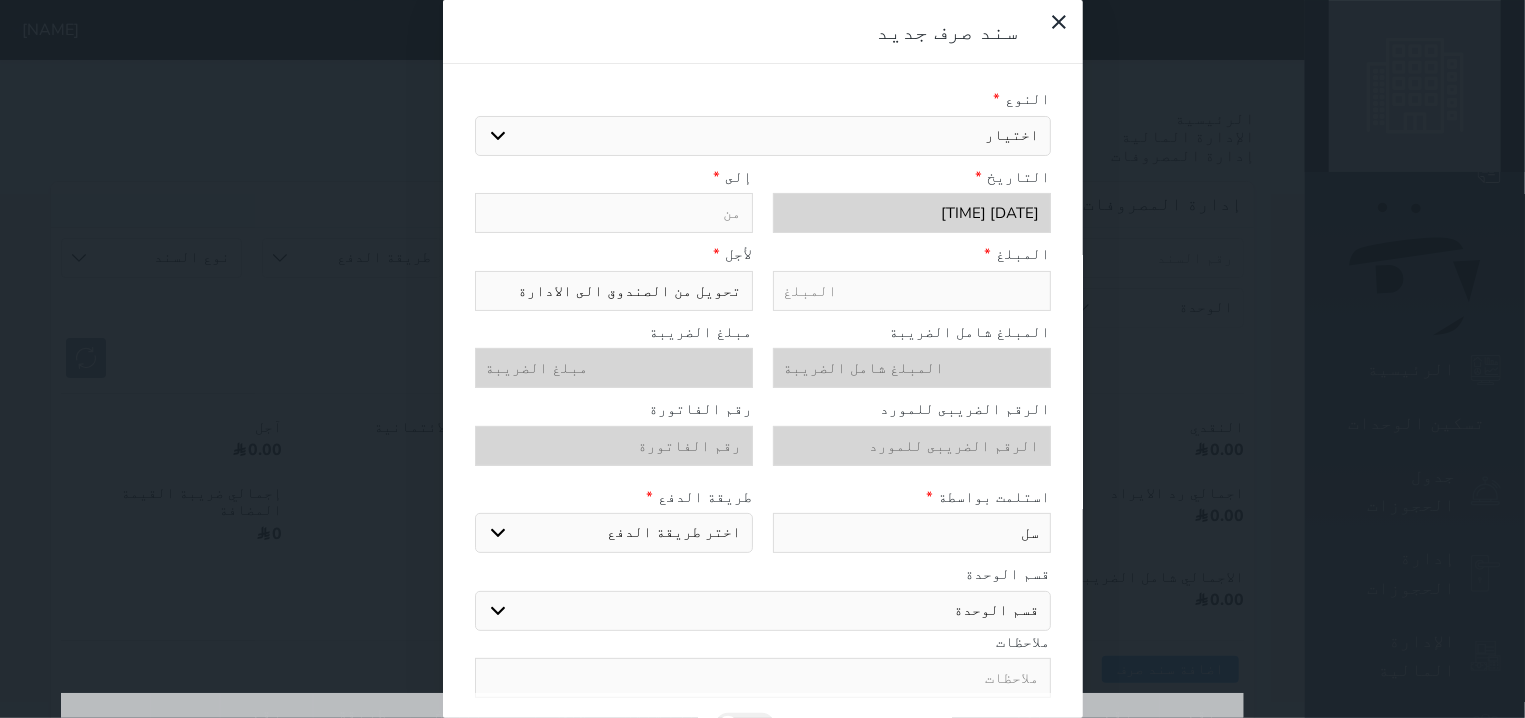 type on "سلا" 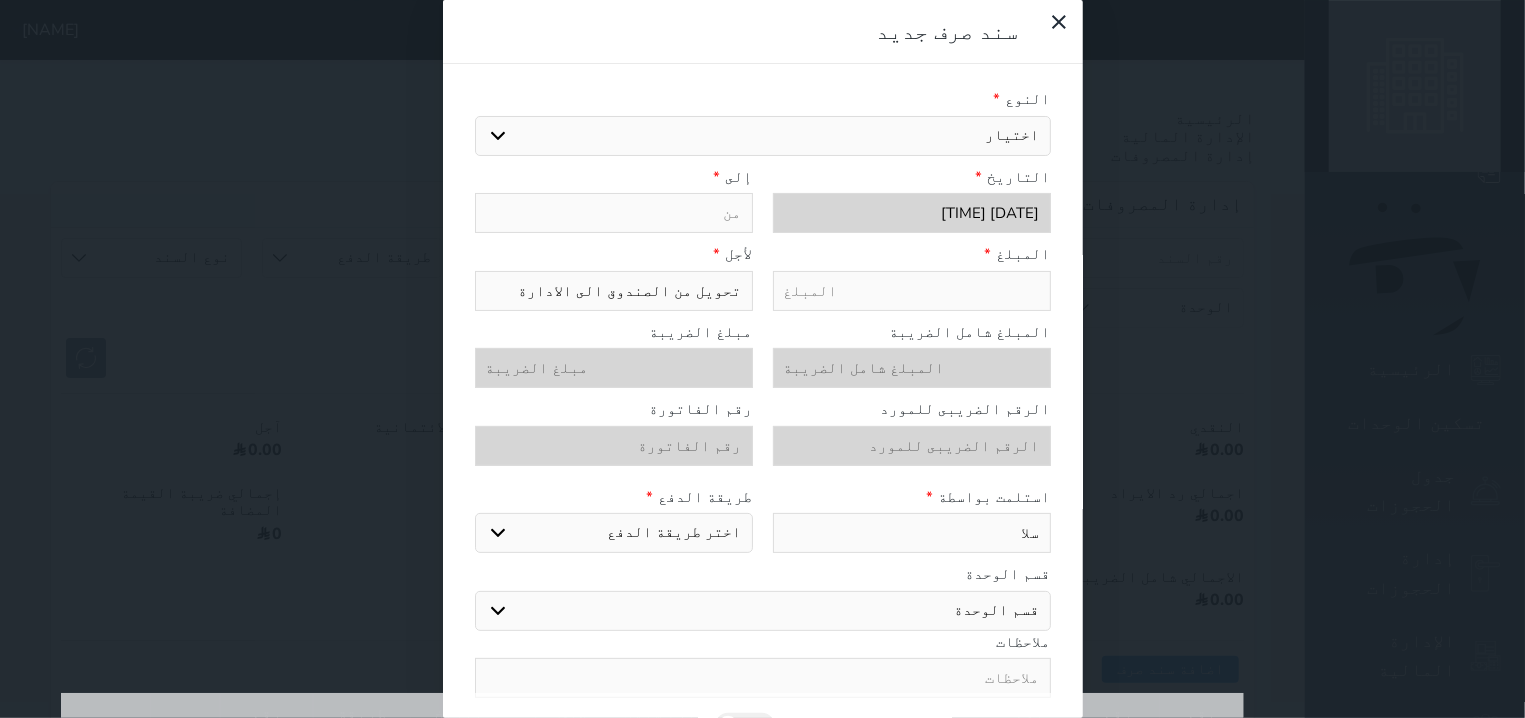 type on "[GREETING]" 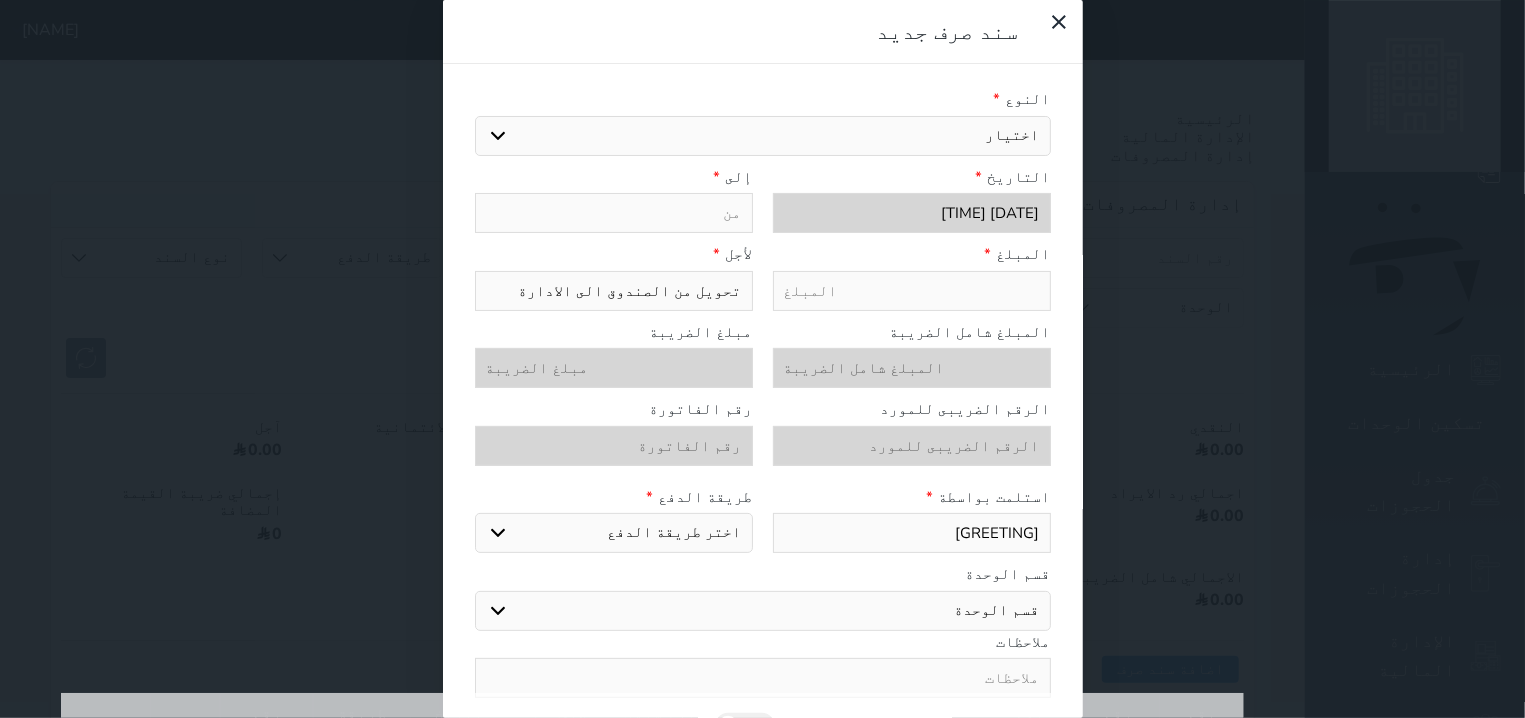 type on "[LAST]" 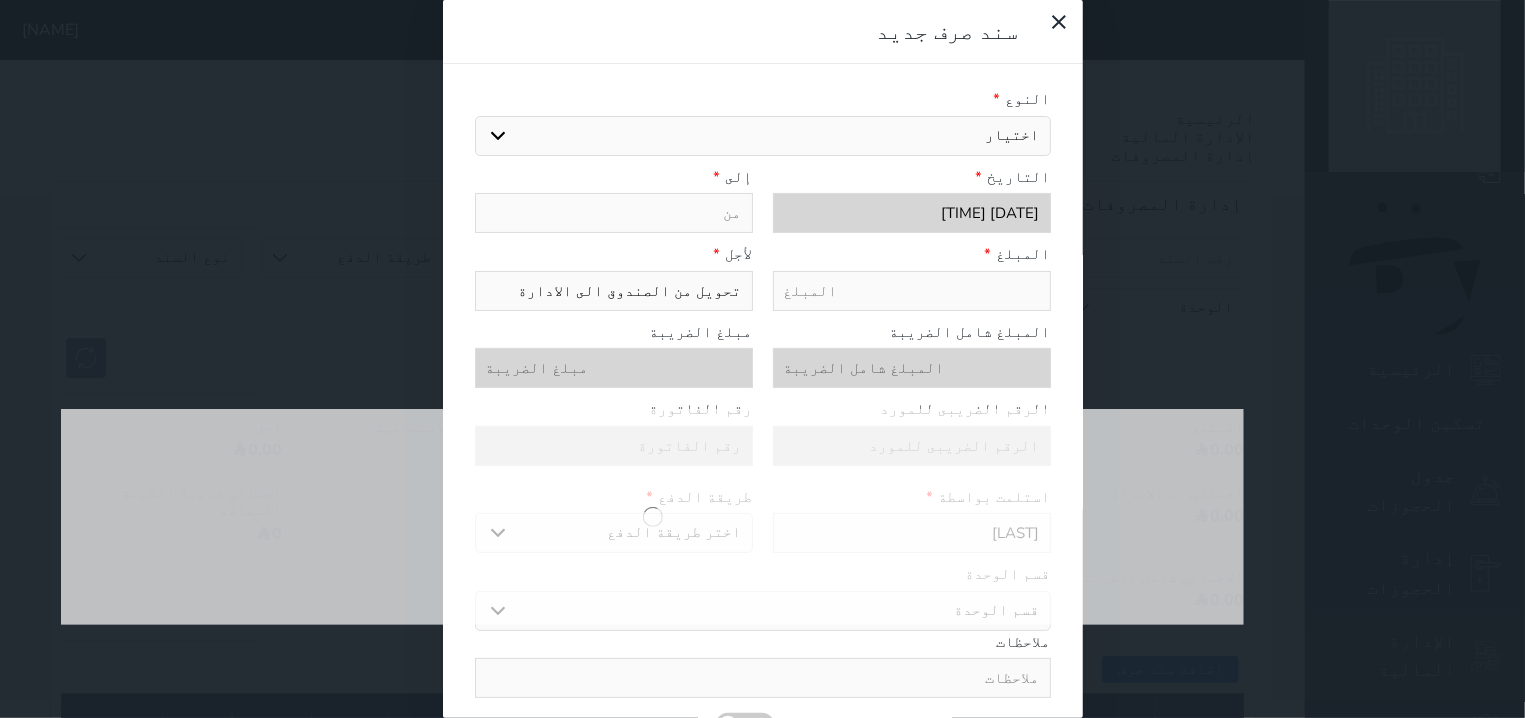 type on "[LAST]" 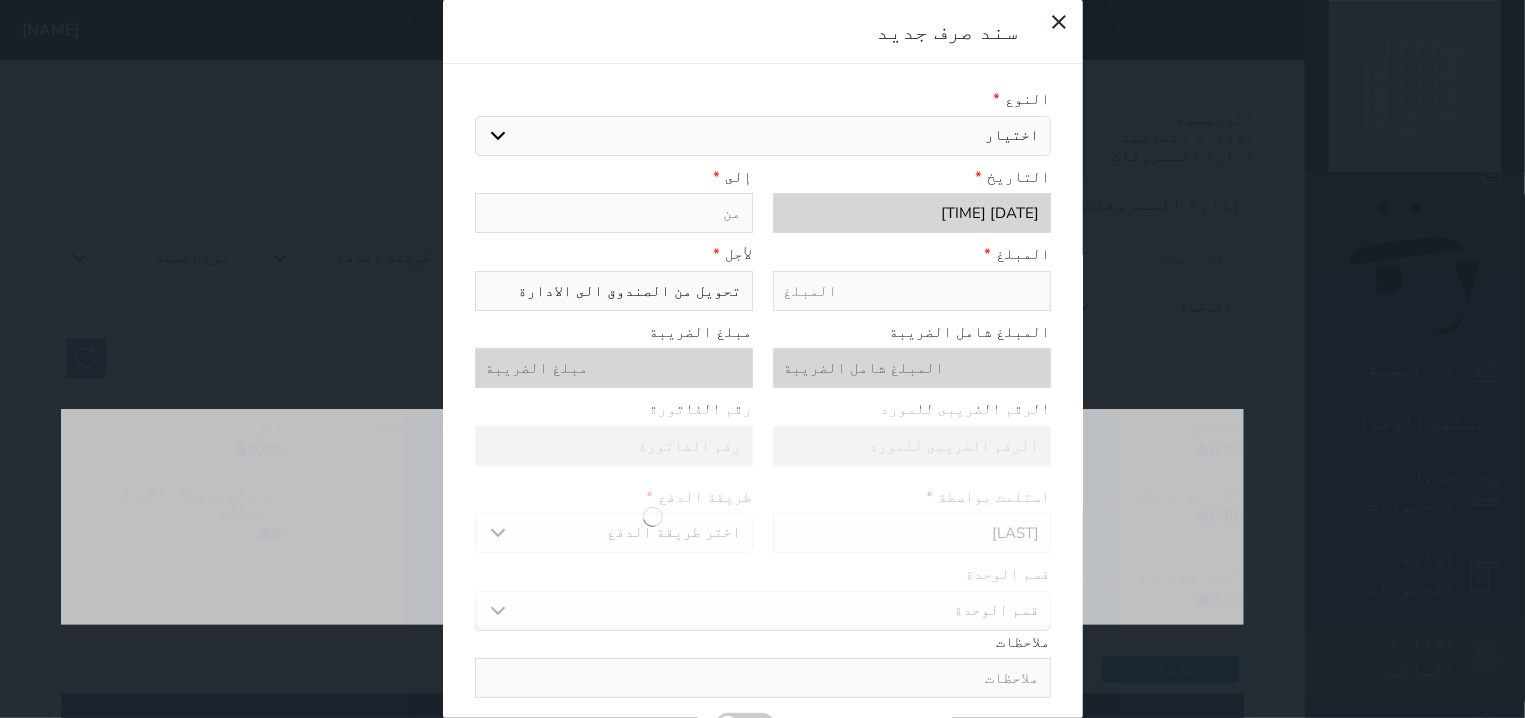 click at bounding box center (652, 517) 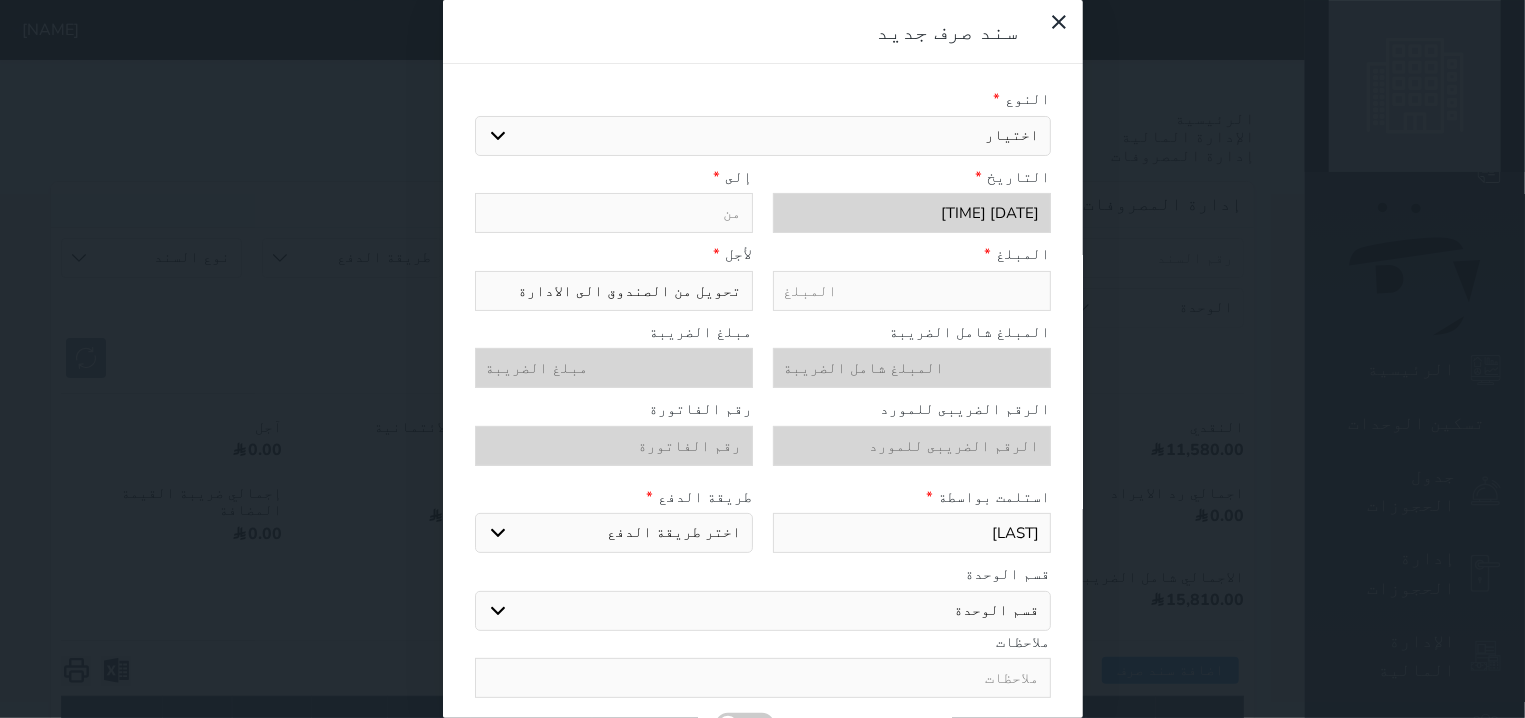 click on "اختر طريقة الدفع   دفع نقدى   تحويل بنكى   مدى   بطاقة ائتمان" at bounding box center [614, 533] 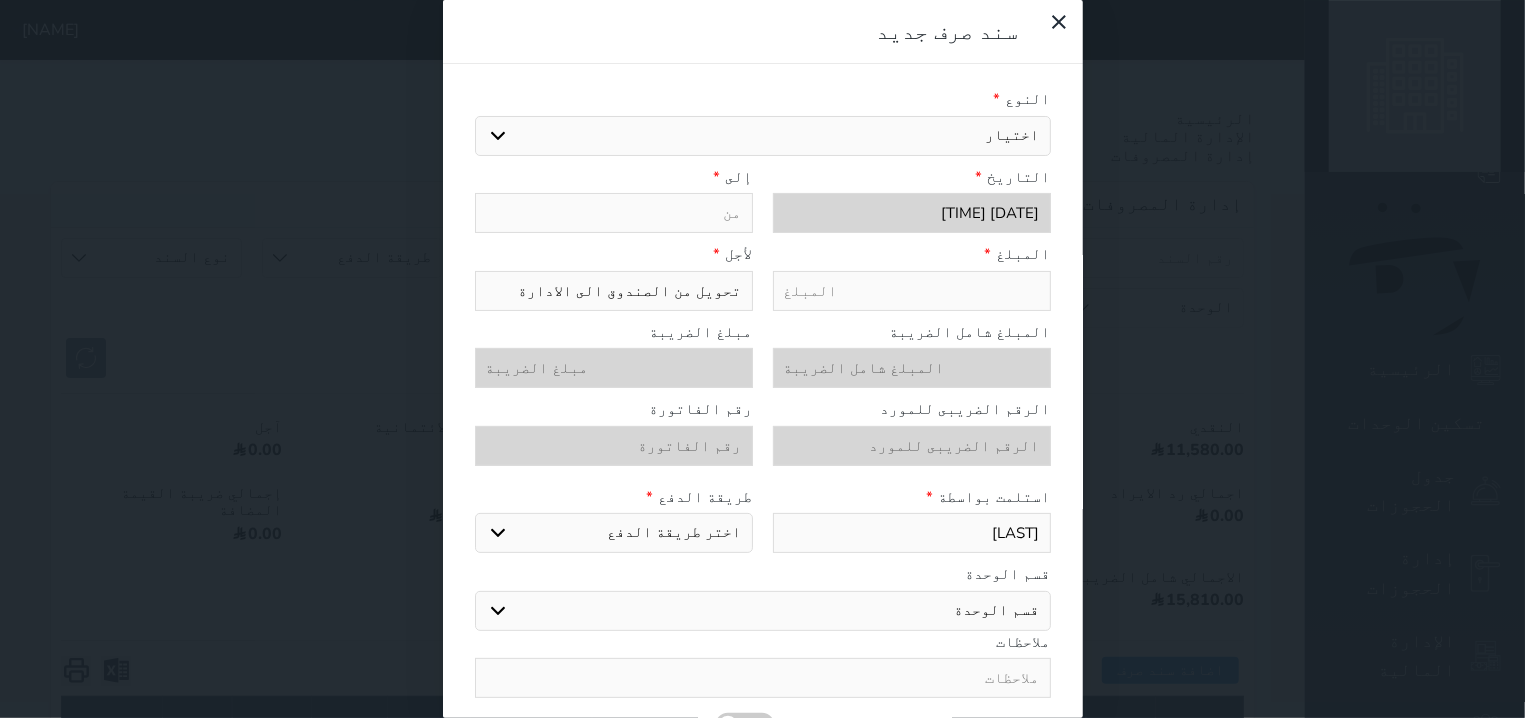 select on "mada" 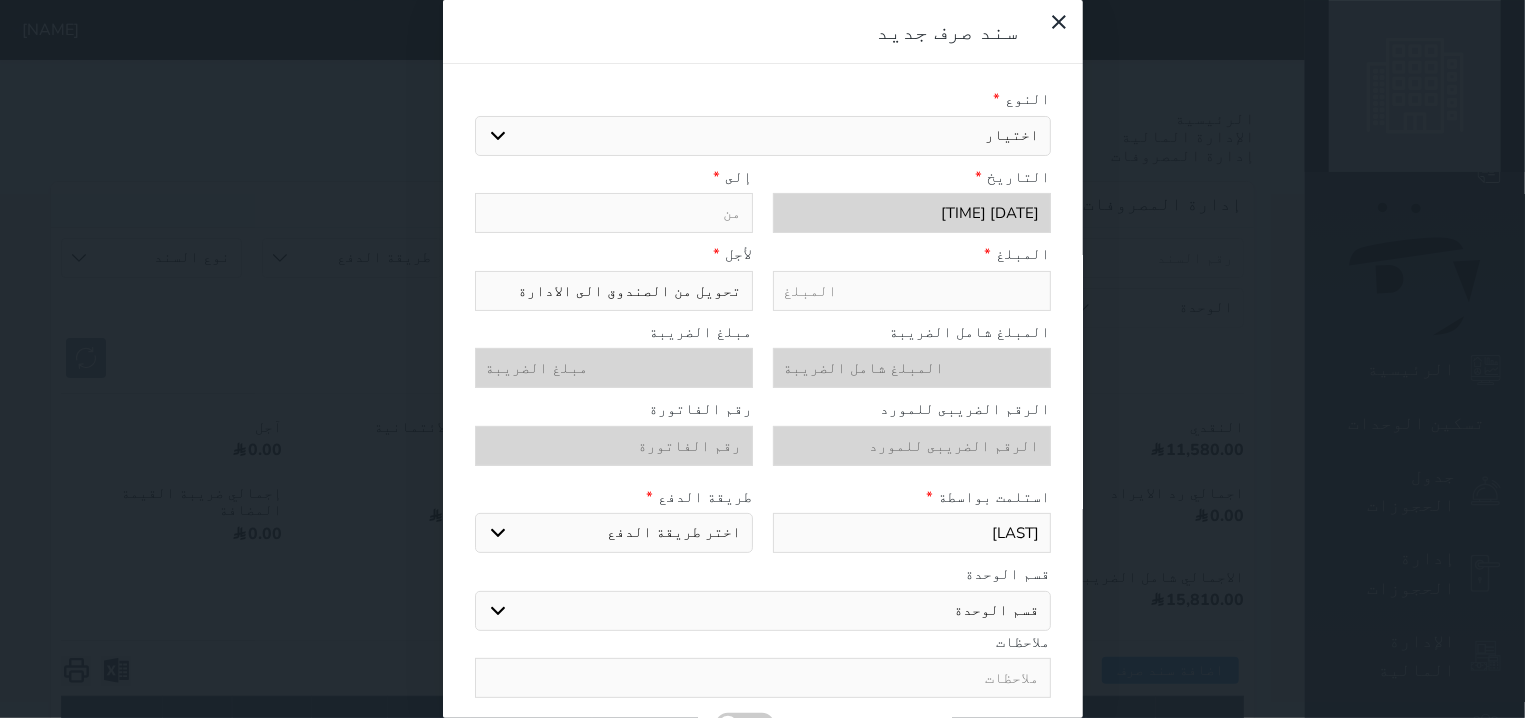 click on "مدى" at bounding box center [0, 0] 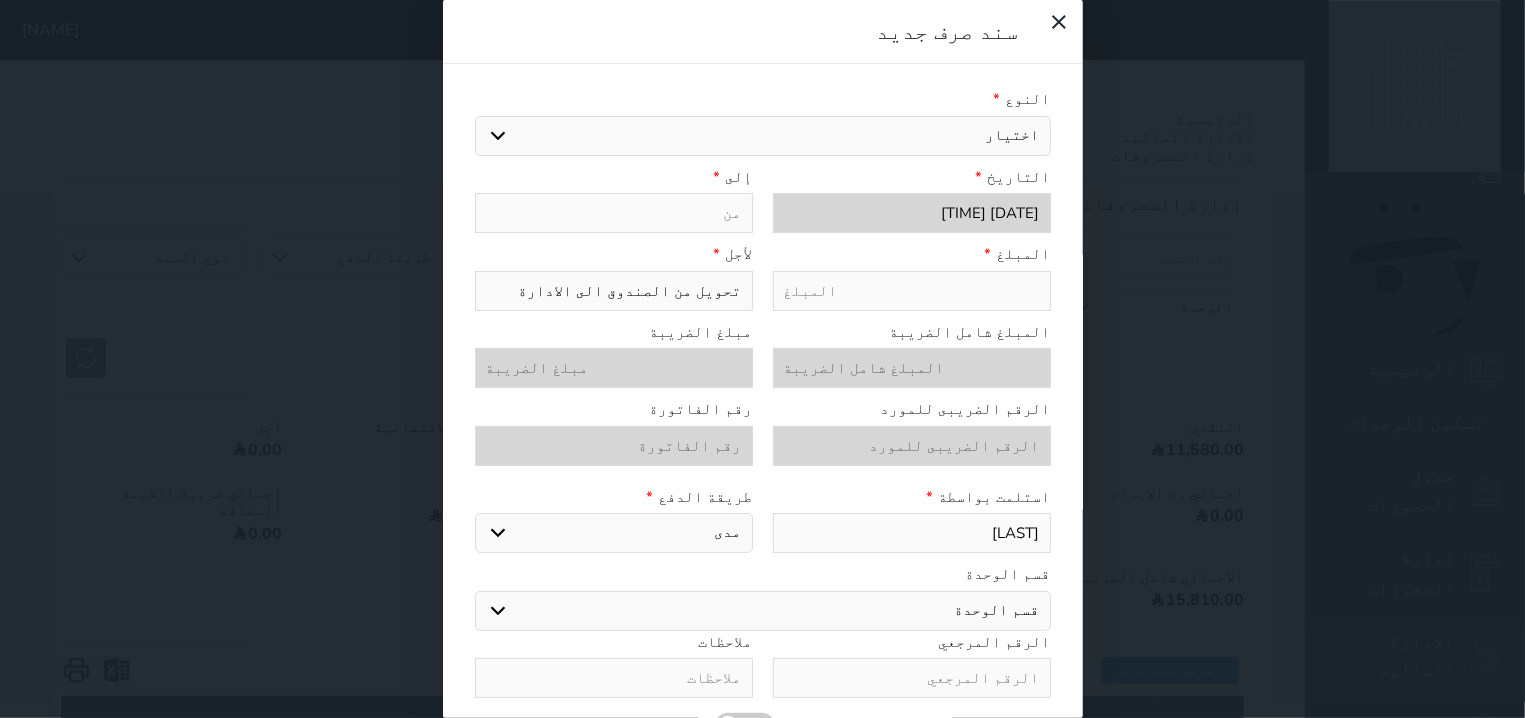 click at bounding box center (912, 291) 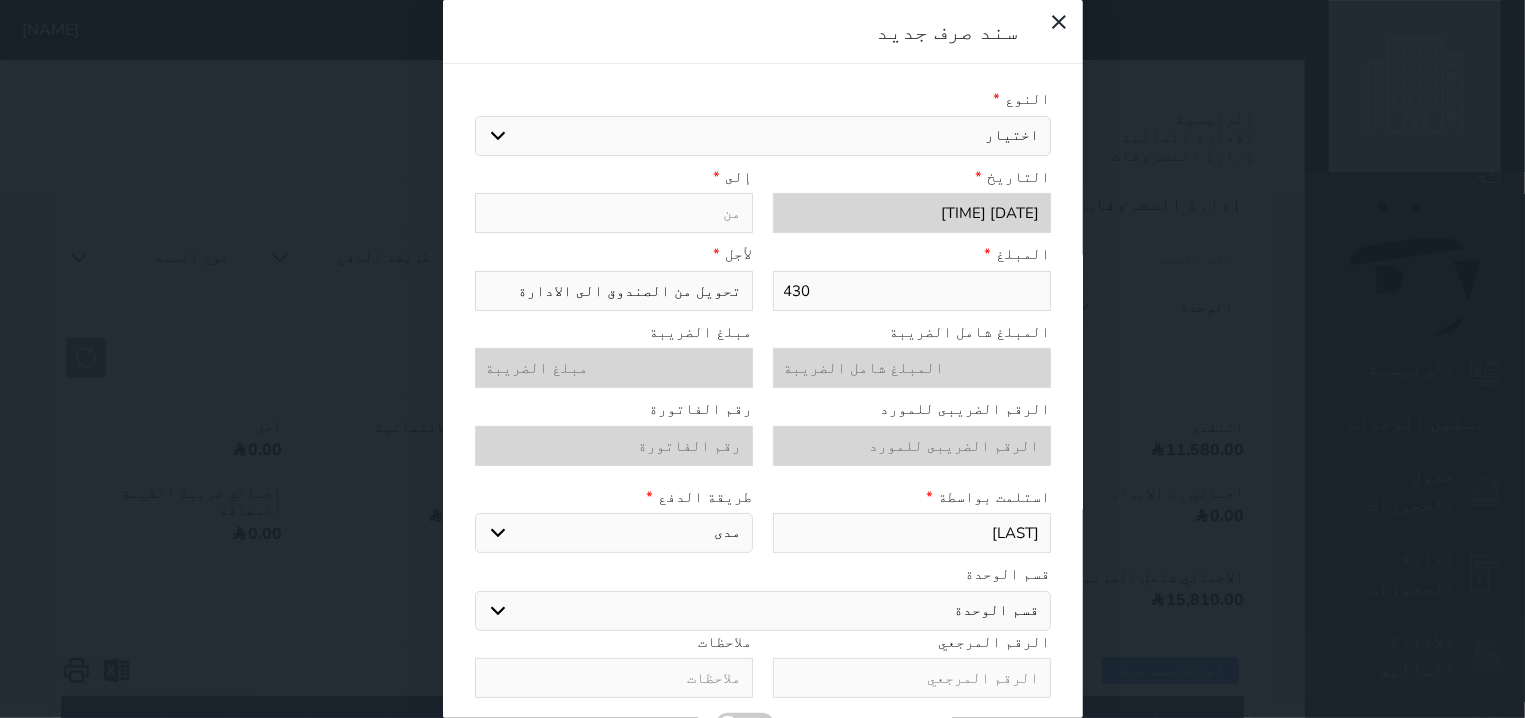 type on "430" 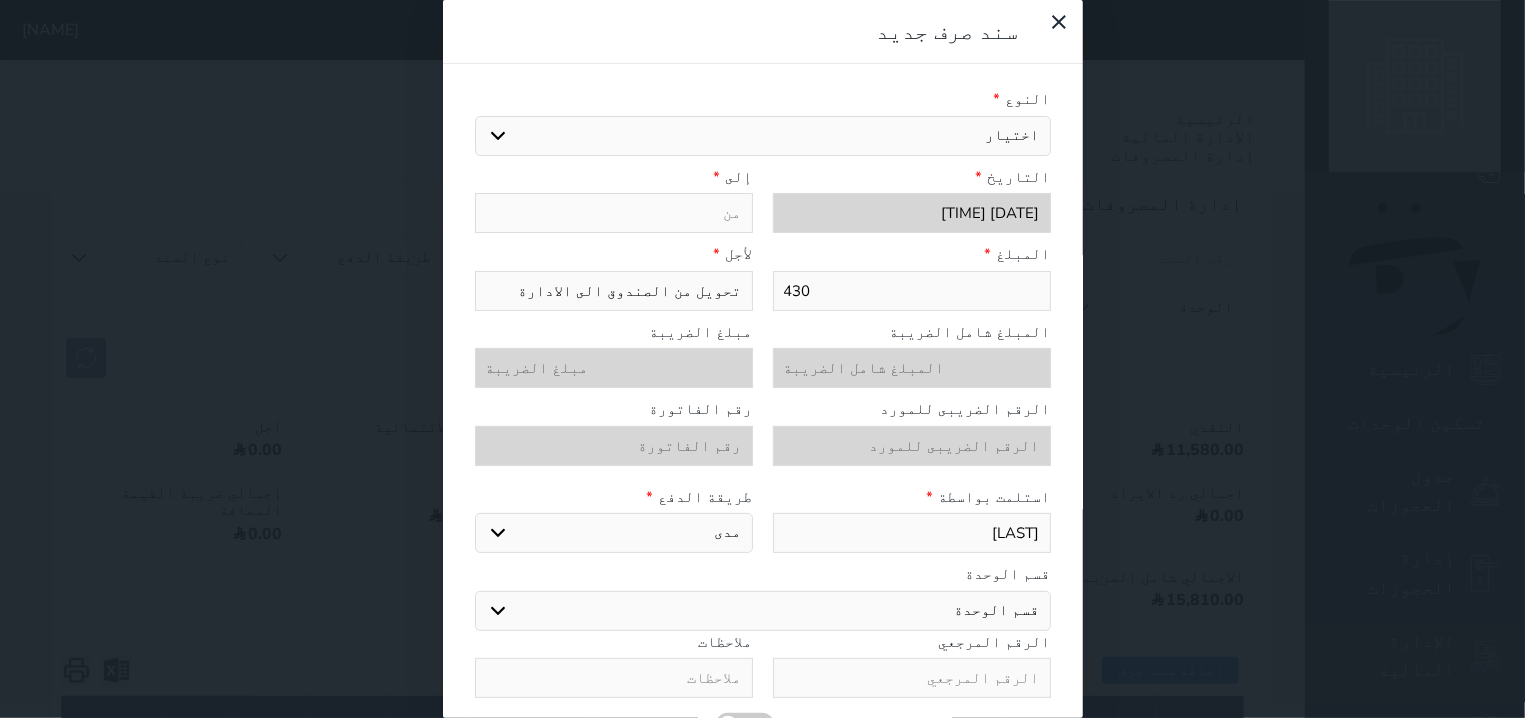 click on "إلى *" at bounding box center [614, 177] 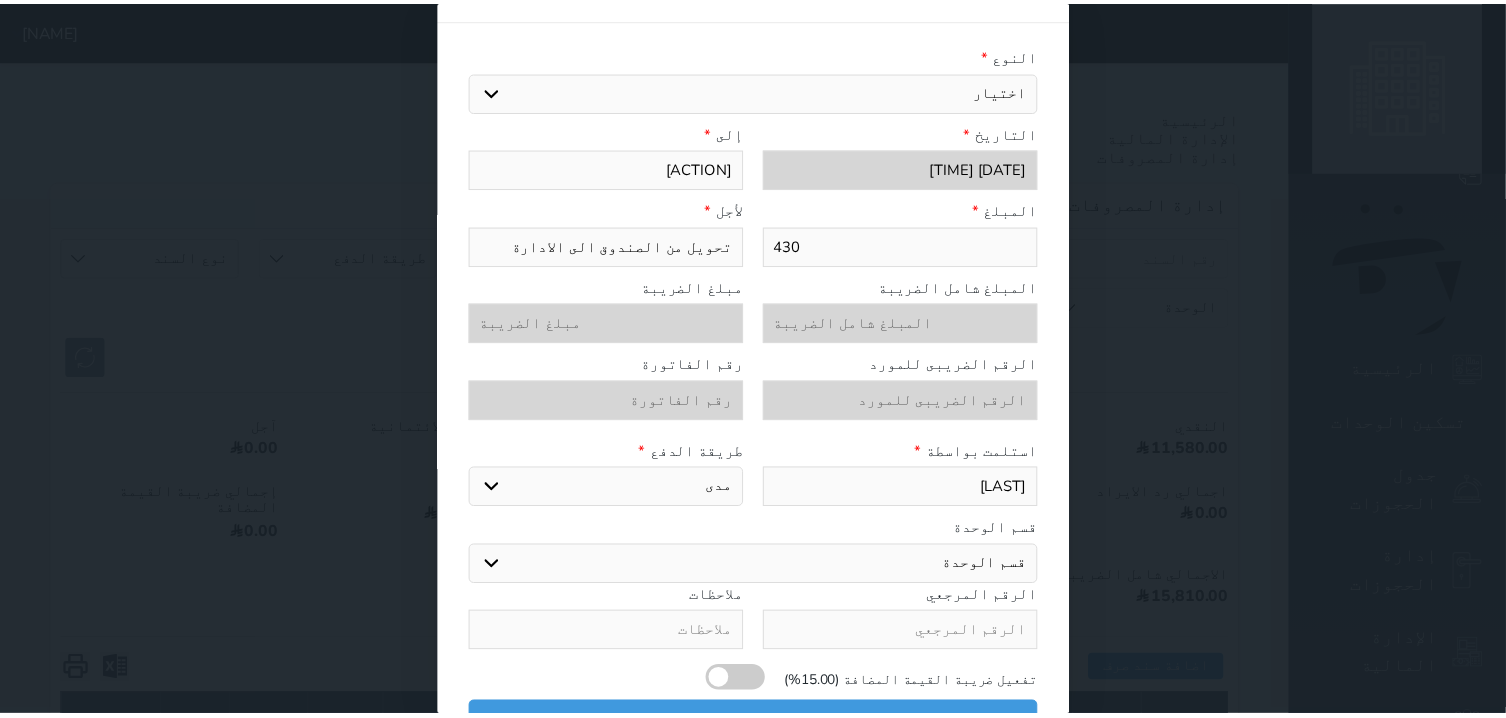 scroll, scrollTop: 71, scrollLeft: 0, axis: vertical 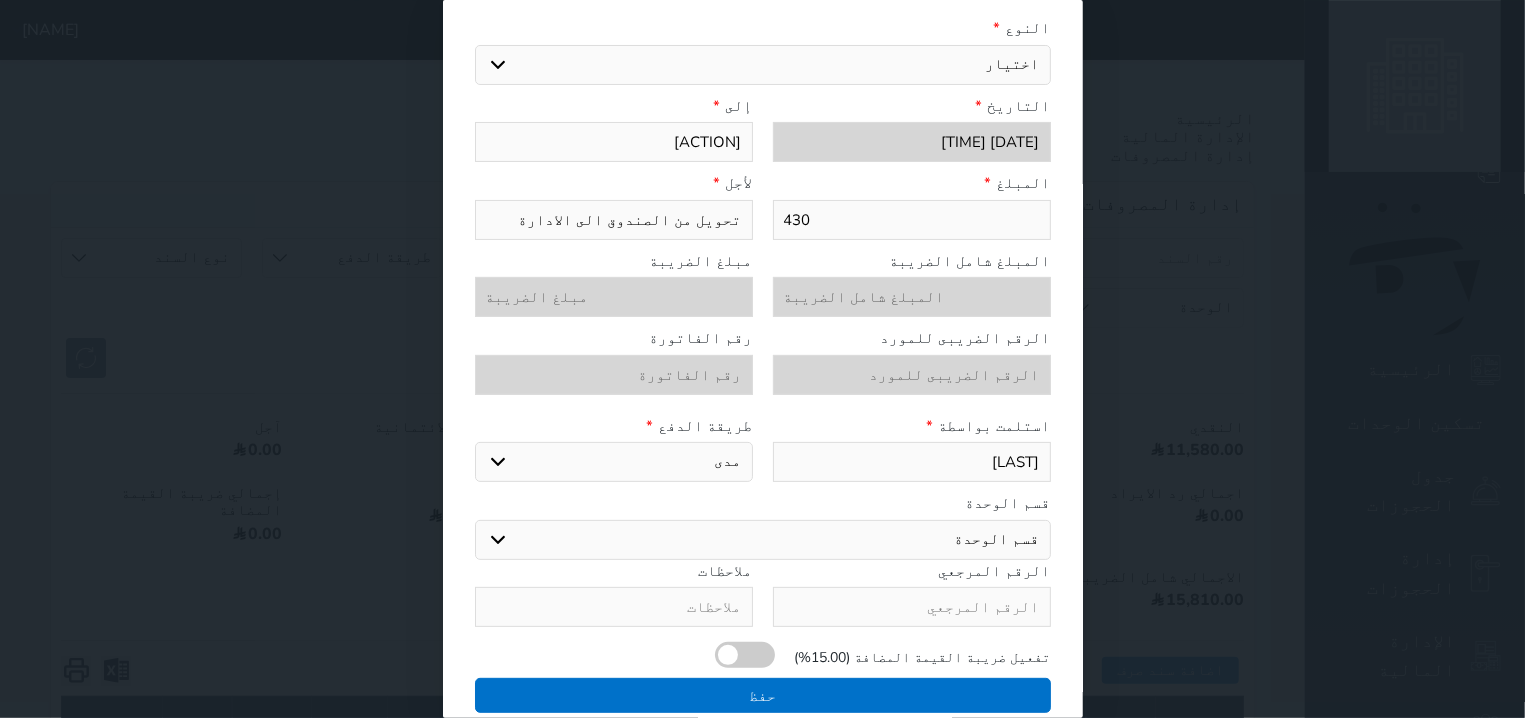 type on "[ACTION]" 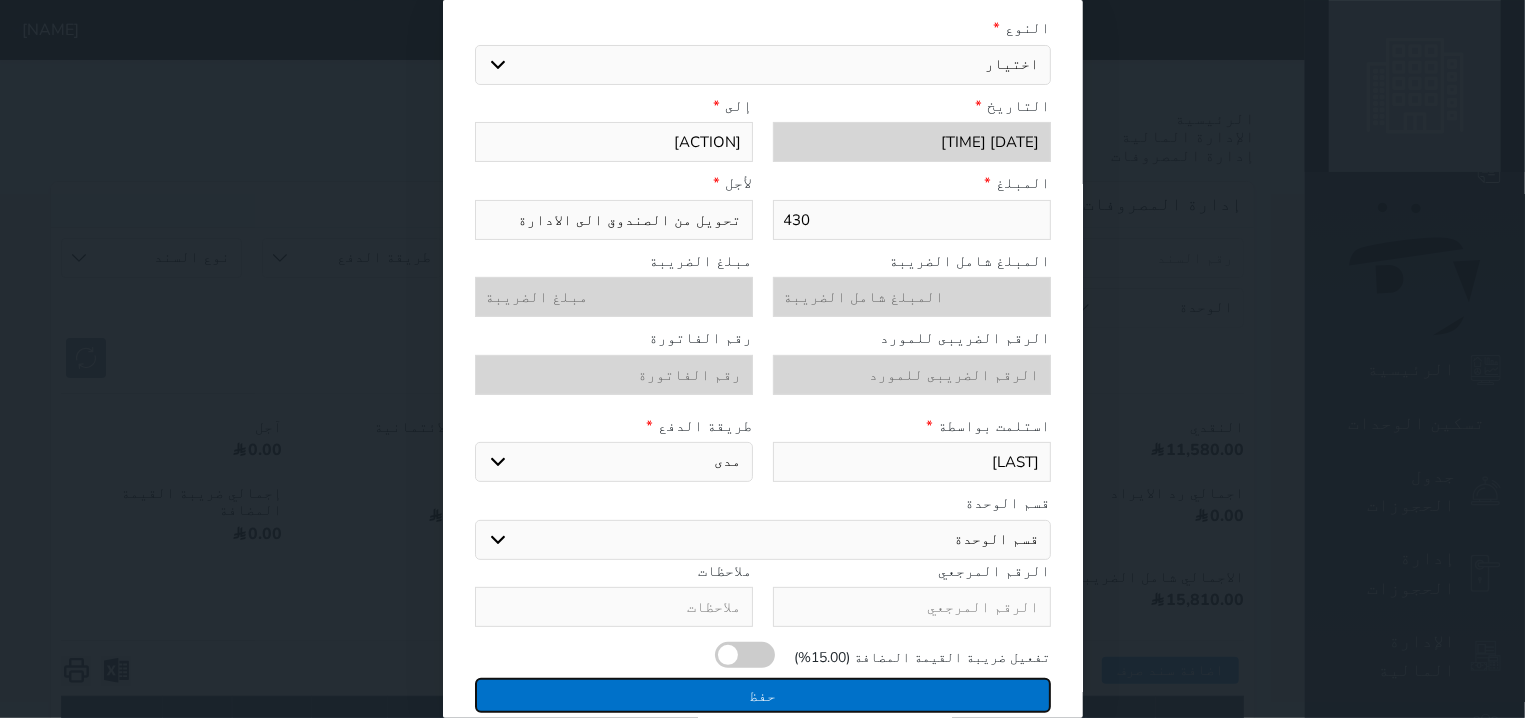 click on "حفظ" at bounding box center (763, 695) 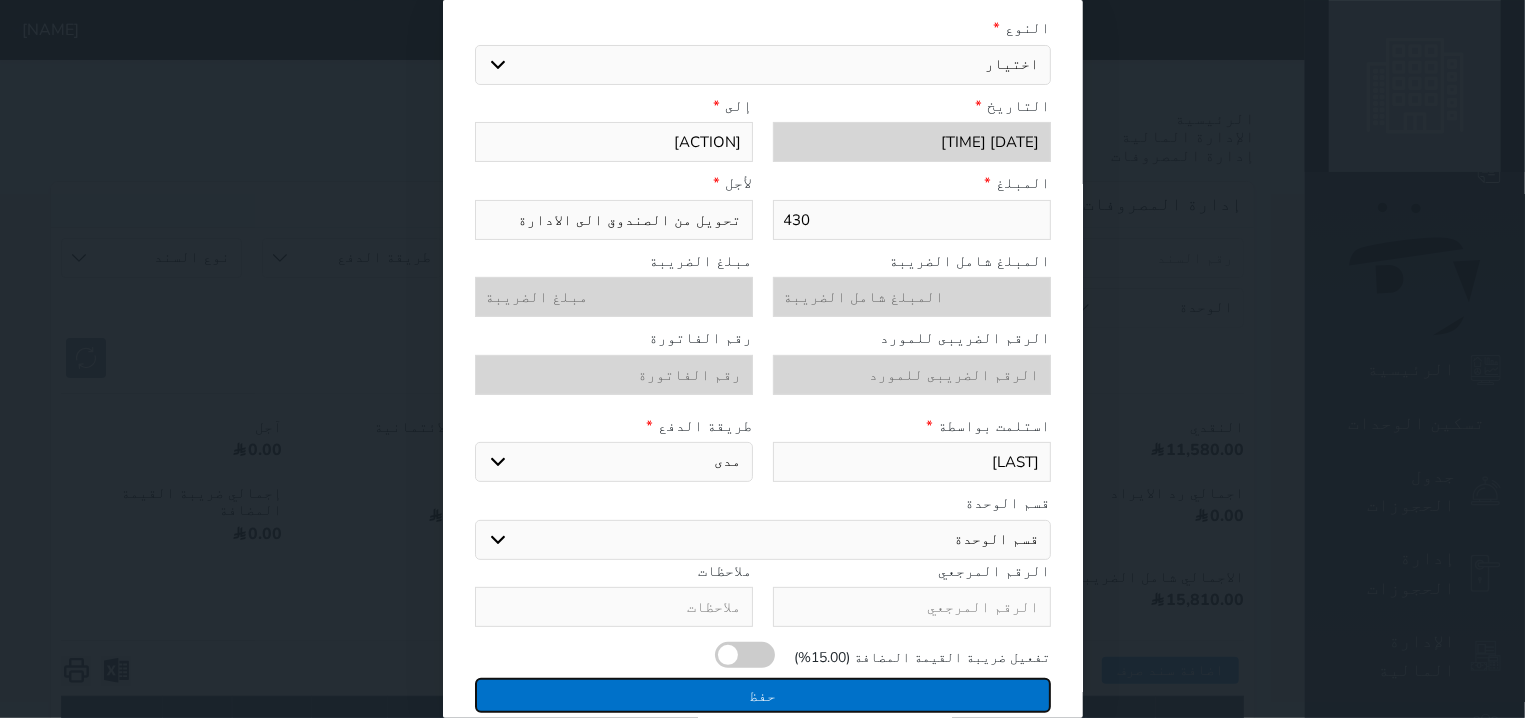 select 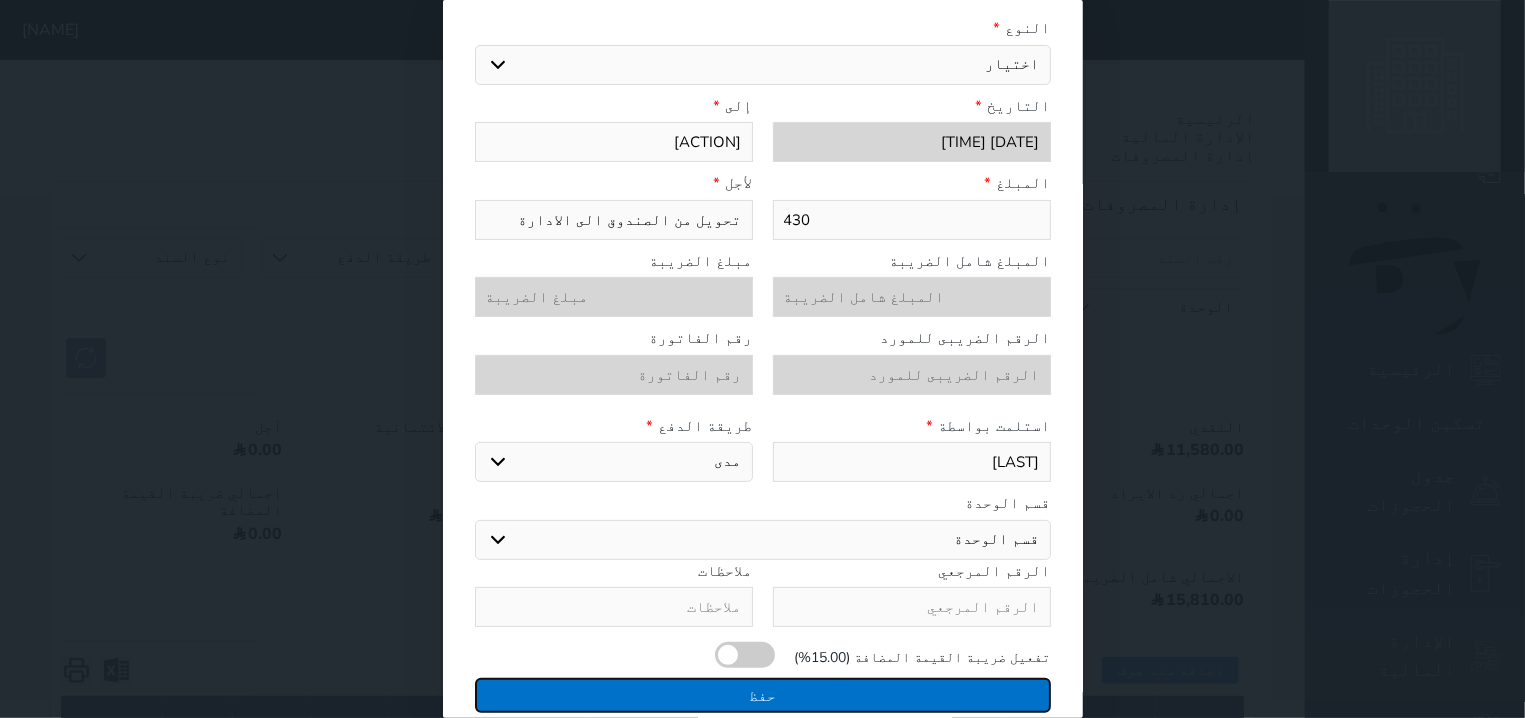 type 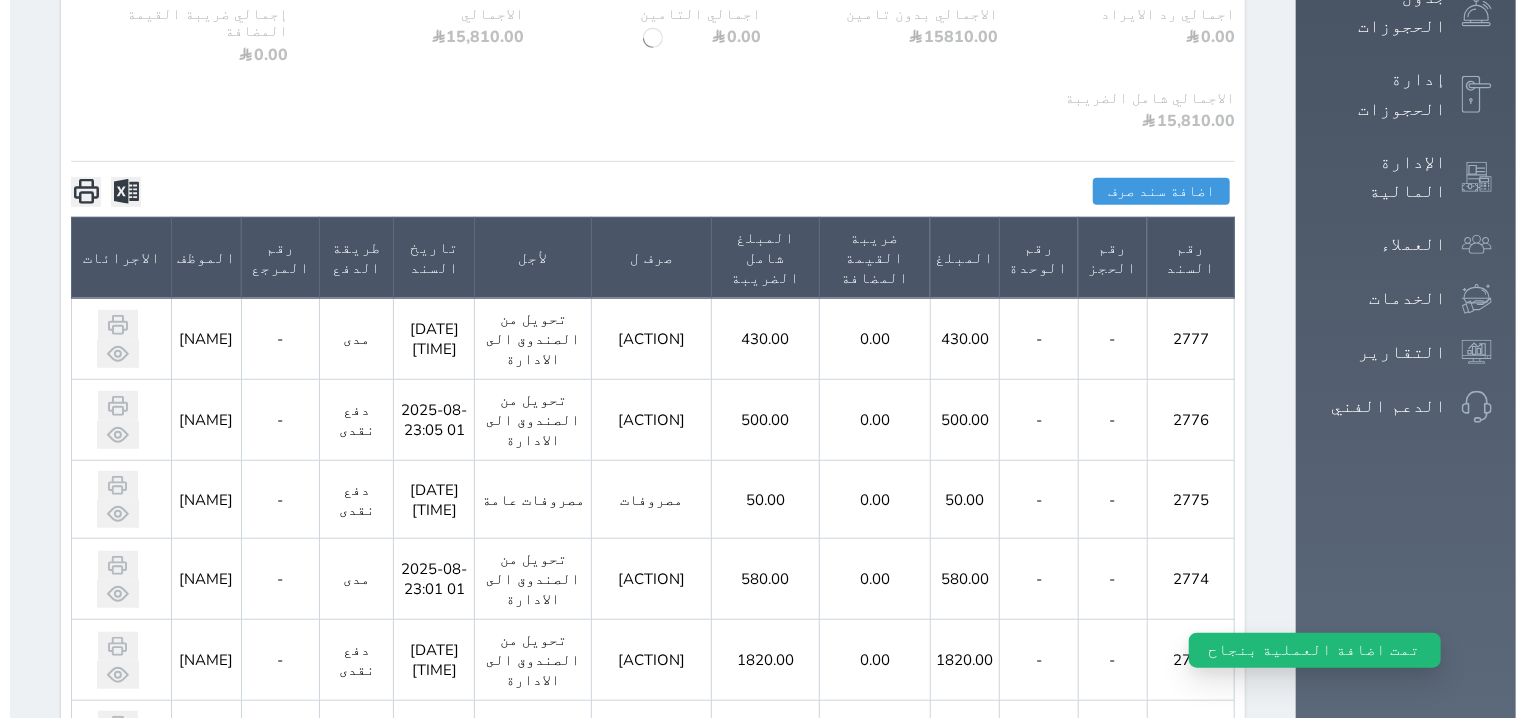 scroll, scrollTop: 0, scrollLeft: 0, axis: both 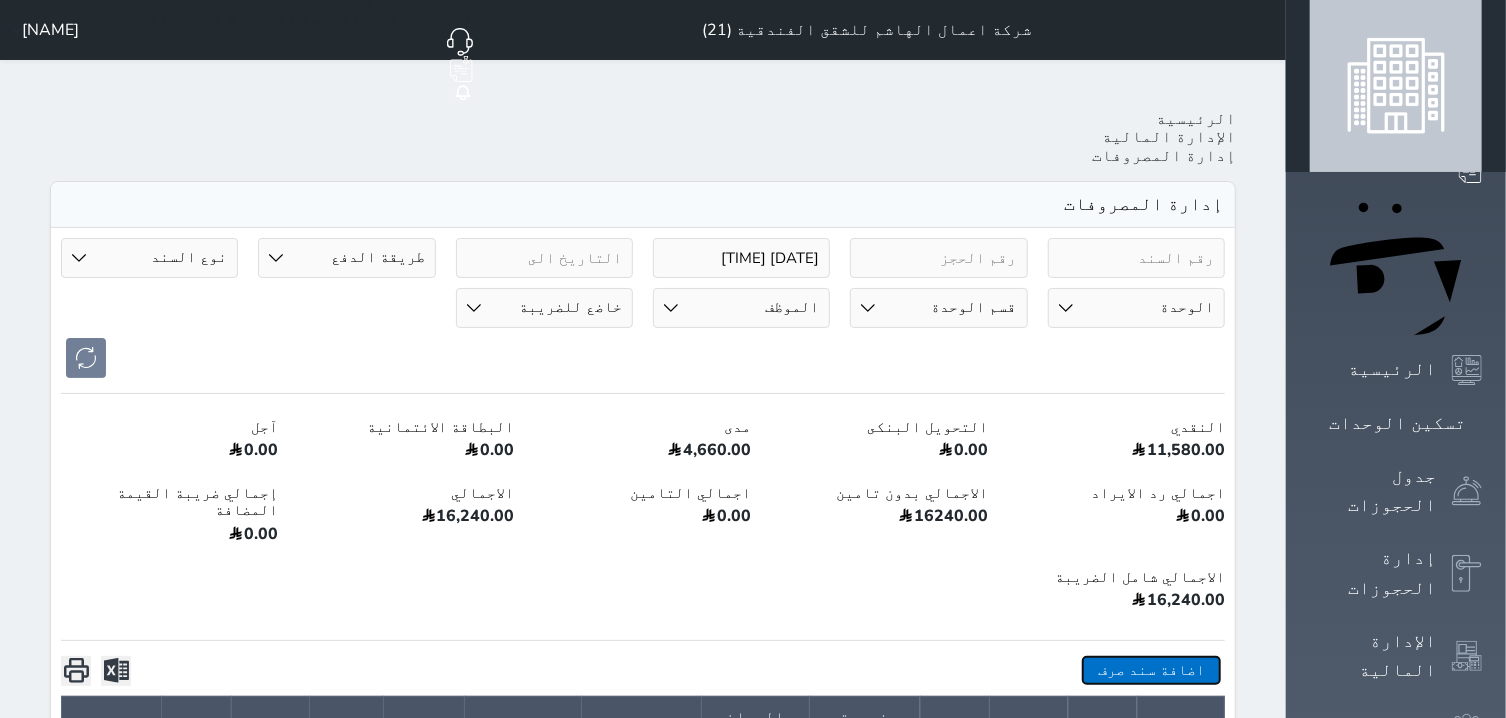 click on "اضافة سند صرف" at bounding box center (1151, 670) 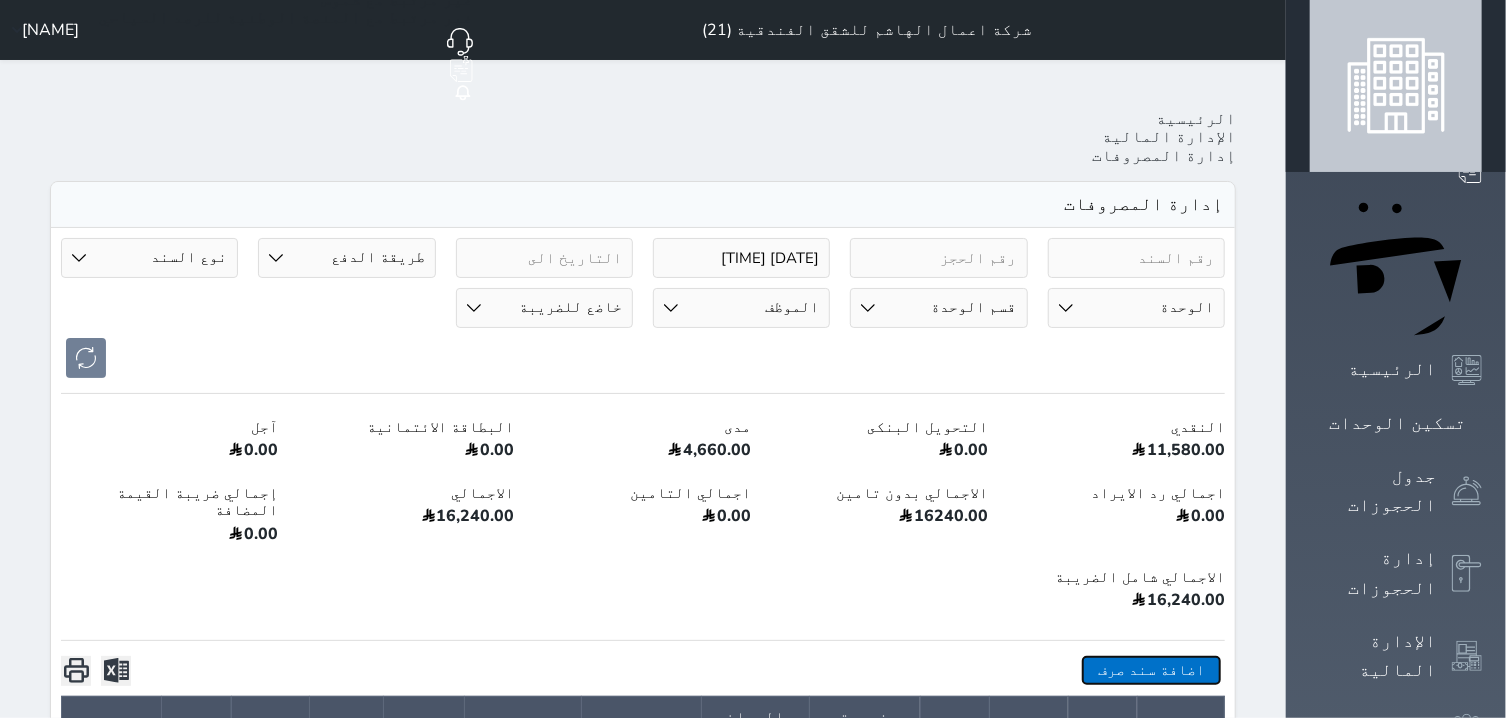 select 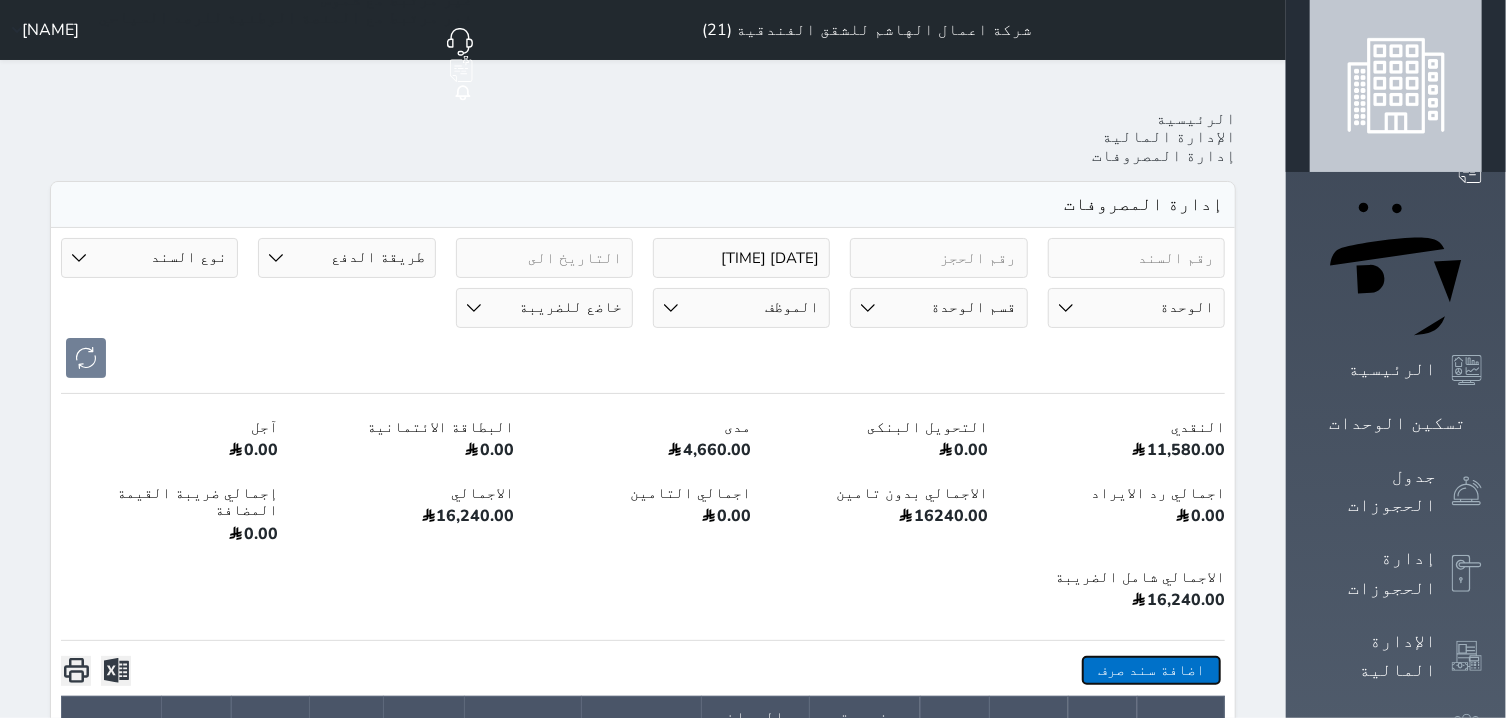 type 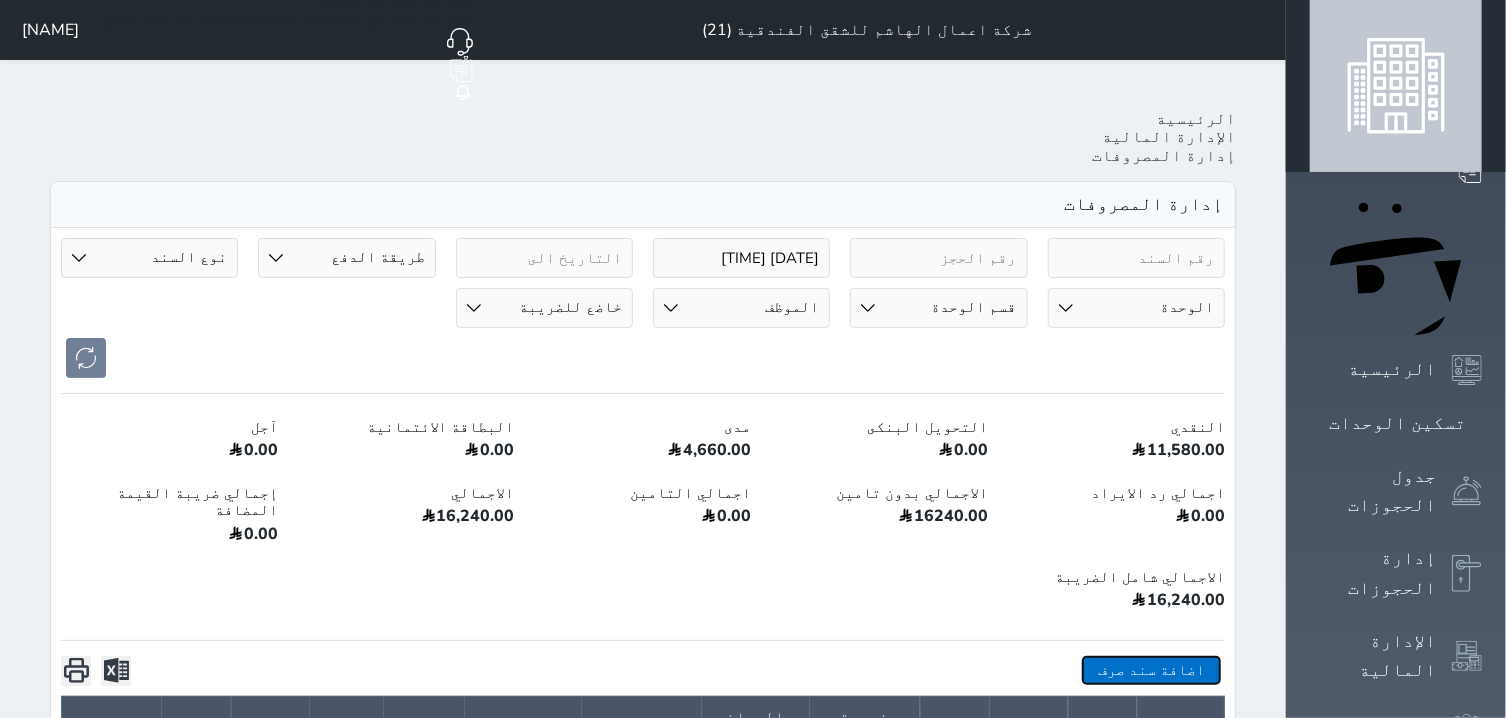 type 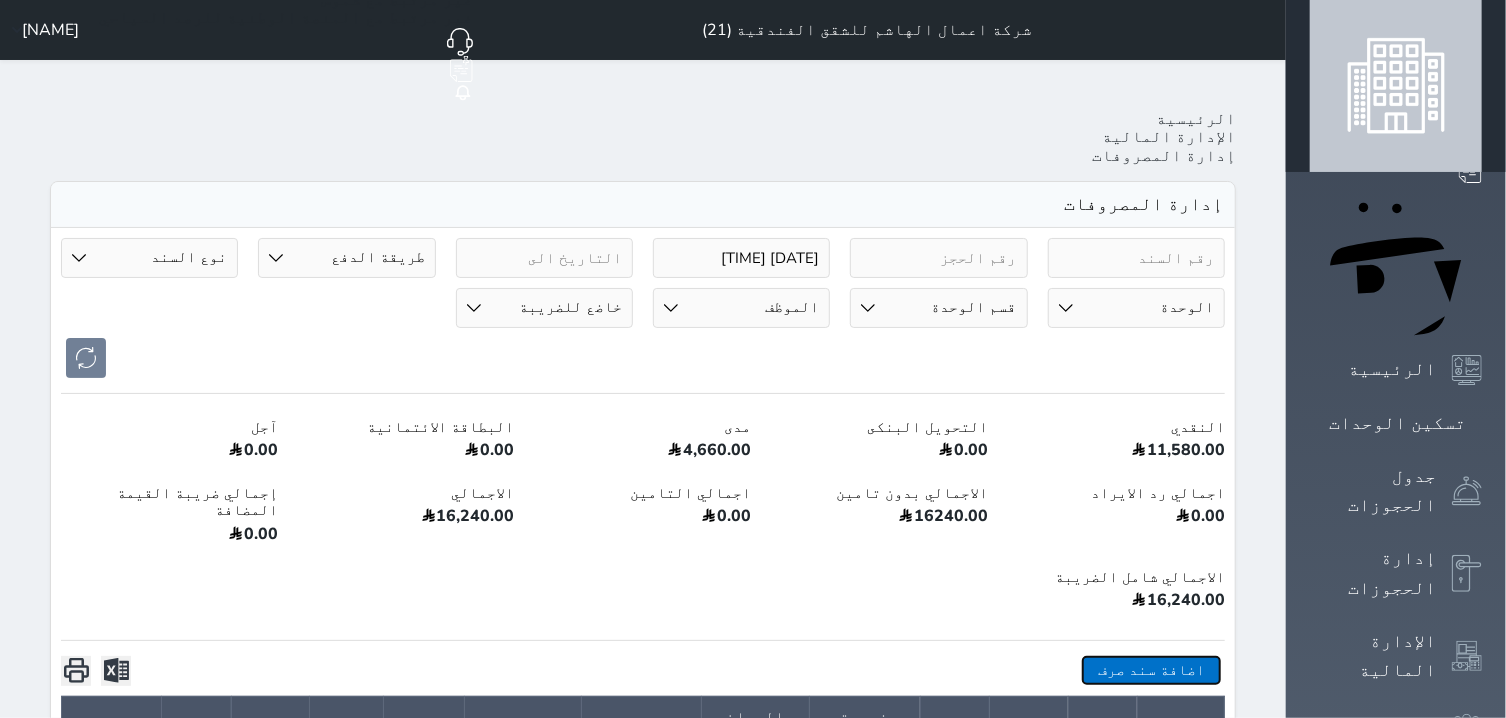 select 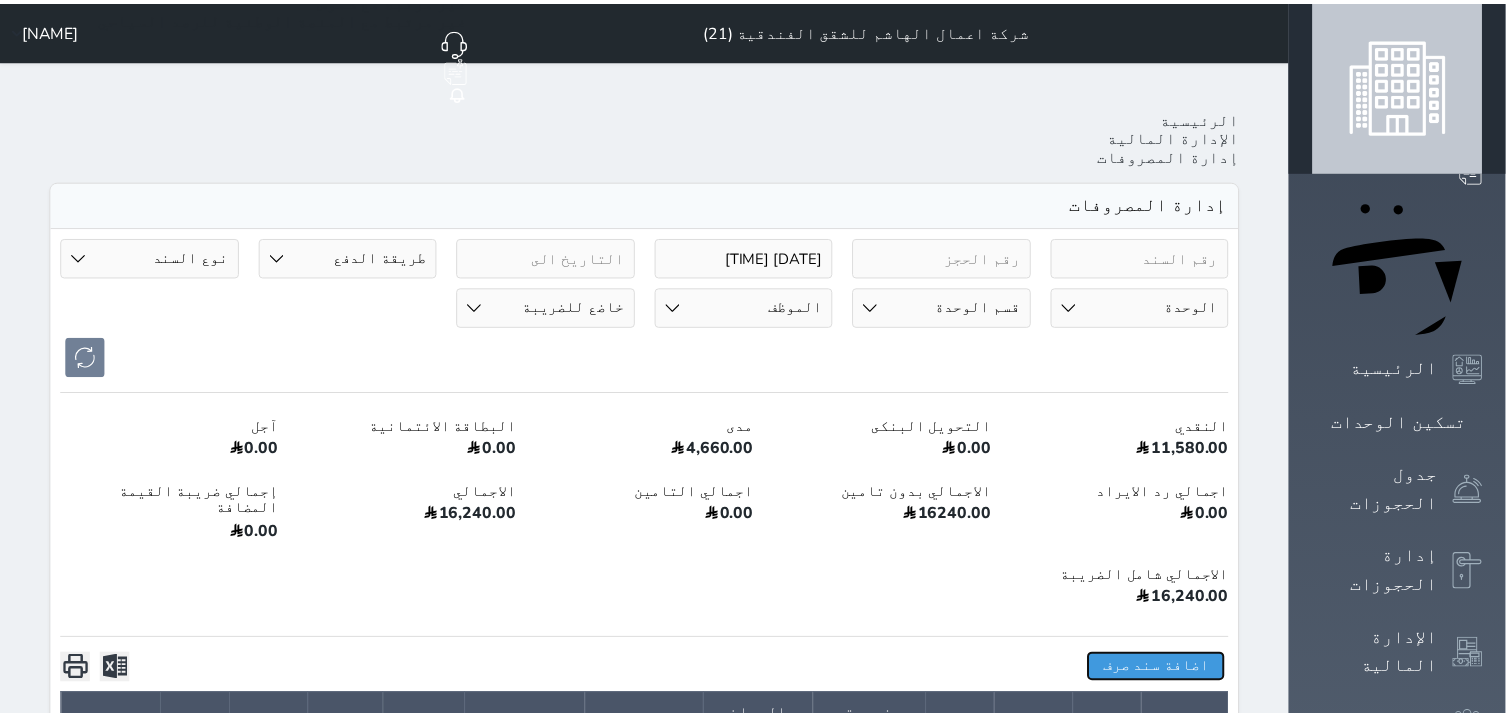 scroll, scrollTop: 71, scrollLeft: 0, axis: vertical 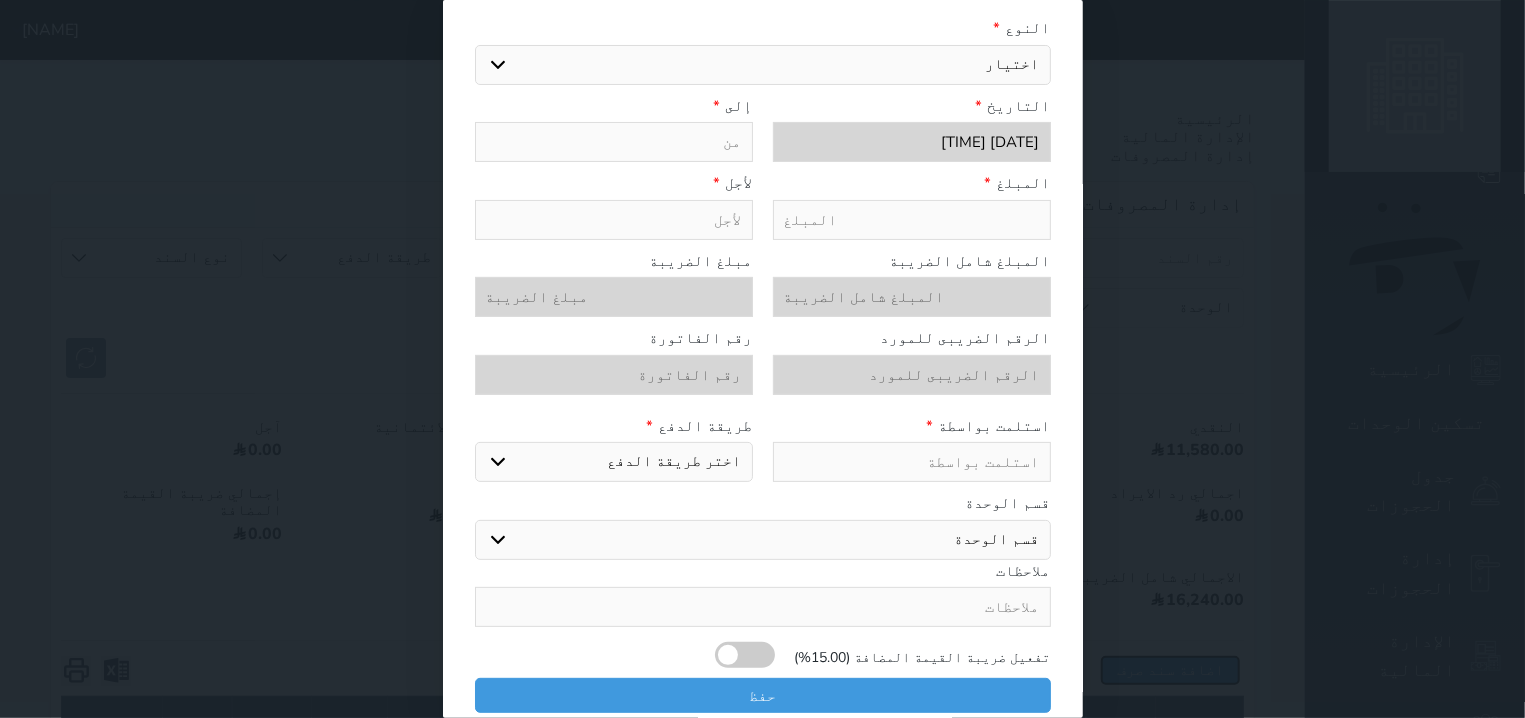 select 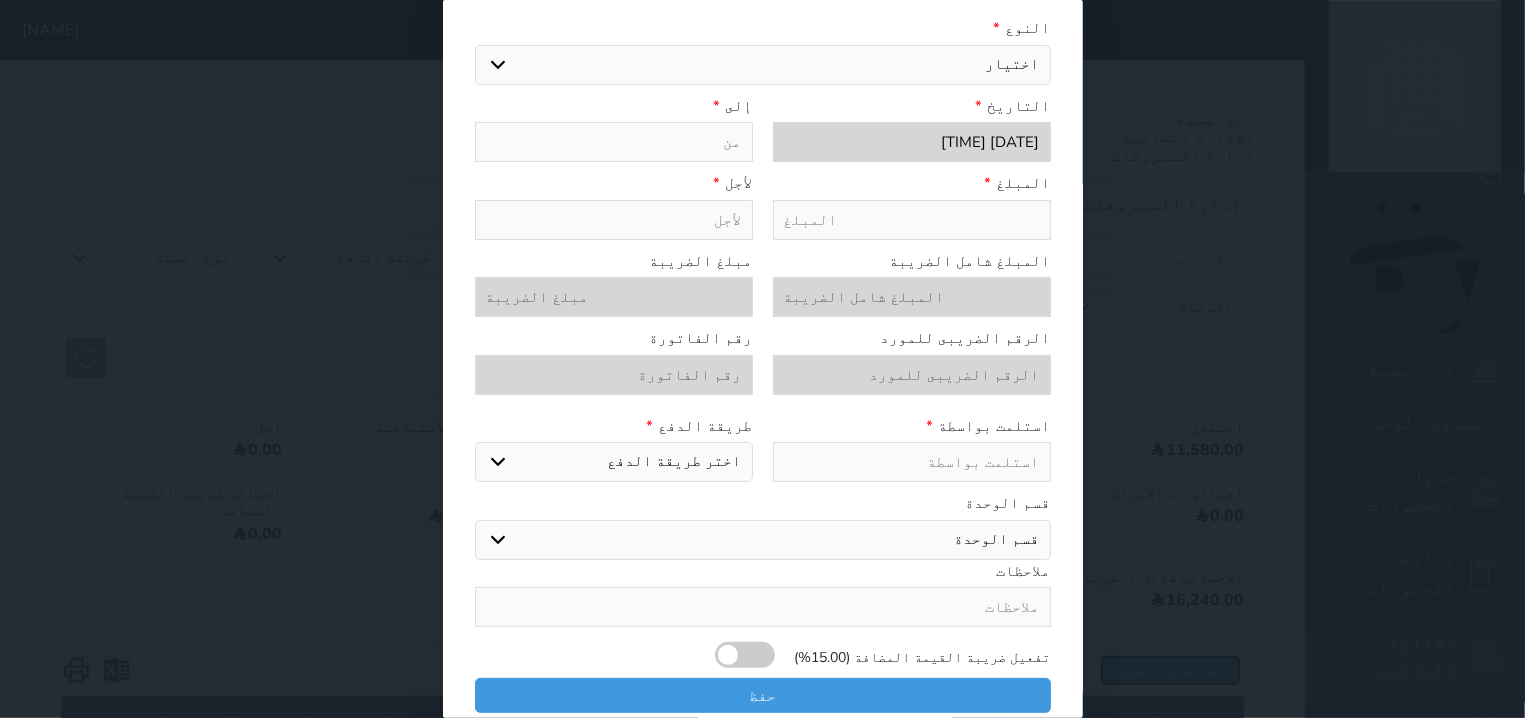 type on "[DATE] [TIME]" 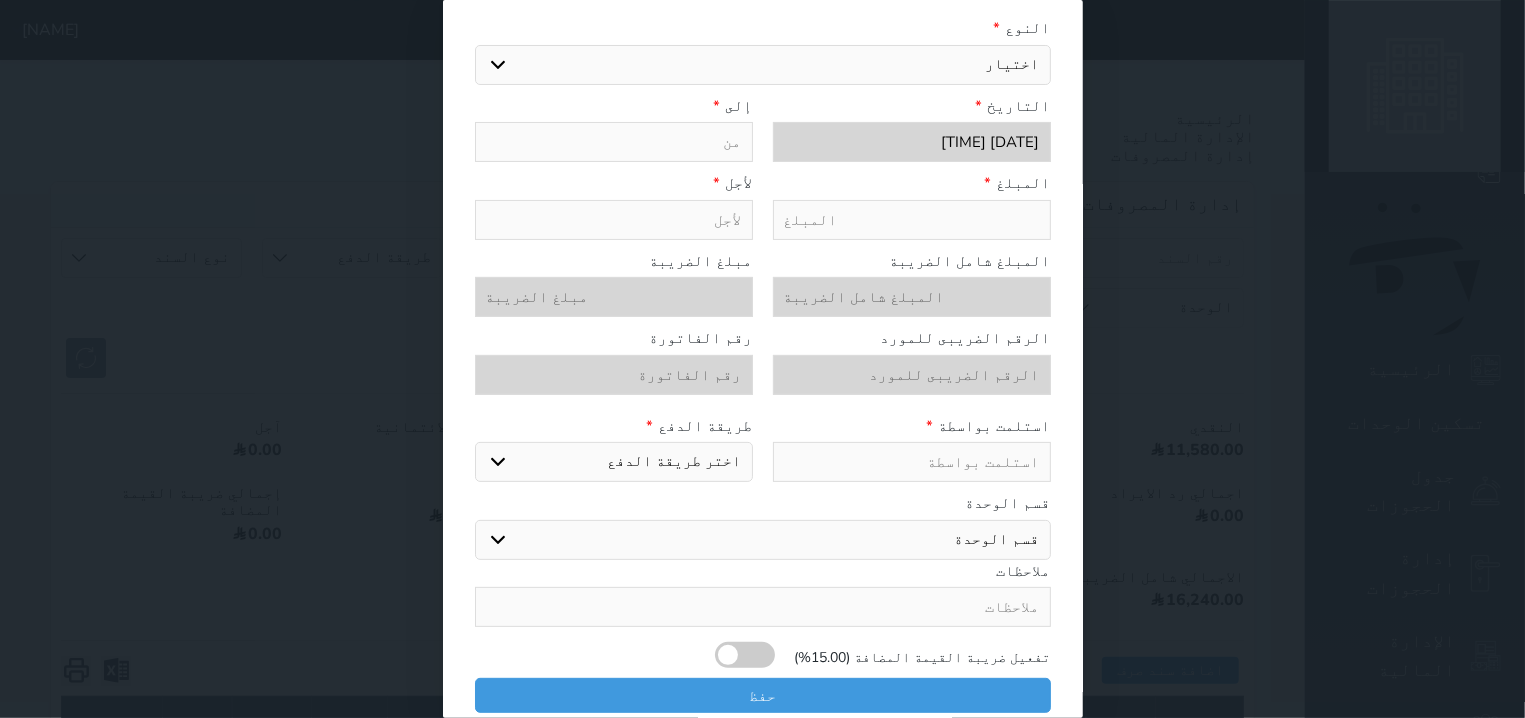 click on "اختيار   مرتجع إيجار رواتب صيانة مصروفات عامة تحويل من الصندوق الى الادارة استرجاع تامين استرجاع العربون" at bounding box center [763, 65] 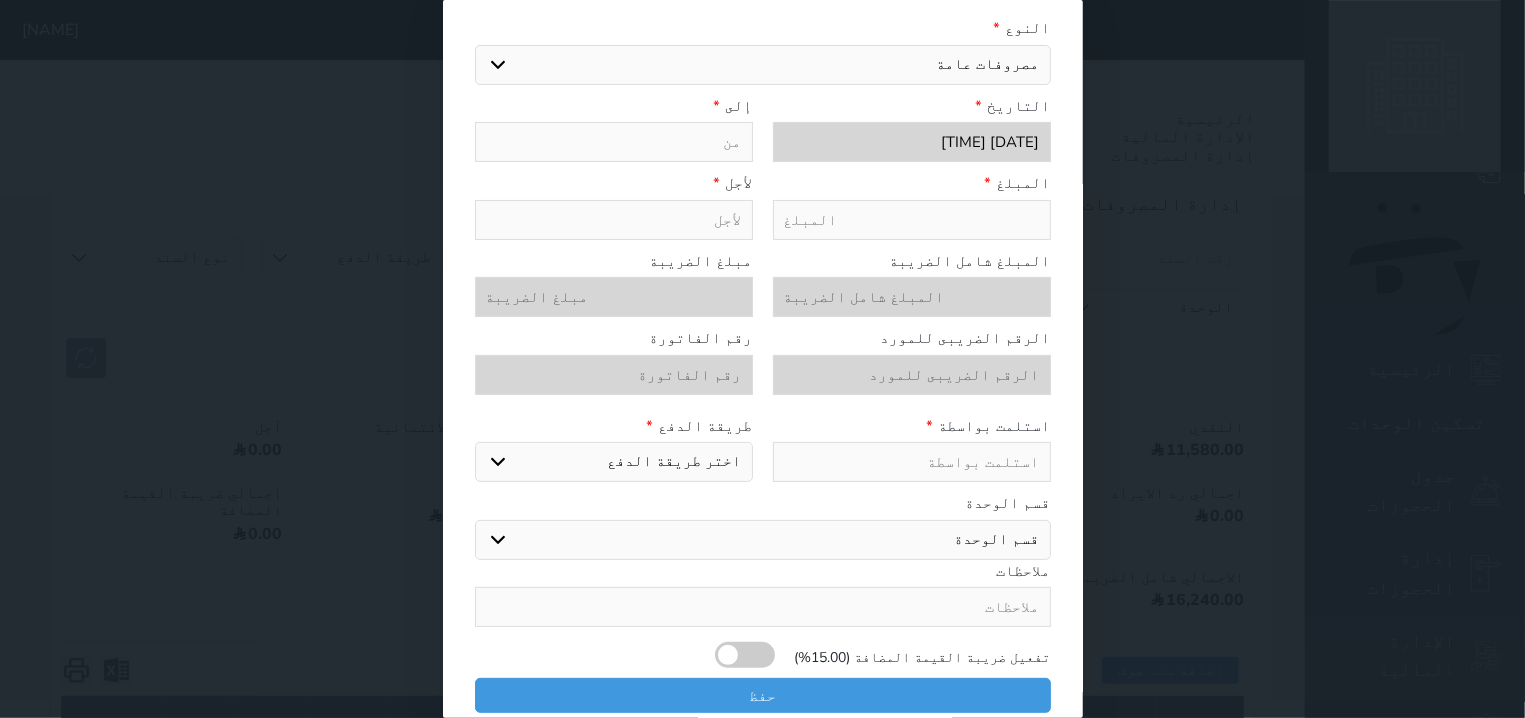 type on "مصروفات عامة" 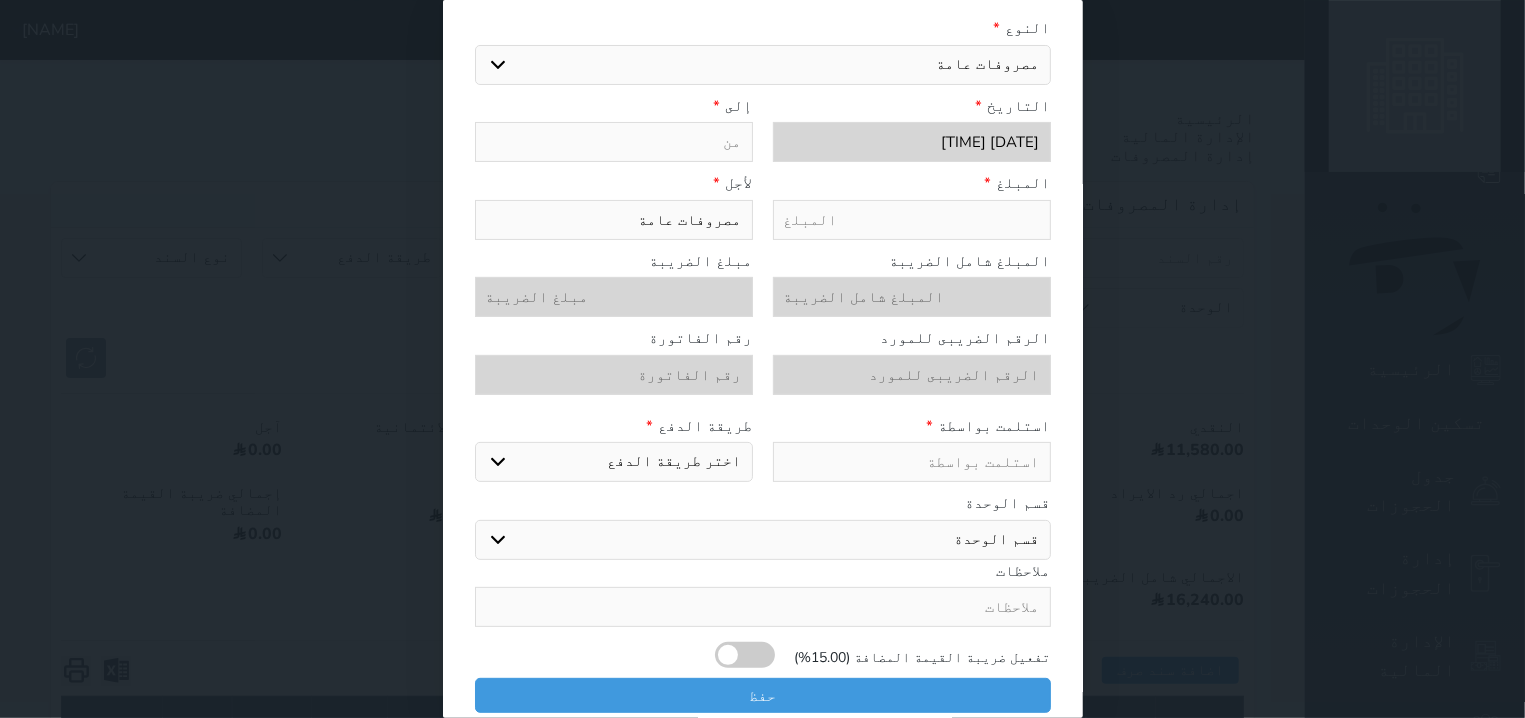 select 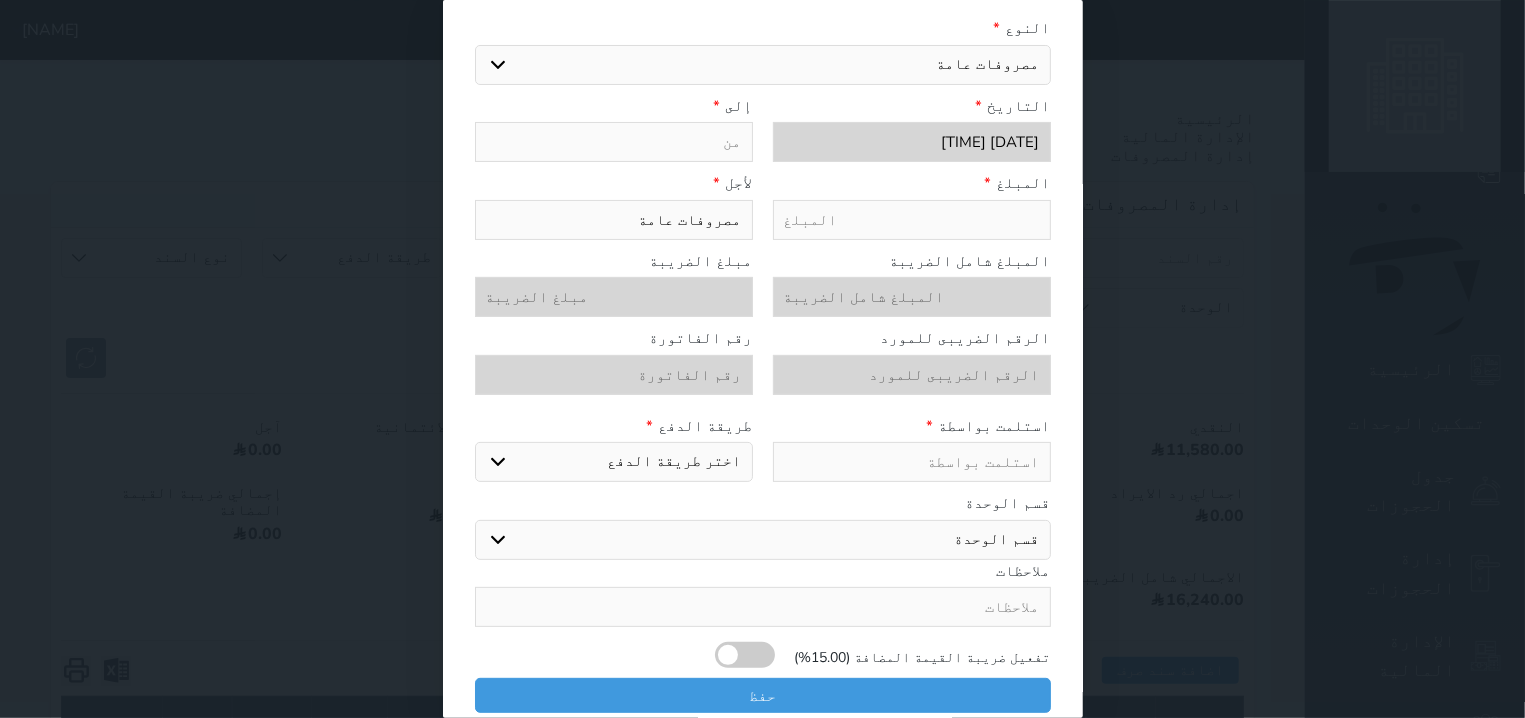 click at bounding box center [912, 220] 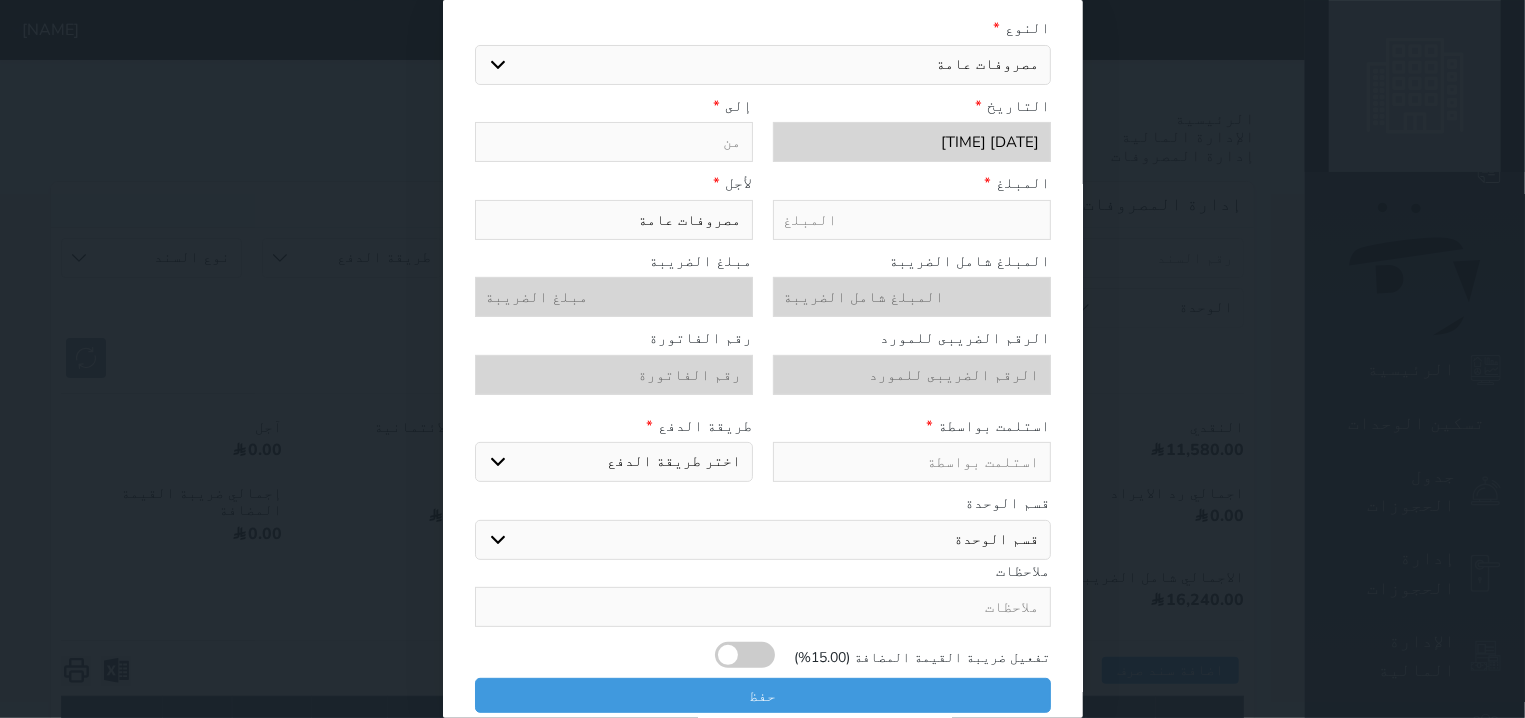 type on "5" 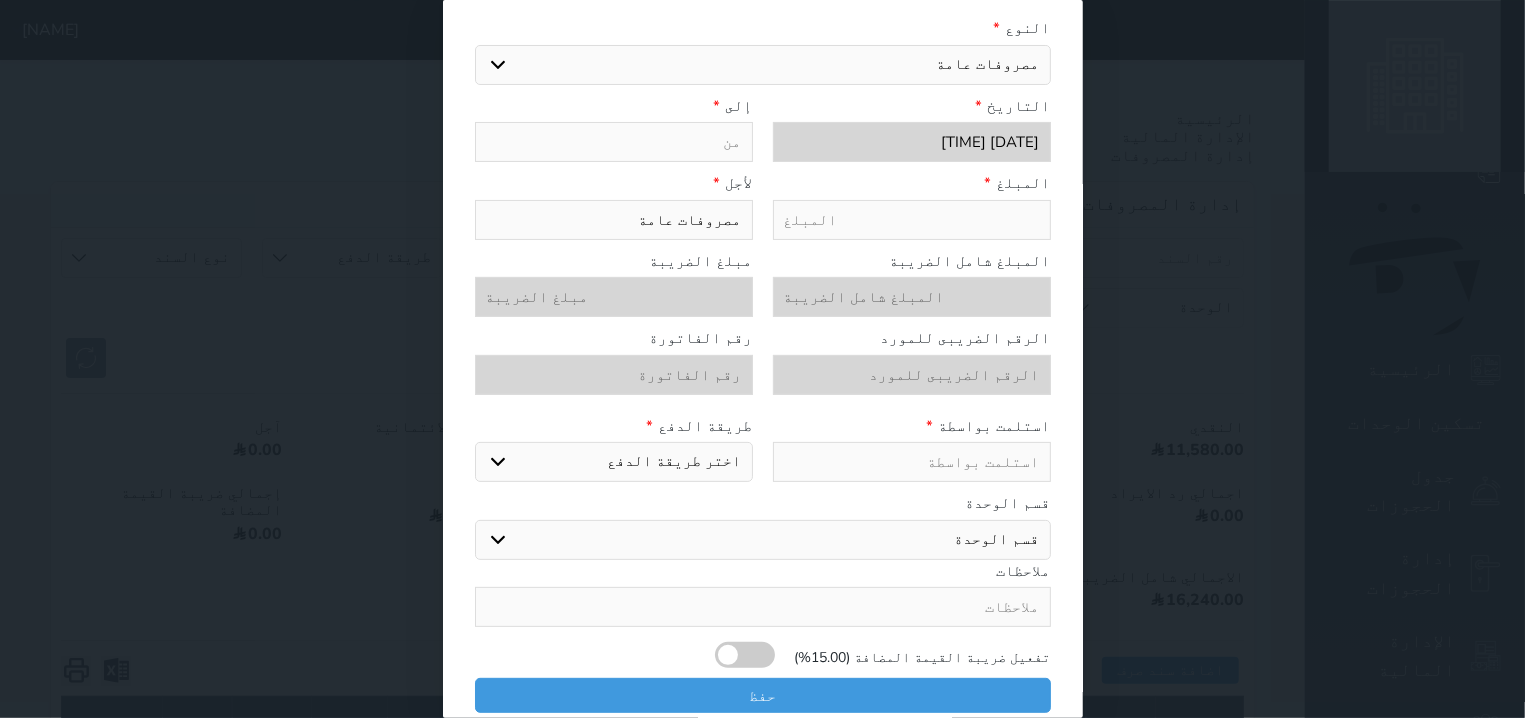 select 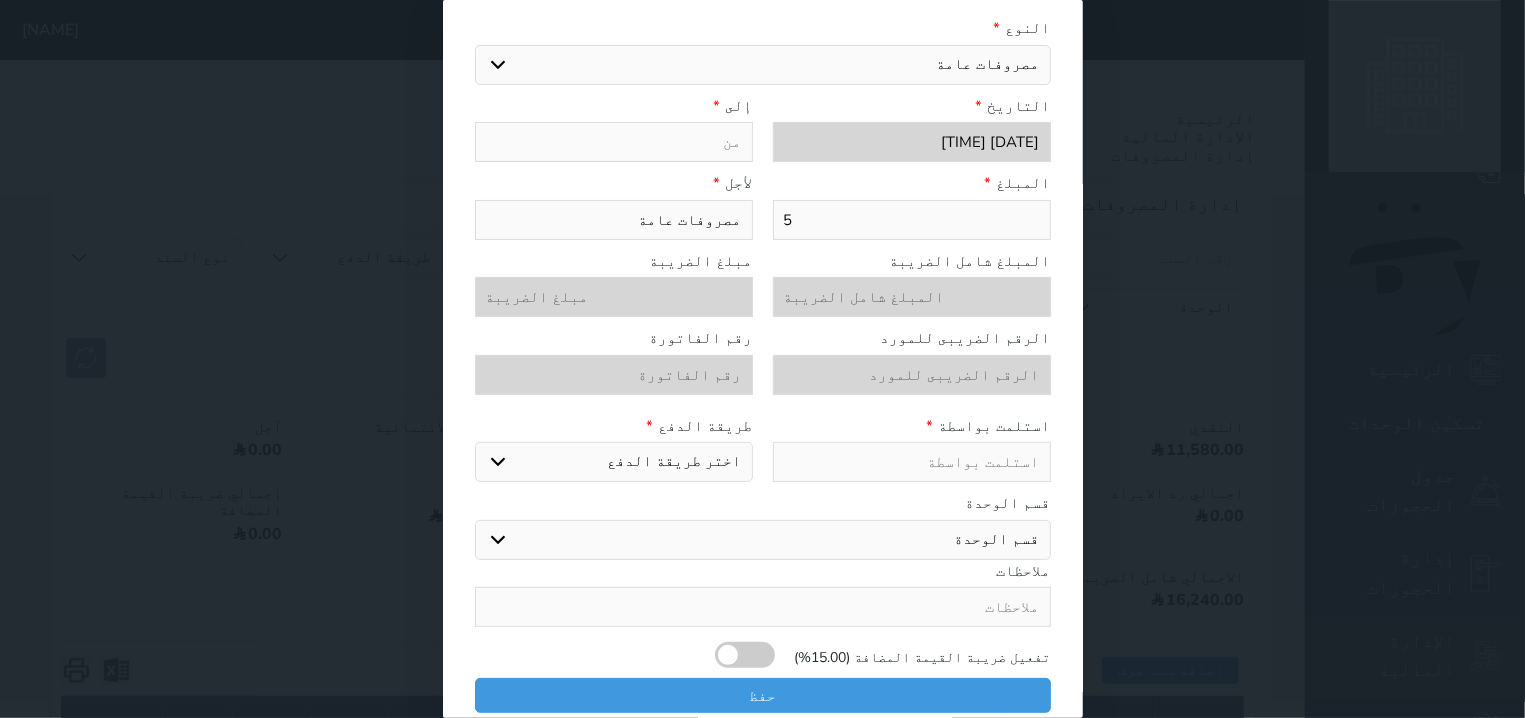 type on "50" 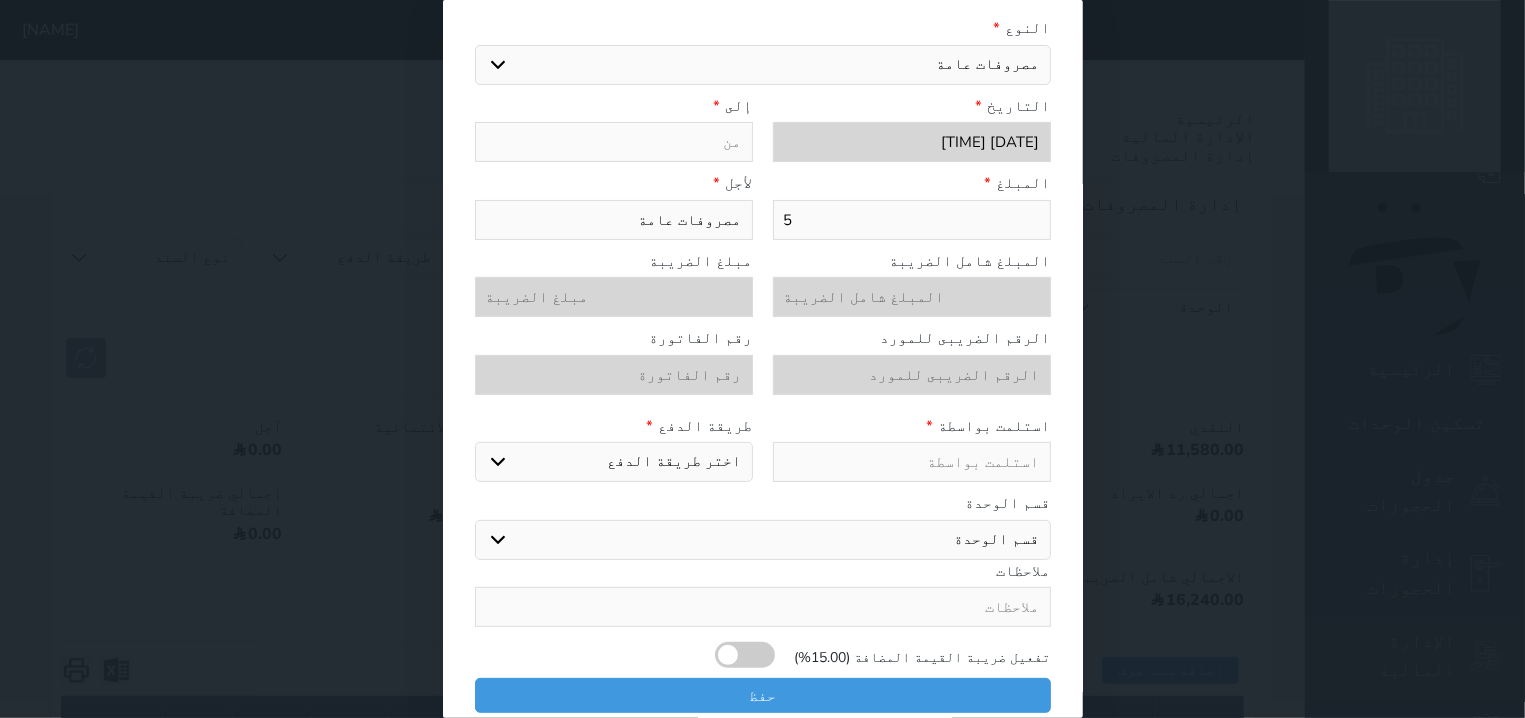 select 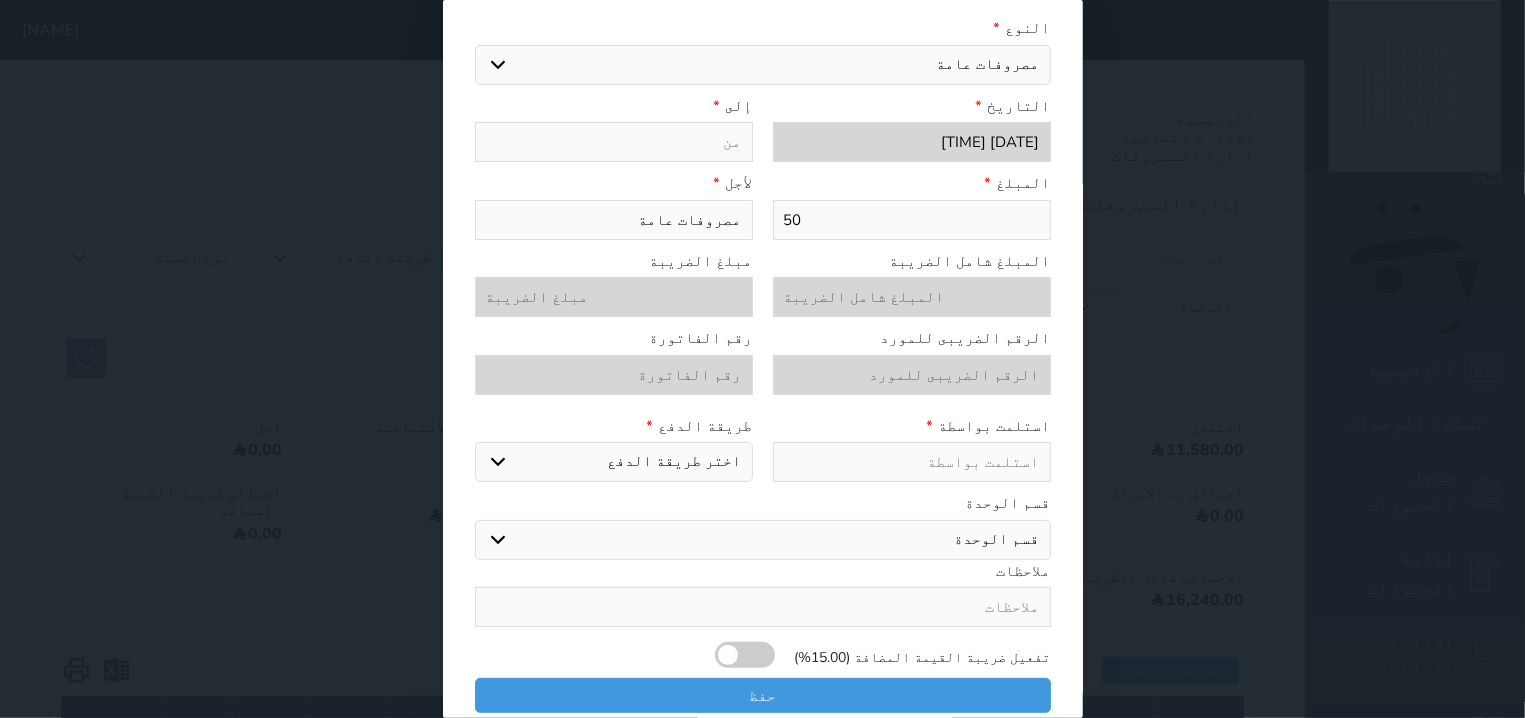 type on "50" 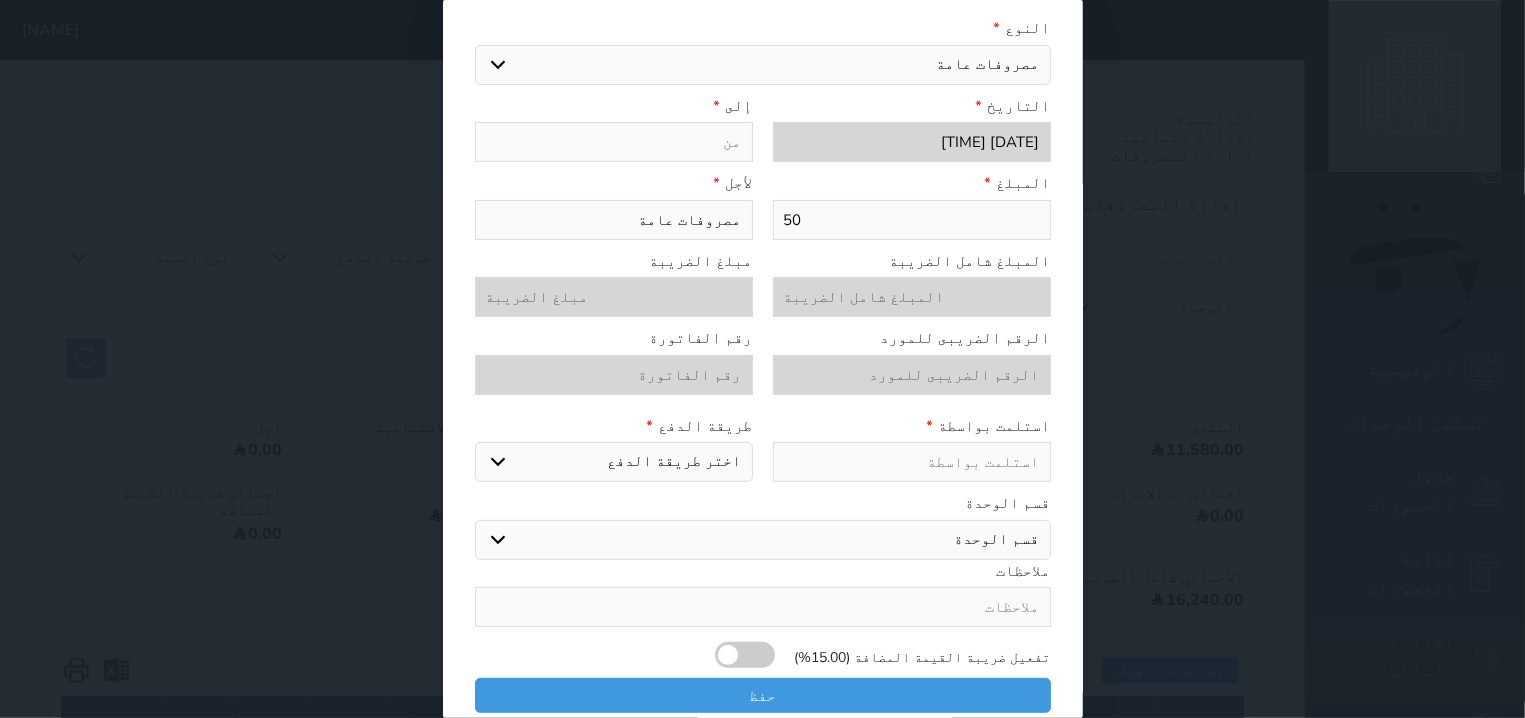 type on "م" 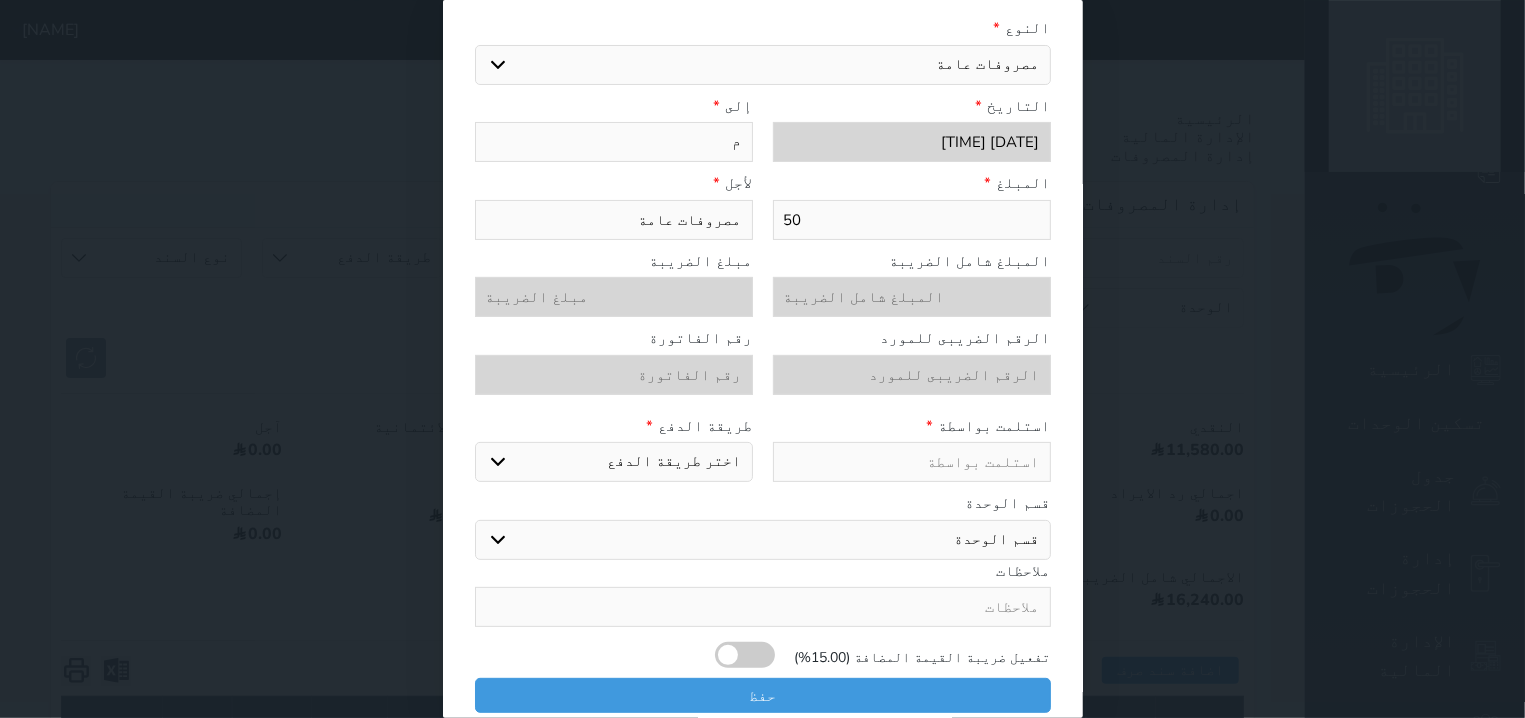 select 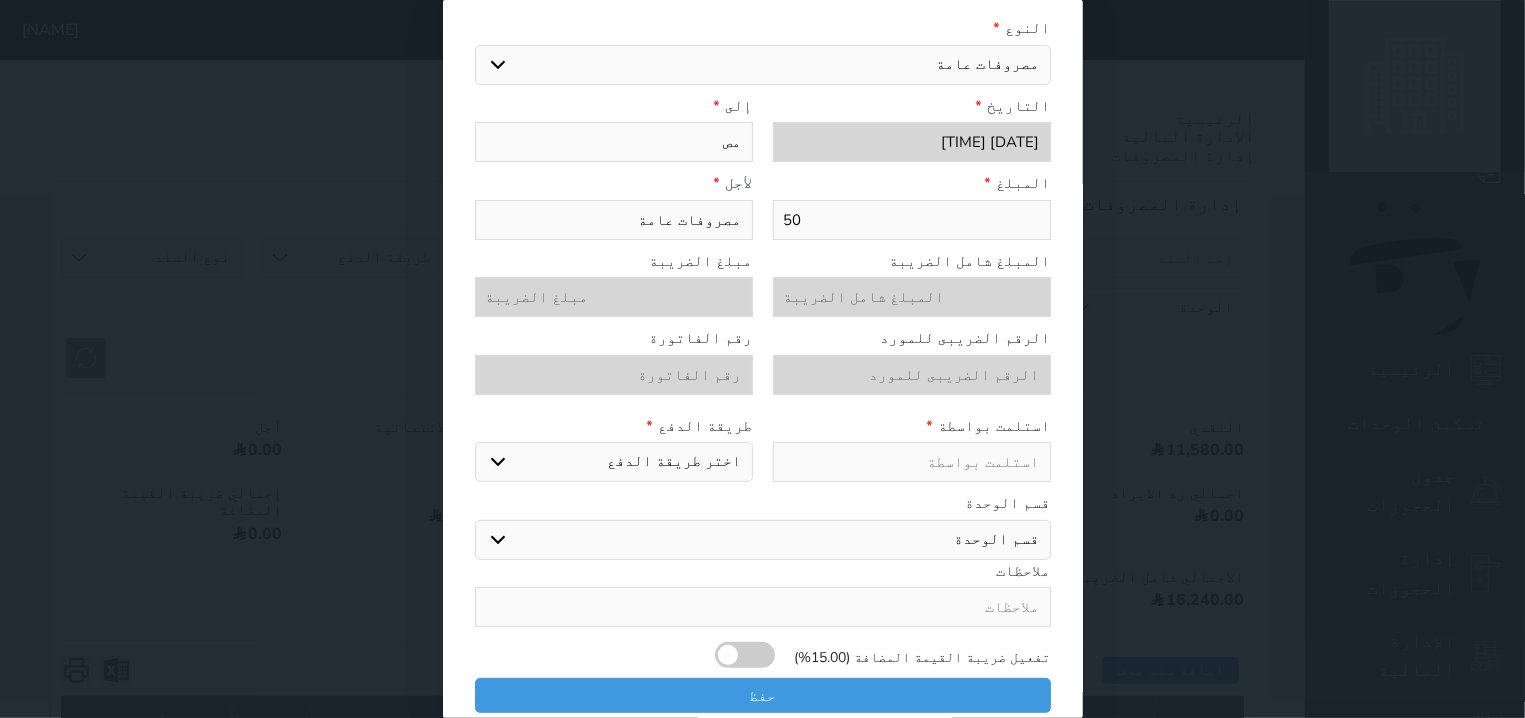 select 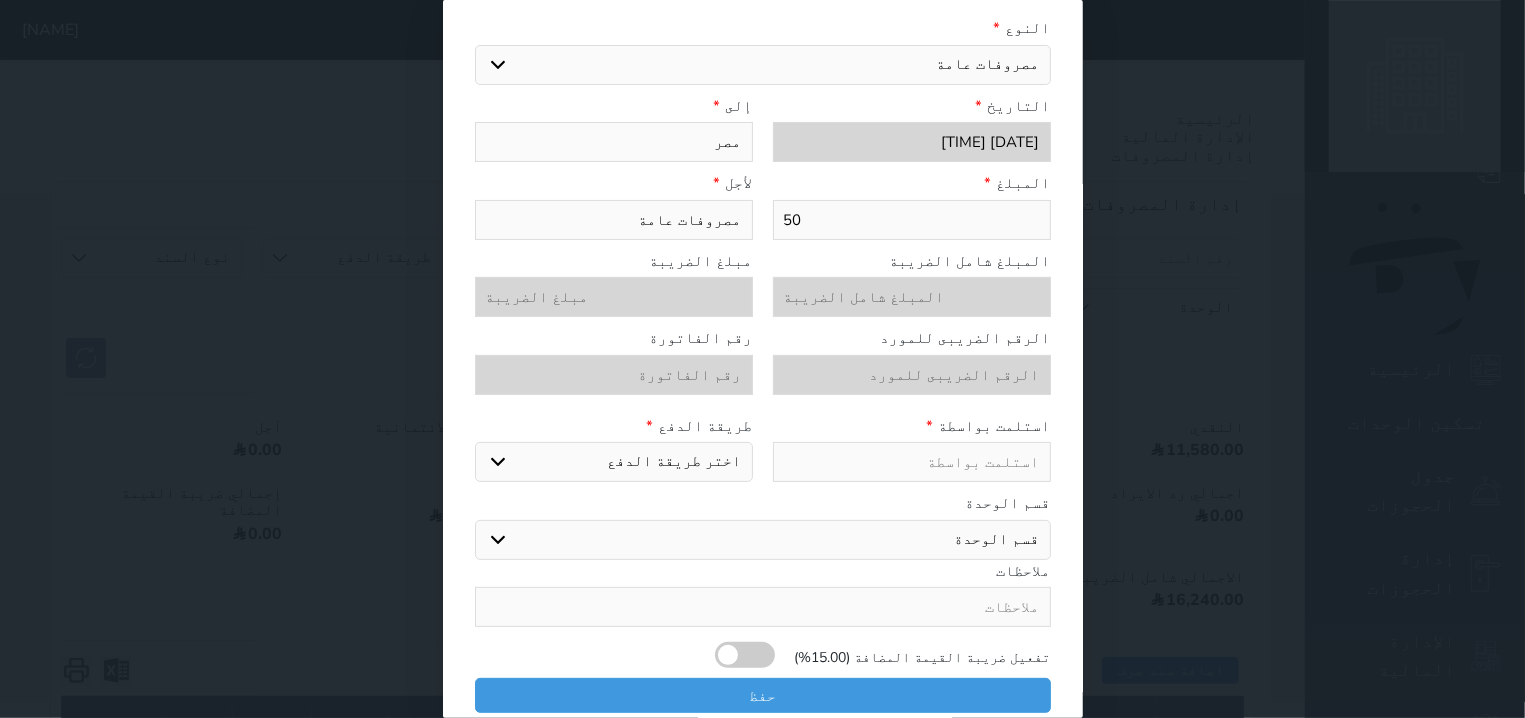 type on "مصرو" 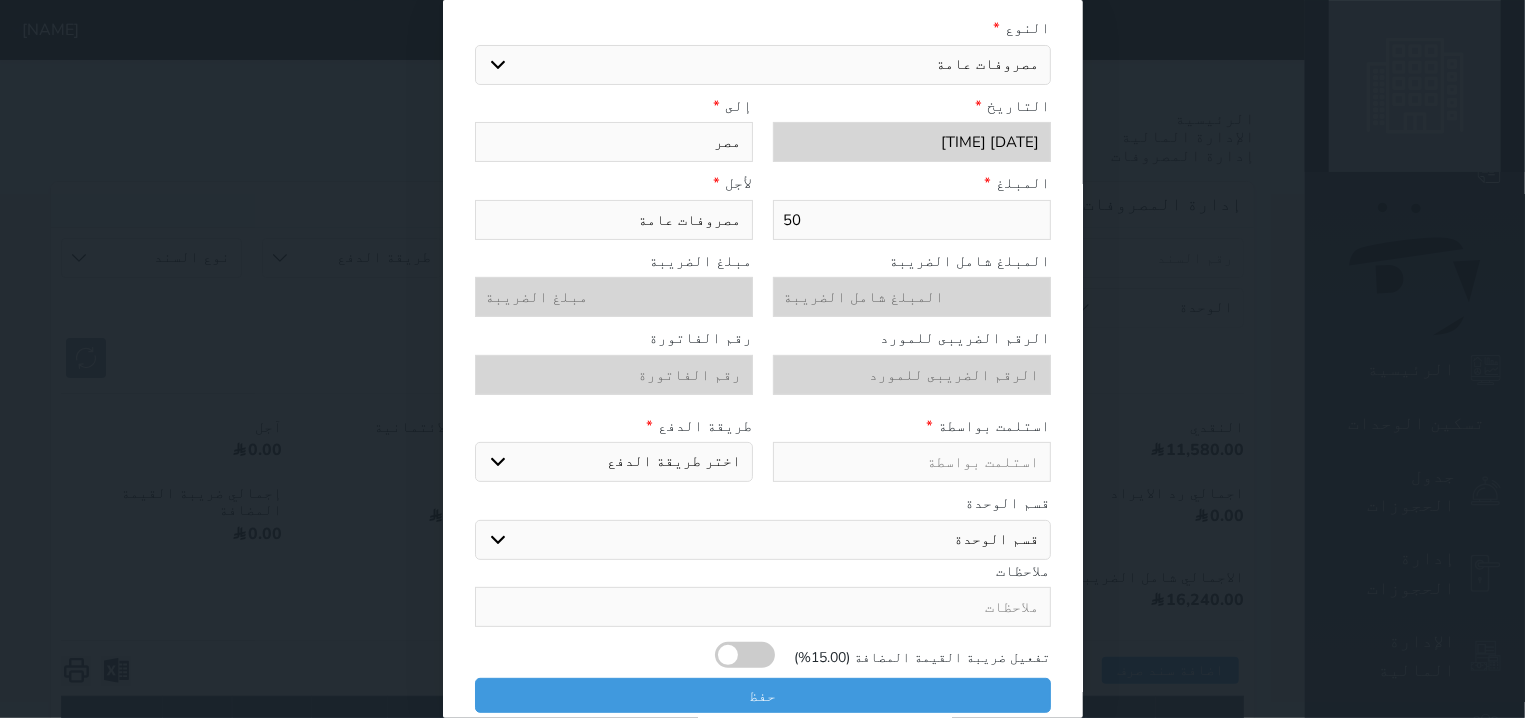 select 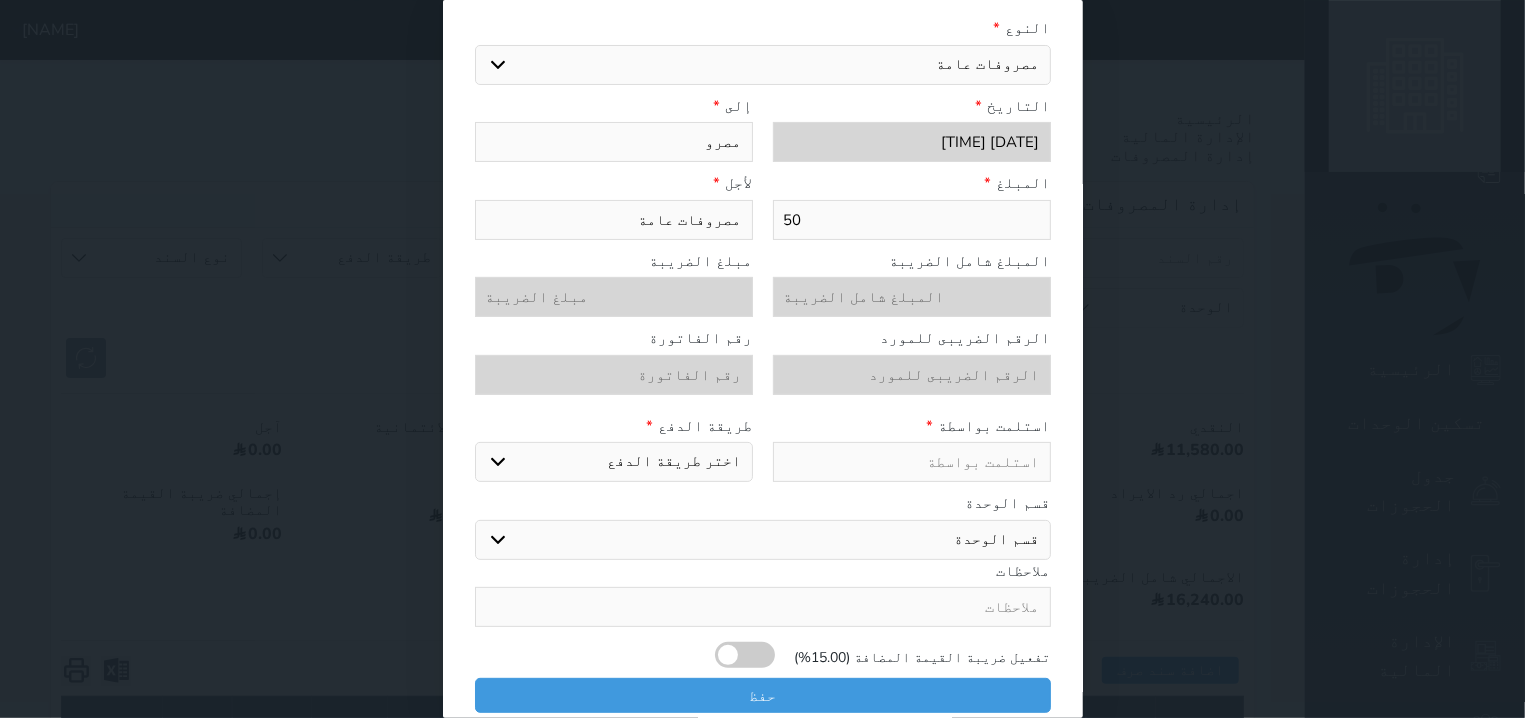 type on "مصروف" 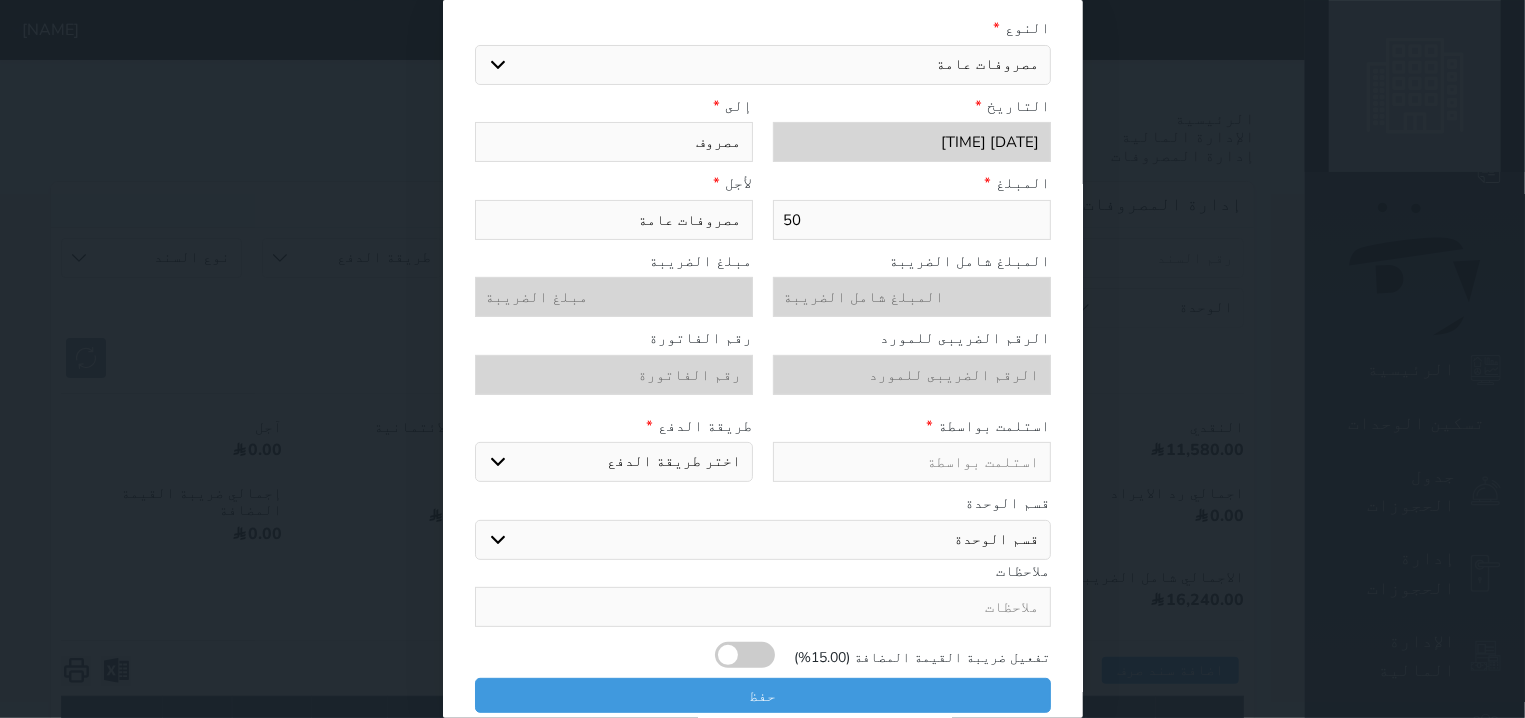 type on "[ACTION]" 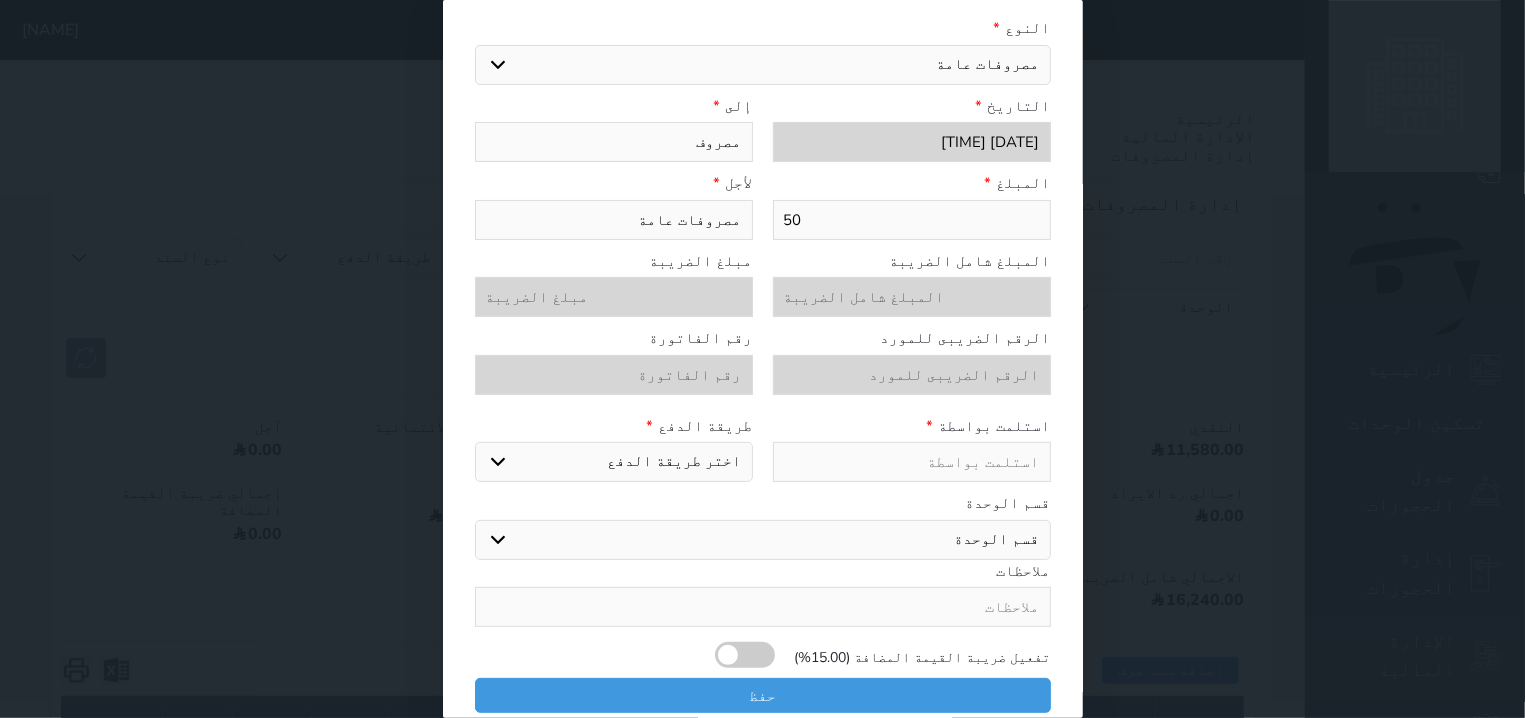 select 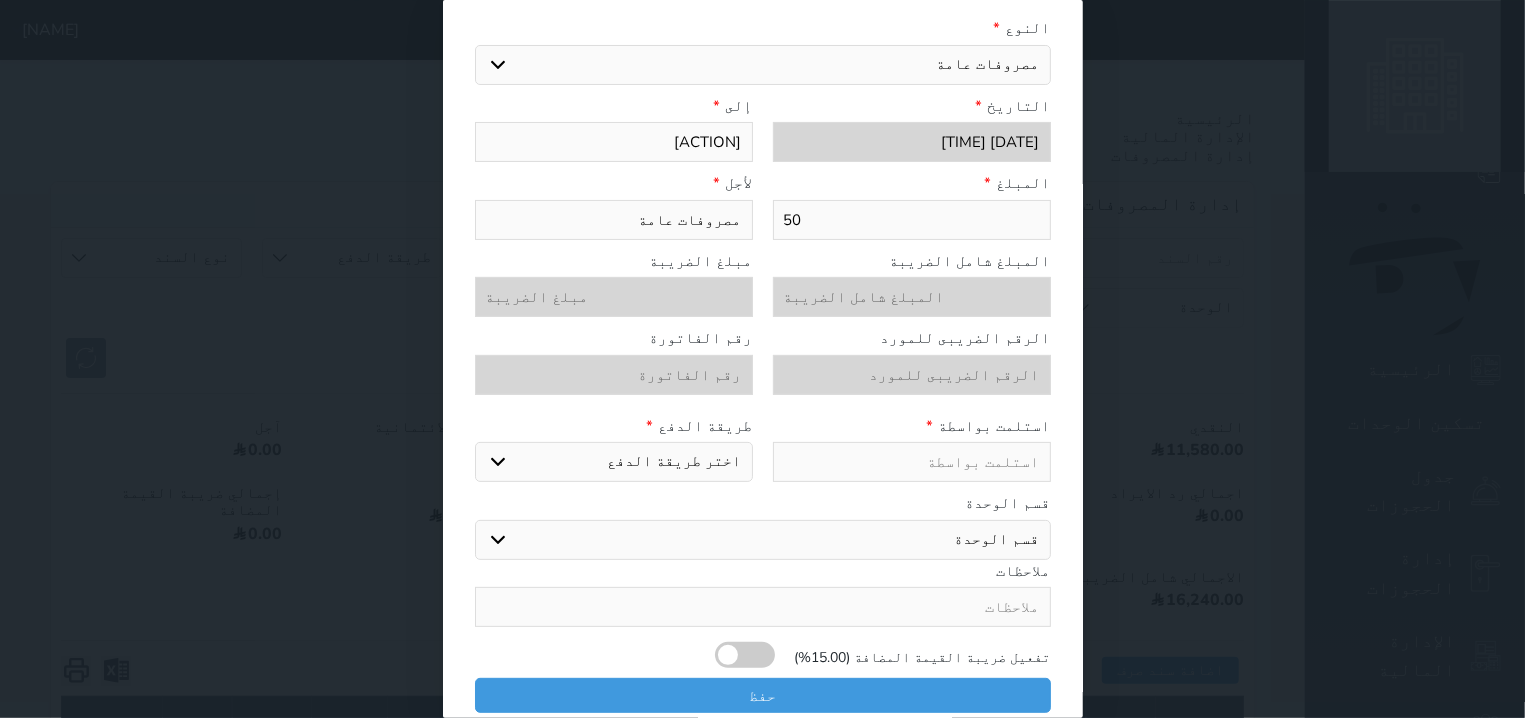 type on "مصروفات" 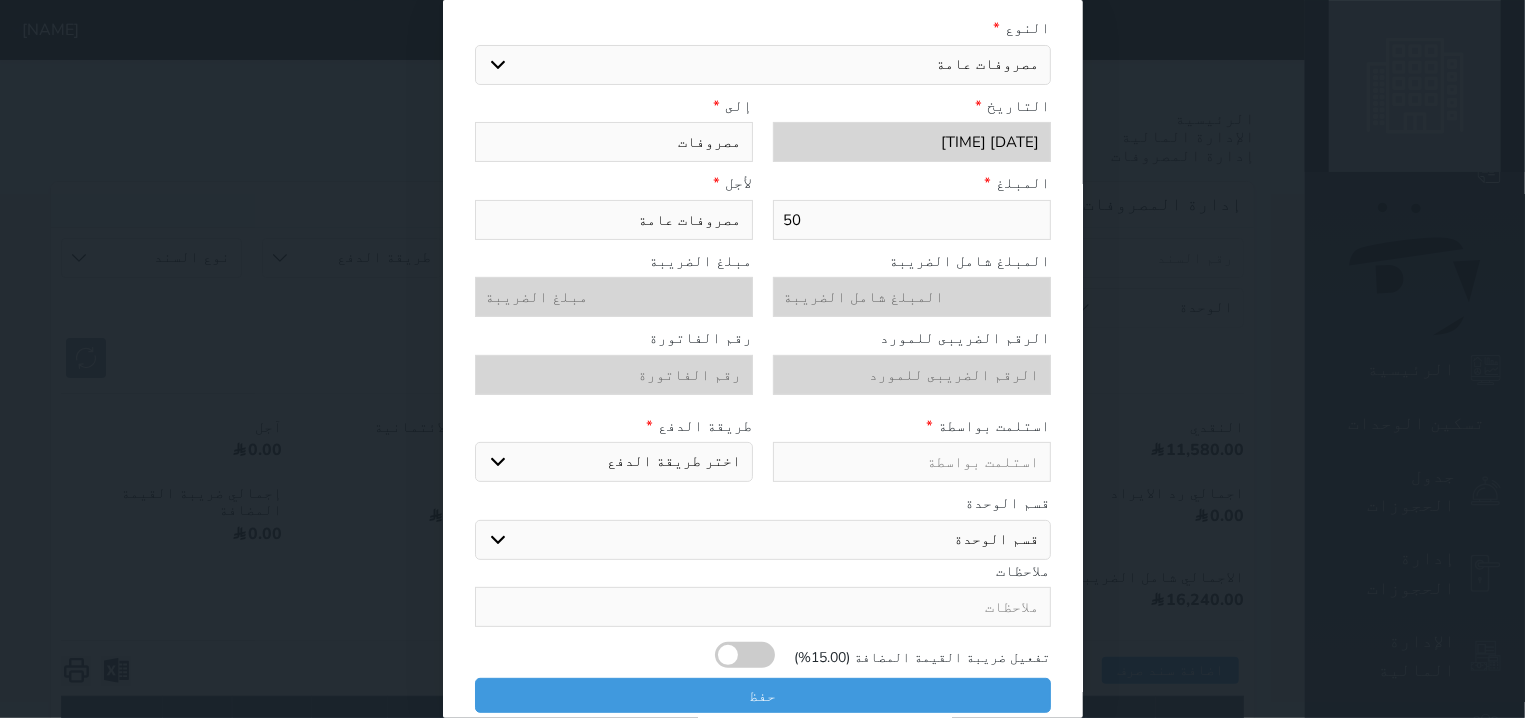 type on "مصروفات" 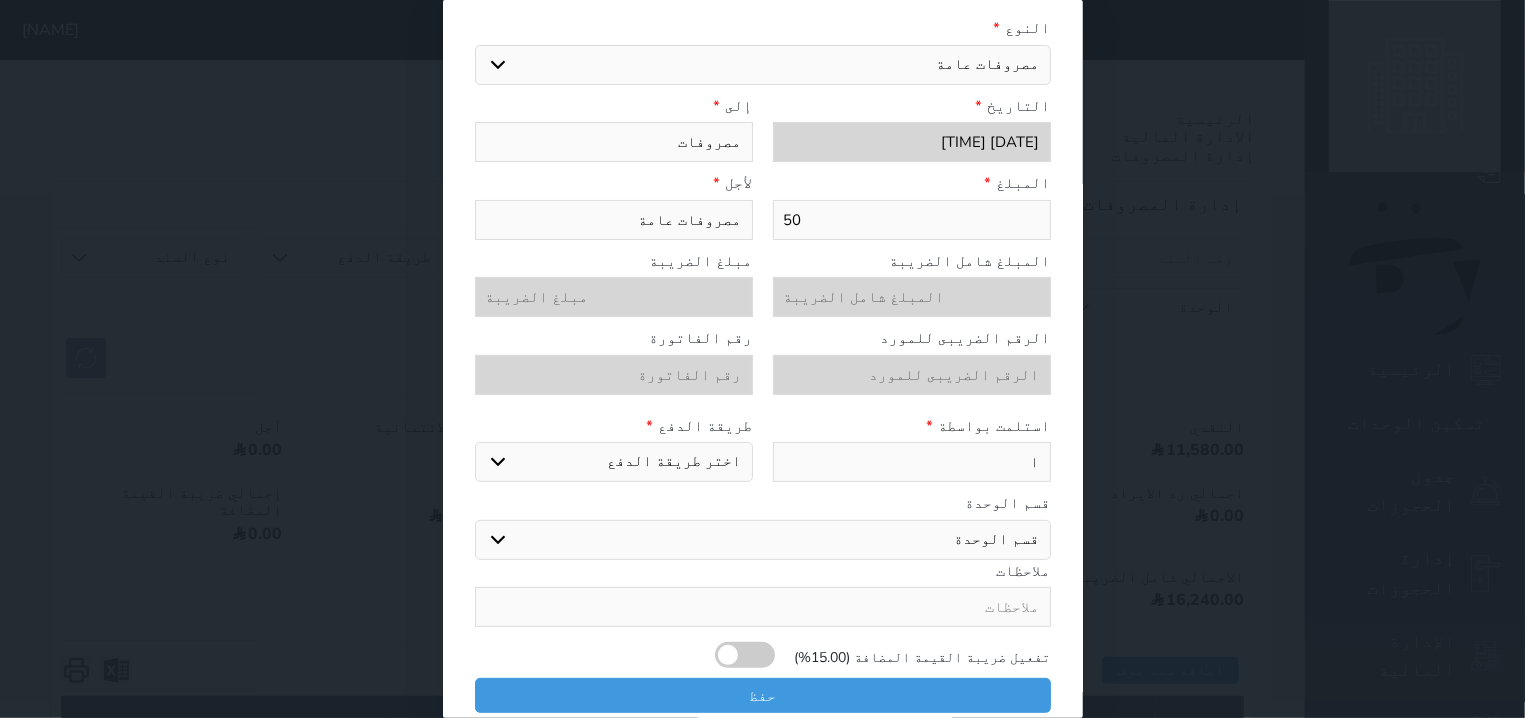 type on "ان" 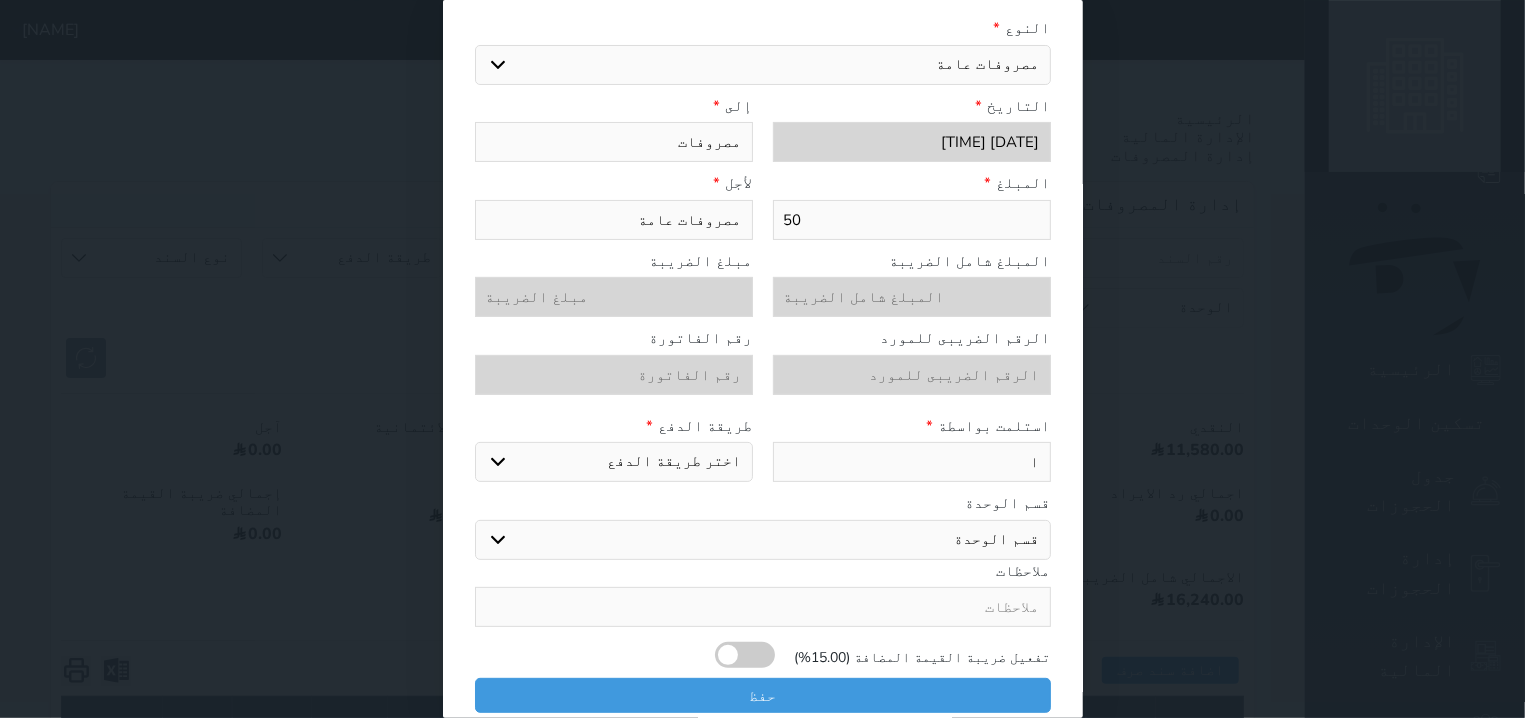 select 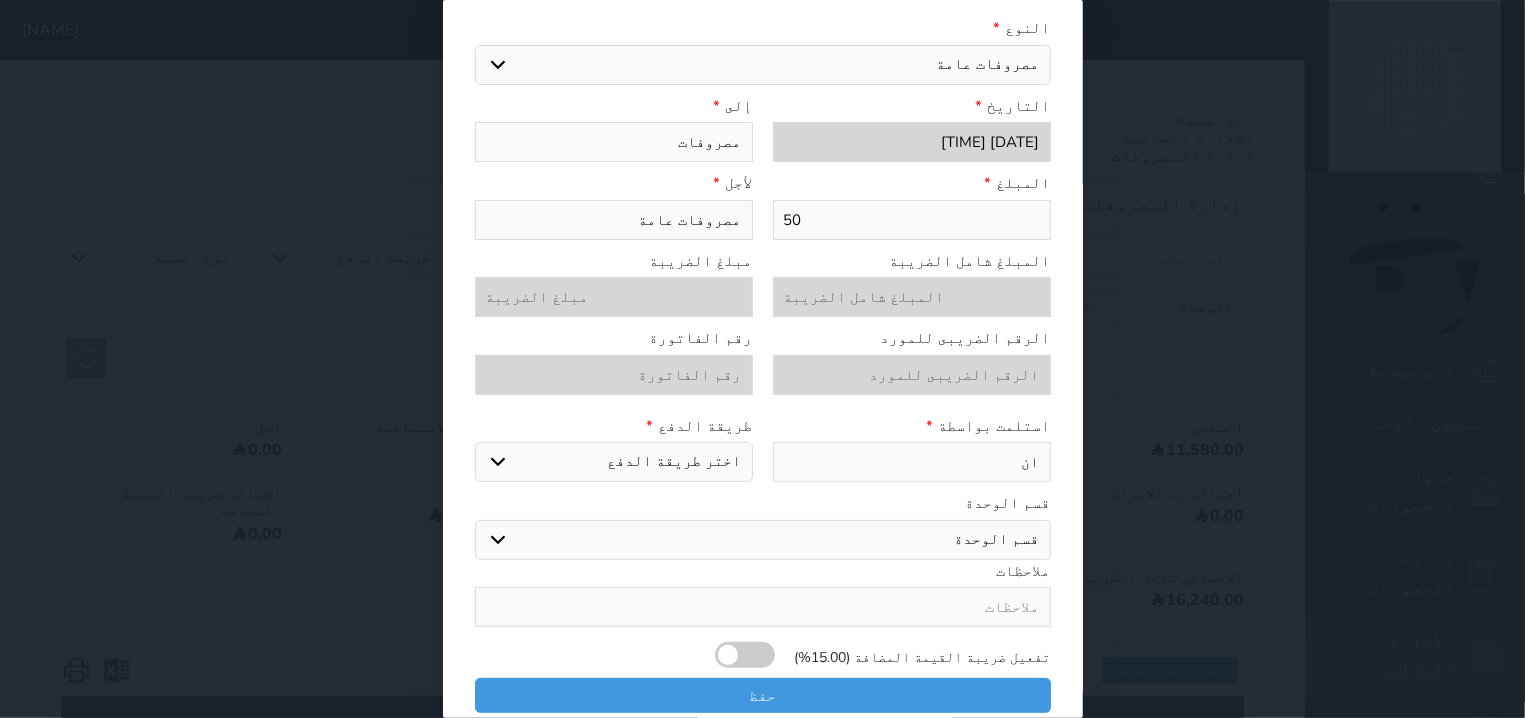 type on "اني" 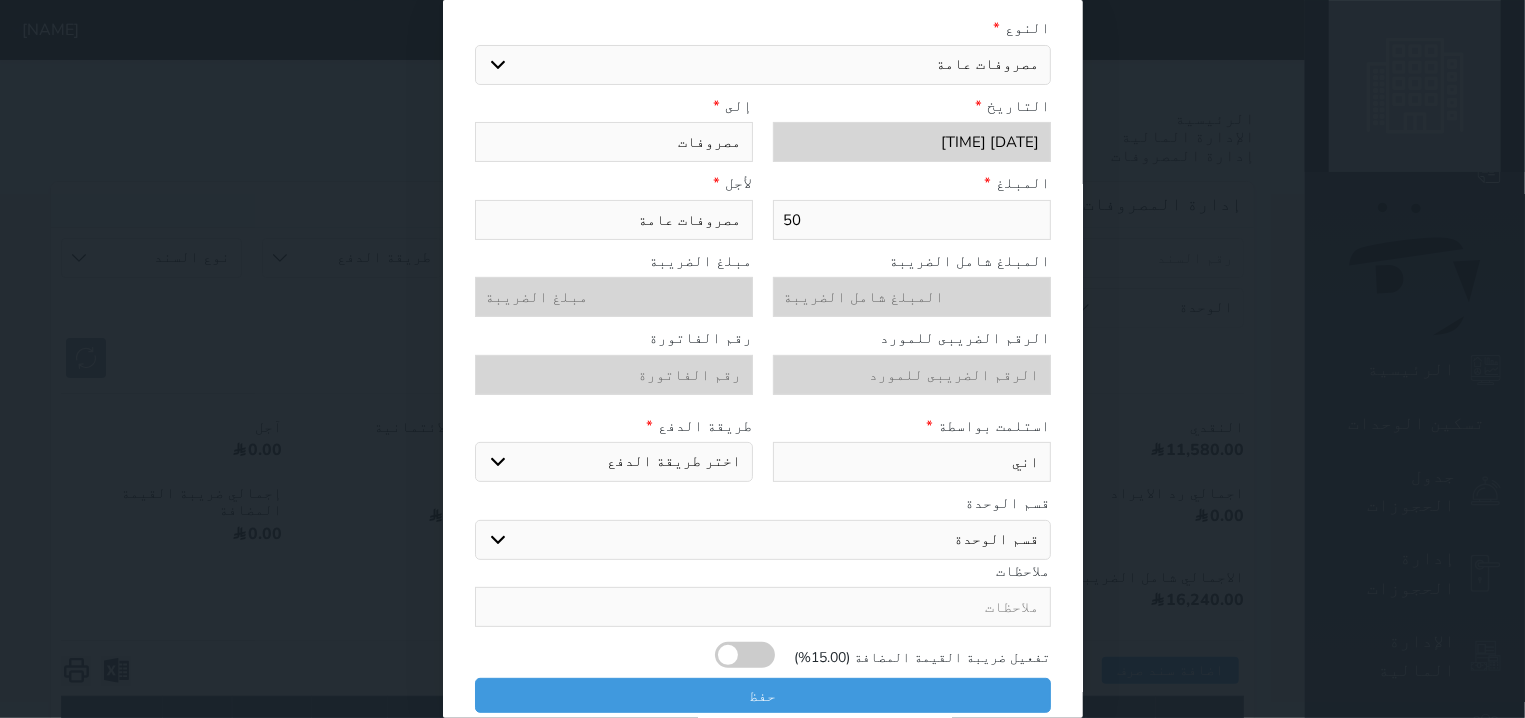 type on "[NICKNAME]" 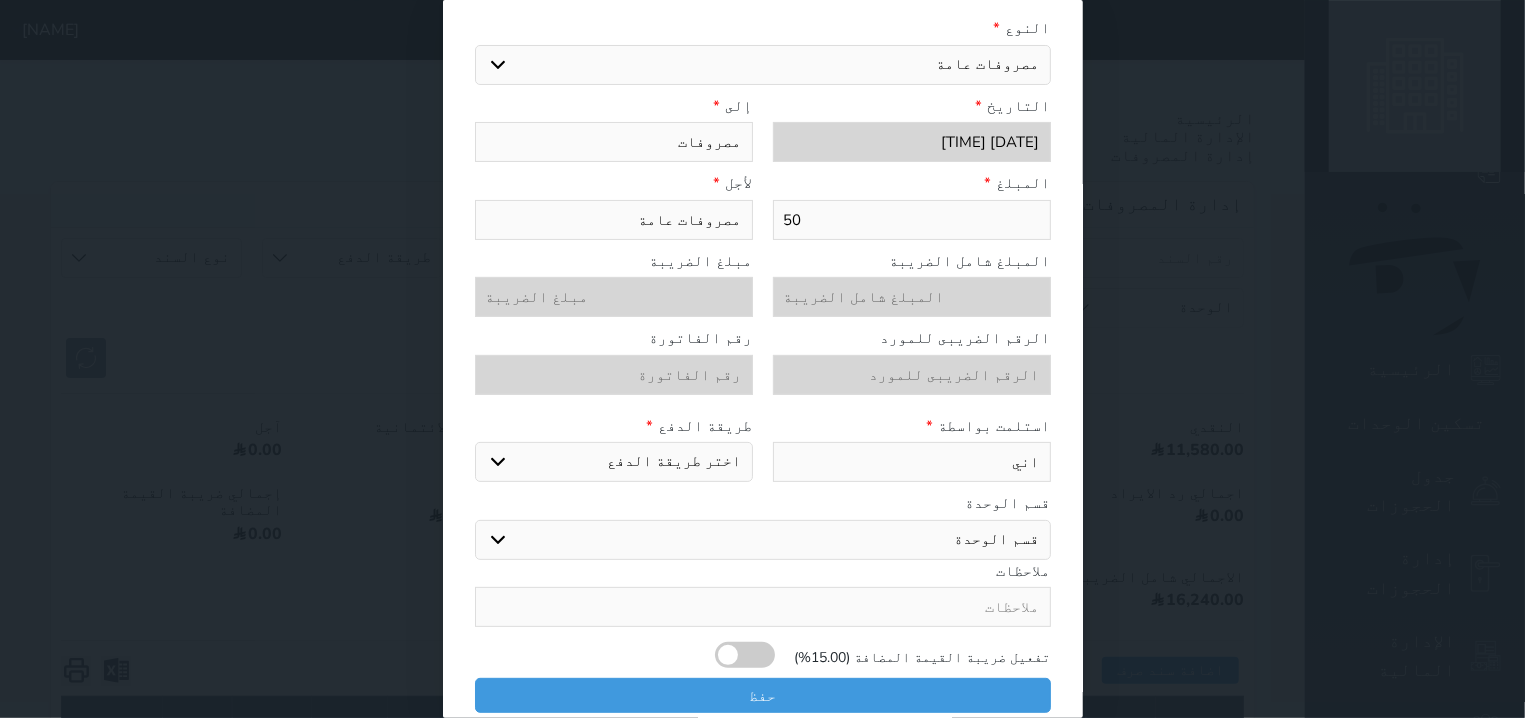 select 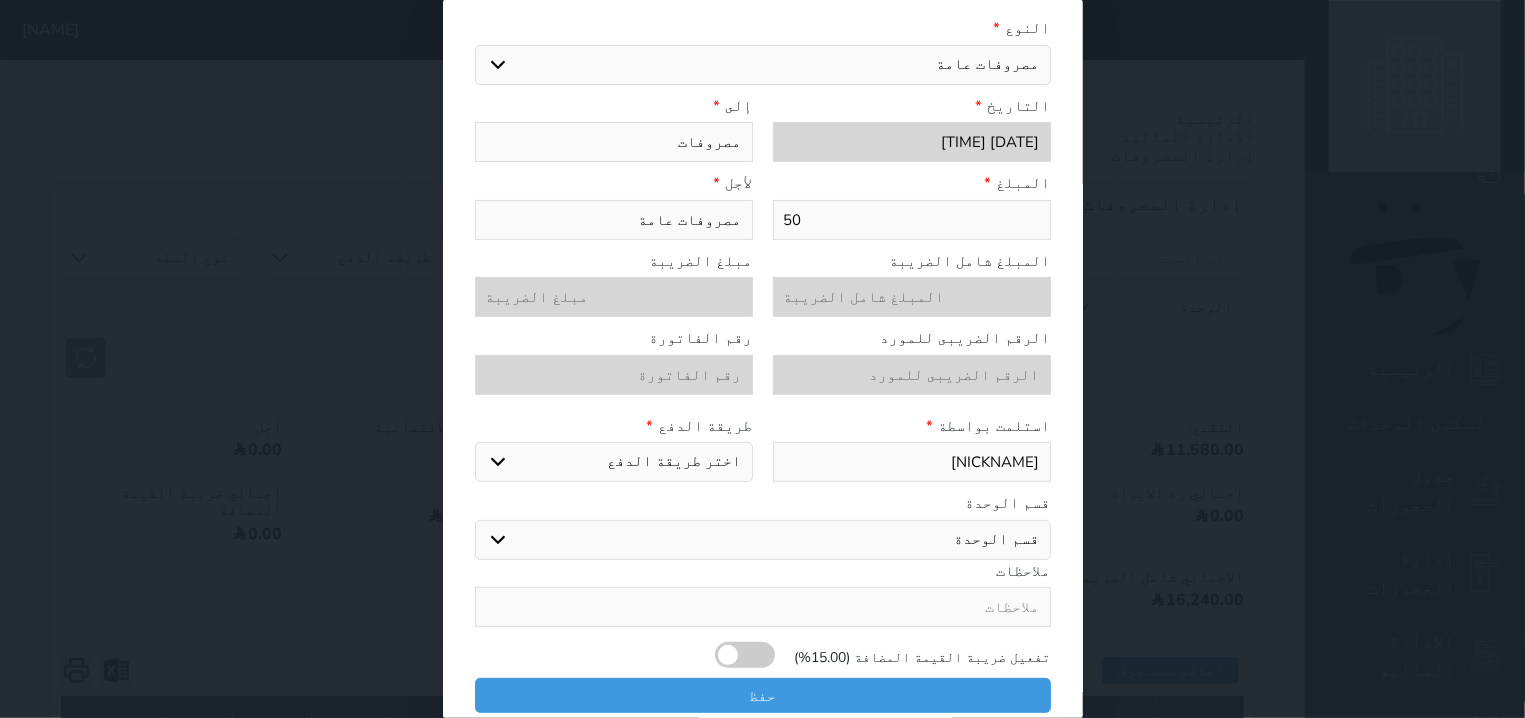 type on "[NICKNAME]" 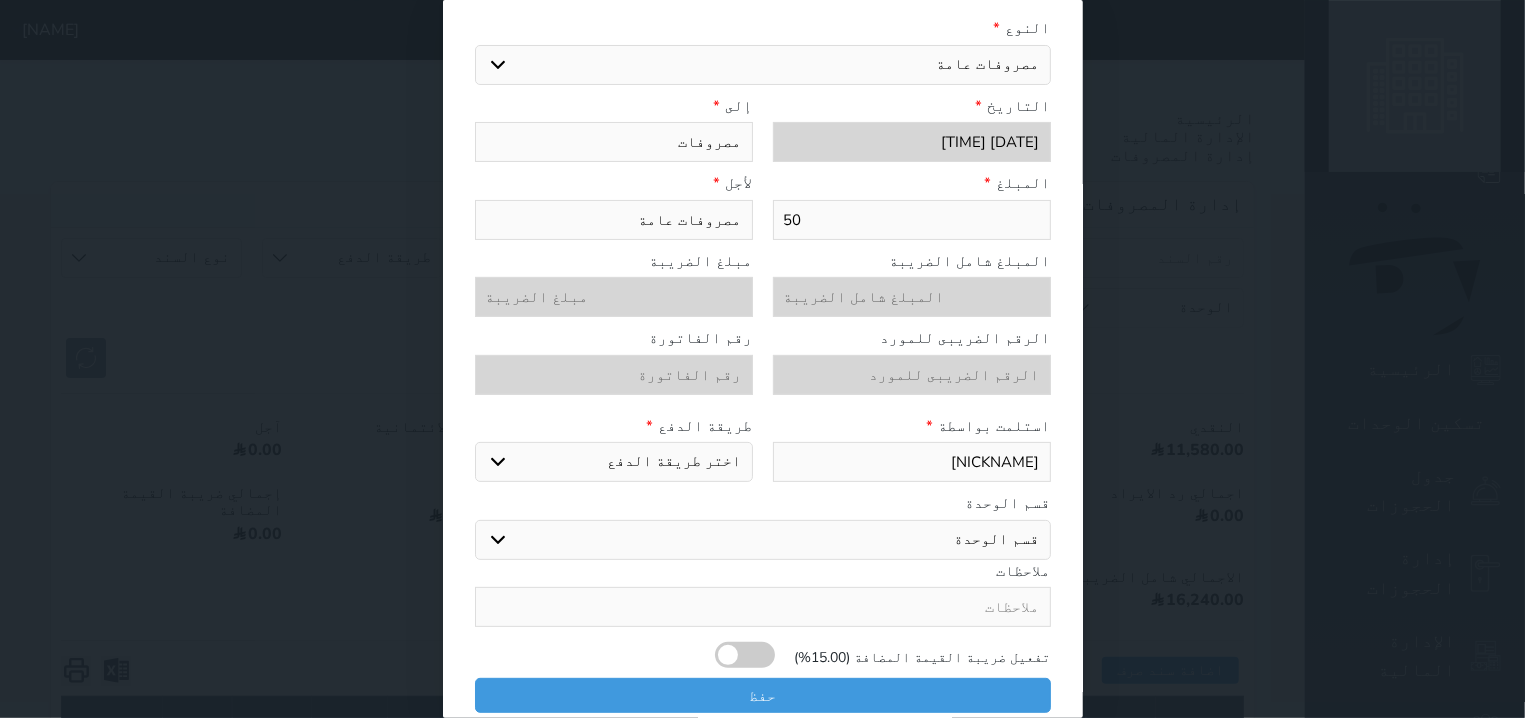 click on "اختر طريقة الدفع   دفع نقدى   تحويل بنكى   مدى   بطاقة ائتمان" at bounding box center (614, 462) 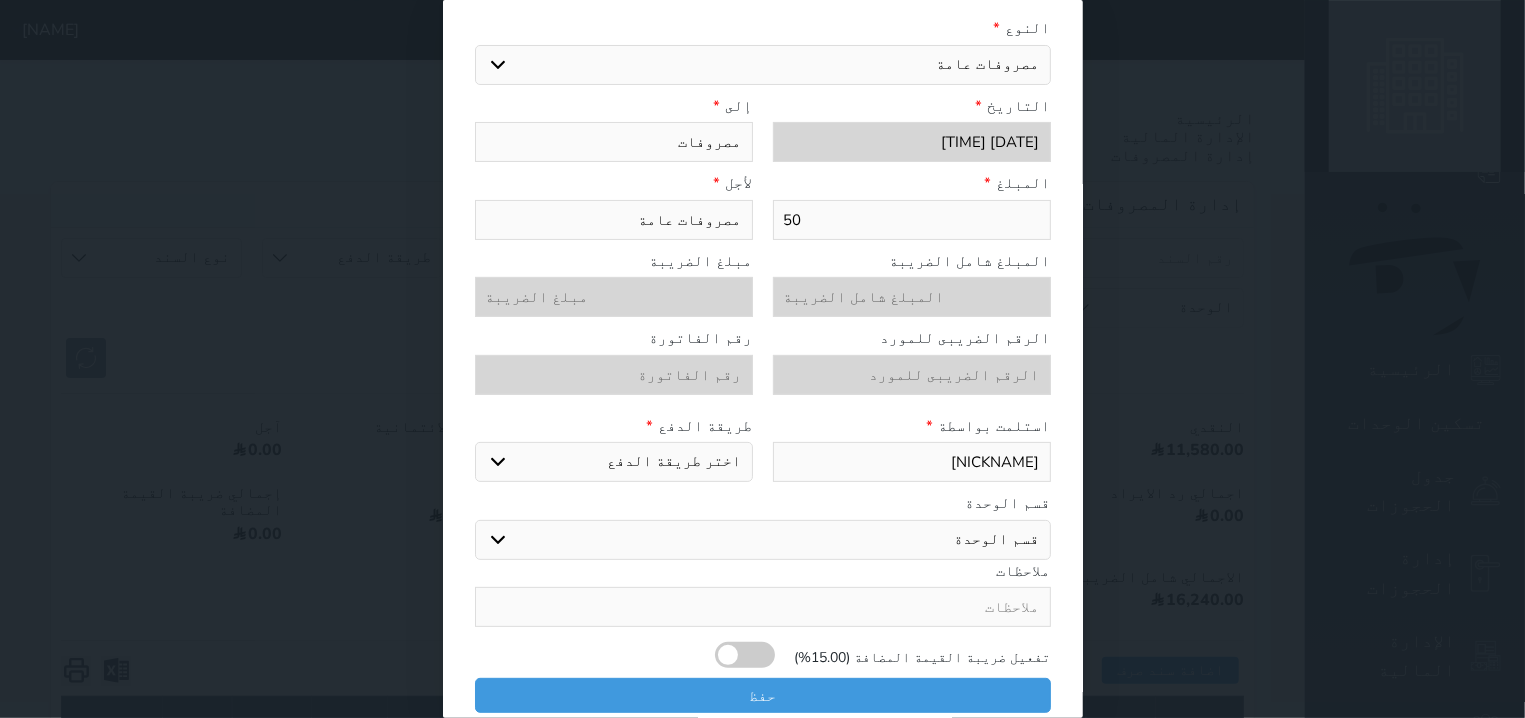 select on "cash" 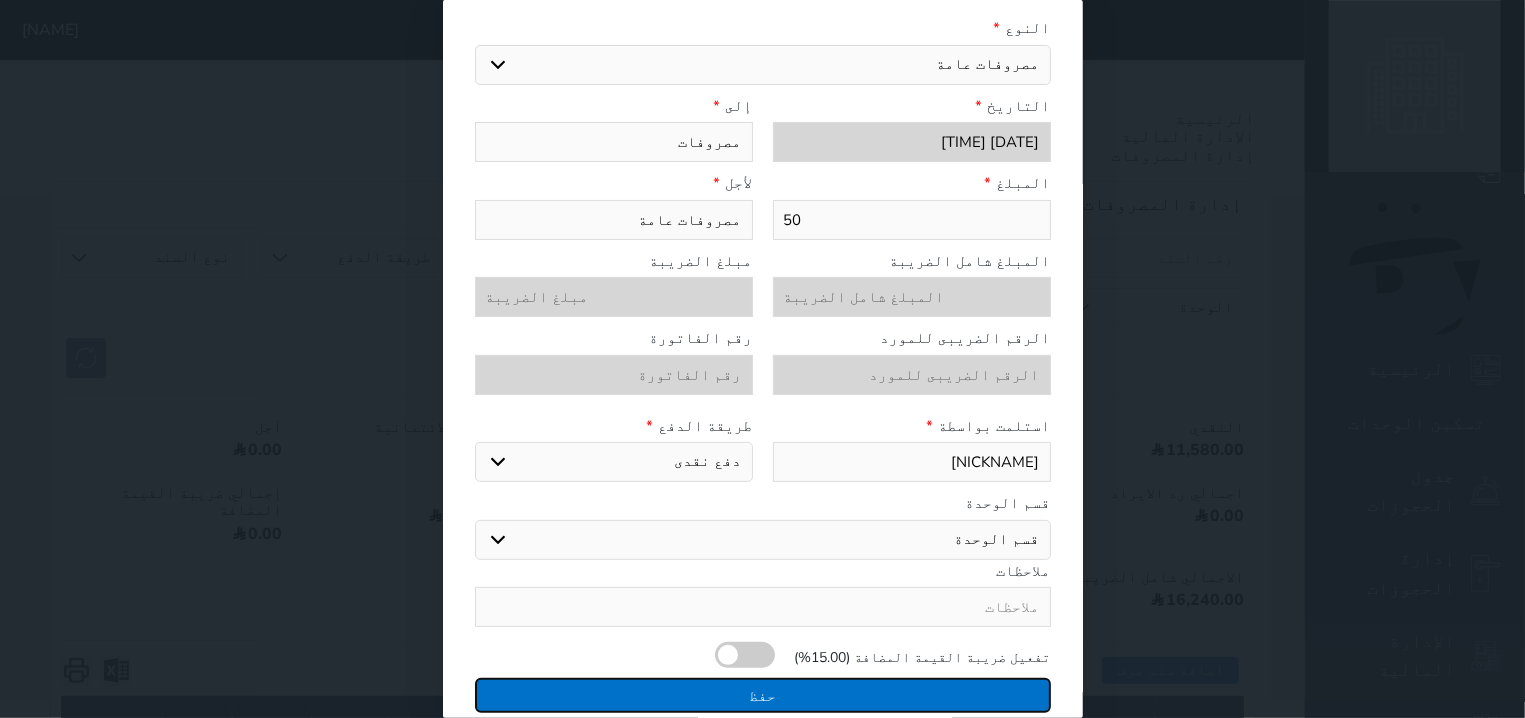 click on "حفظ" at bounding box center (763, 695) 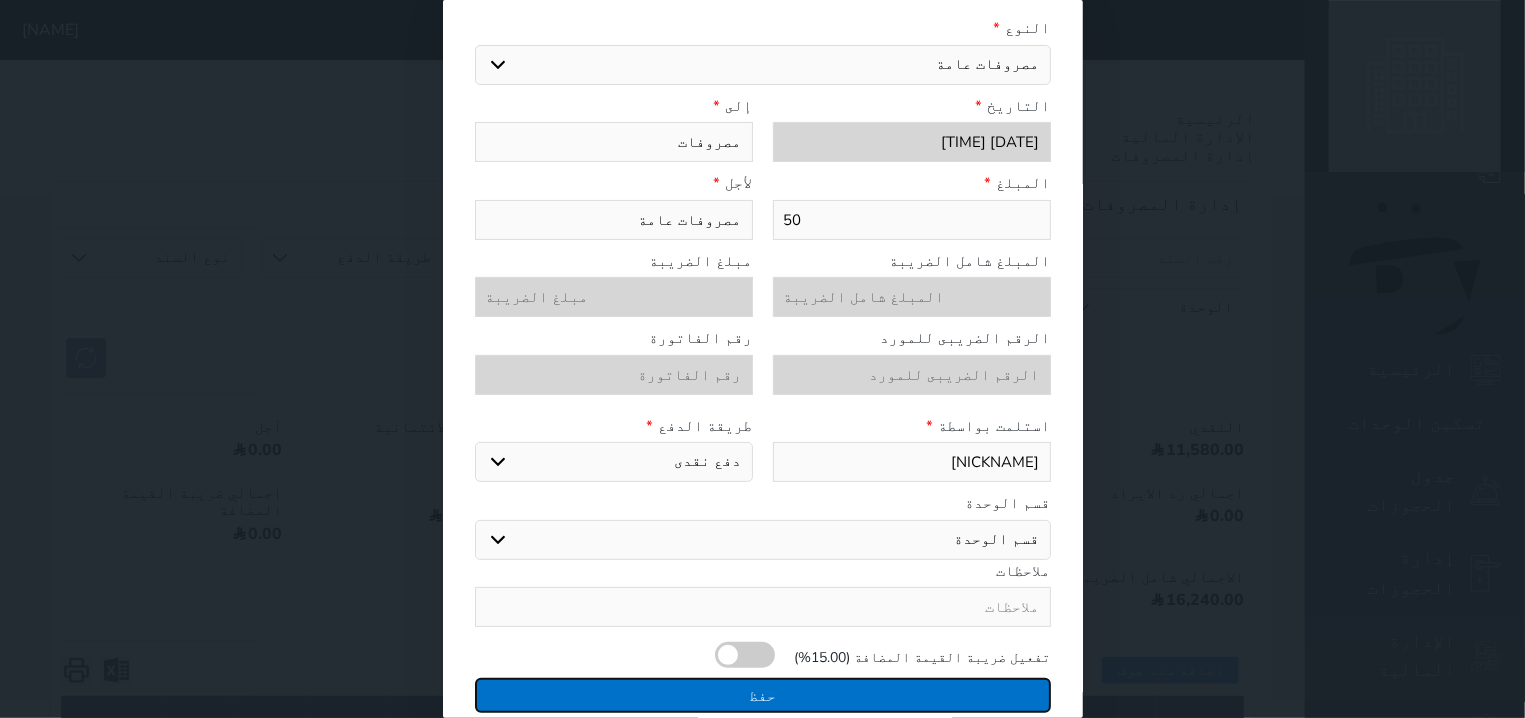 select 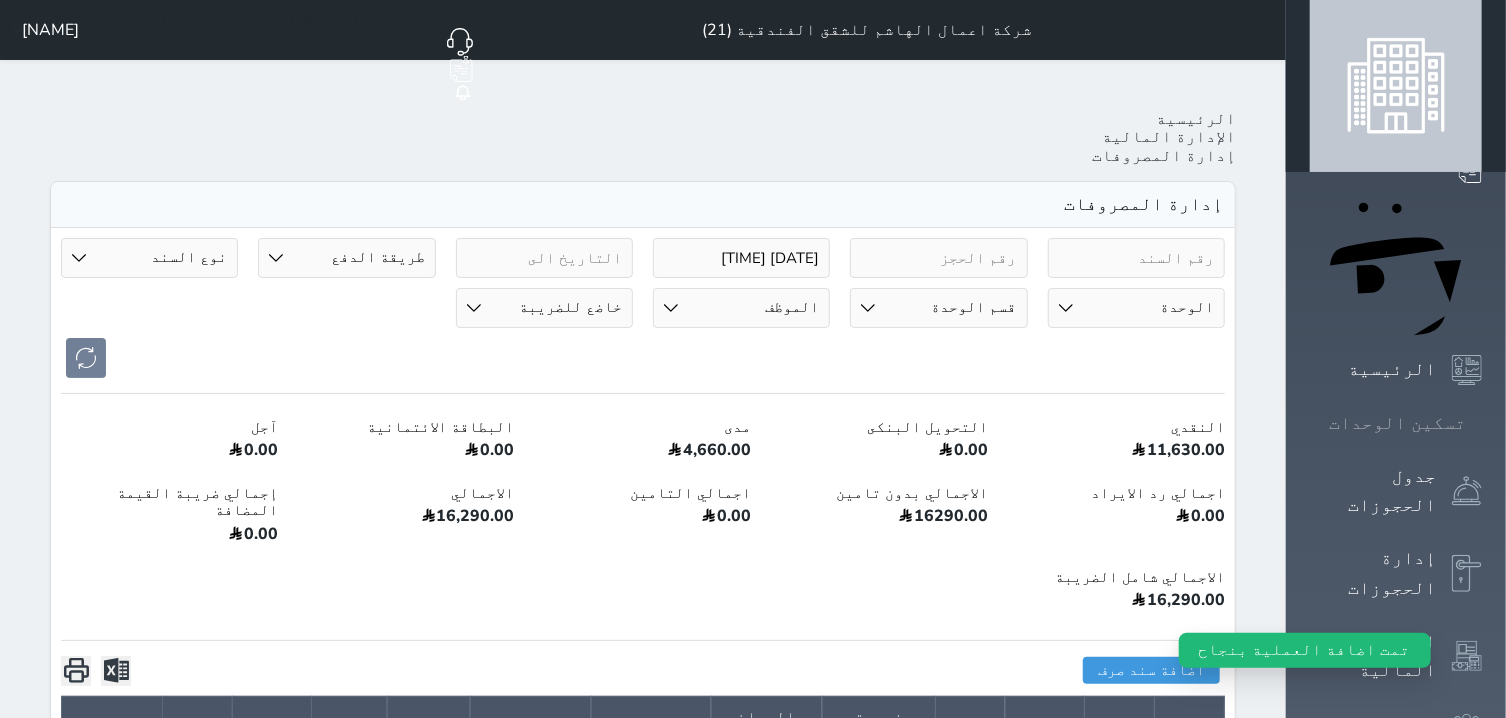 click 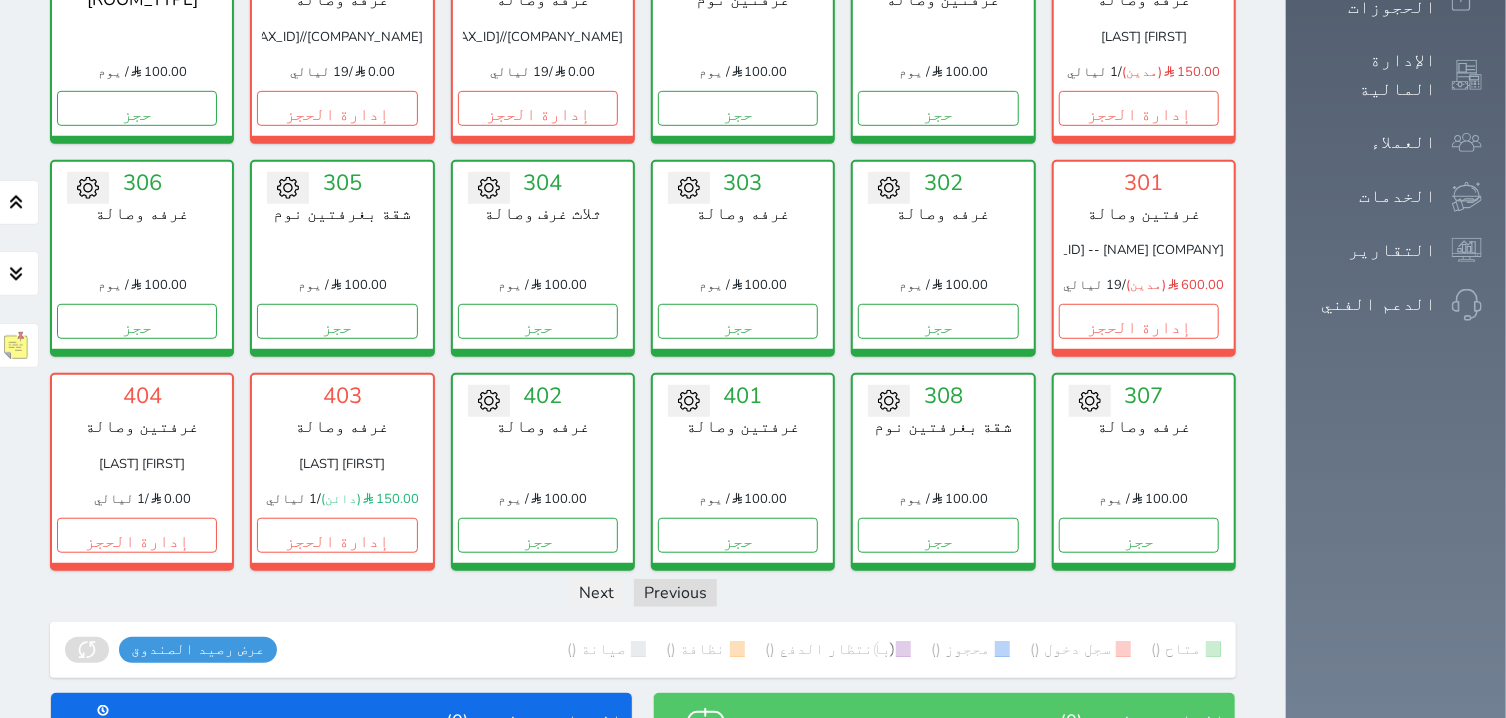 scroll, scrollTop: 587, scrollLeft: 0, axis: vertical 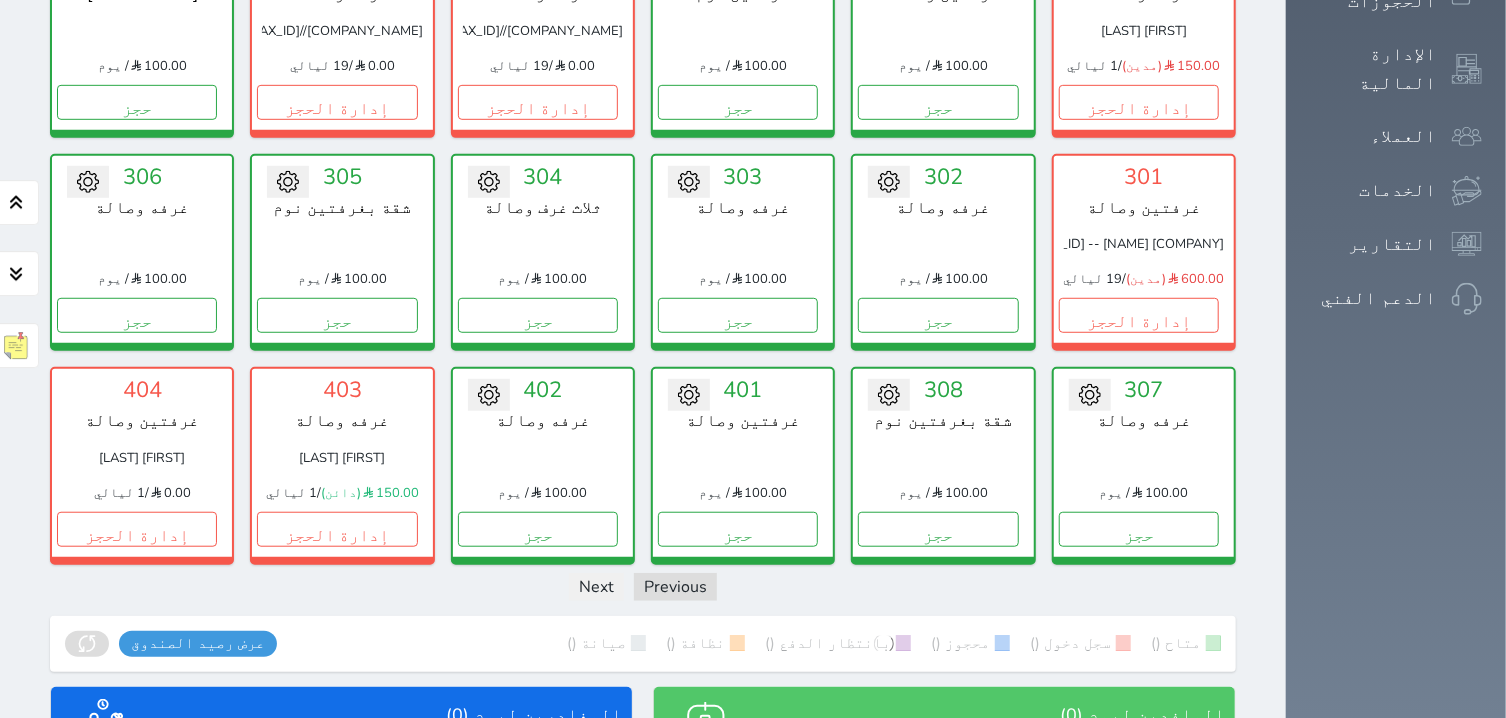 click on "متاح ()   سجل دخول ()   محجوز ()   بانتظار الدفع ()   نظافة ()   صيانة ()     عرض رصيد الصندوق   يرجي الانتظار   رصيد الصندوق : 0    تقرير استلام" at bounding box center [643, 644] 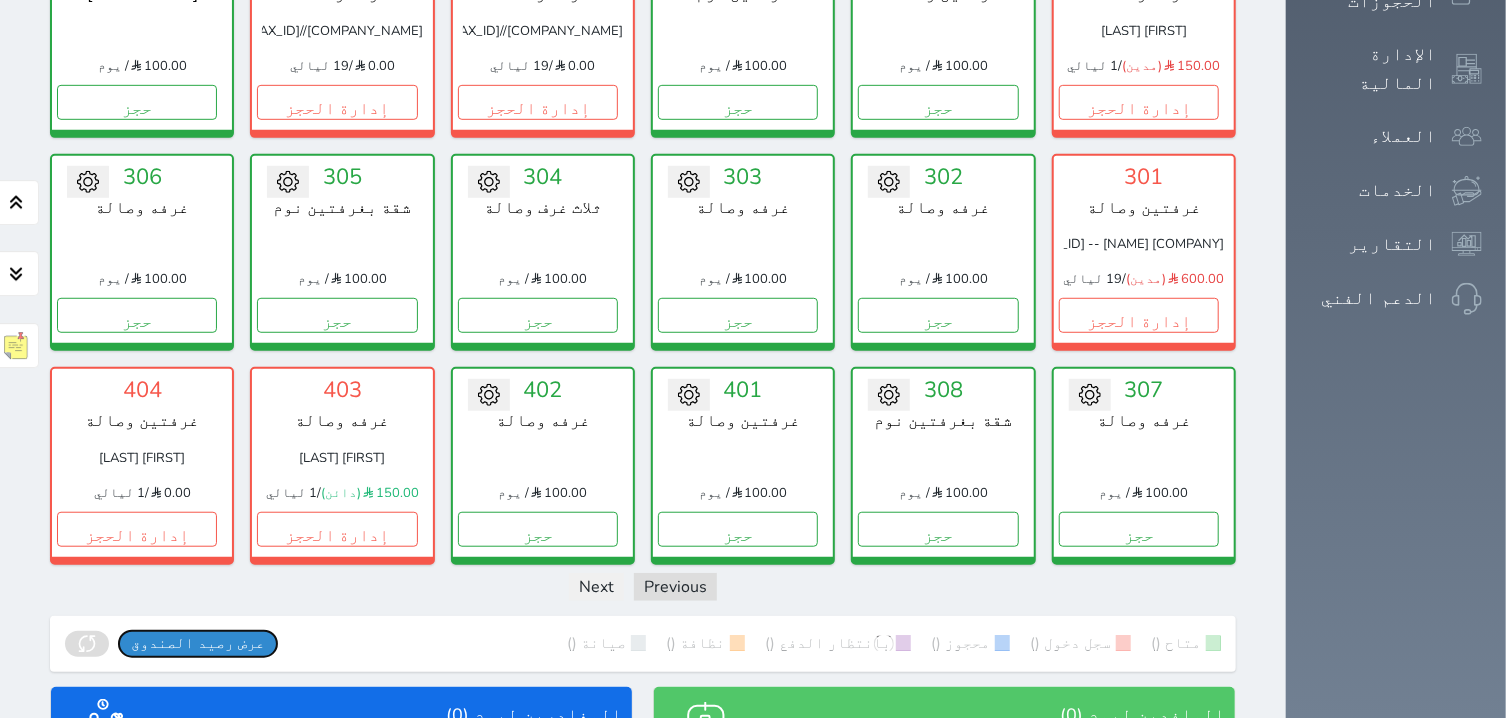 click on "عرض رصيد الصندوق" at bounding box center [198, 643] 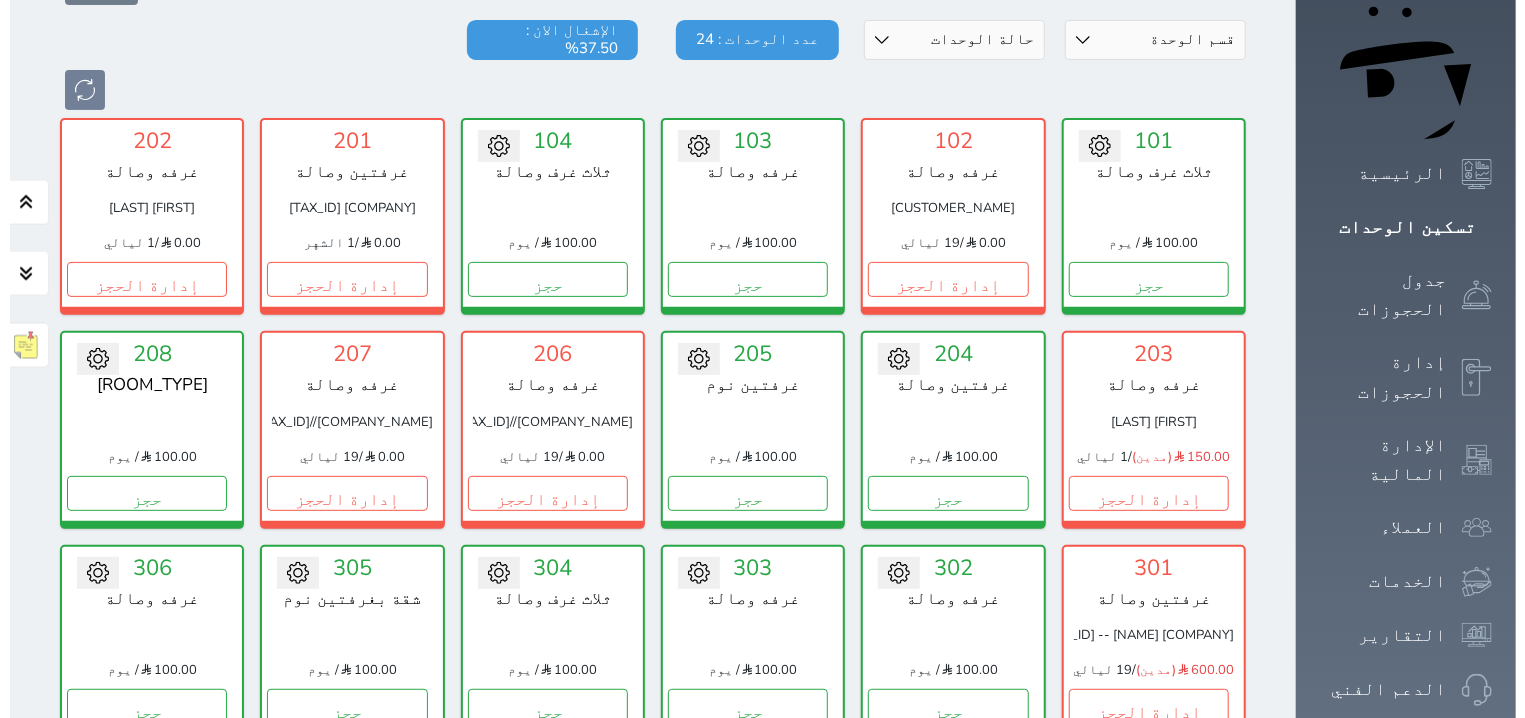 scroll, scrollTop: 0, scrollLeft: 0, axis: both 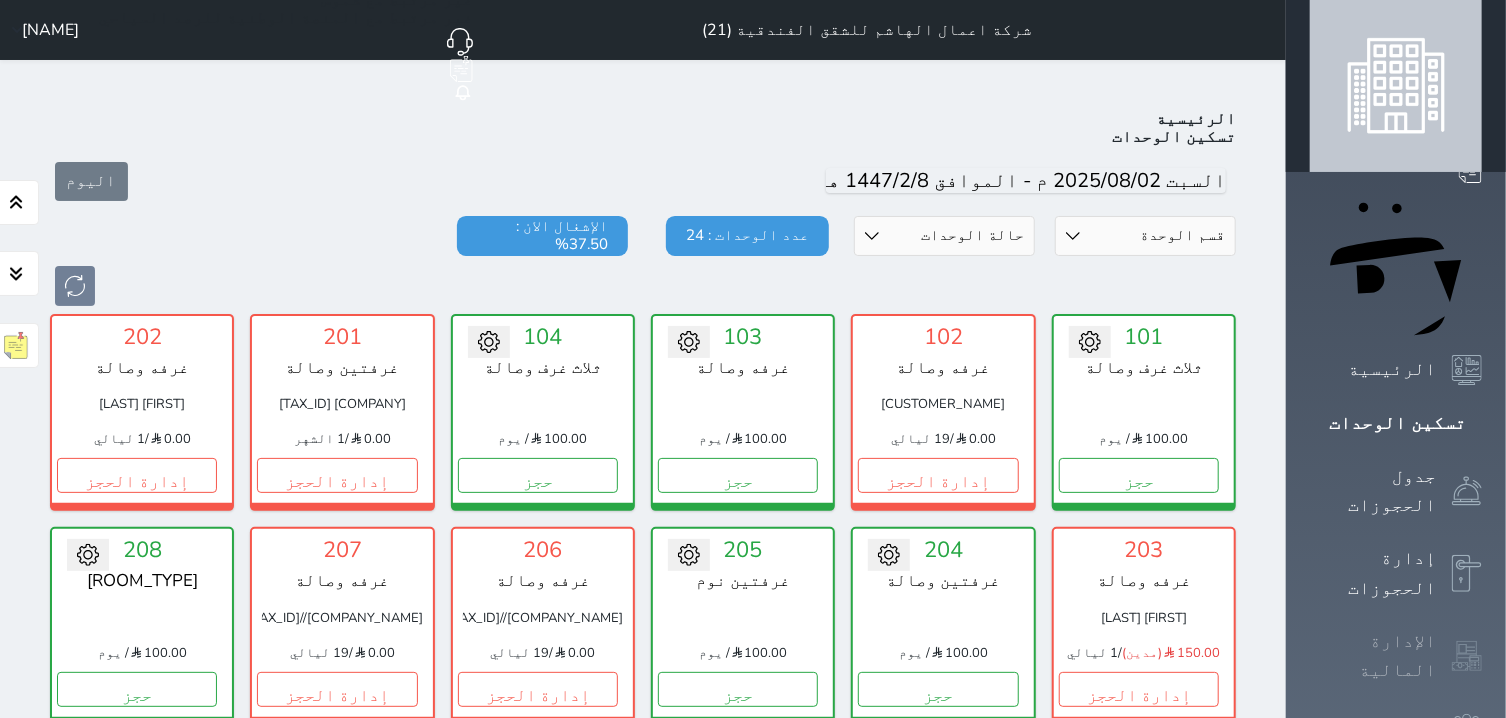 click 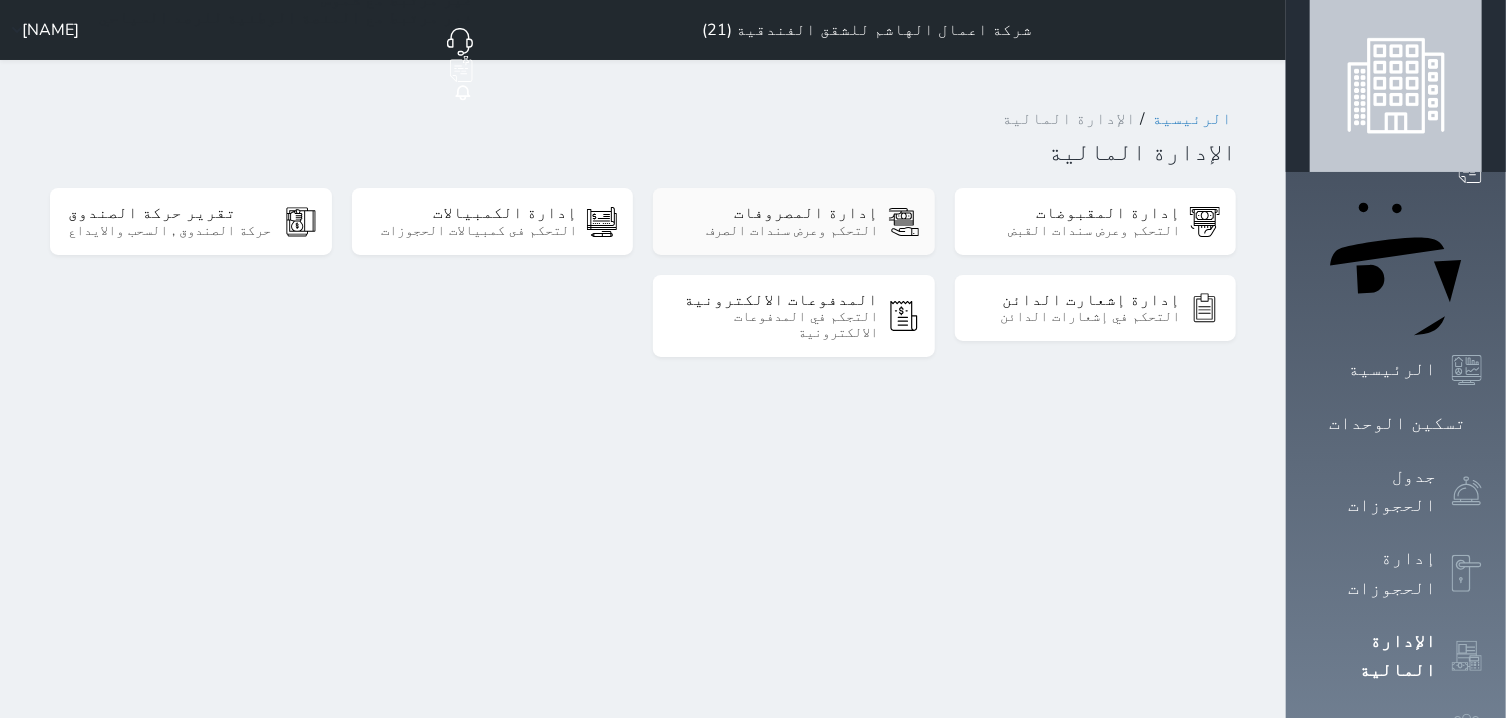 click on "التحكم وعرض سندات الصرف" at bounding box center (775, 231) 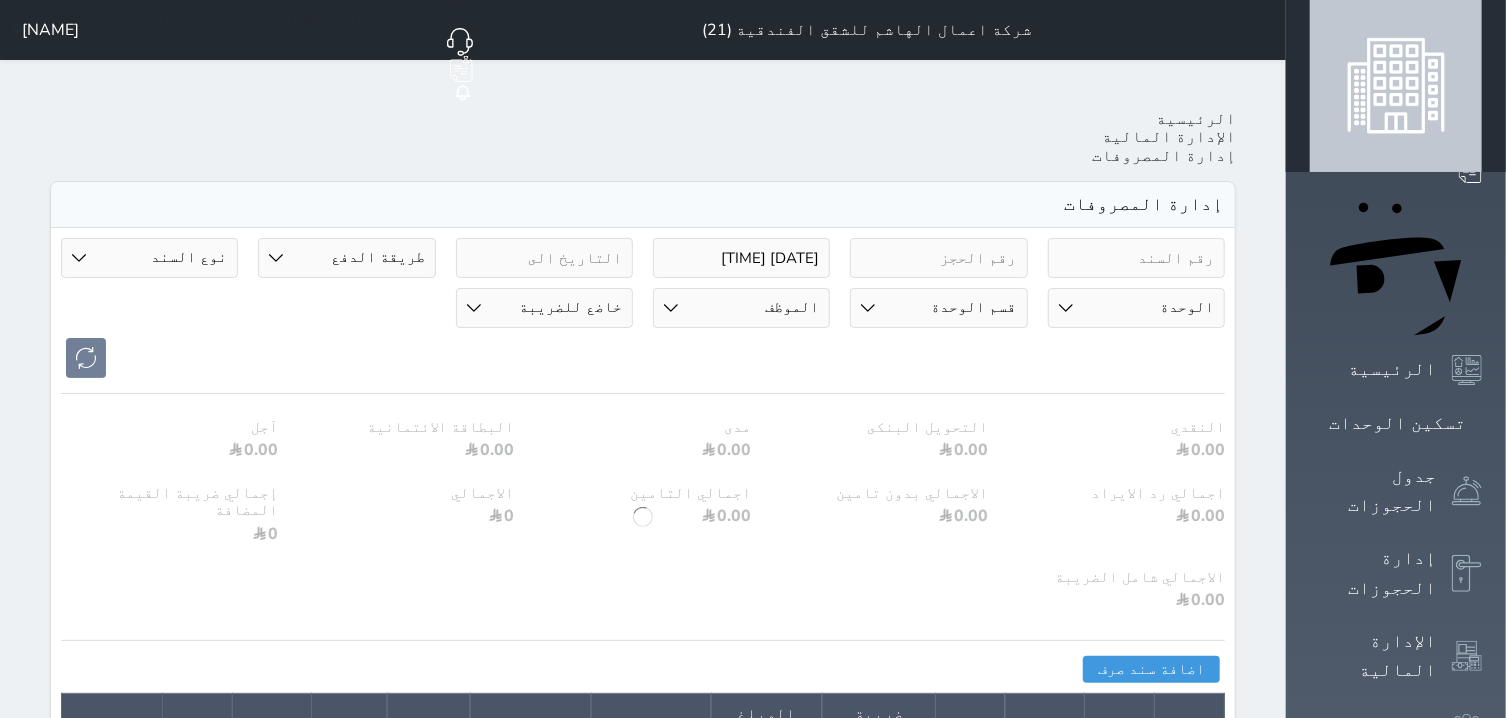 click on "[DATE] [TIME] [ACTION] [PAYMENT_METHOD] [TRANSACTION_TYPE] [UNIT_TYPE] [UNIT_NUMBER]" at bounding box center (643, 1329) 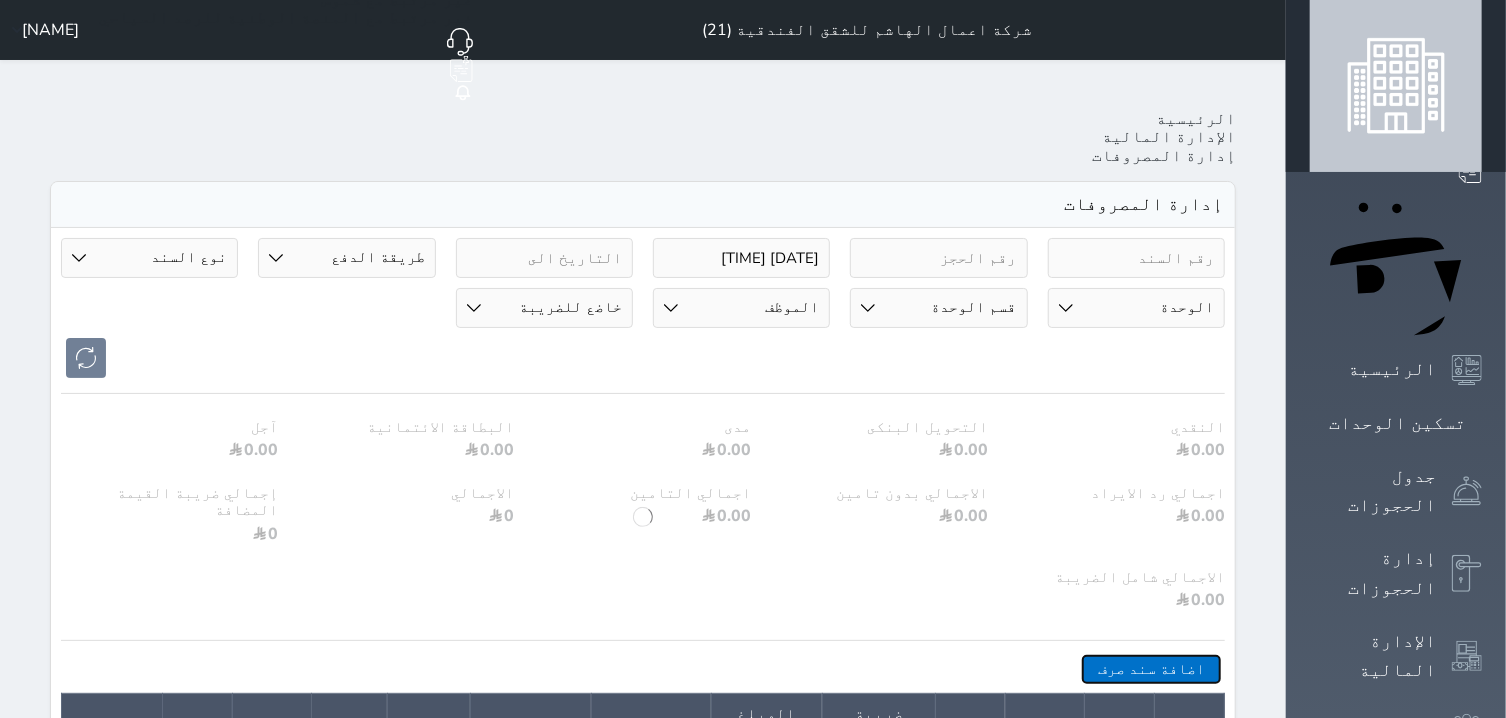 click on "اضافة سند صرف" at bounding box center (1151, 669) 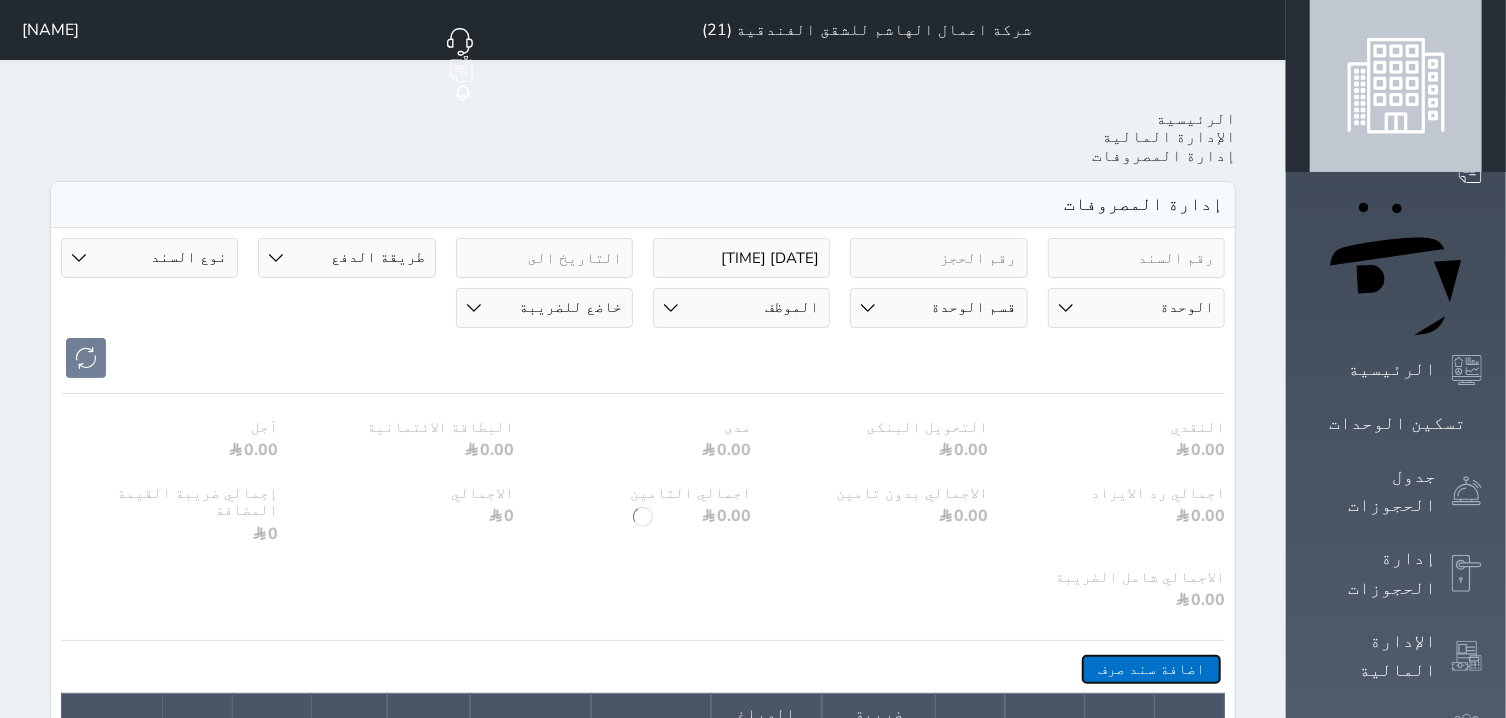select 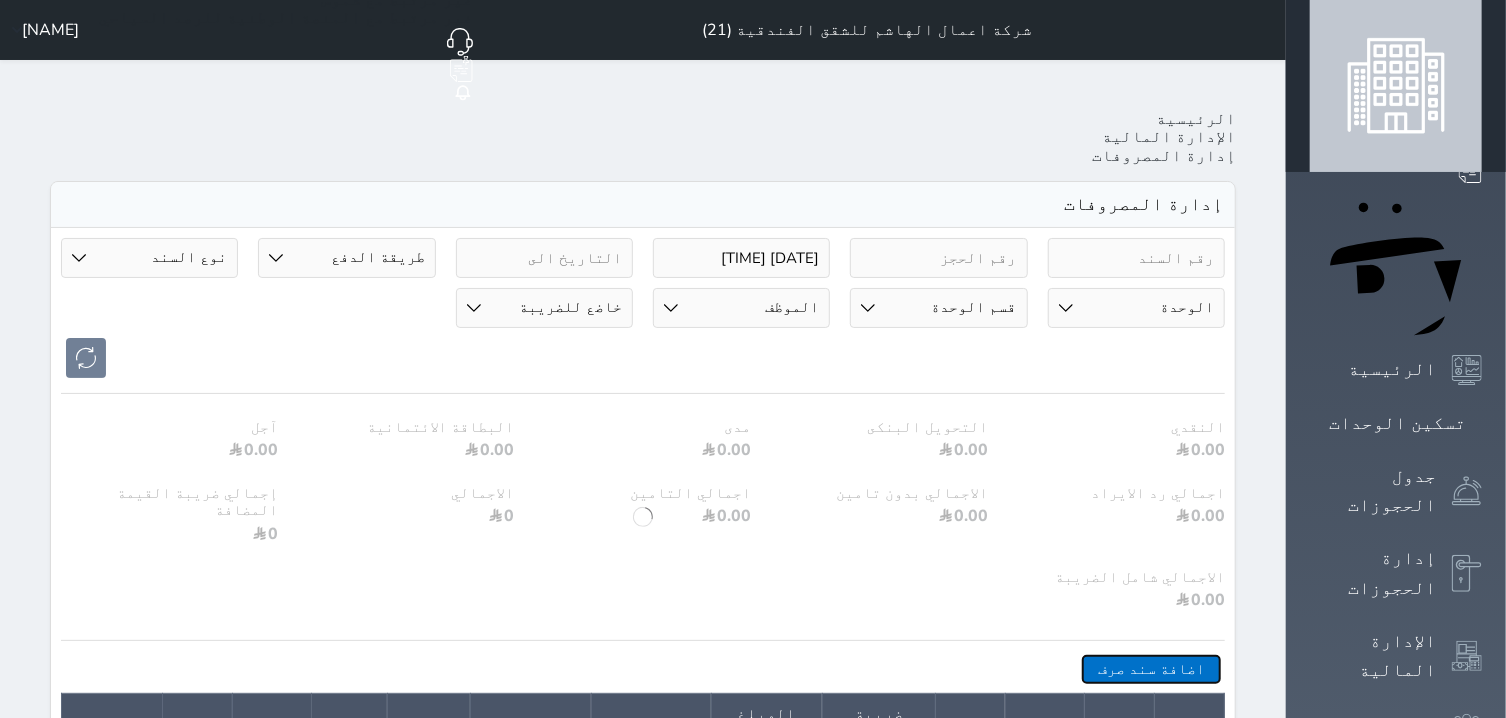 select 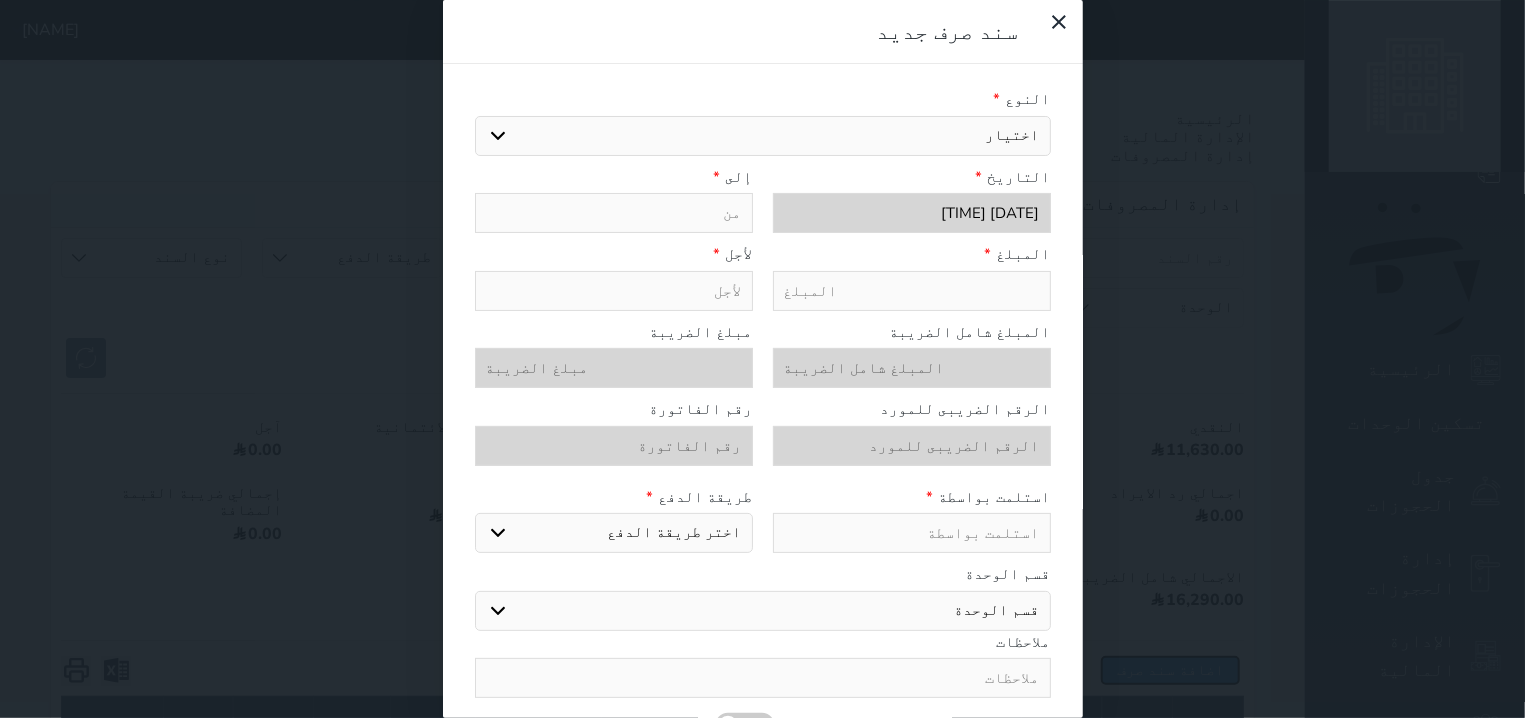 select 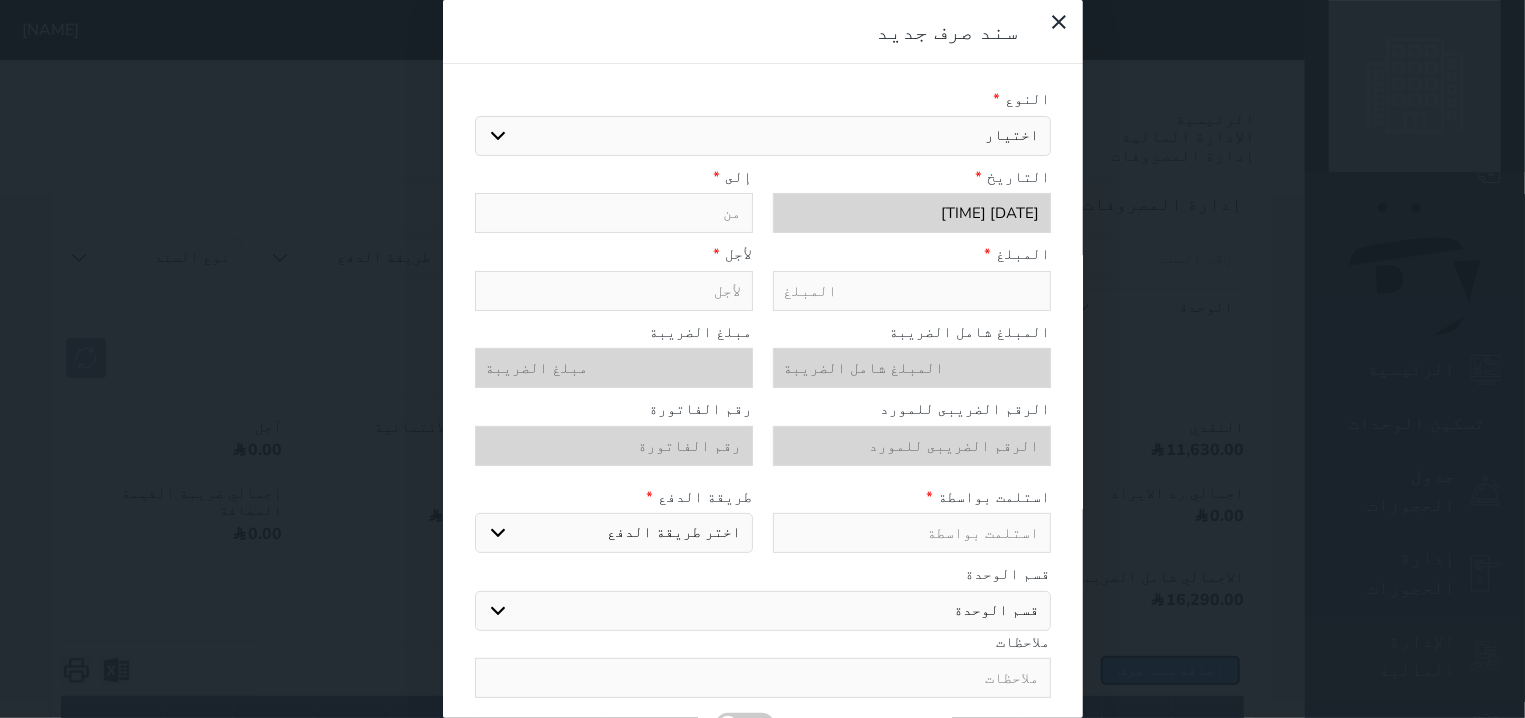 select 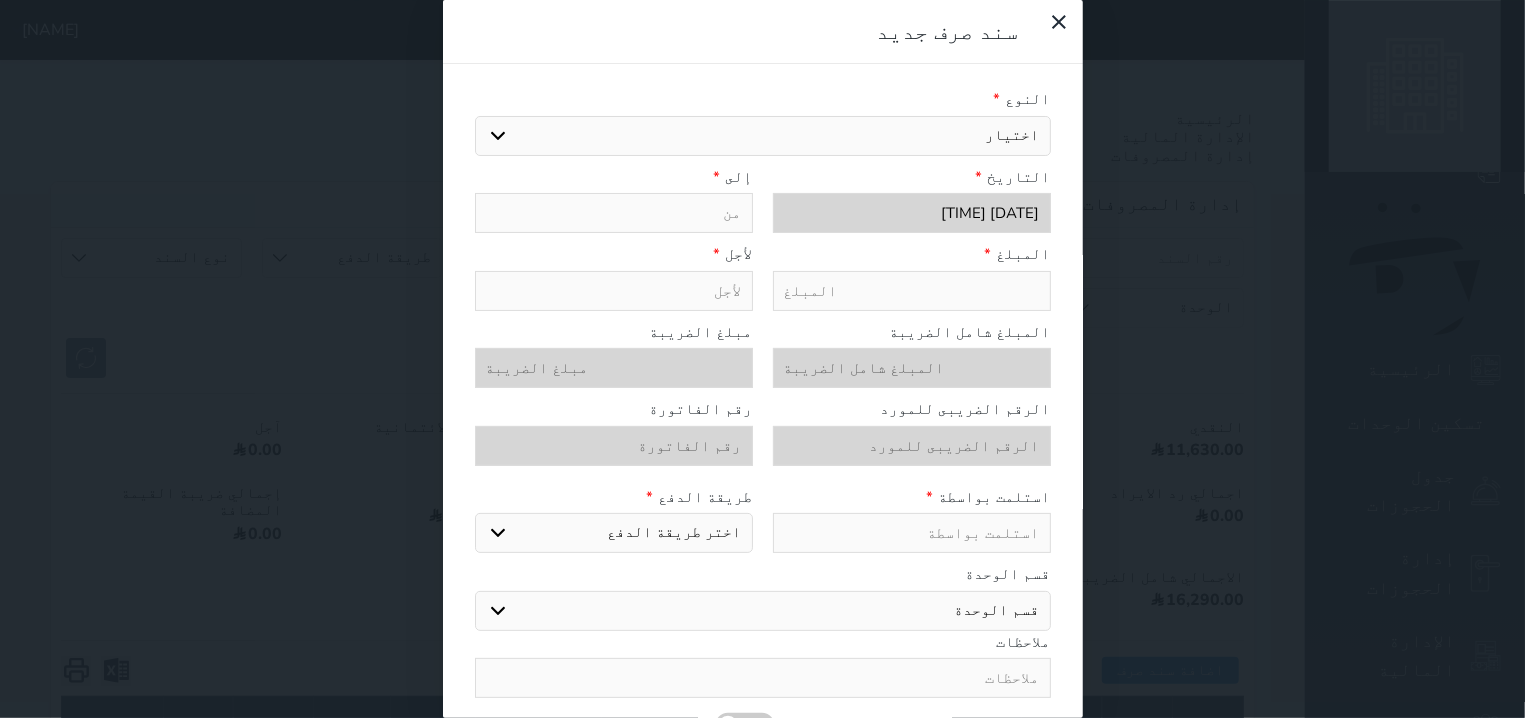 click on "اختيار   مرتجع إيجار رواتب صيانة مصروفات عامة تحويل من الصندوق الى الادارة استرجاع تامين استرجاع العربون" at bounding box center (763, 136) 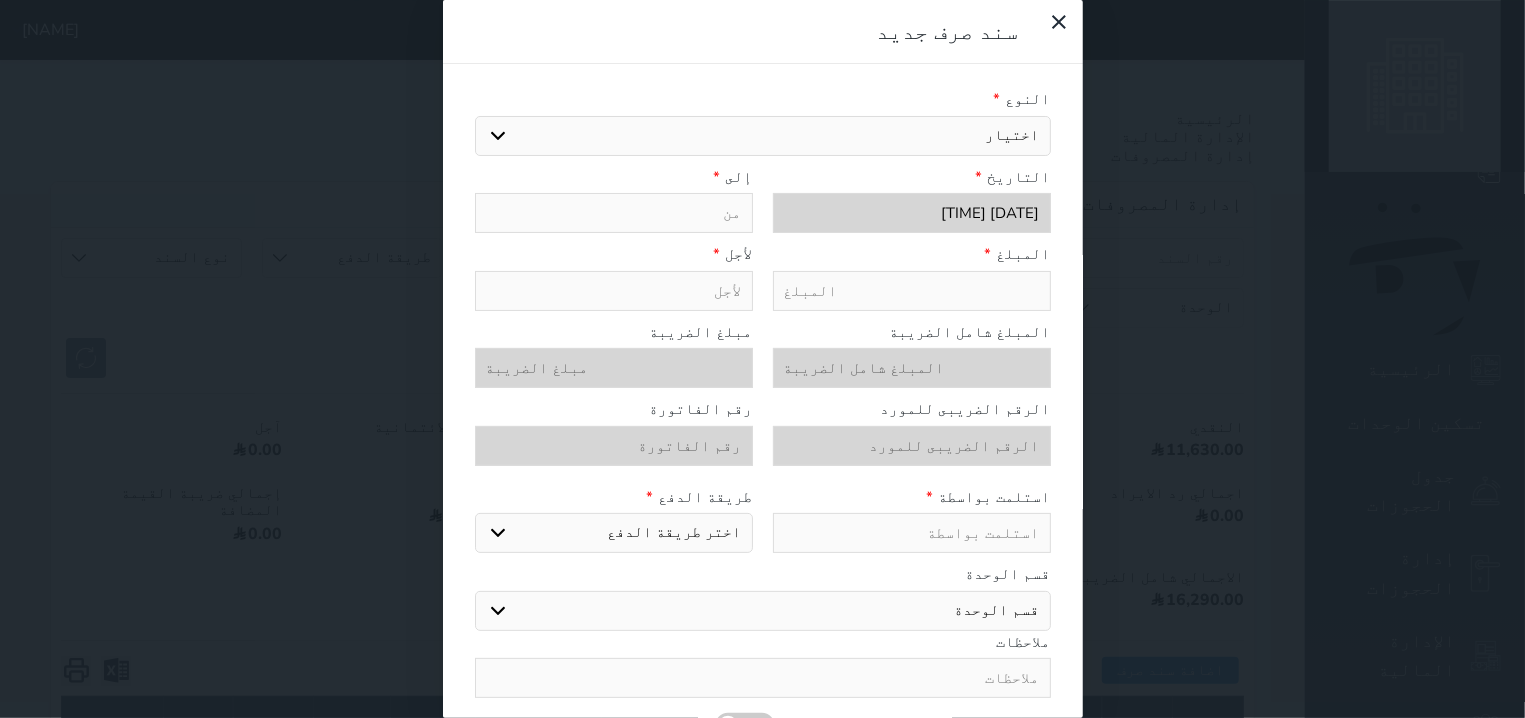 type on "تحويل من الصندوق الى الادارة" 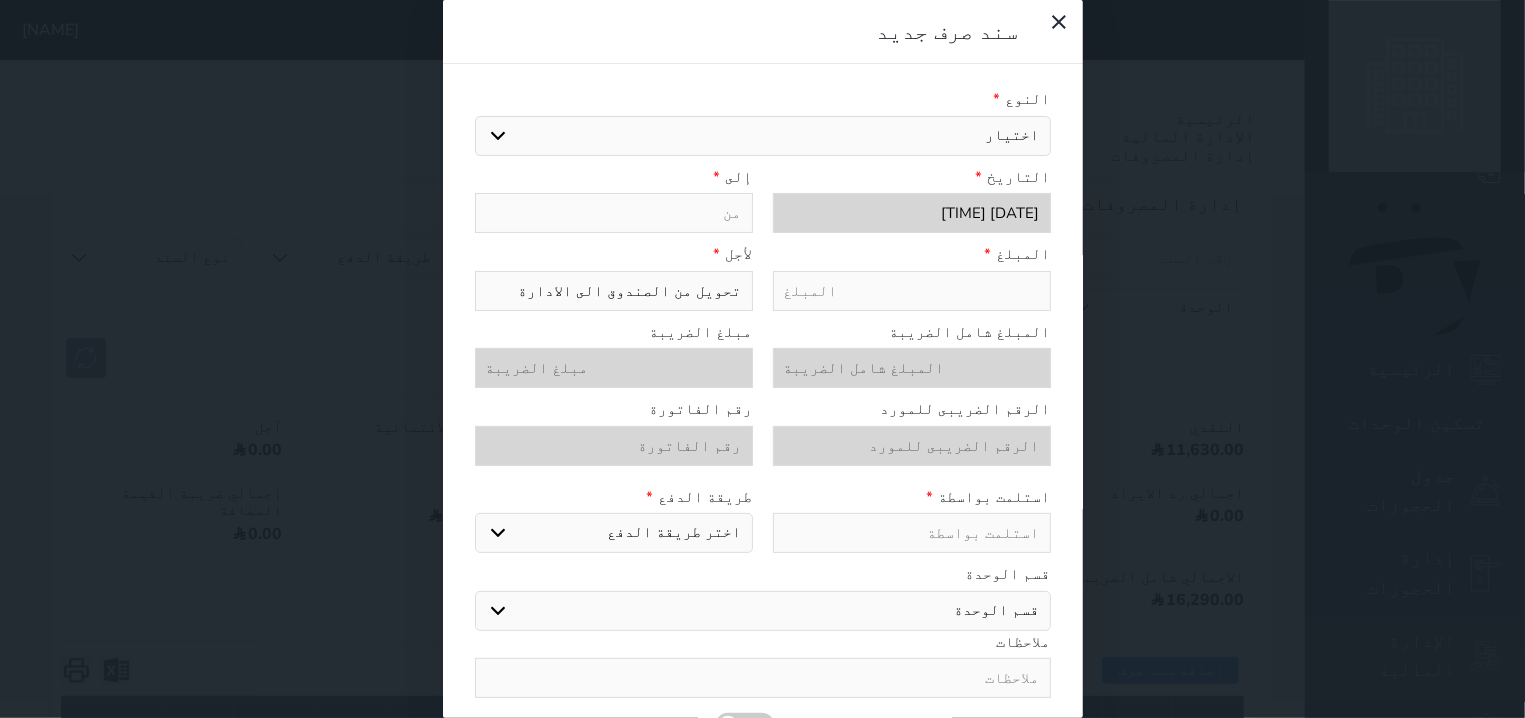 select 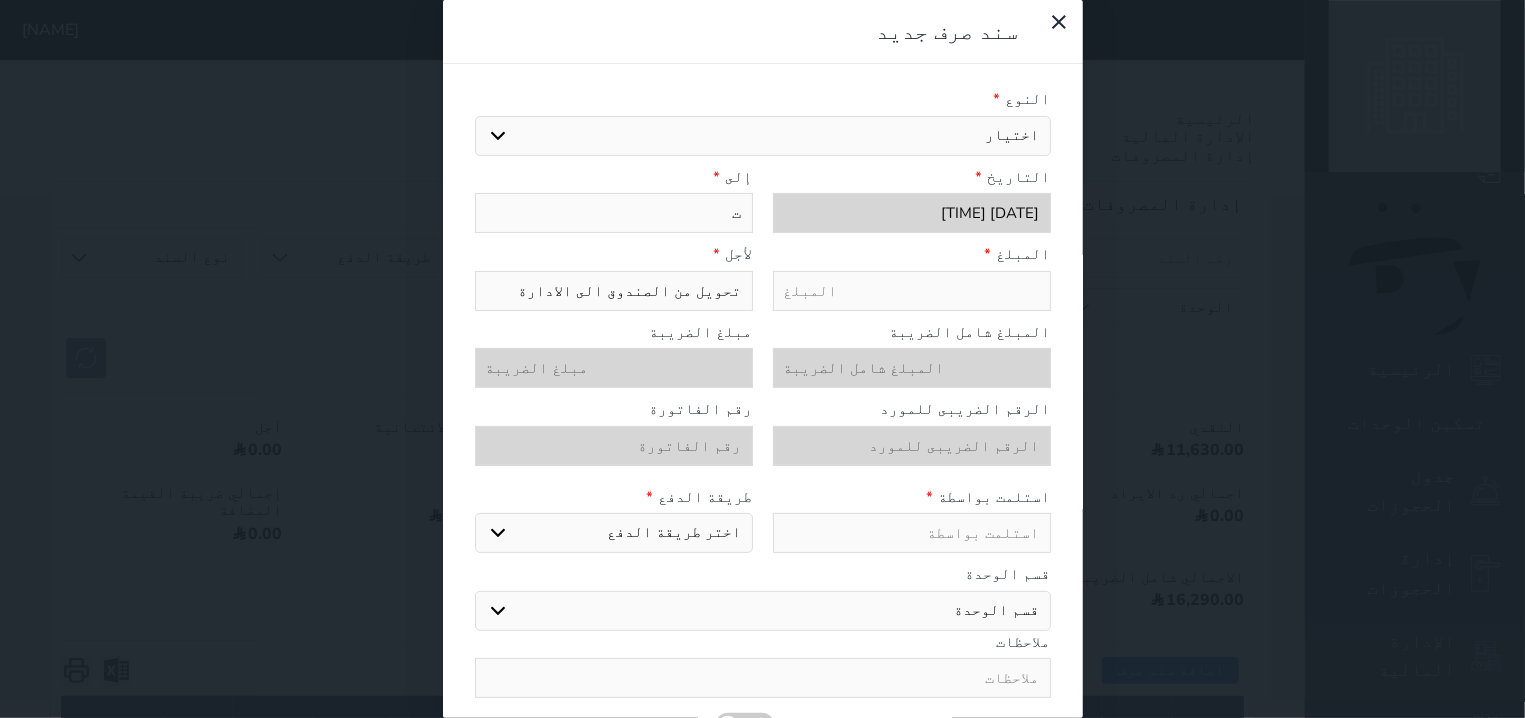 select 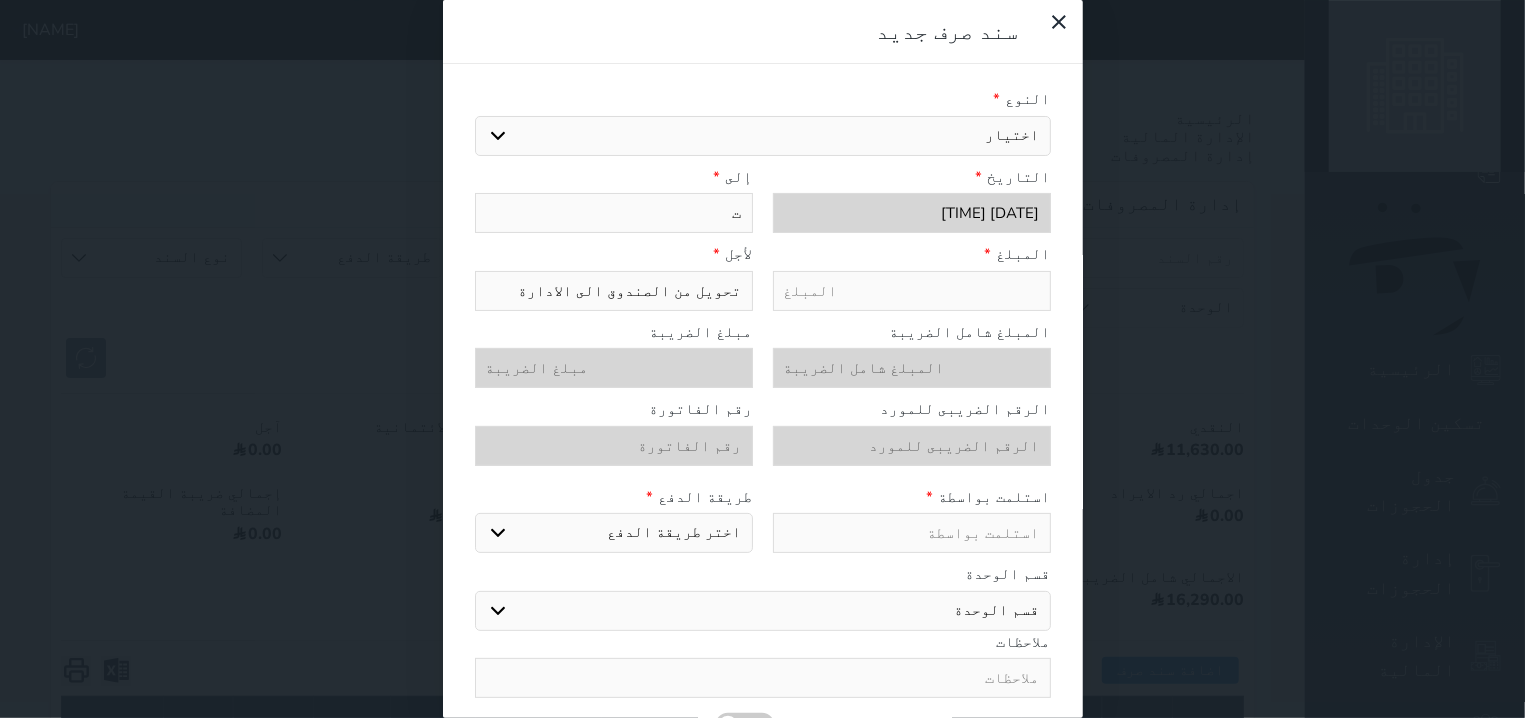 select 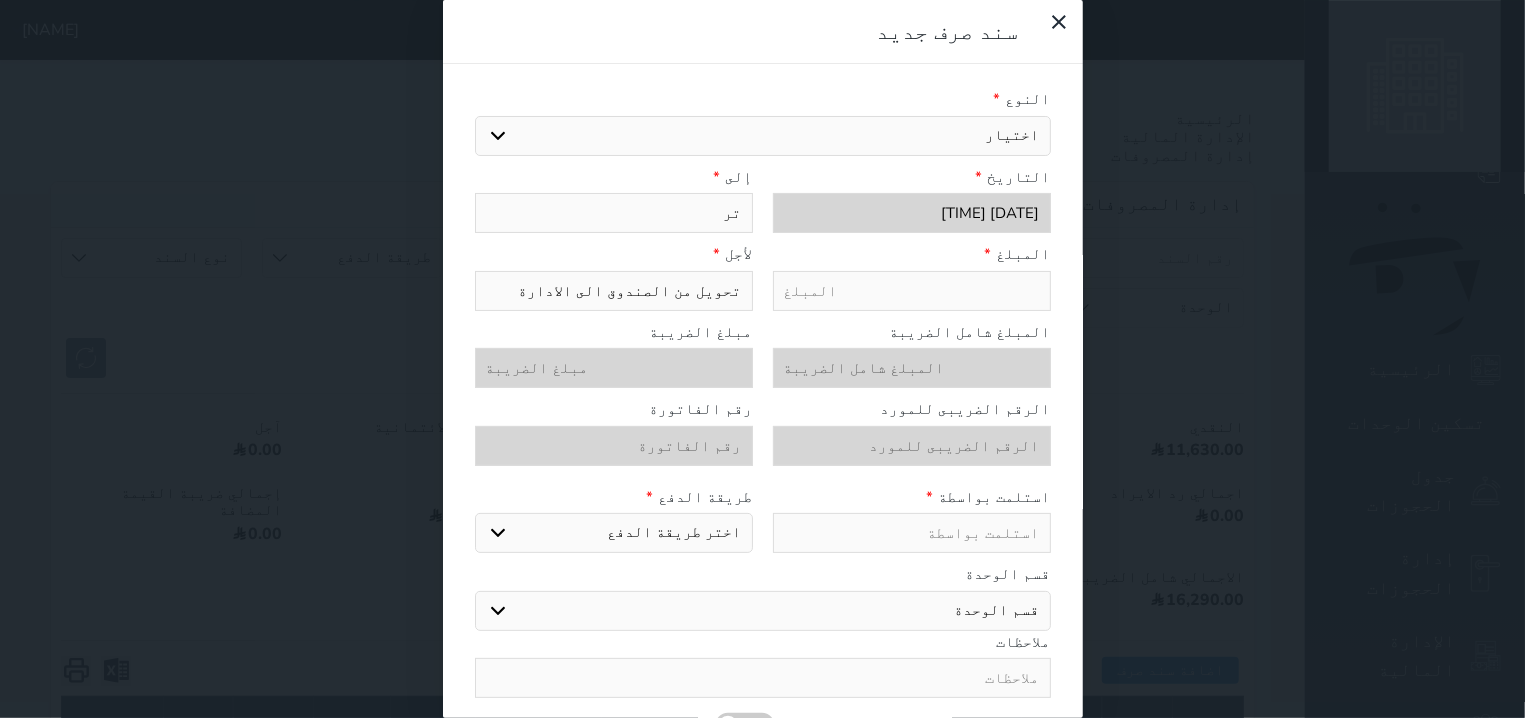 type on "[ACTION]" 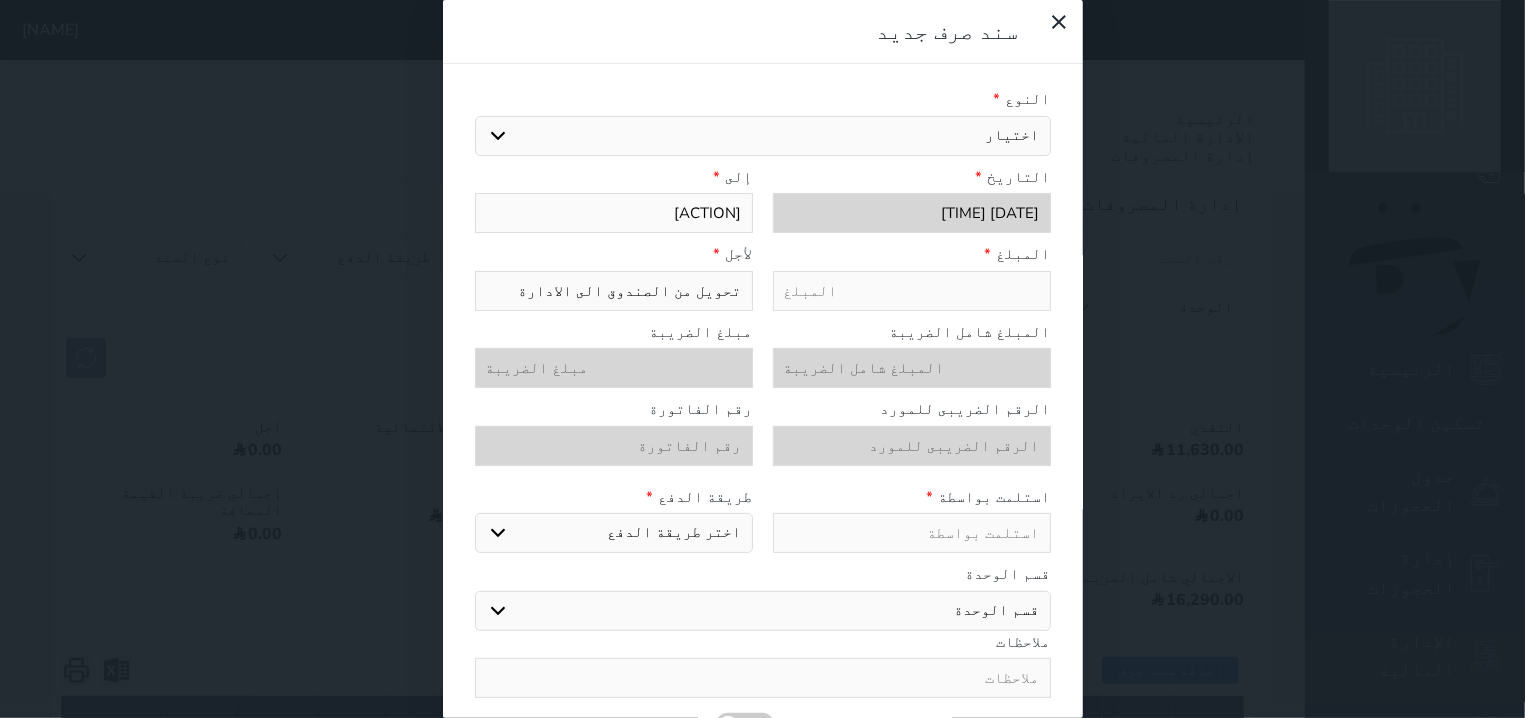 select 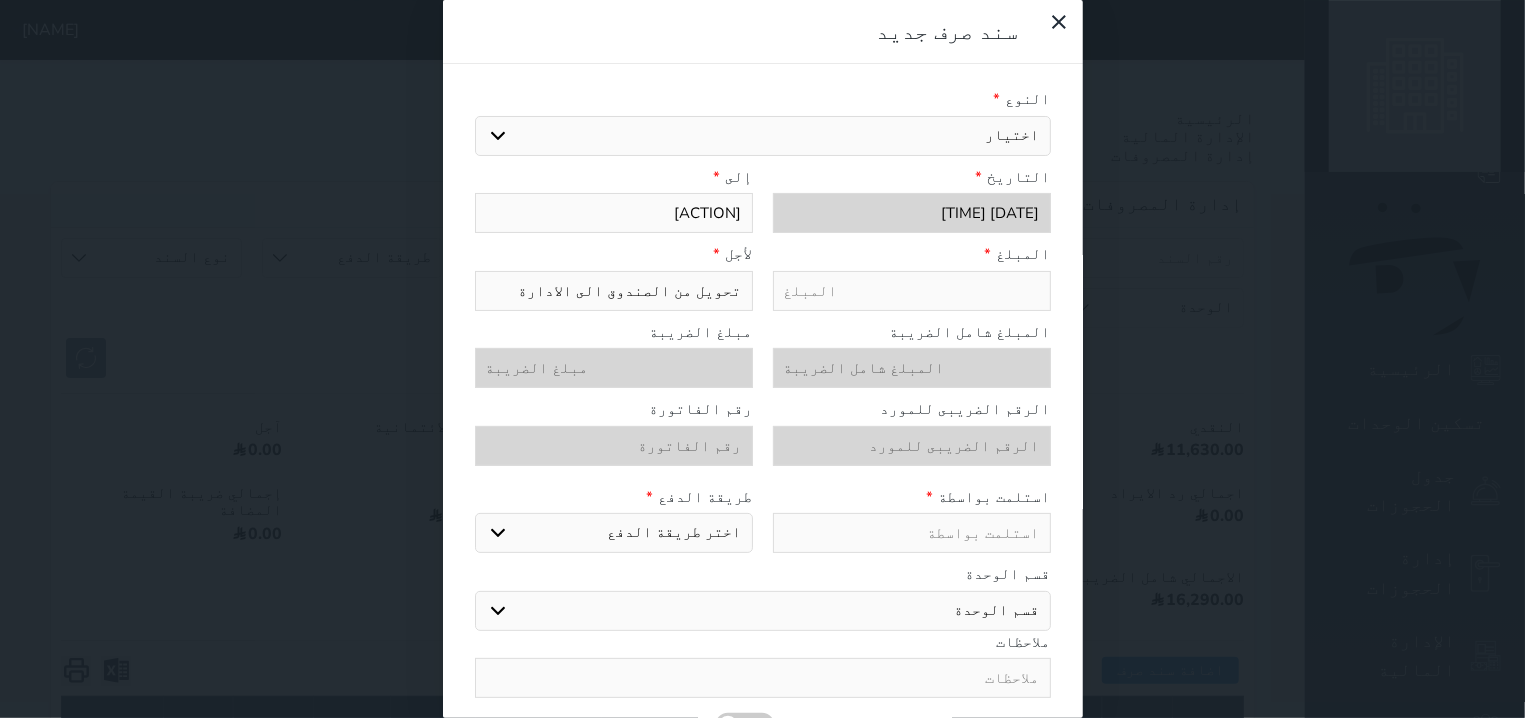 type on "[ACTION]" 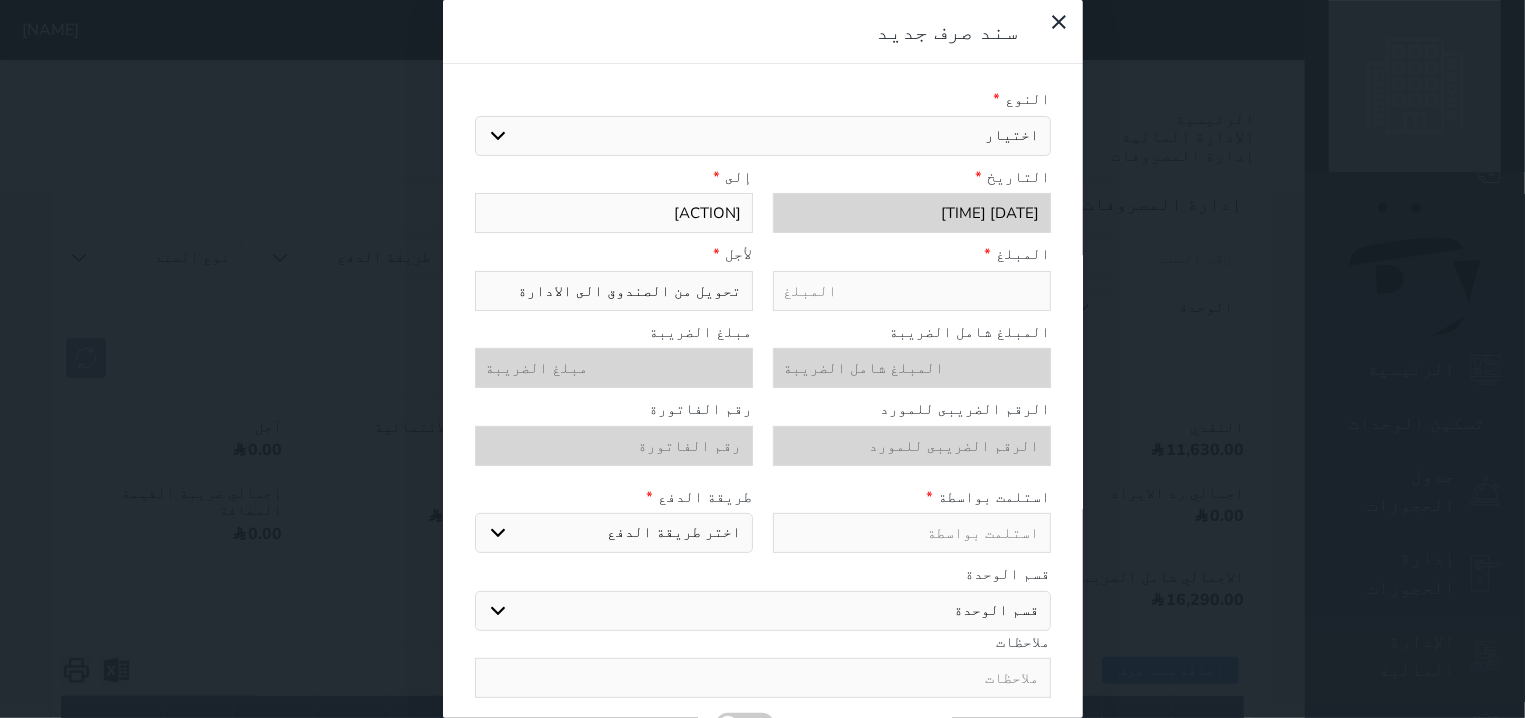 select 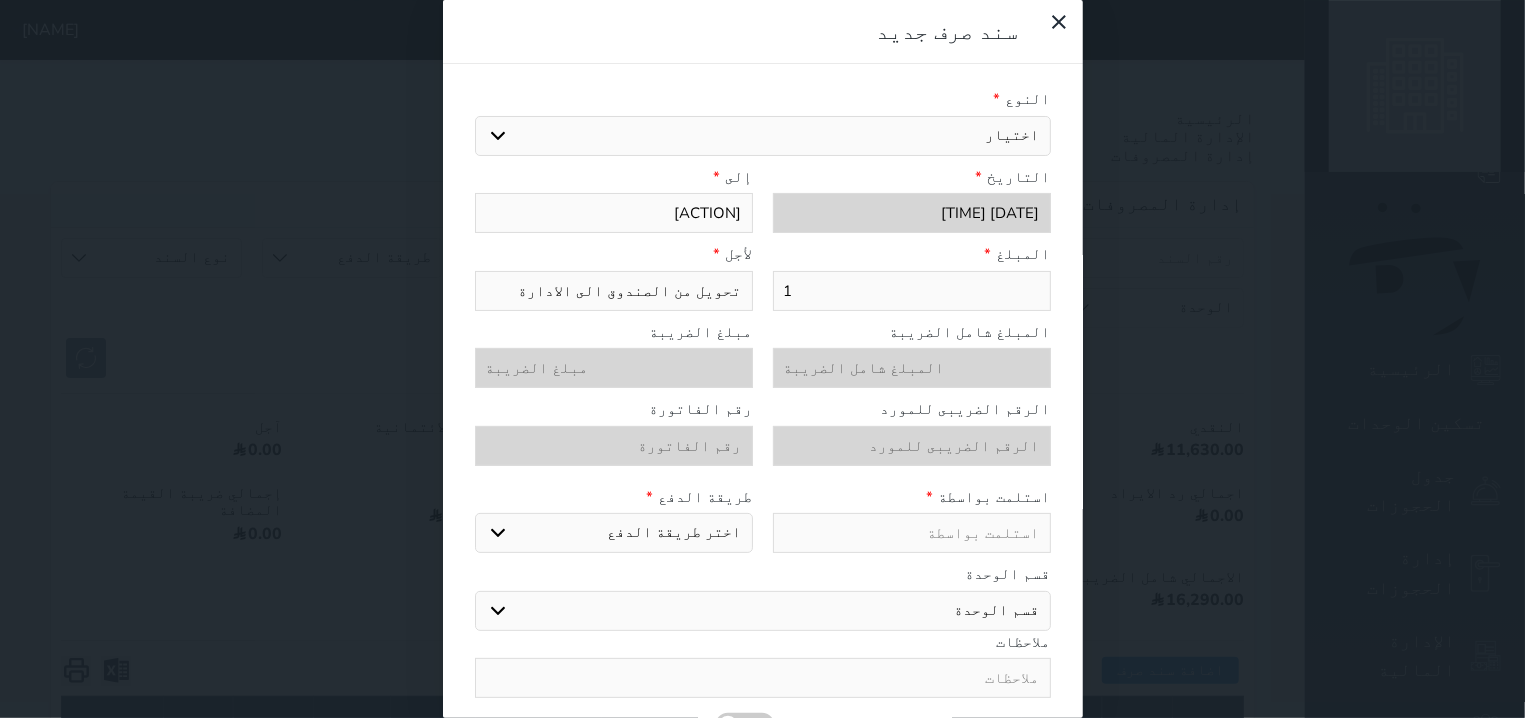 type on "16" 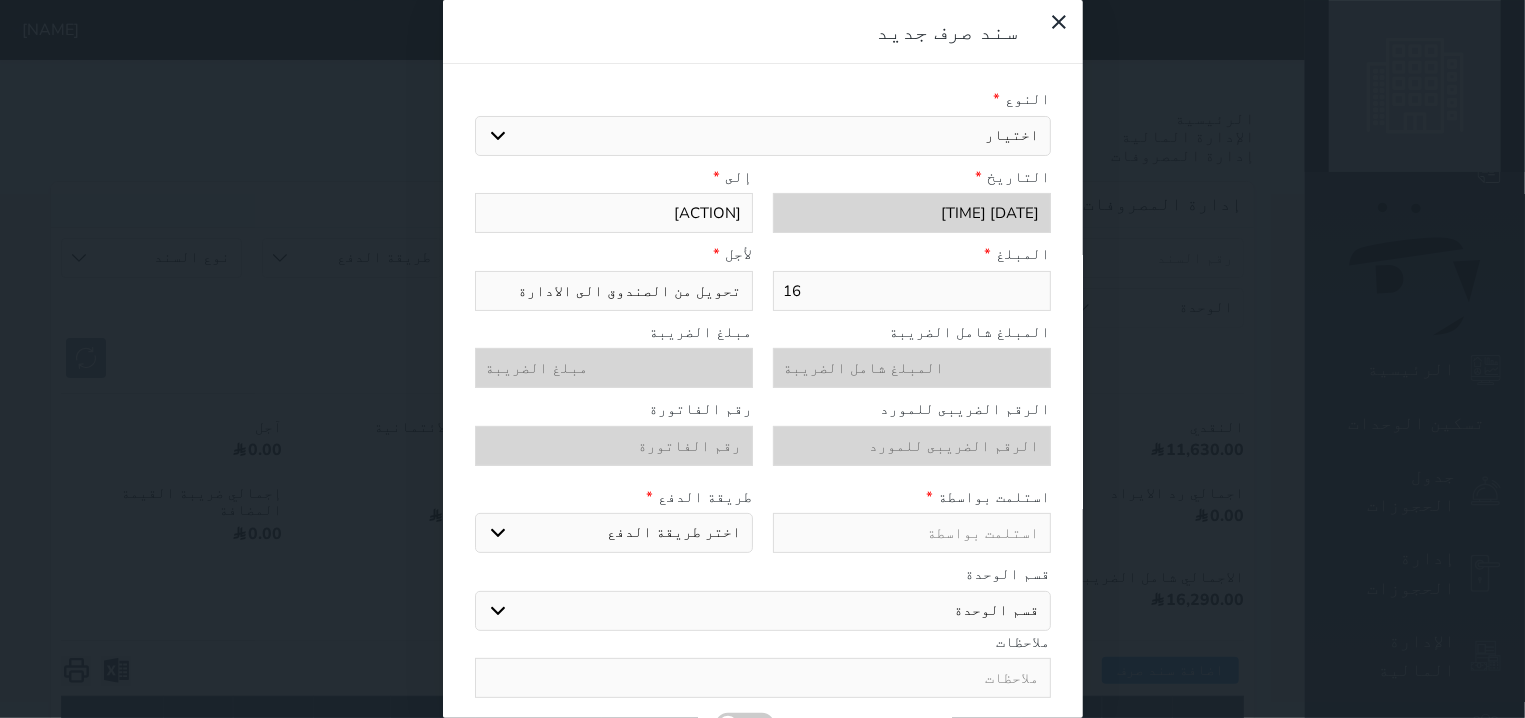 type on "160" 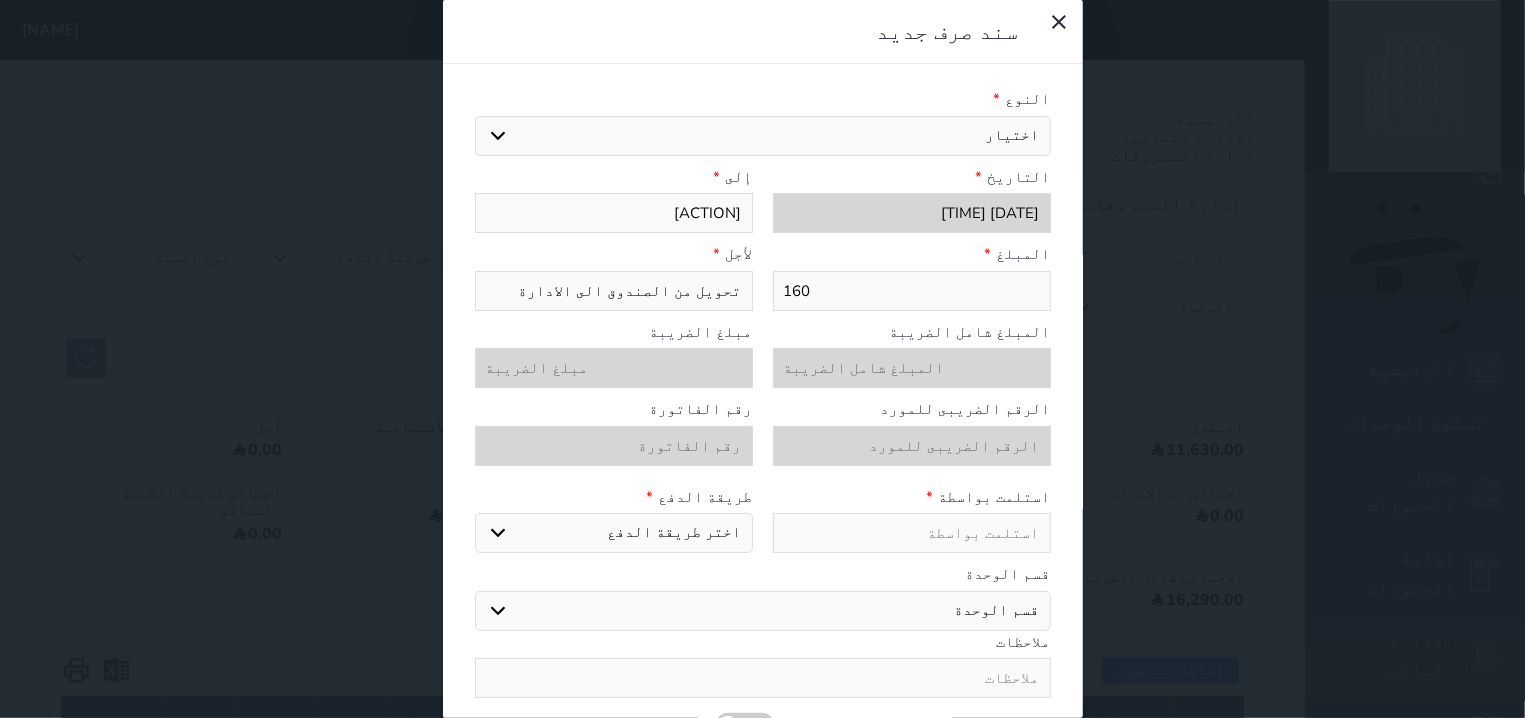 type on "1600" 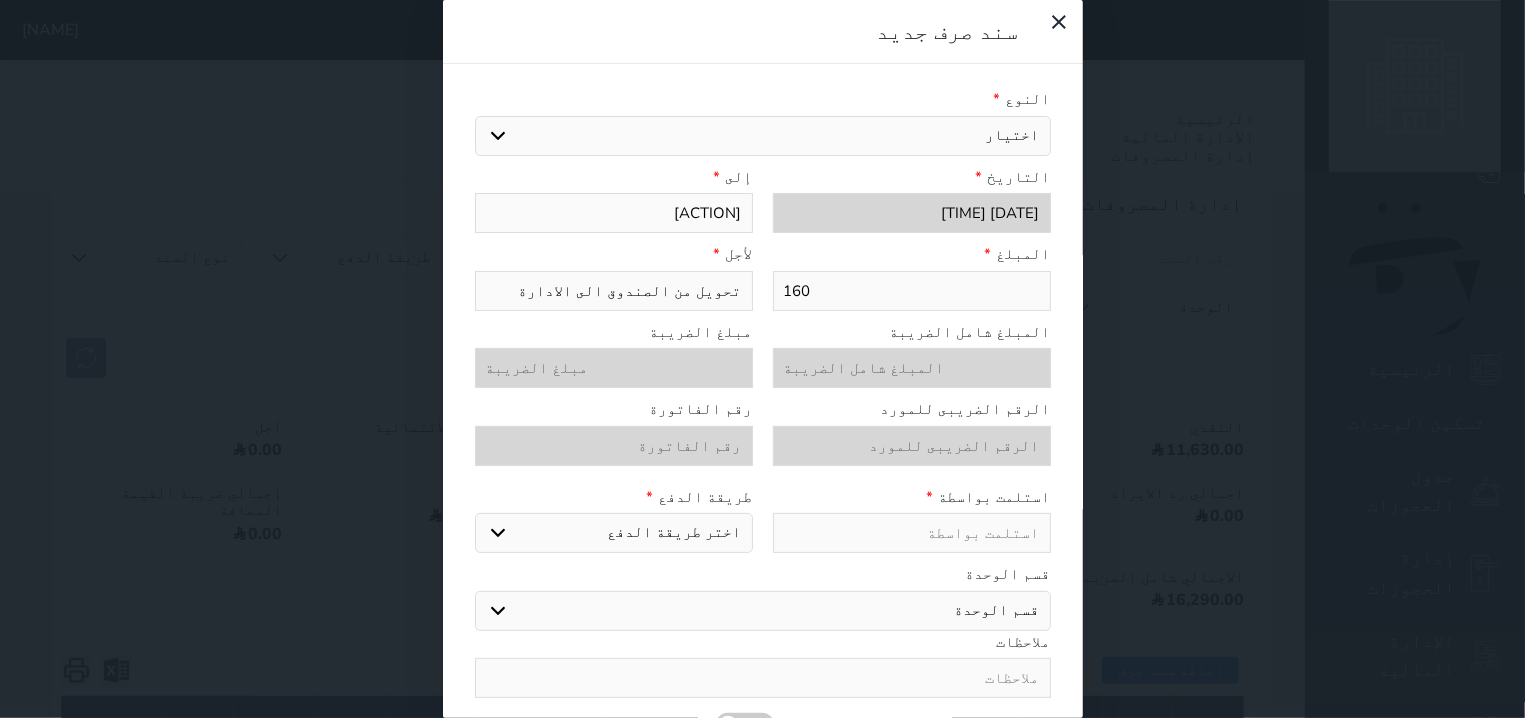 select 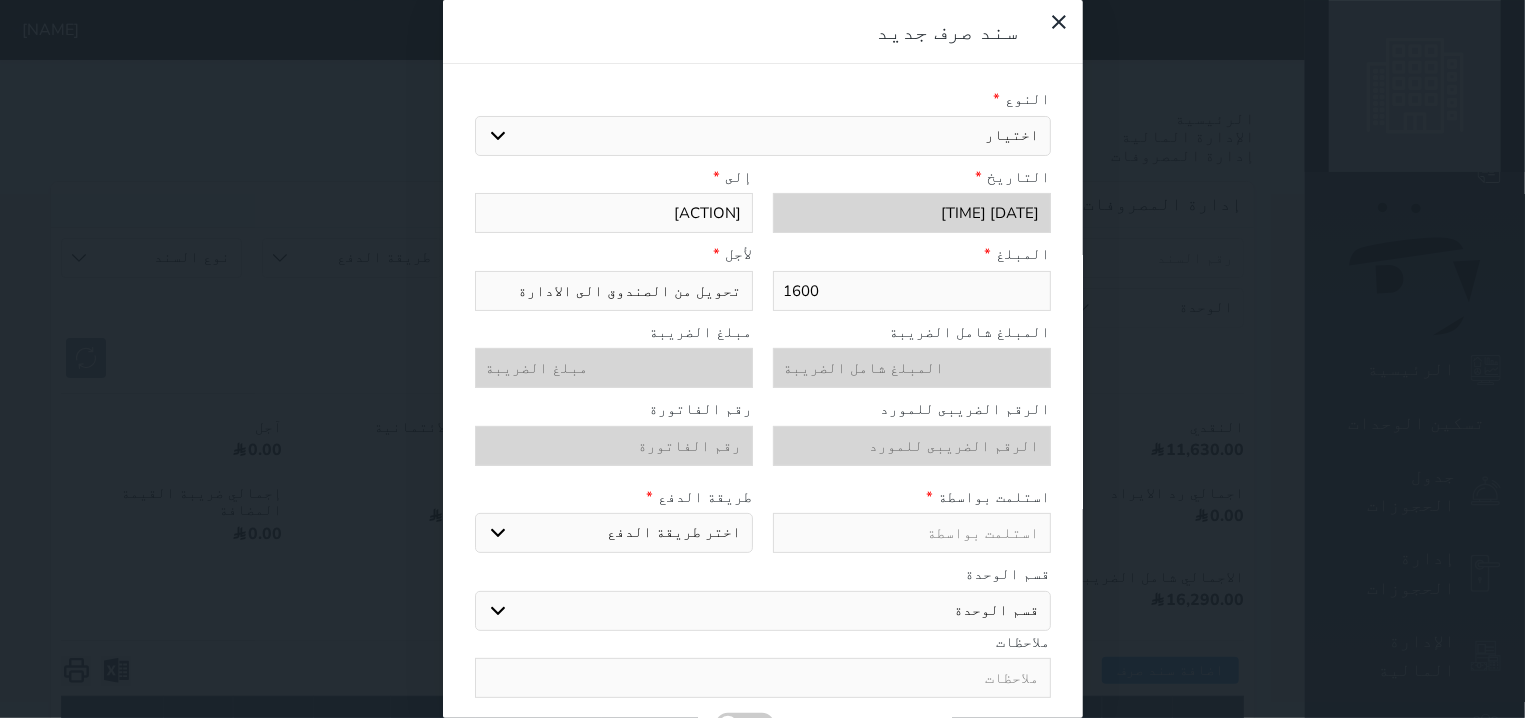type on "1600" 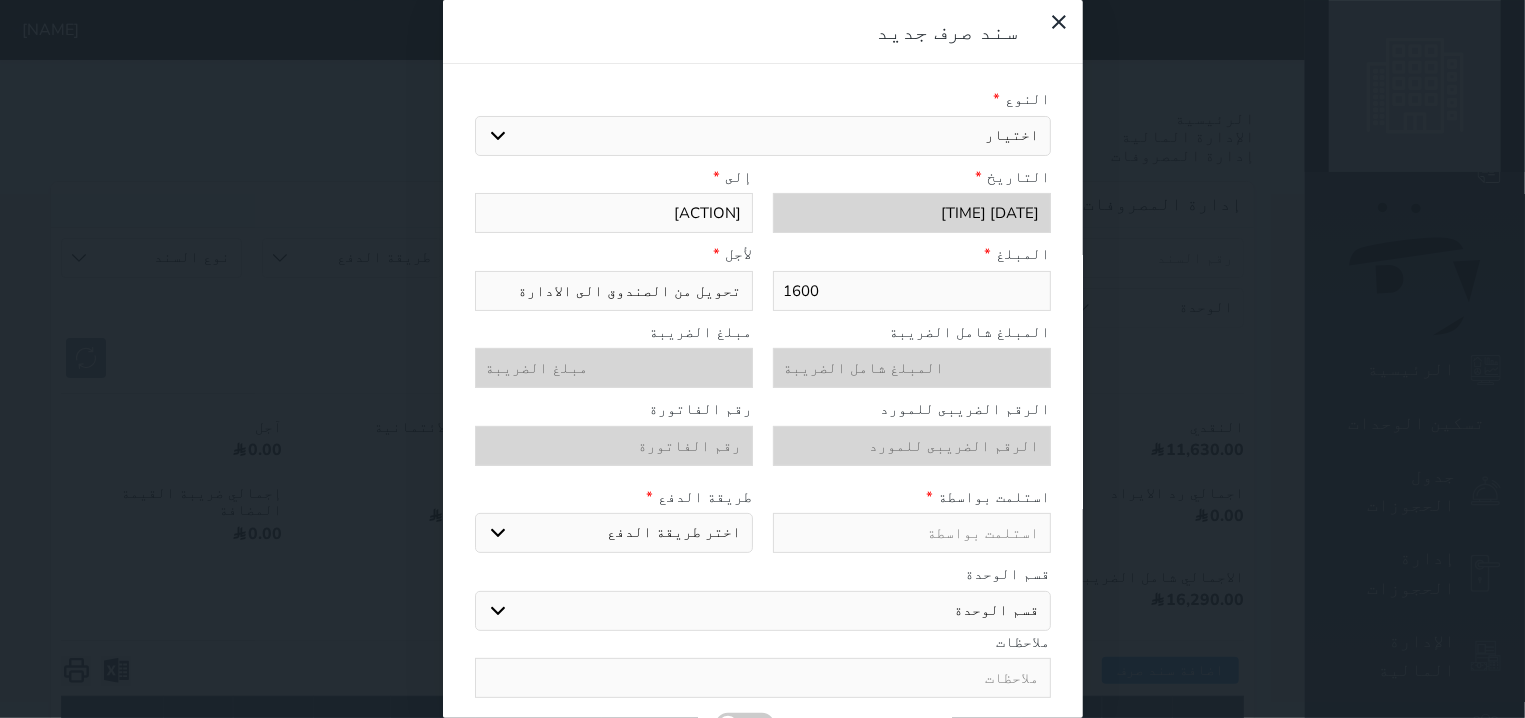 select 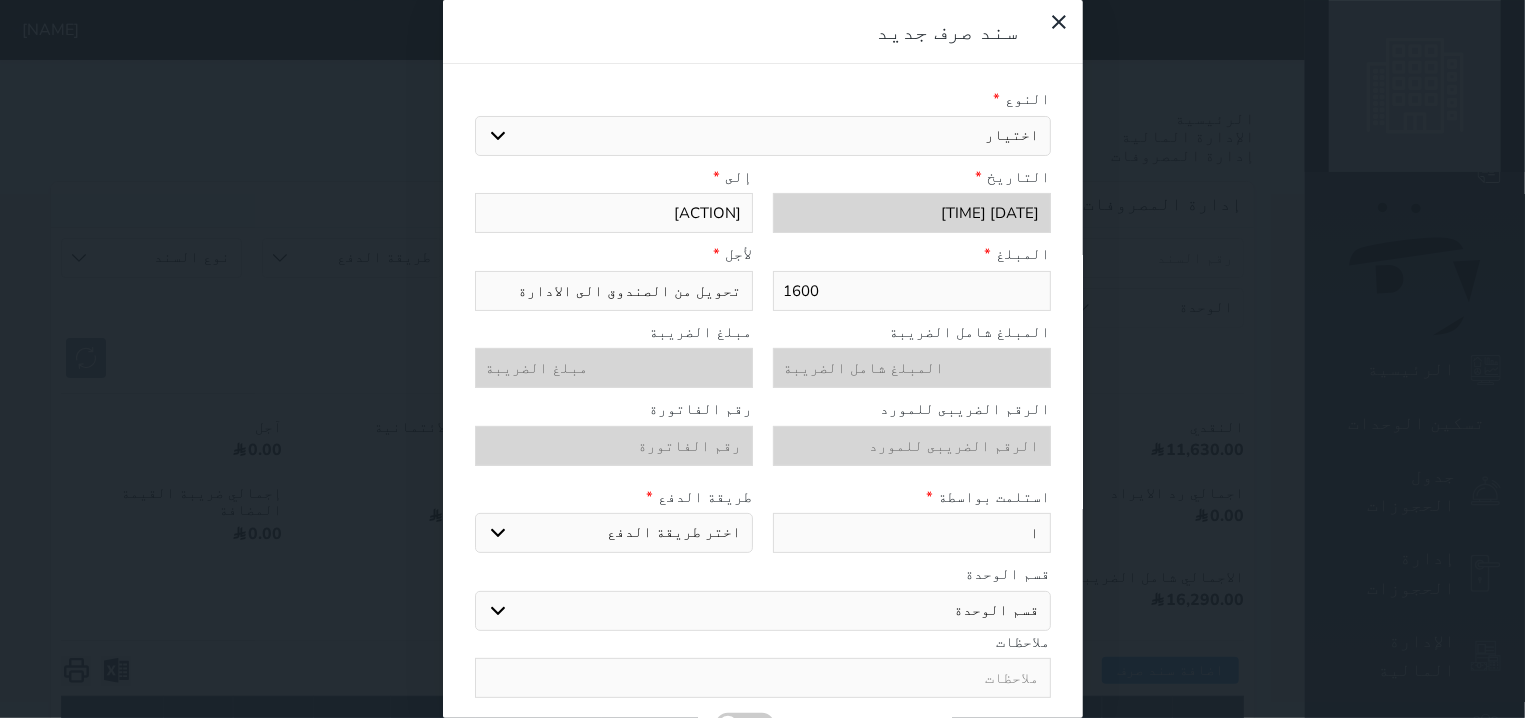 type 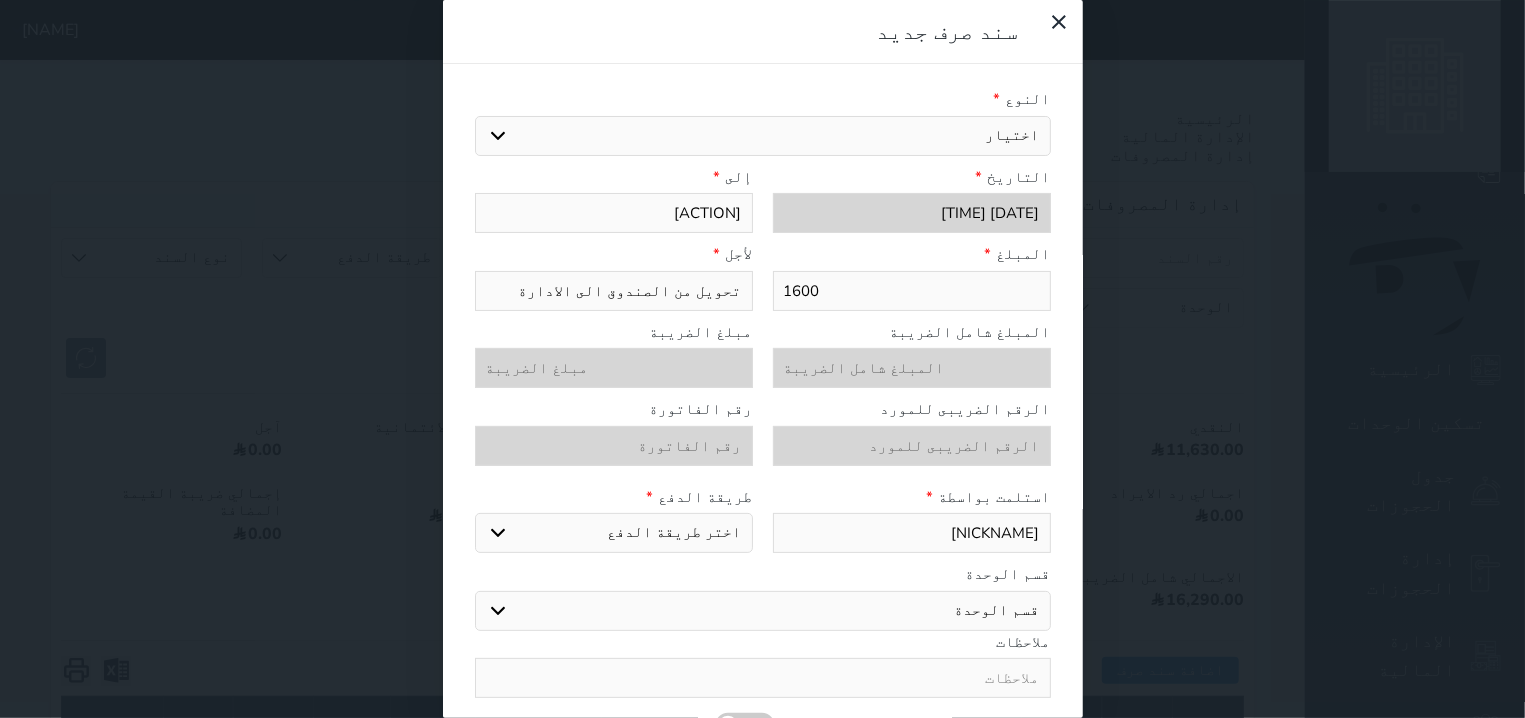 click on "اختر طريقة الدفع   دفع نقدى   تحويل بنكى   مدى   بطاقة ائتمان" at bounding box center (614, 533) 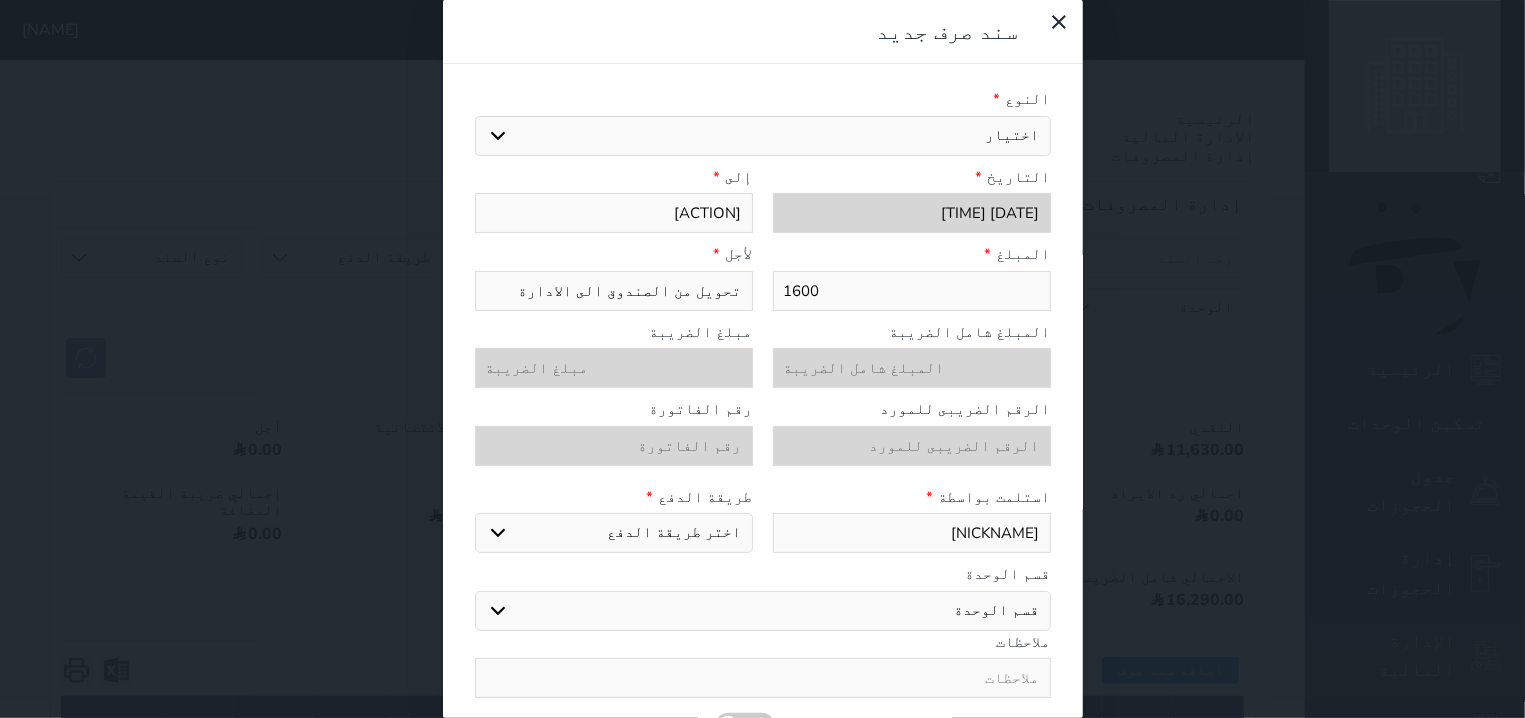 click on "دفع نقدى" at bounding box center (0, 0) 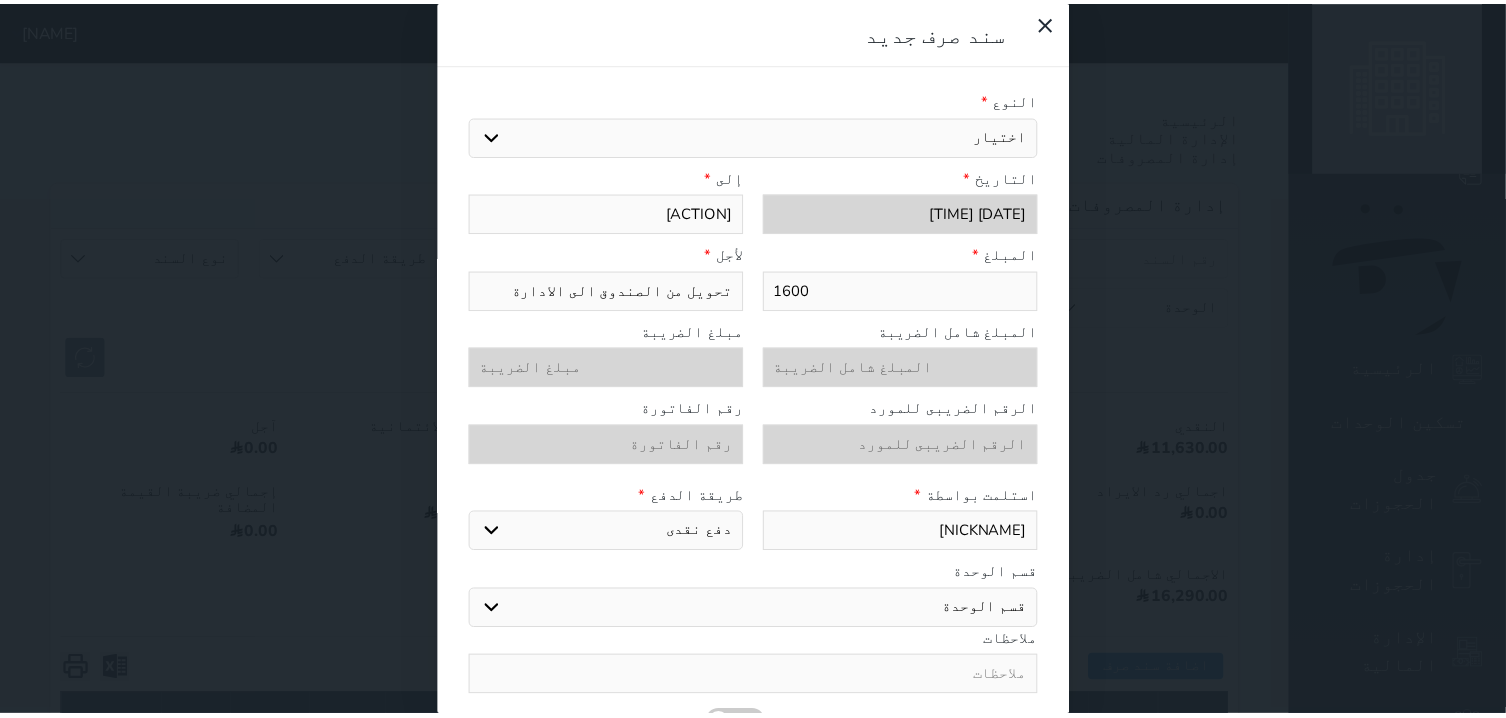 scroll, scrollTop: 71, scrollLeft: 0, axis: vertical 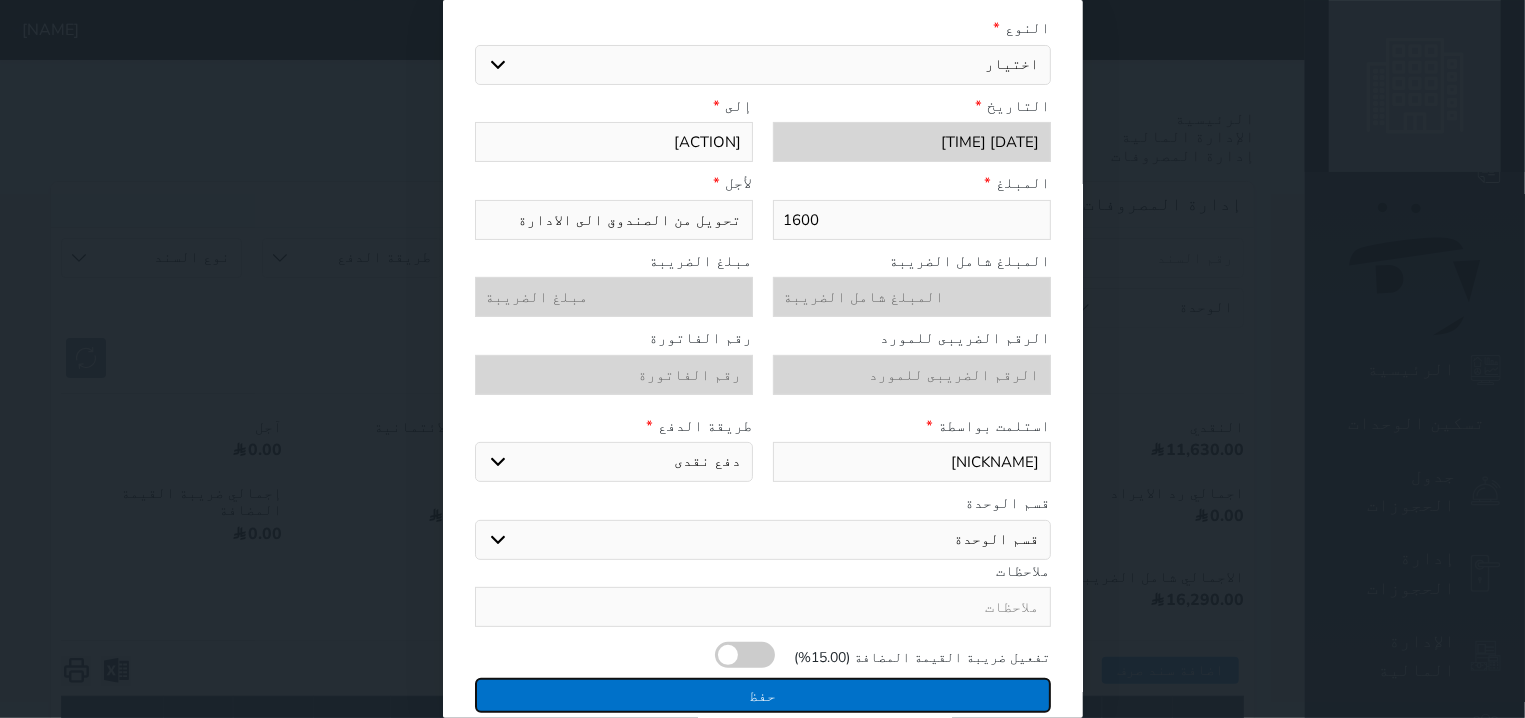click on "حفظ" at bounding box center (763, 695) 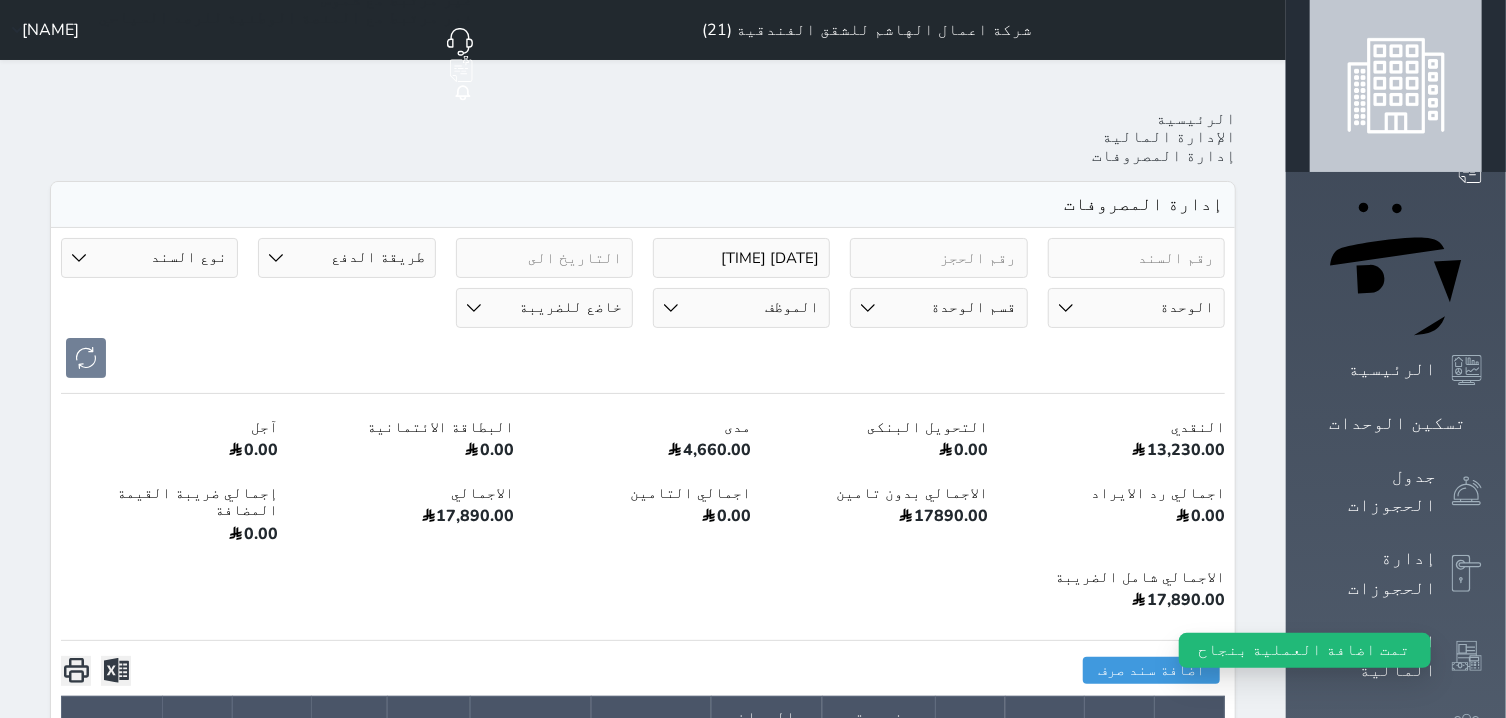 scroll, scrollTop: 509, scrollLeft: 0, axis: vertical 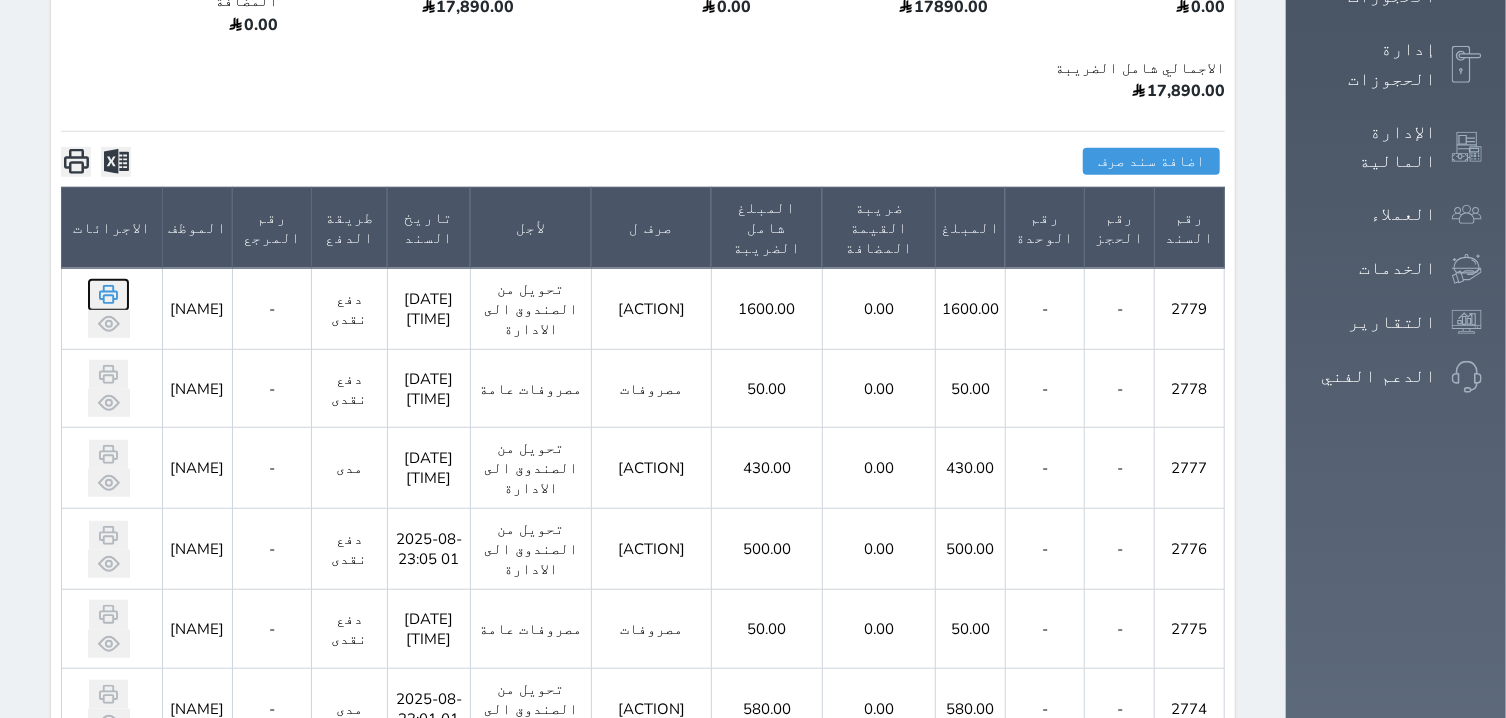click at bounding box center (108, 294) 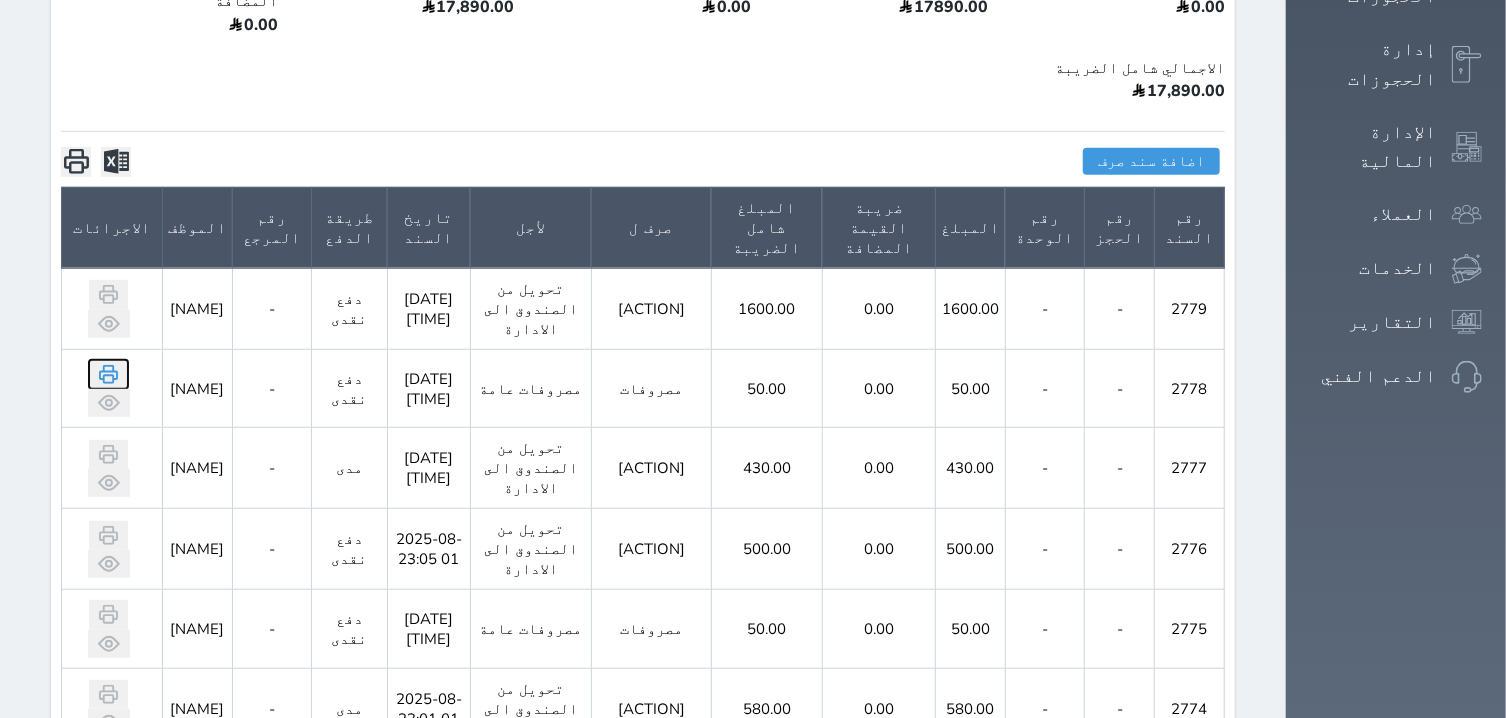 click 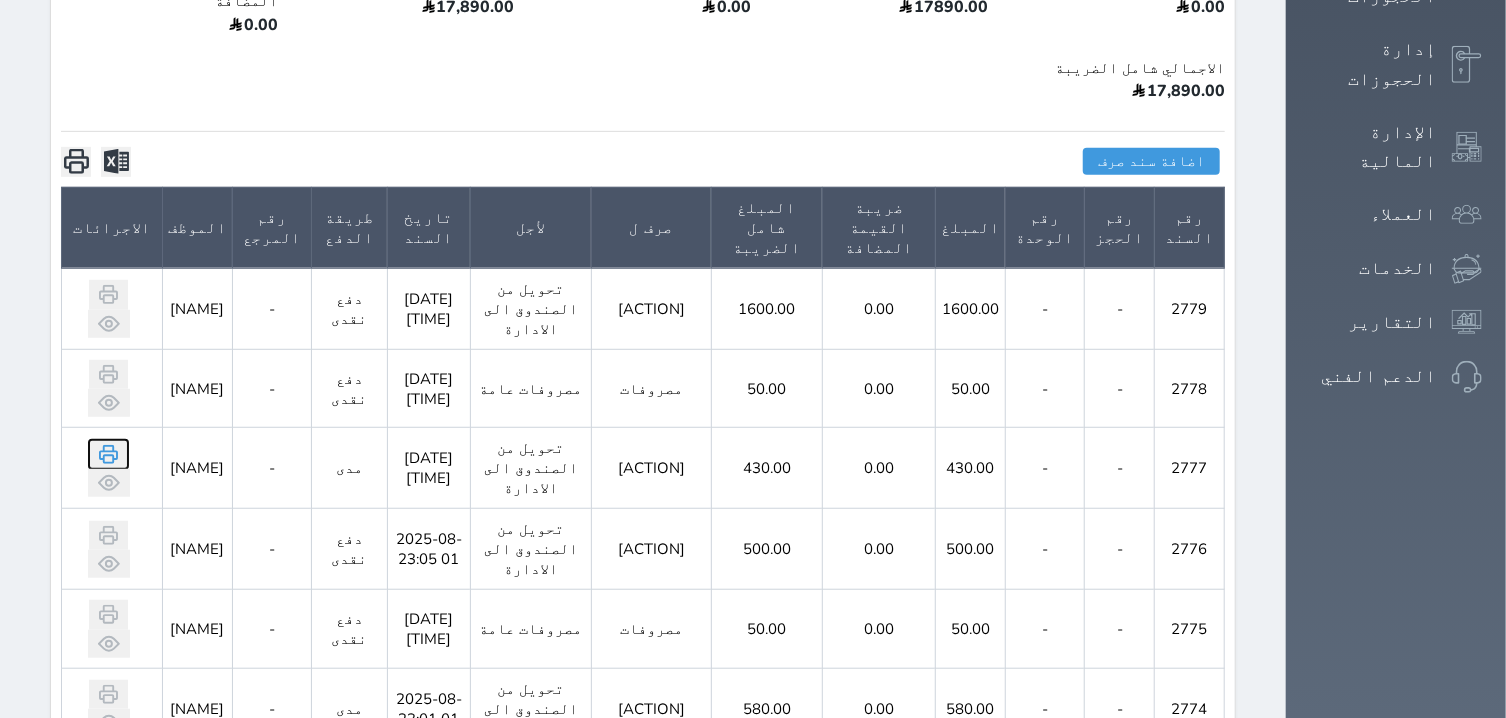 click 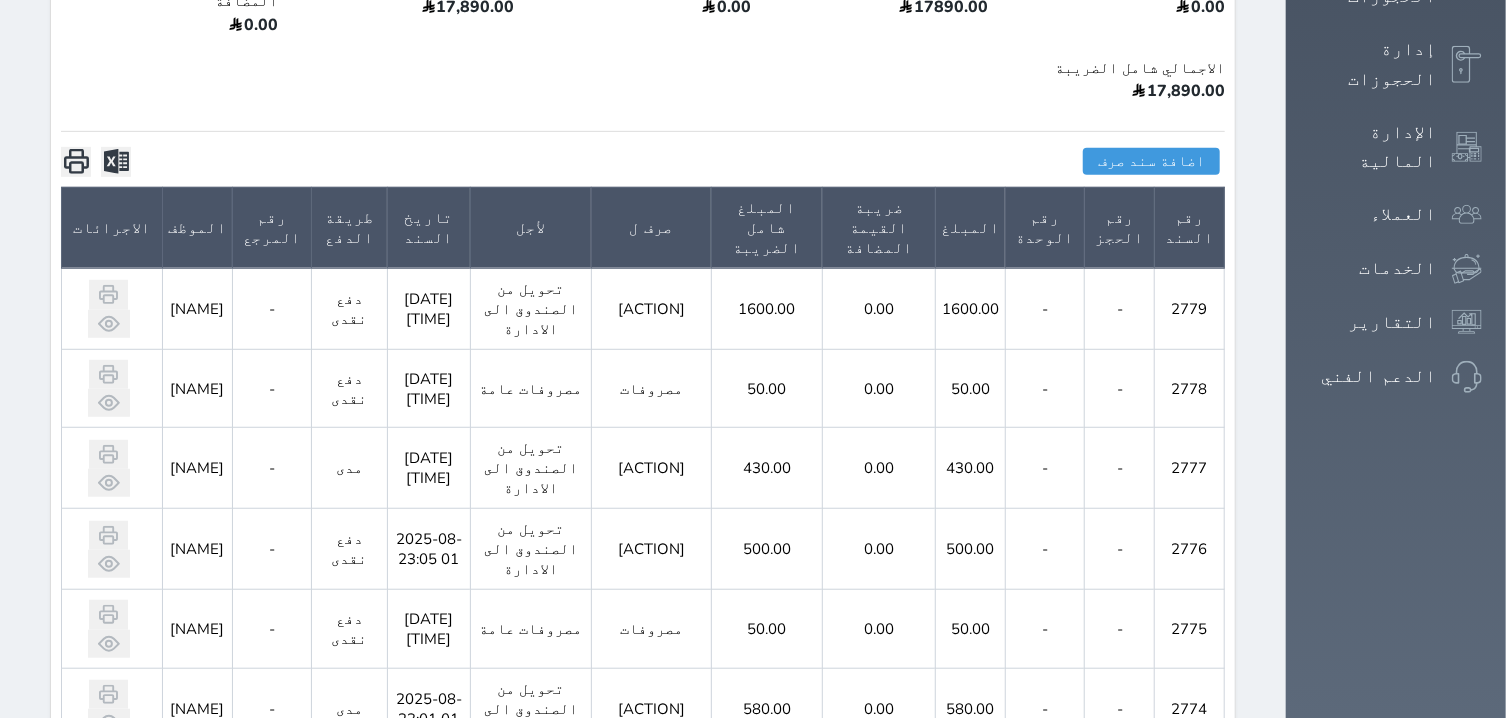 click on "[ACTION] [ACTION]             [MENU]     [MENU]     [MENU]     [MENU]       [MENU]     [MENU]         [MENU]     [MENU]       [MENU]" at bounding box center (1396, 752) 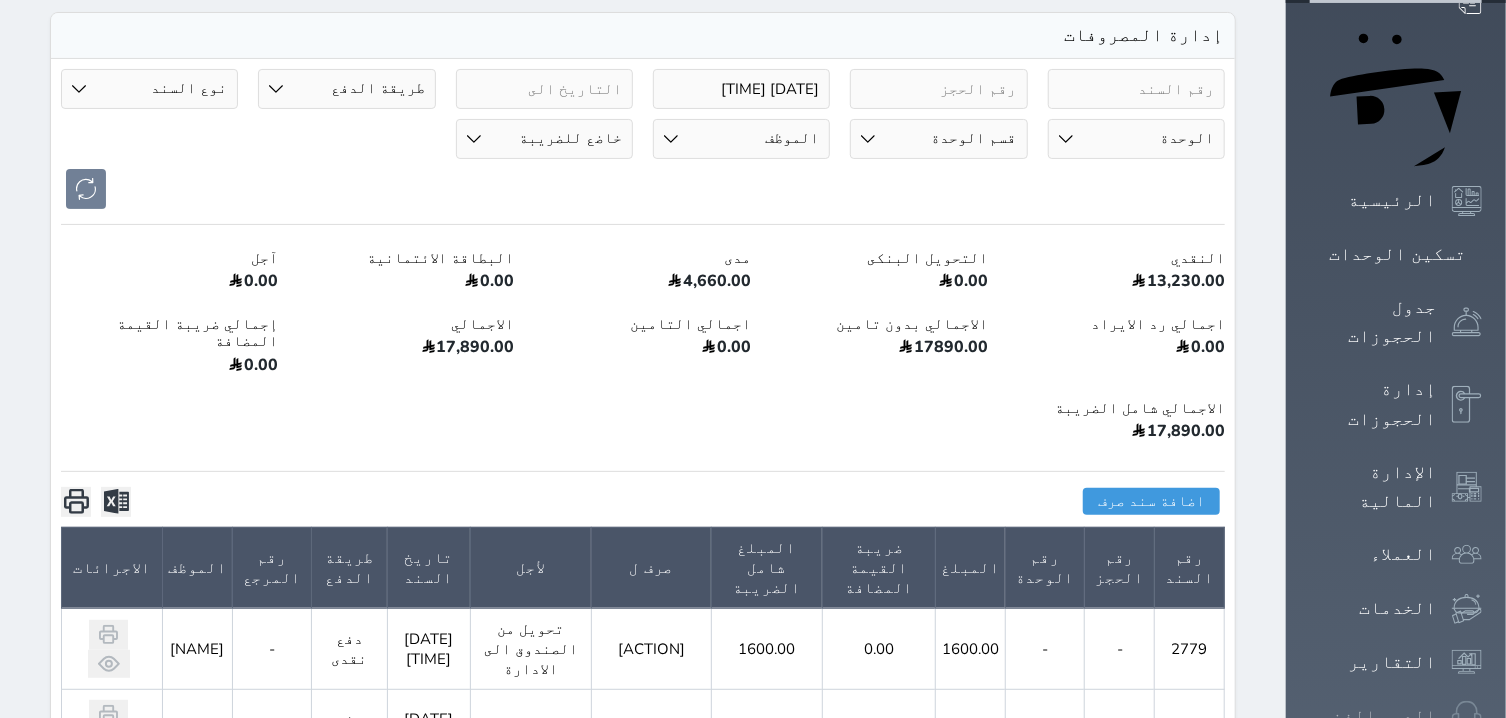 scroll, scrollTop: 0, scrollLeft: 0, axis: both 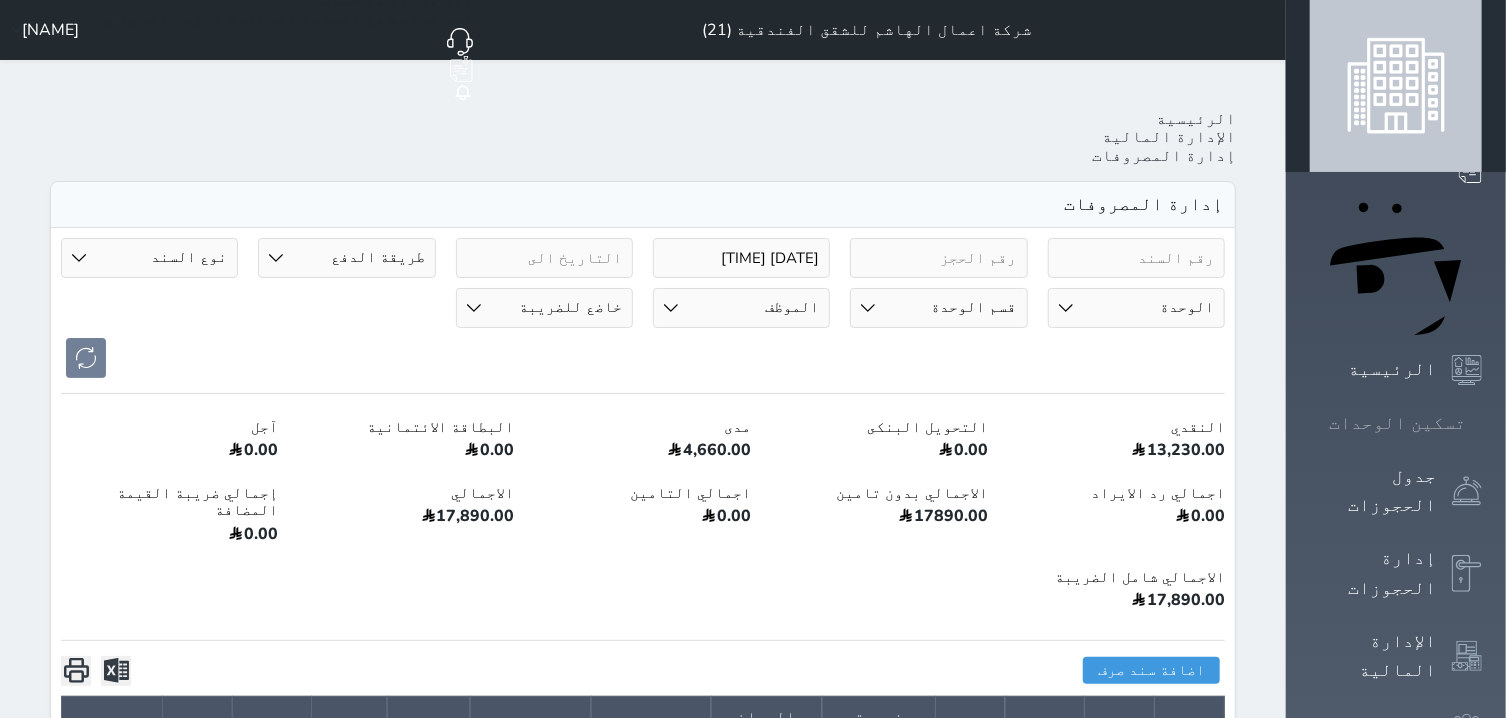 click at bounding box center [1482, 423] 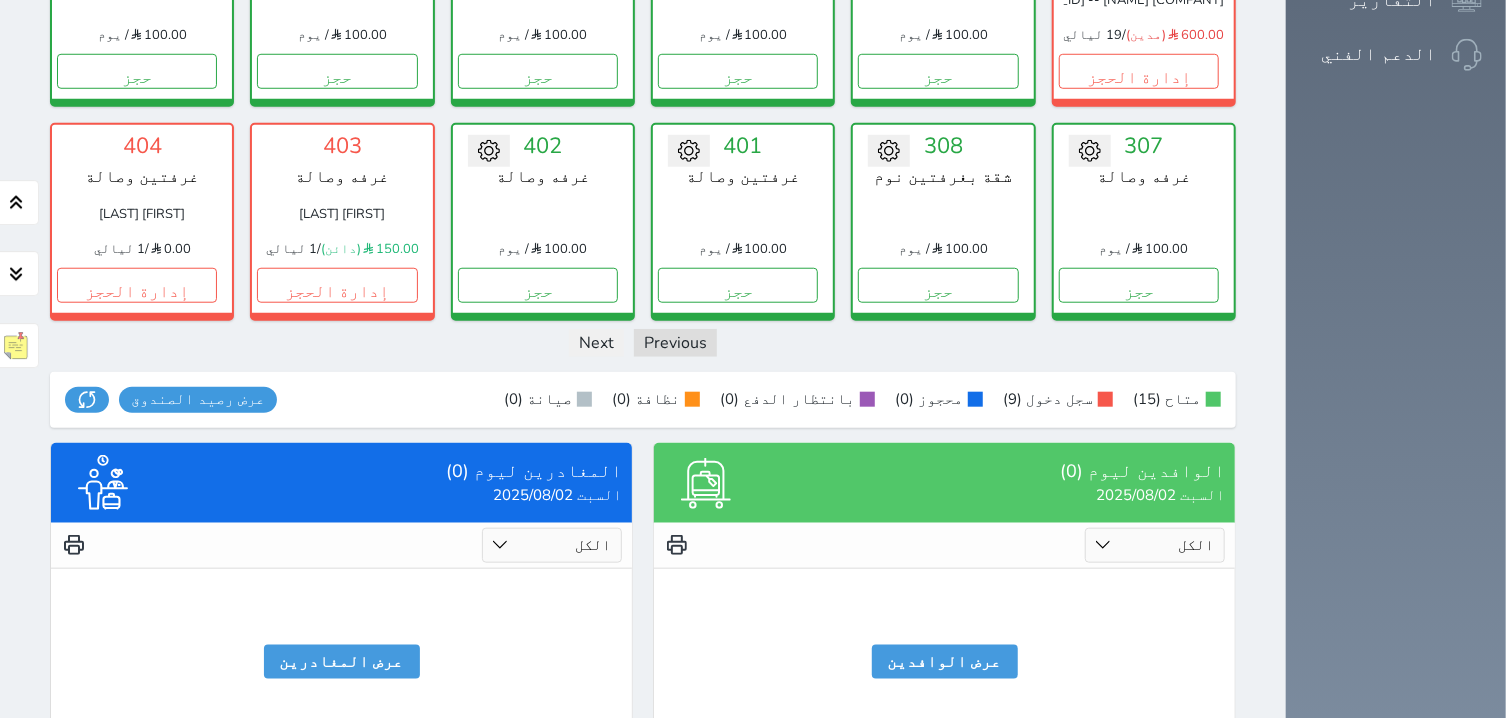 scroll, scrollTop: 840, scrollLeft: 0, axis: vertical 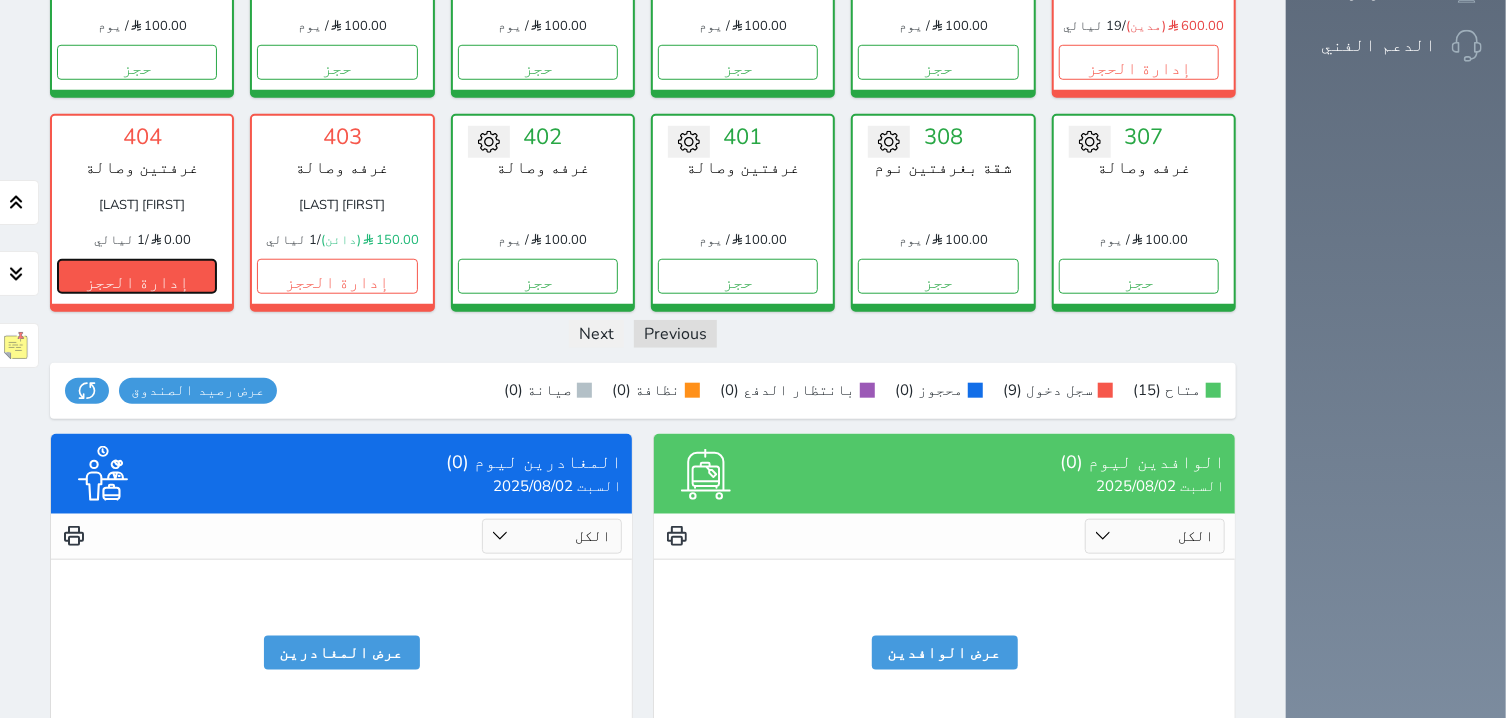 click on "إدارة الحجز" at bounding box center [137, 276] 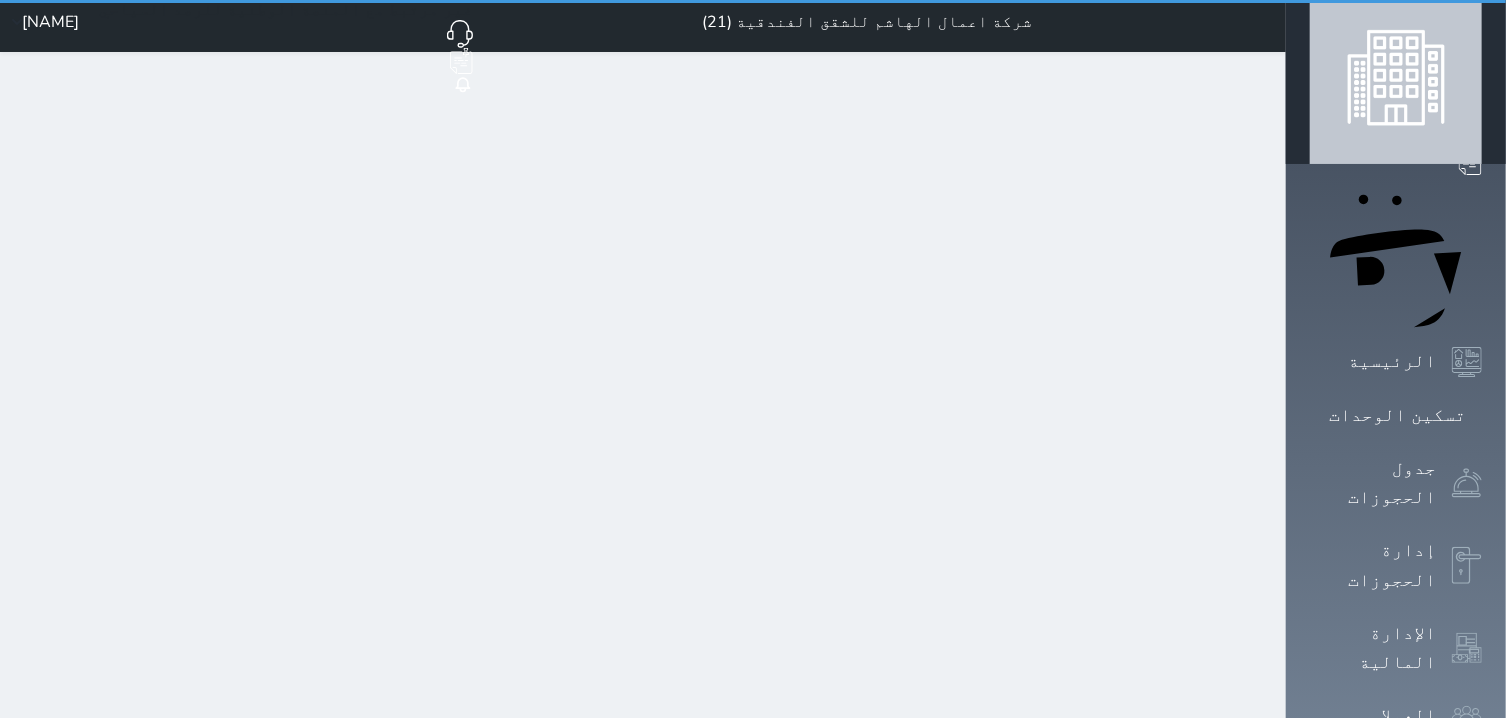 scroll, scrollTop: 0, scrollLeft: 0, axis: both 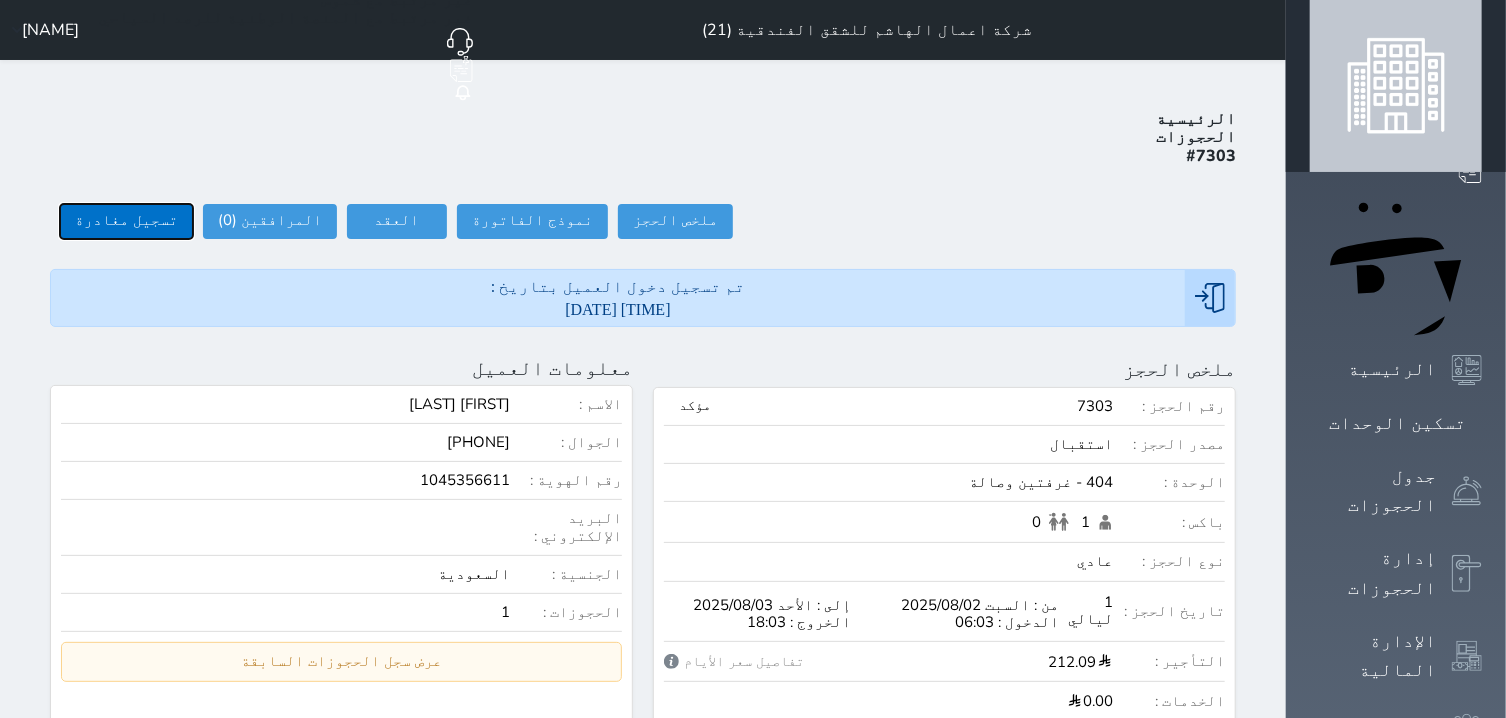 click on "تسجيل مغادرة" at bounding box center [126, 221] 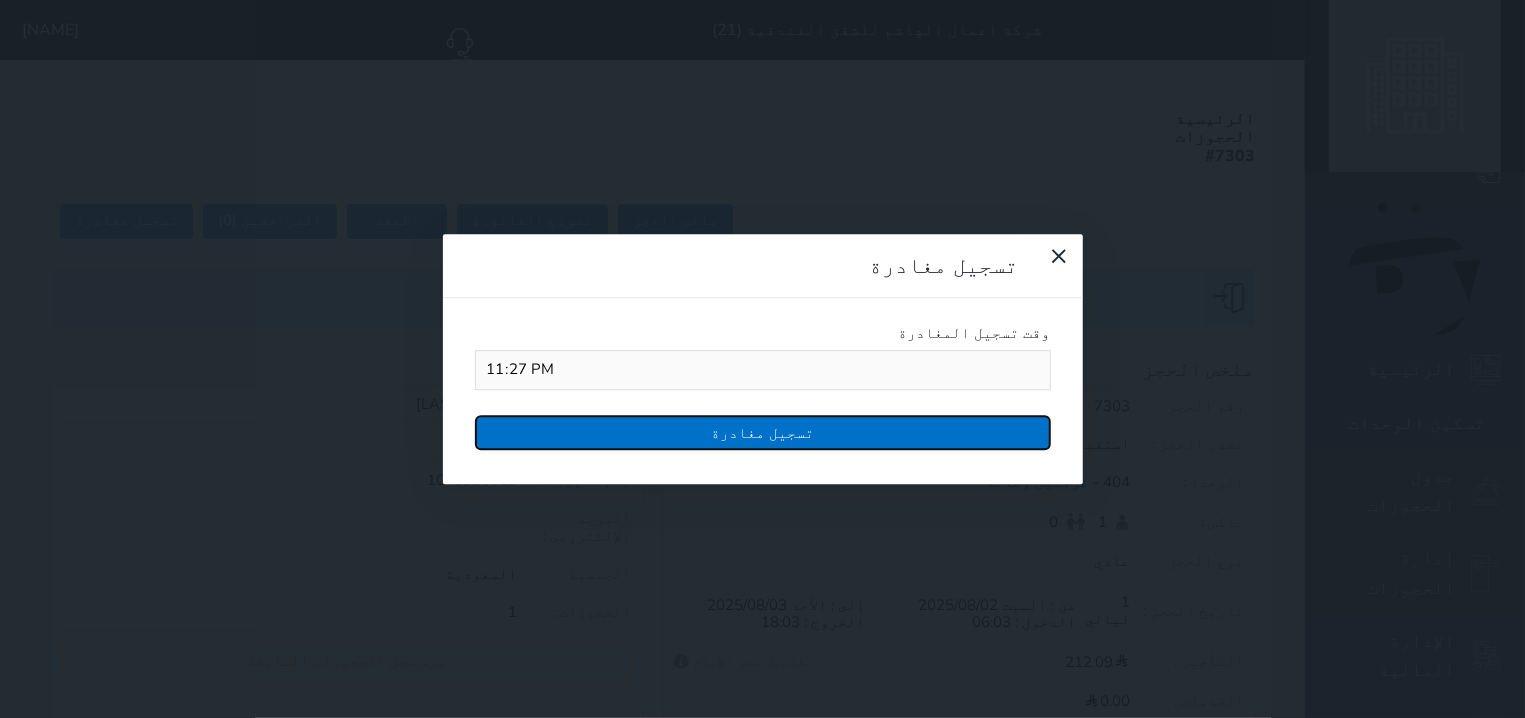 click on "تسجيل مغادرة" at bounding box center [763, 432] 